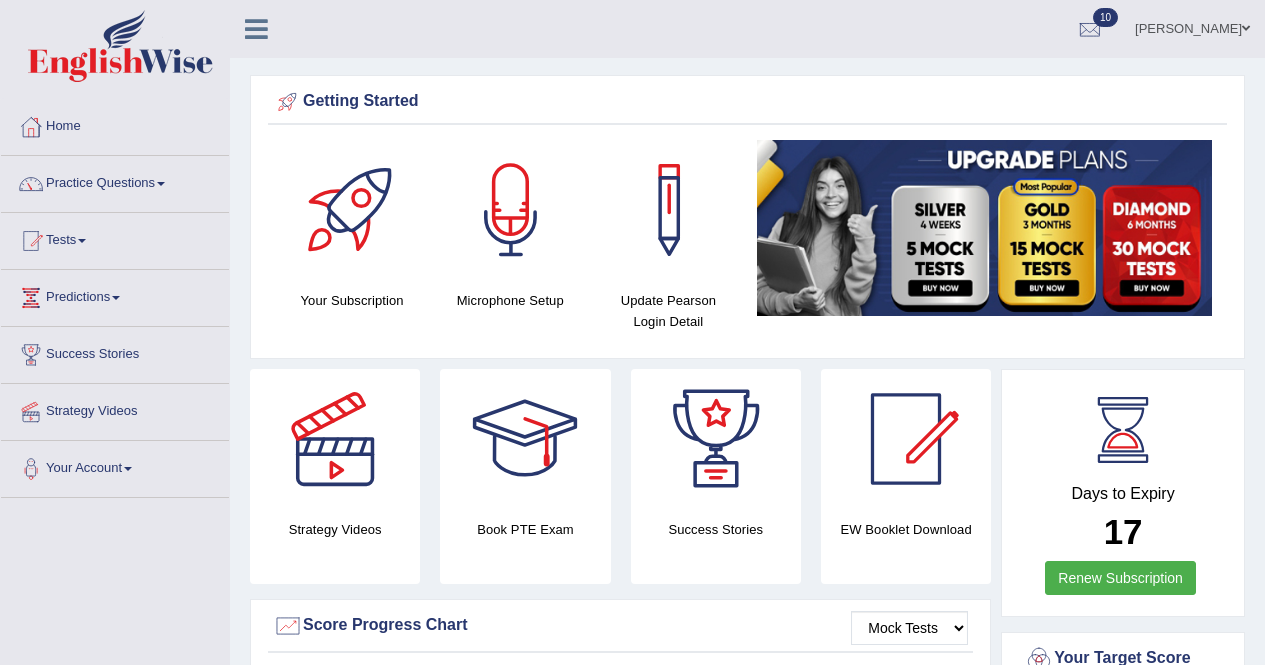 scroll, scrollTop: 0, scrollLeft: 0, axis: both 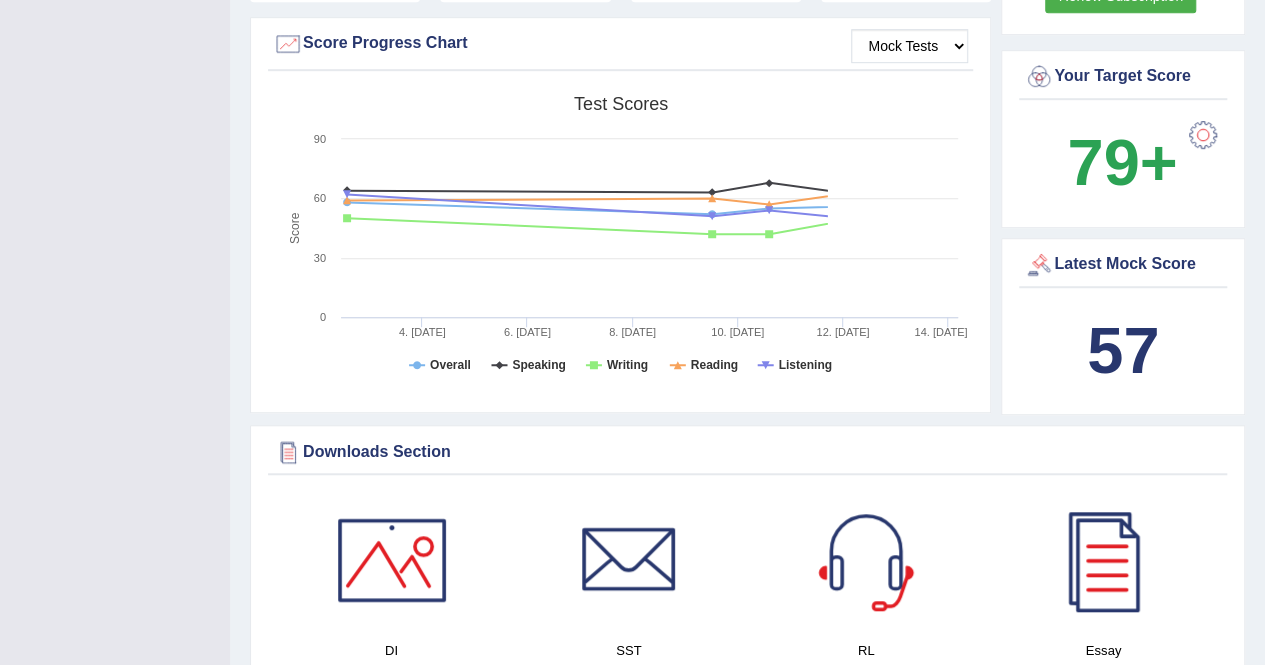 click on "Toggle navigation
Home
Practice Questions   Speaking Practice Read Aloud
Repeat Sentence
Describe Image
Re-tell Lecture
Answer Short Question
Writing Practice  Summarize Written Text
Write Essay
Reading Practice  Reading & Writing: Fill In The Blanks
Choose Multiple Answers
Re-order Paragraphs
Fill In The Blanks
Choose Single Answer
Listening Practice  Summarize Spoken Text
Highlight Incorrect Words
Highlight Correct Summary
Select Missing Word
Choose Single Answer
Choose Multiple Answers
Fill In The Blanks
Write From Dictation
Pronunciation
Tests  Take Practice Sectional Test
Take Mock Test
History
Predictions" at bounding box center [632, -250] 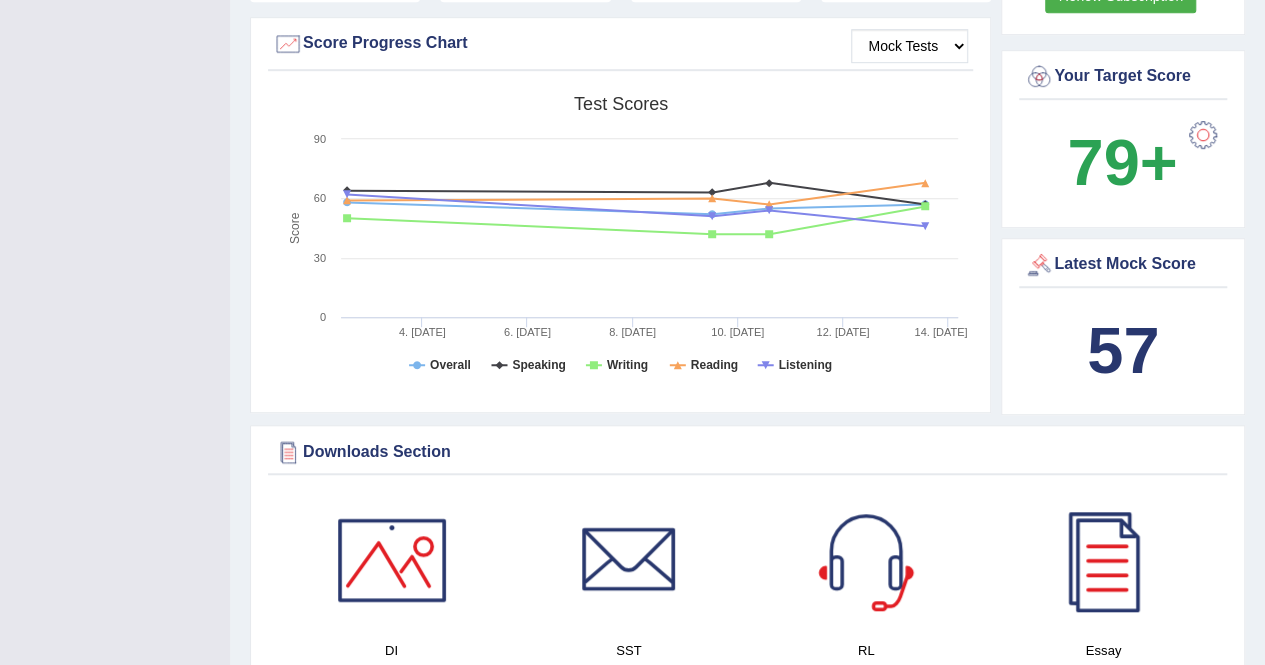 scroll, scrollTop: 0, scrollLeft: 0, axis: both 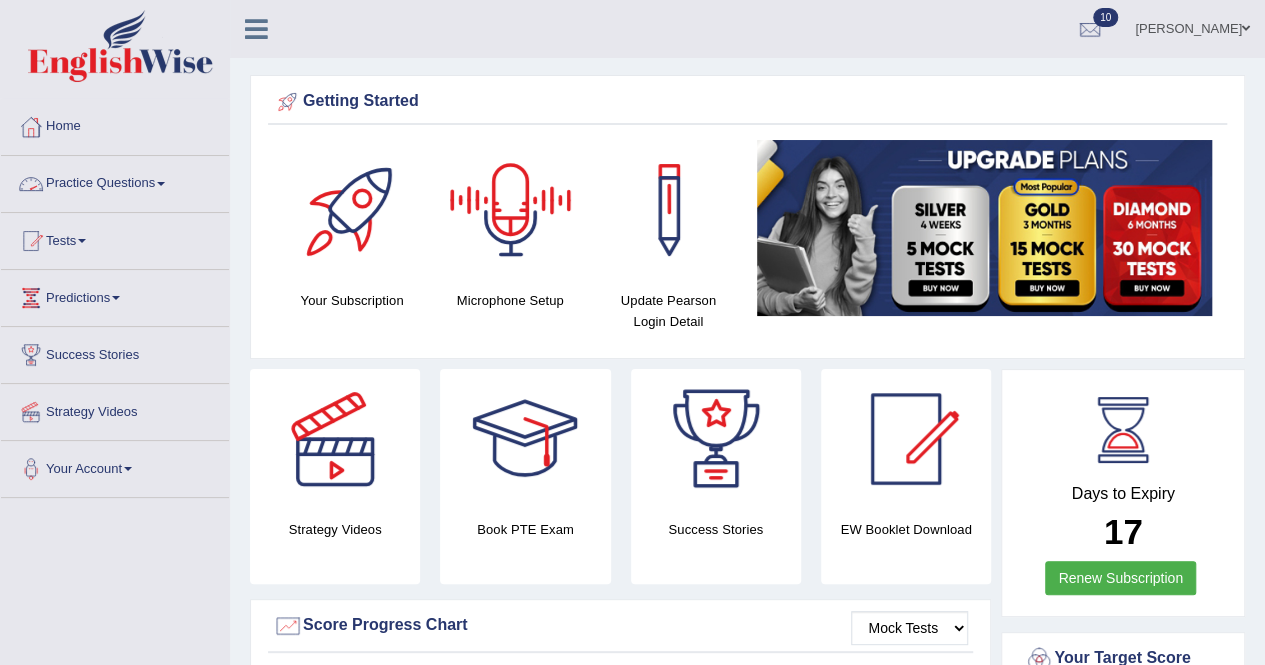 click on "Practice Questions" at bounding box center [115, 181] 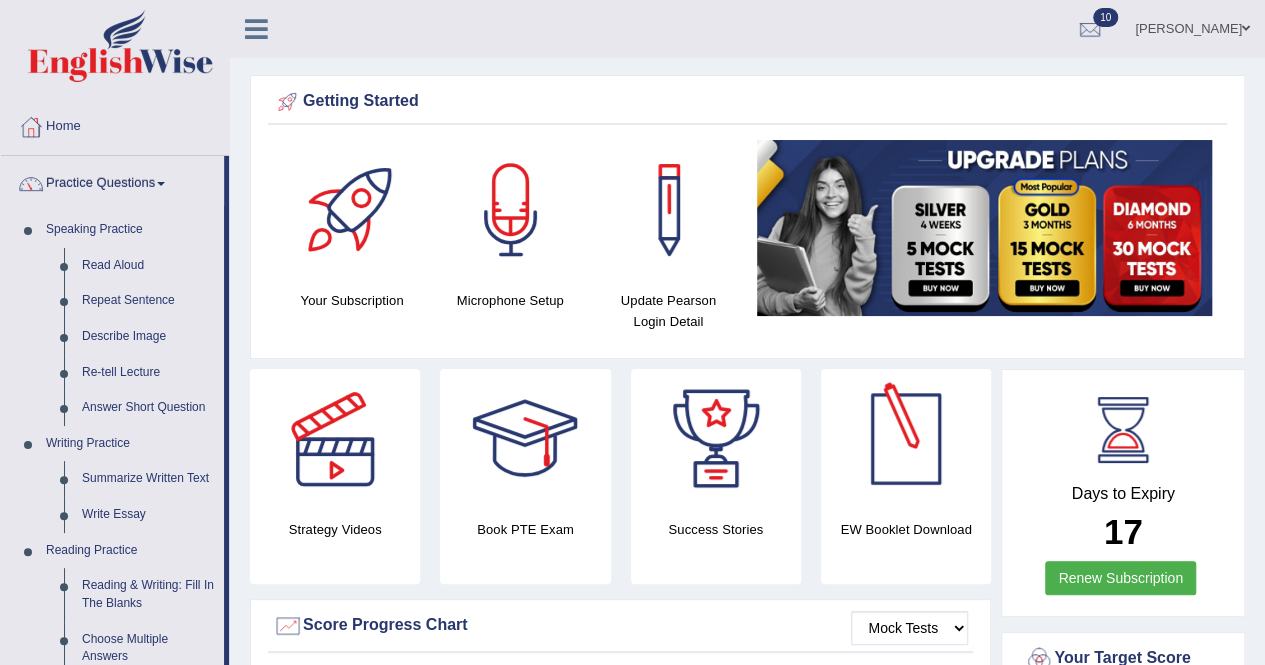 scroll, scrollTop: 582, scrollLeft: 0, axis: vertical 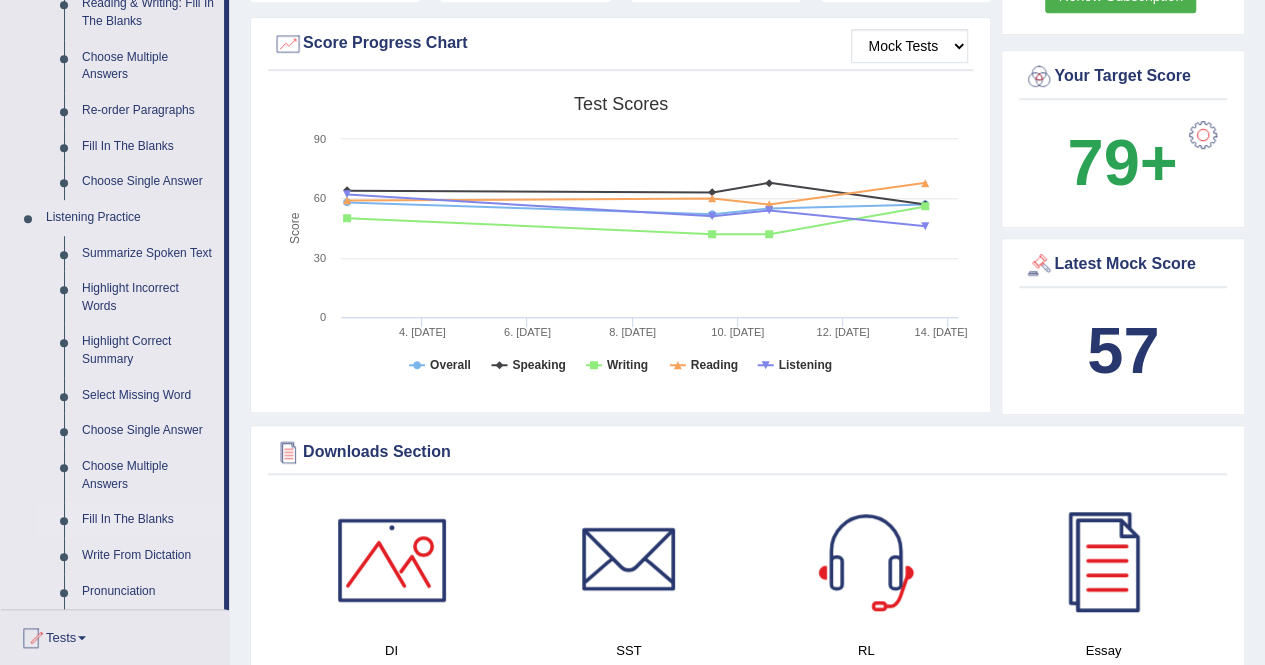 click on "Fill In The Blanks" at bounding box center (148, 520) 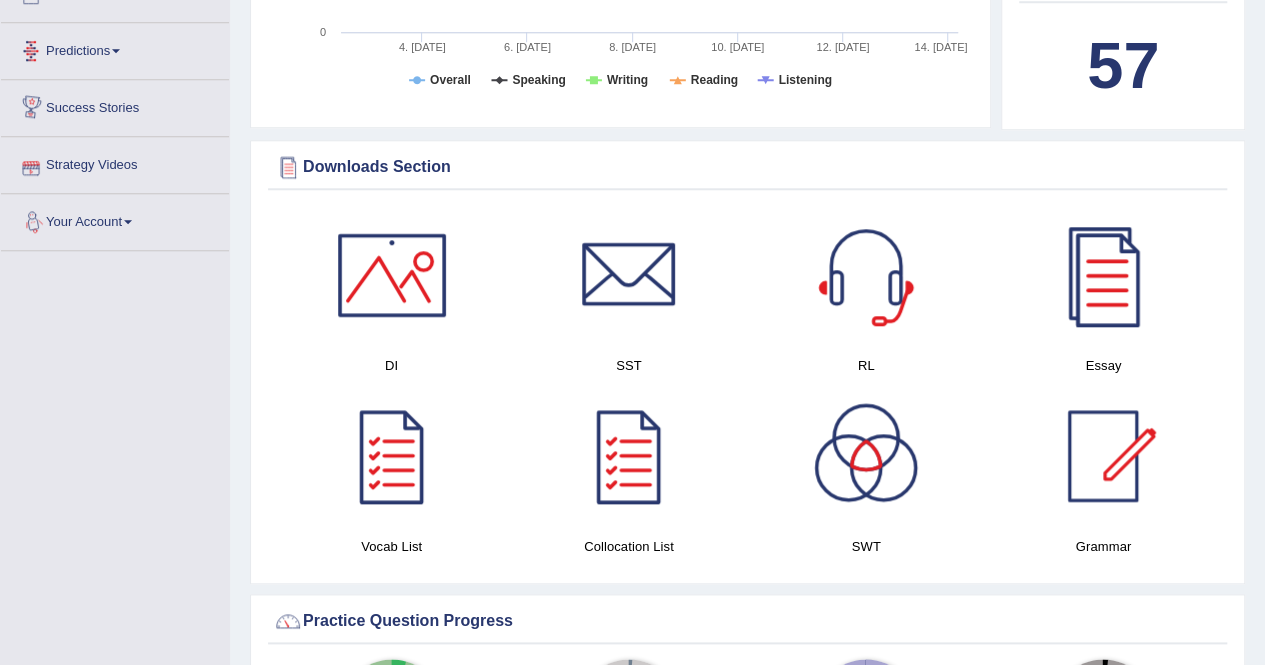 scroll, scrollTop: 1004, scrollLeft: 0, axis: vertical 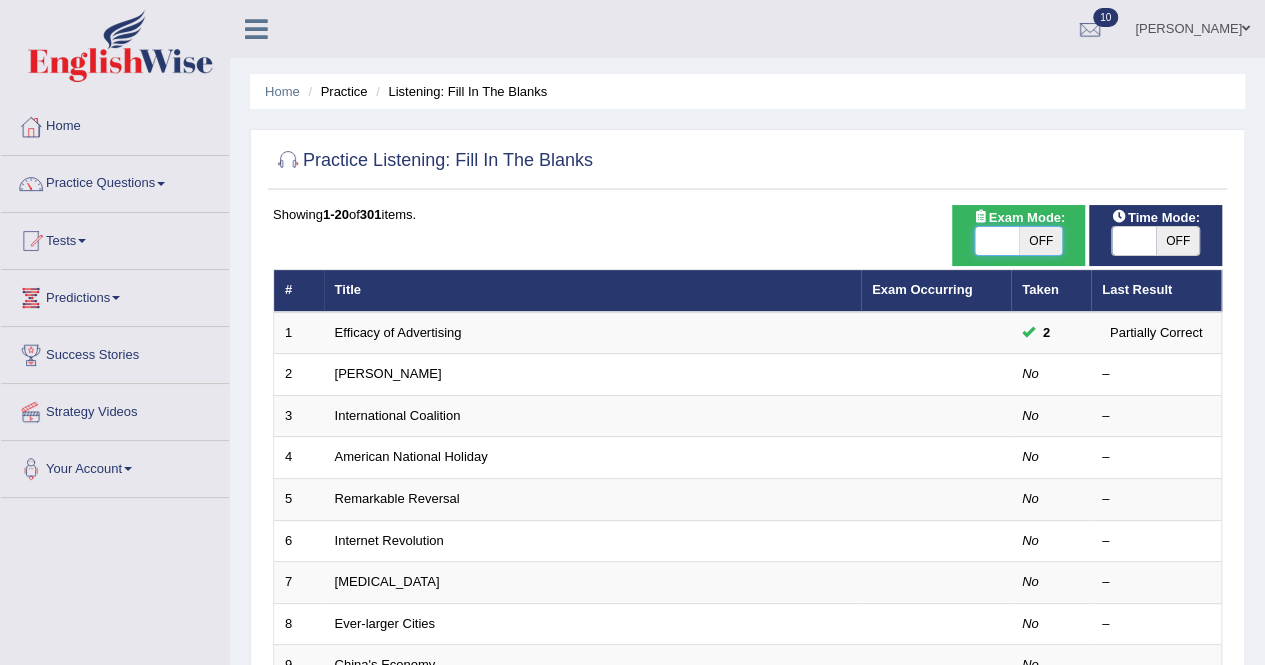 click at bounding box center (997, 241) 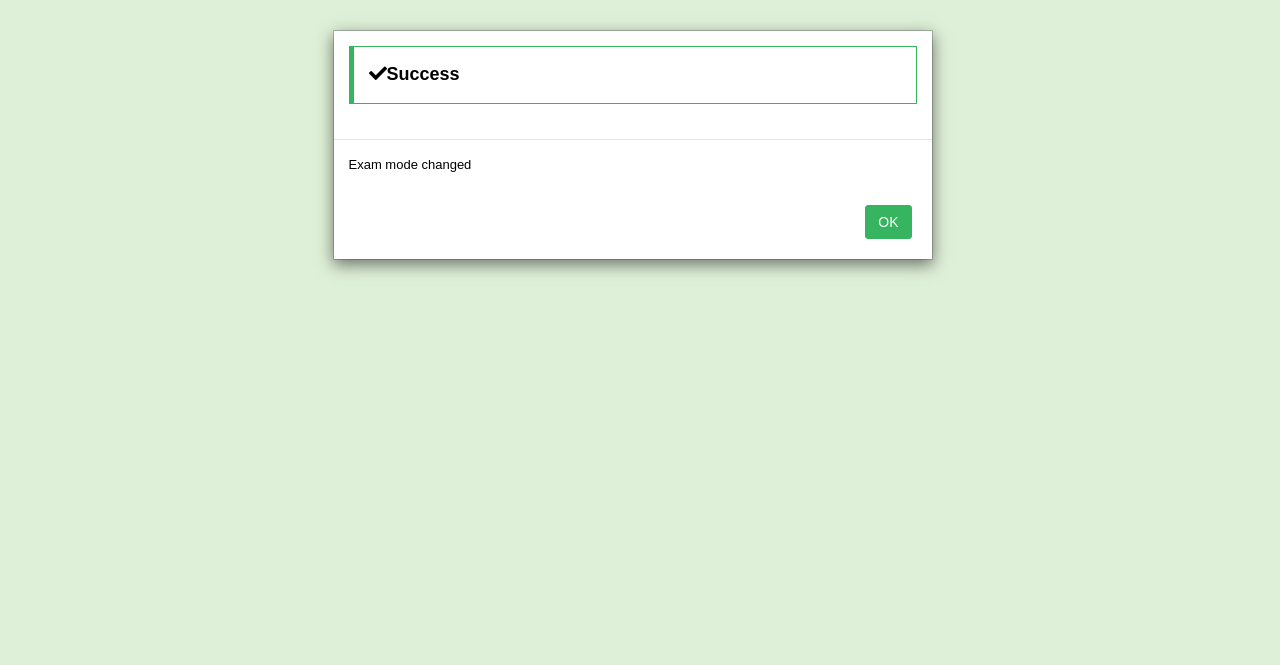 click on "Success Exam mode changed OK" at bounding box center (640, 332) 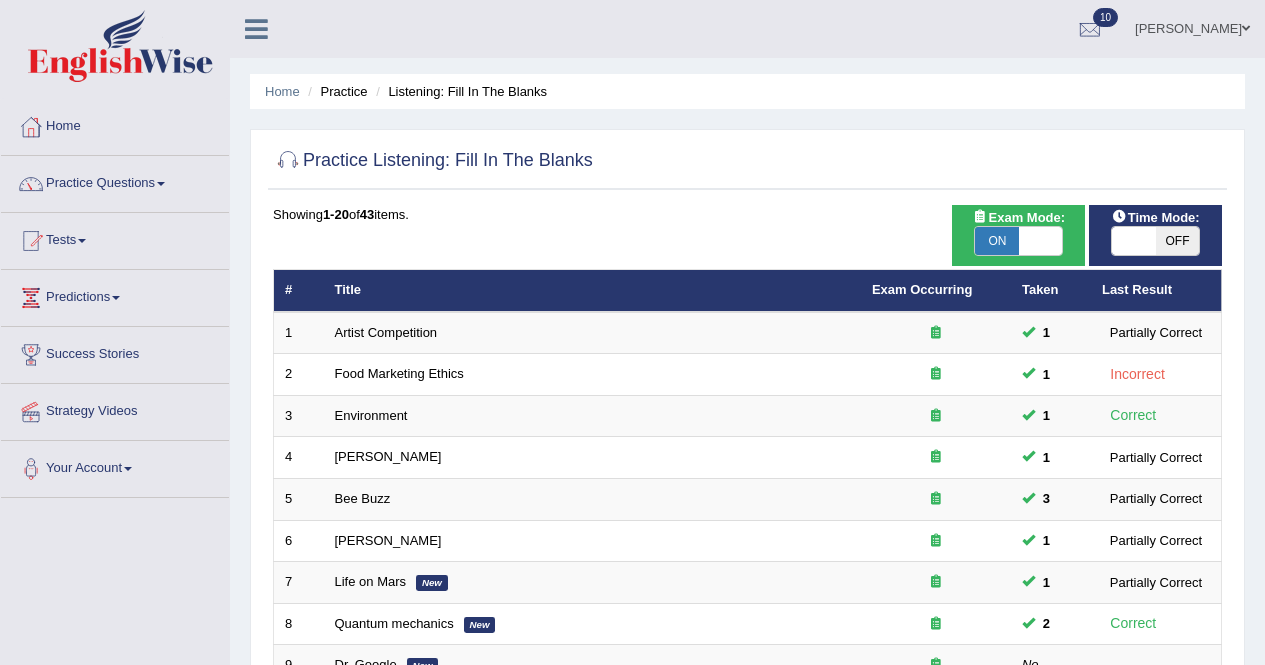 scroll, scrollTop: 0, scrollLeft: 0, axis: both 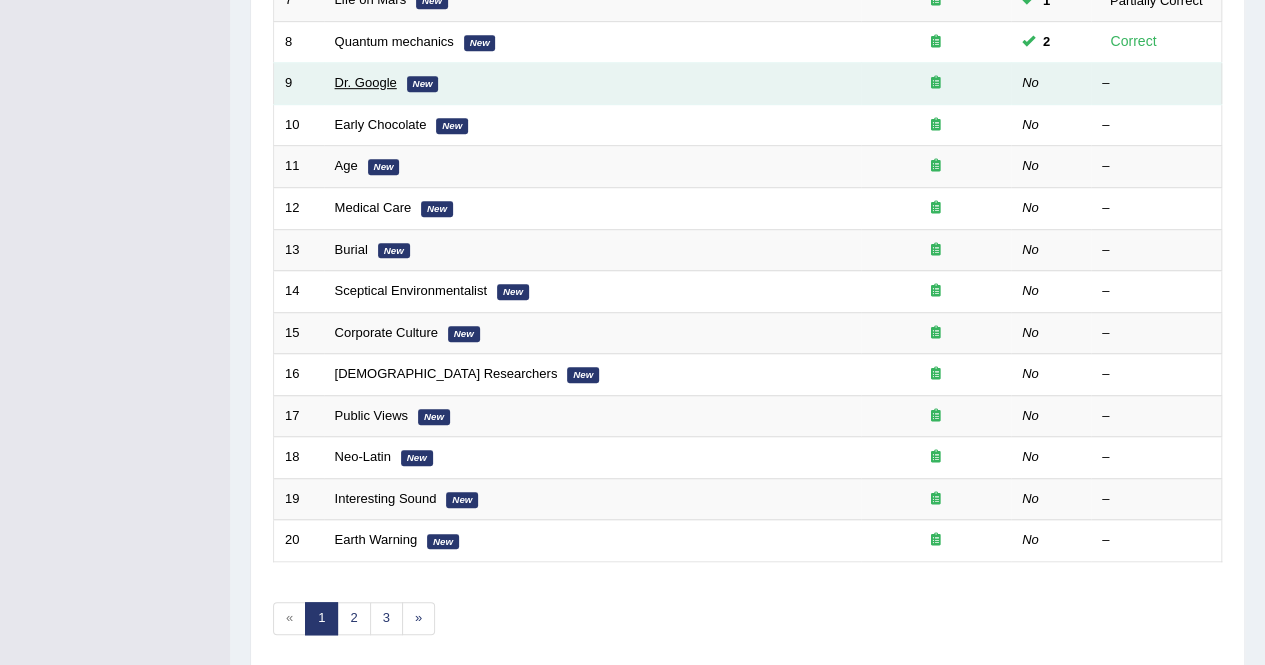 click on "Dr. Google" at bounding box center (366, 82) 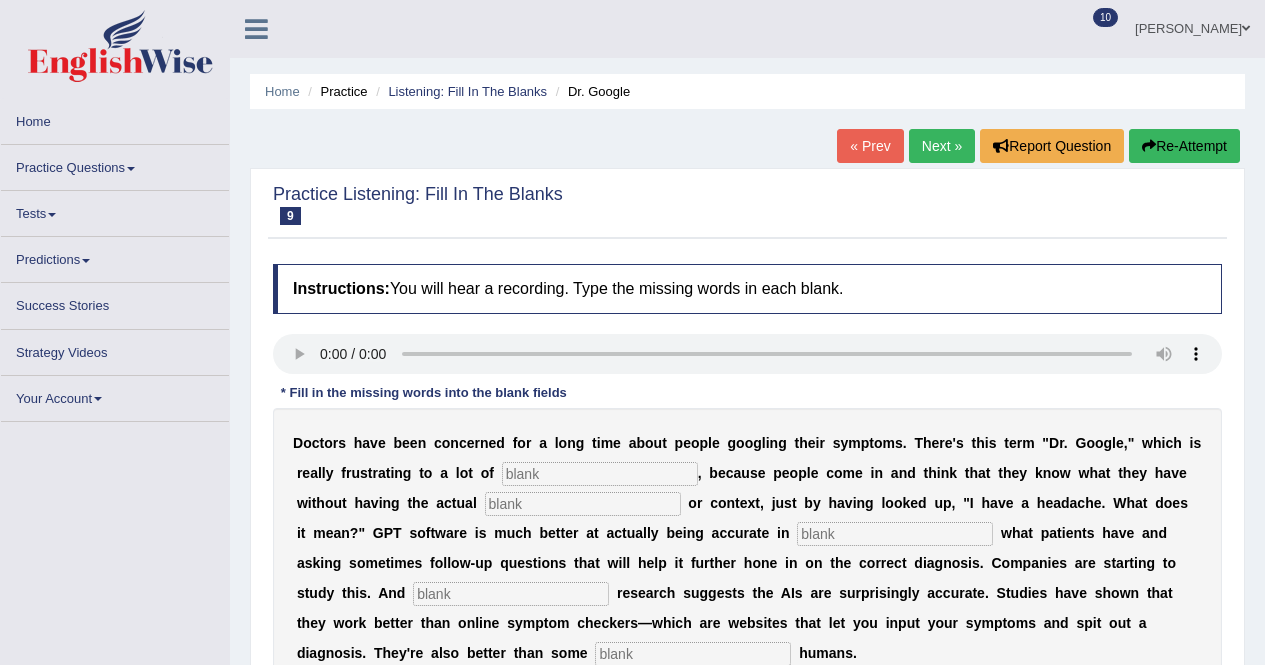 scroll, scrollTop: 0, scrollLeft: 0, axis: both 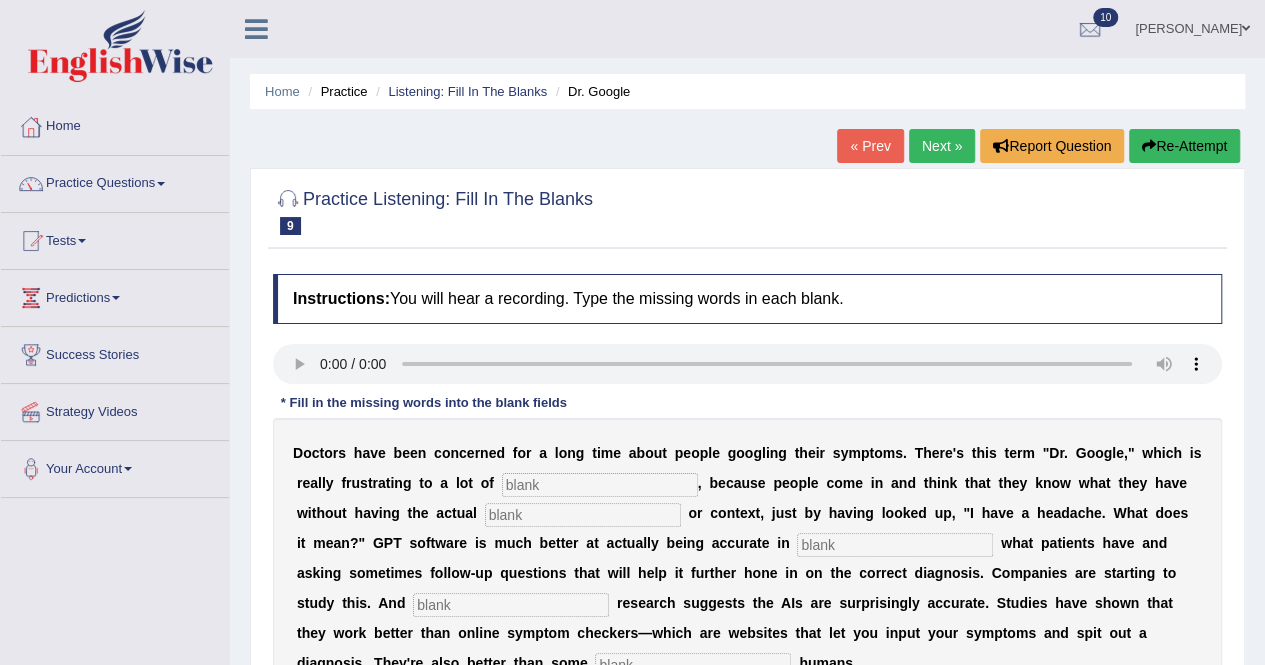 click at bounding box center (600, 485) 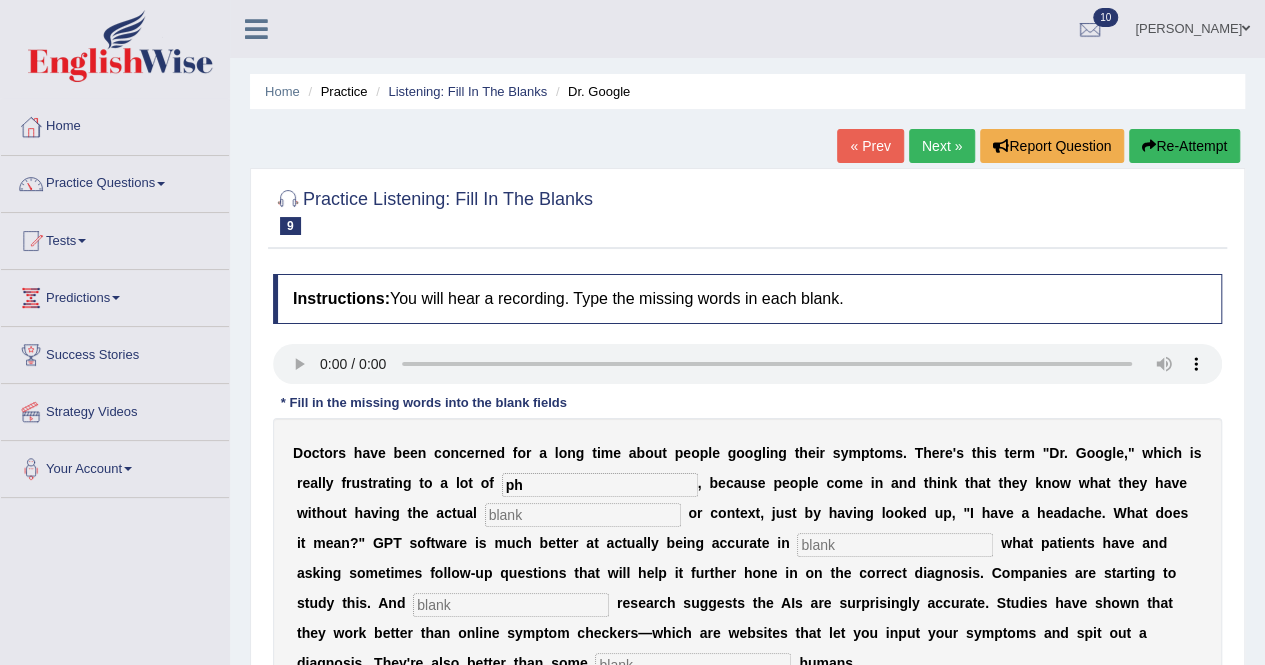click on "ph" at bounding box center (600, 485) 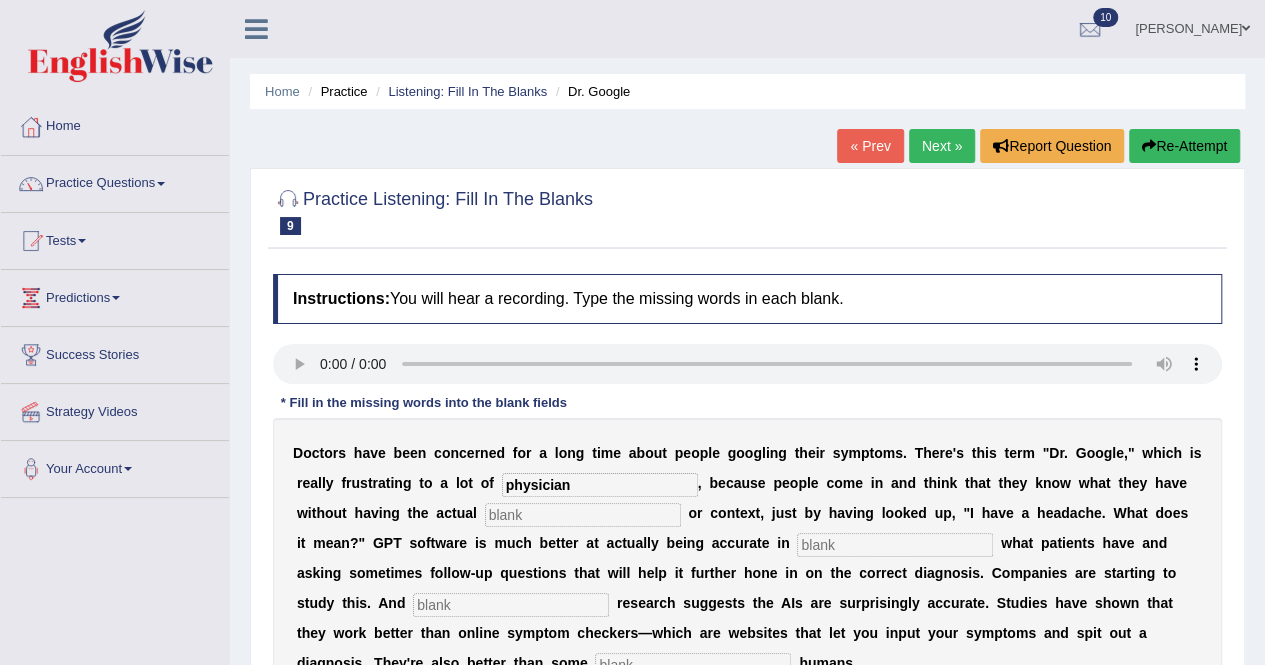 type on "physician" 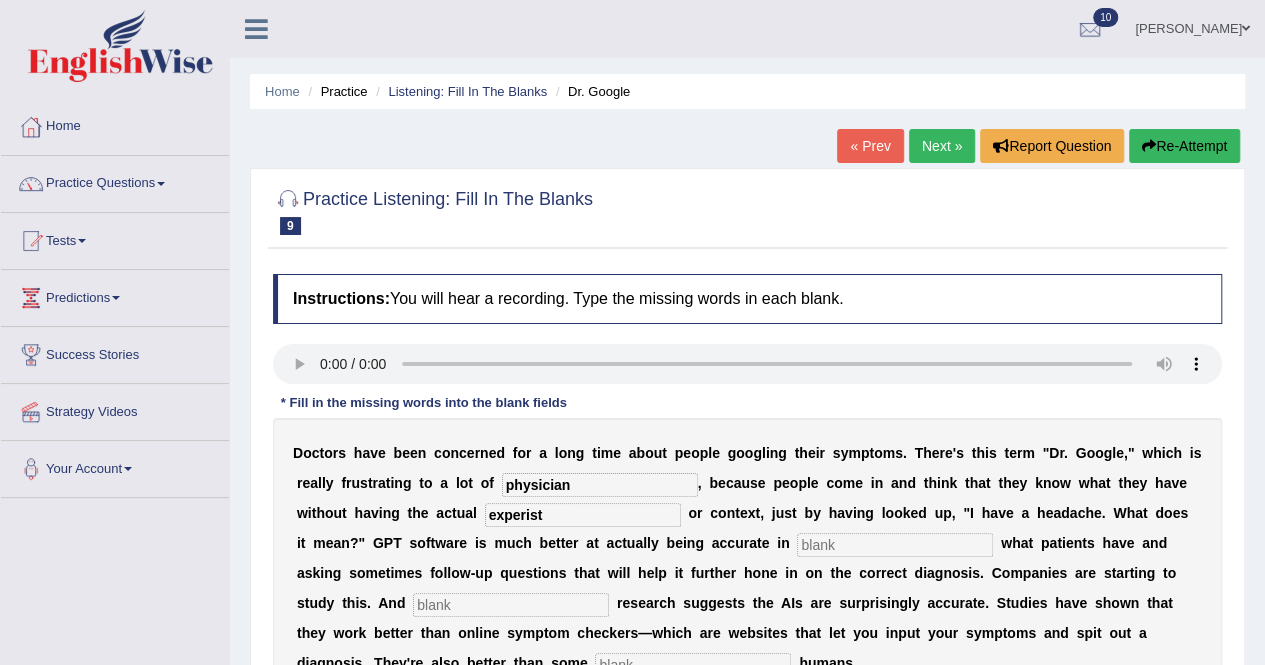 type on "experist" 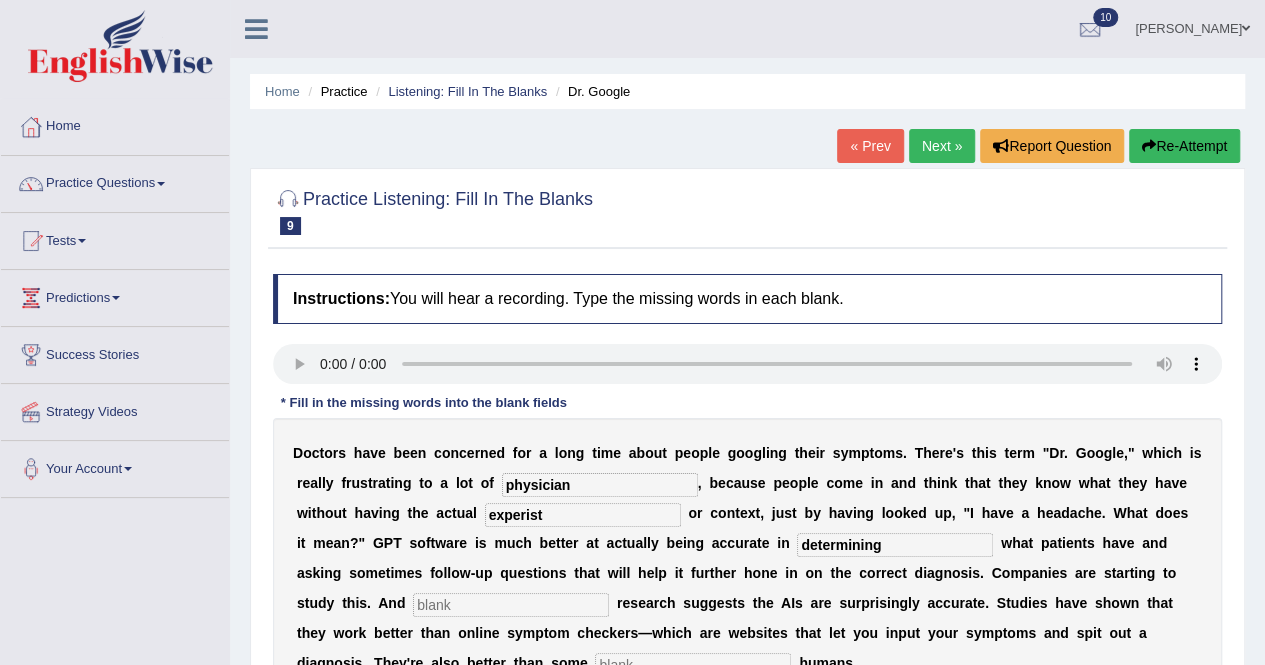type on "determining" 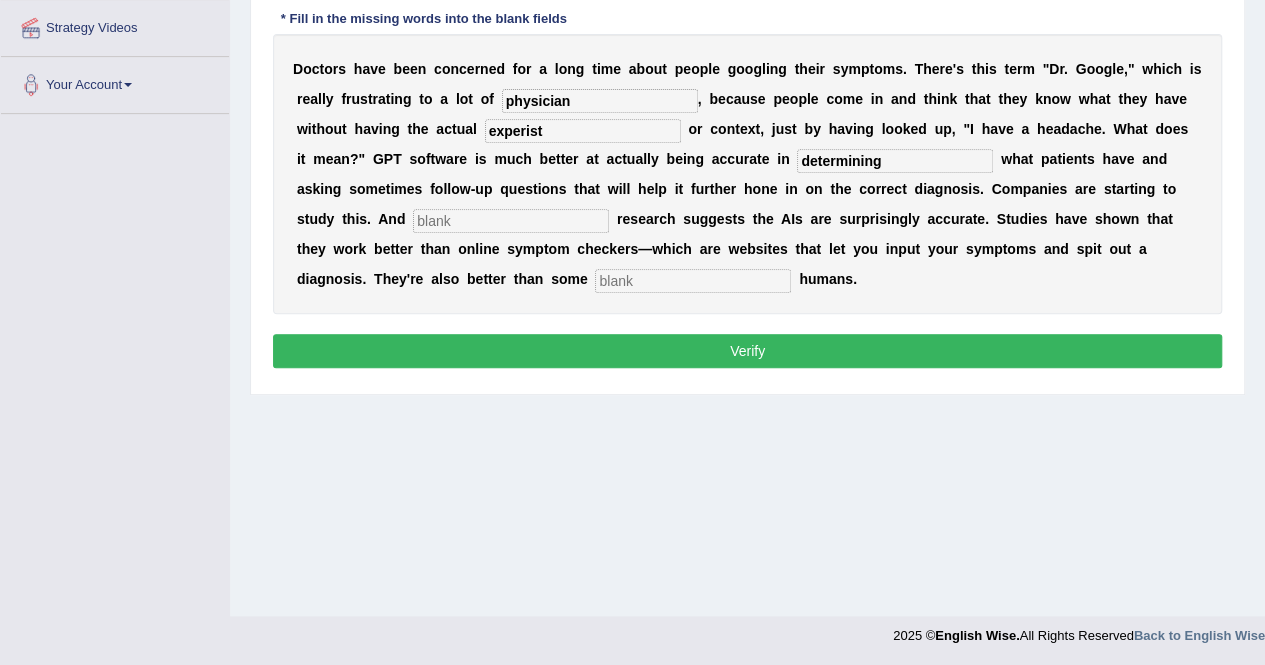click at bounding box center [511, 221] 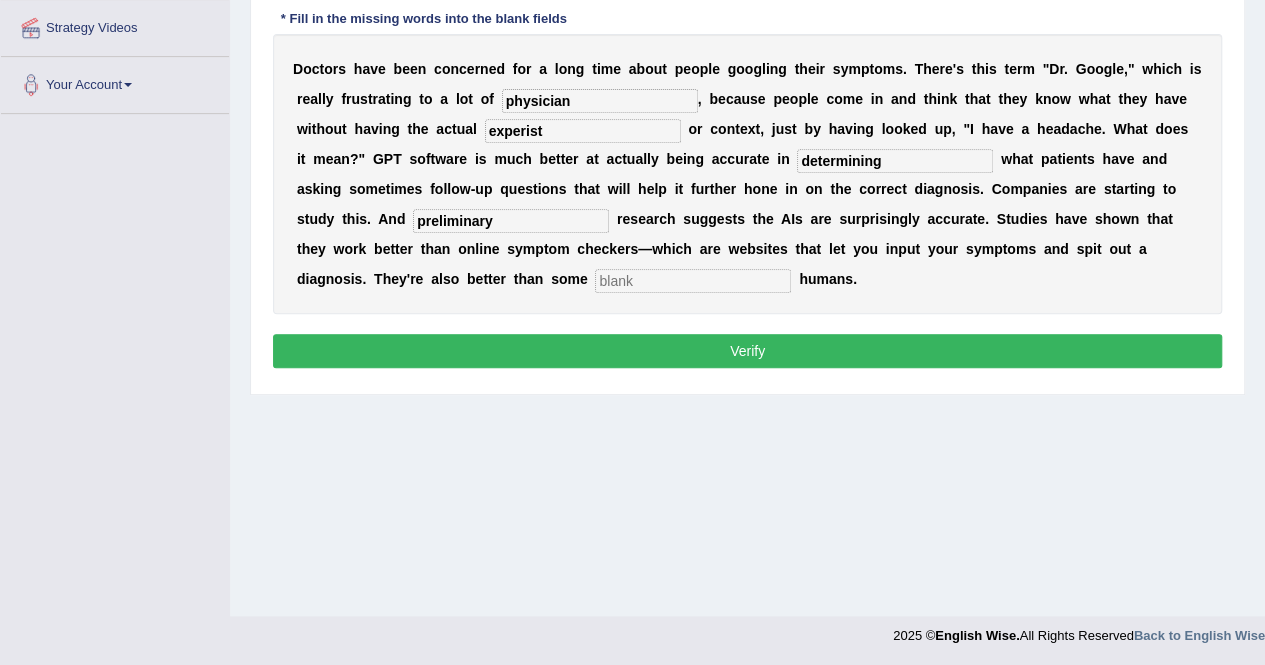 type on "preliminary" 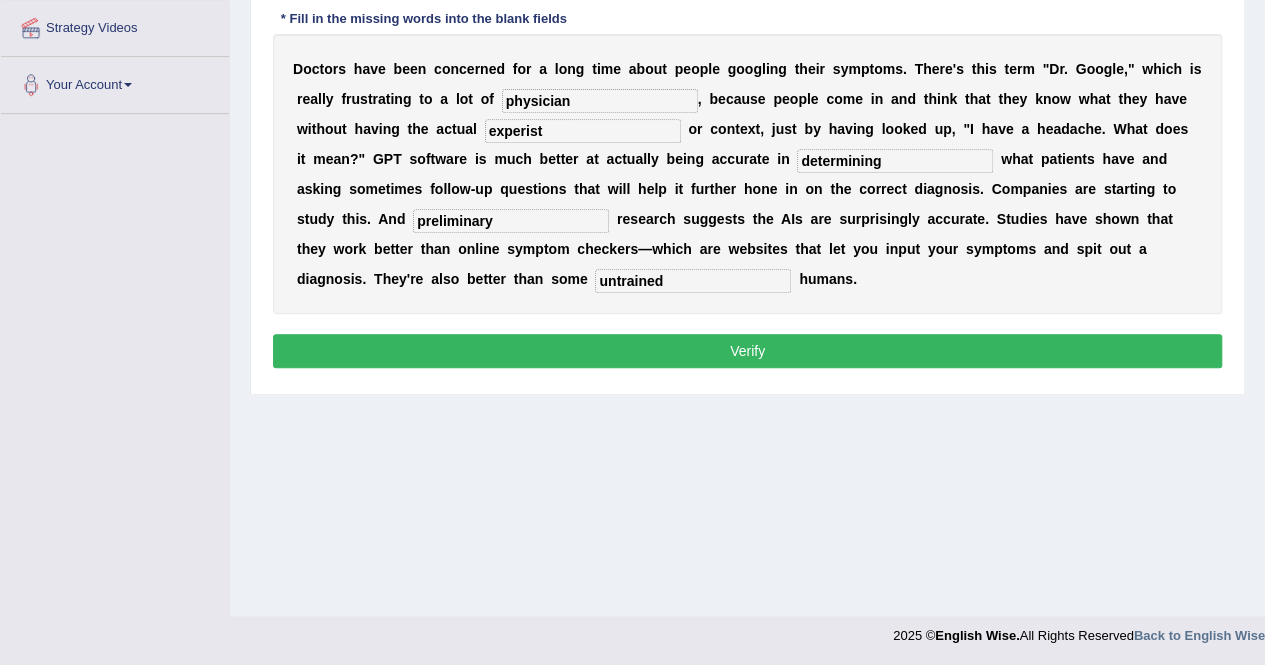 type on "untrained" 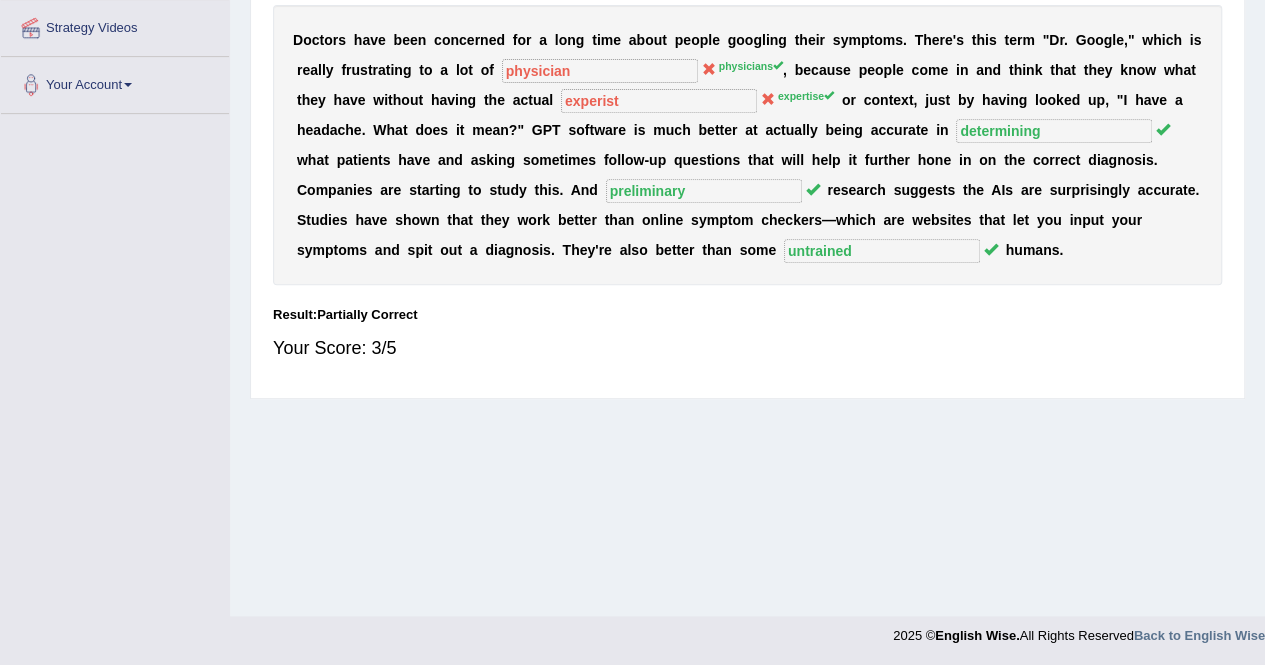 scroll, scrollTop: 0, scrollLeft: 0, axis: both 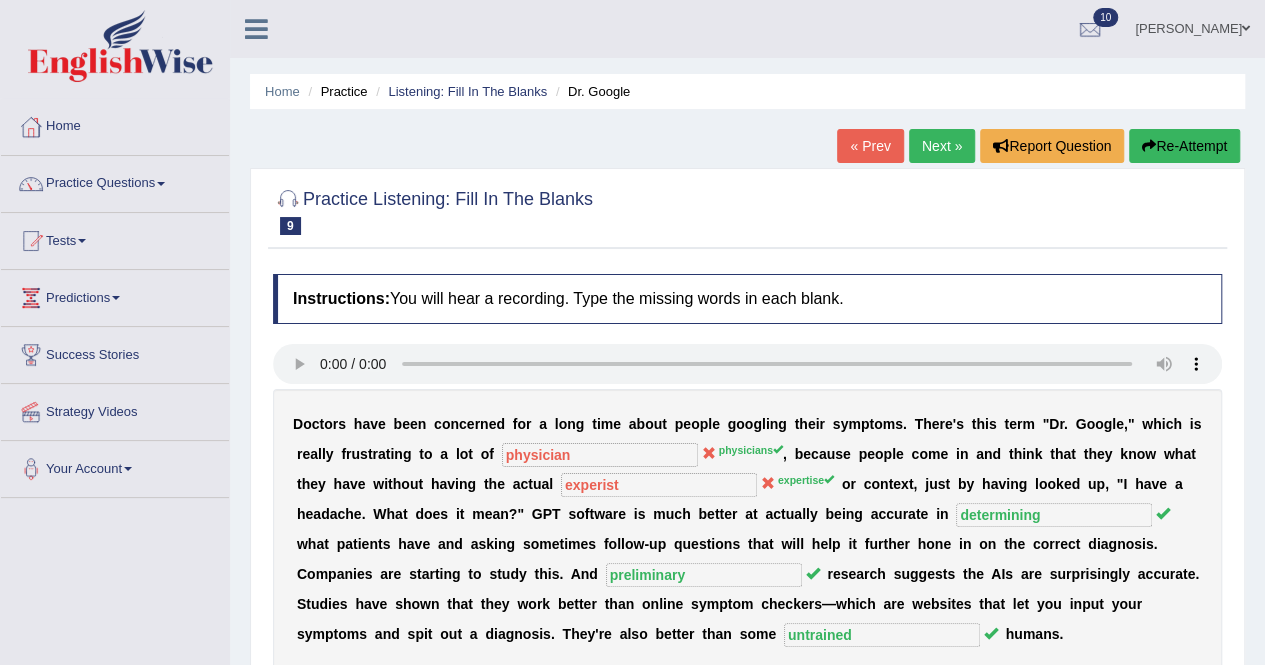 click on "Next »" at bounding box center [942, 146] 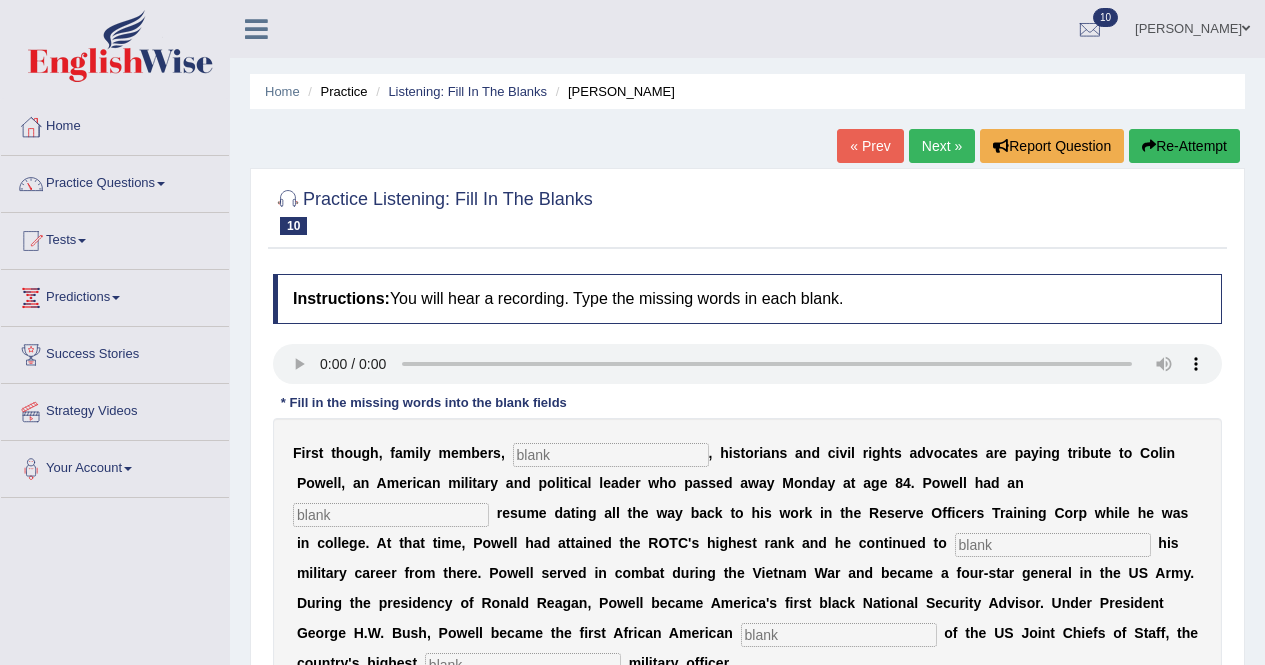 scroll, scrollTop: 0, scrollLeft: 0, axis: both 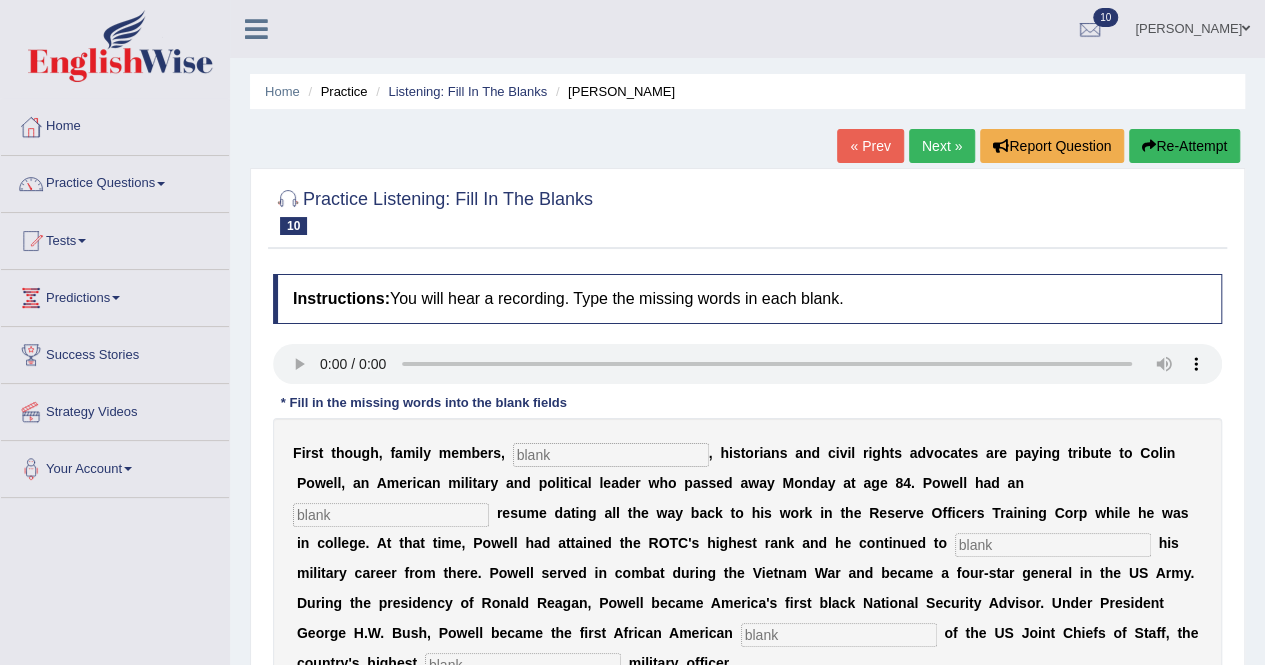 click at bounding box center [611, 455] 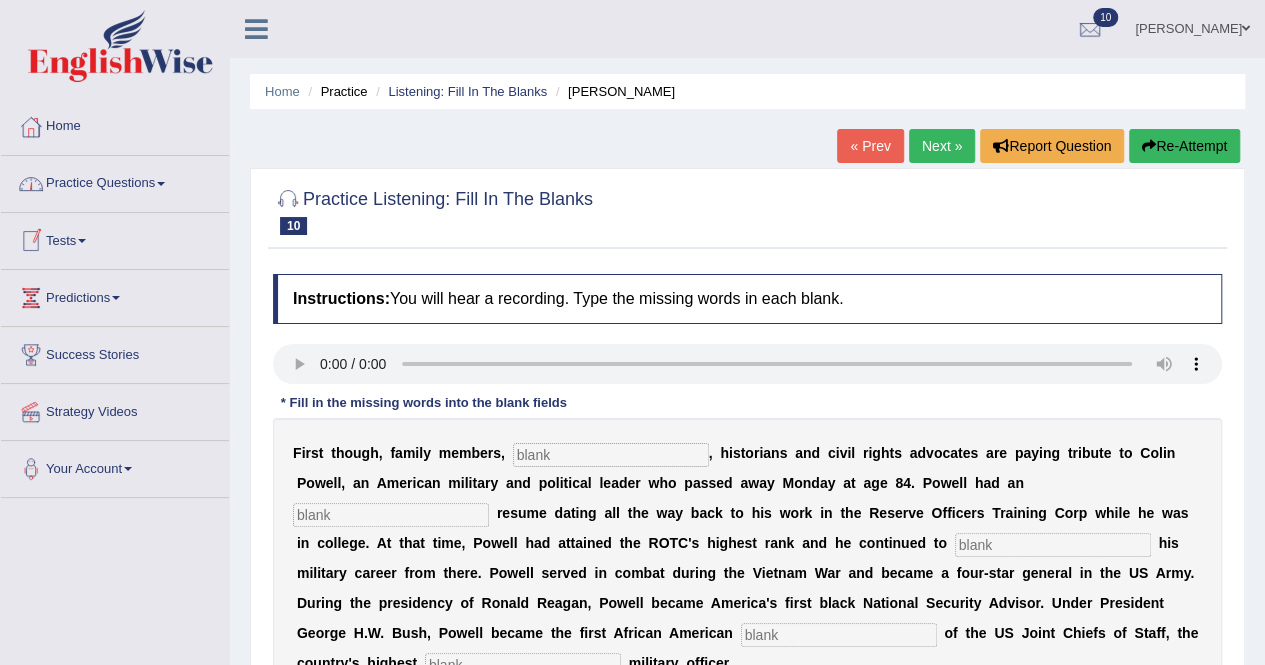 click on "Practice Questions" at bounding box center [115, 181] 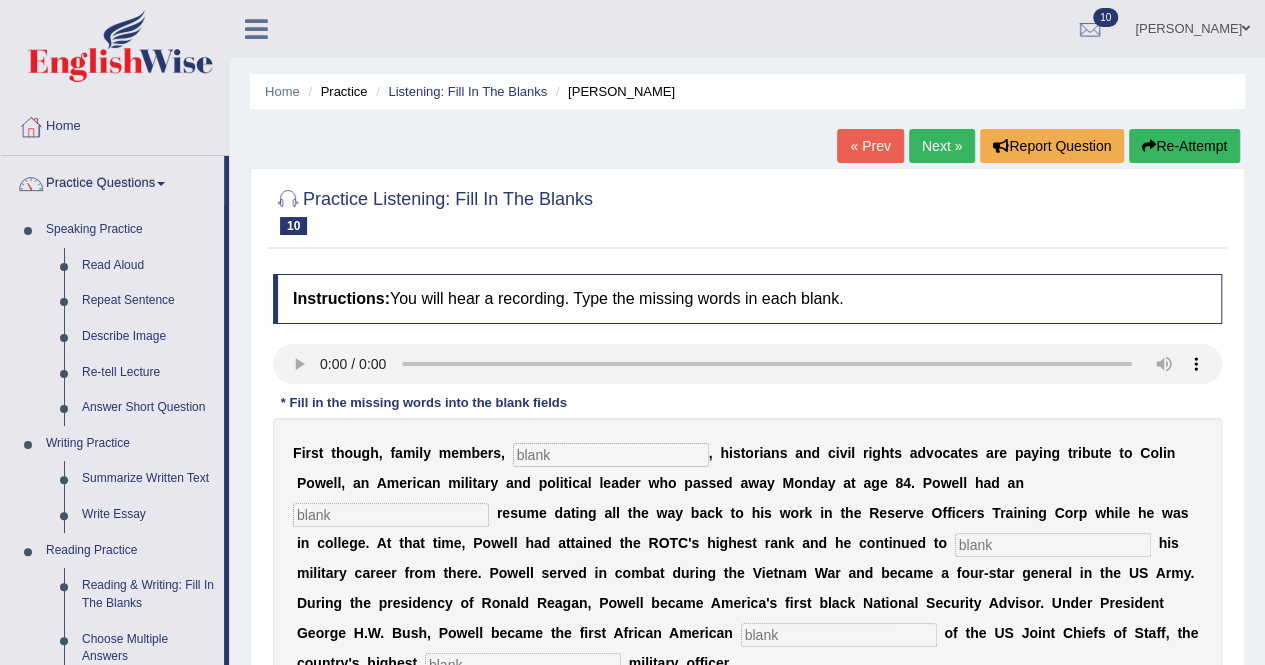 scroll, scrollTop: 582, scrollLeft: 0, axis: vertical 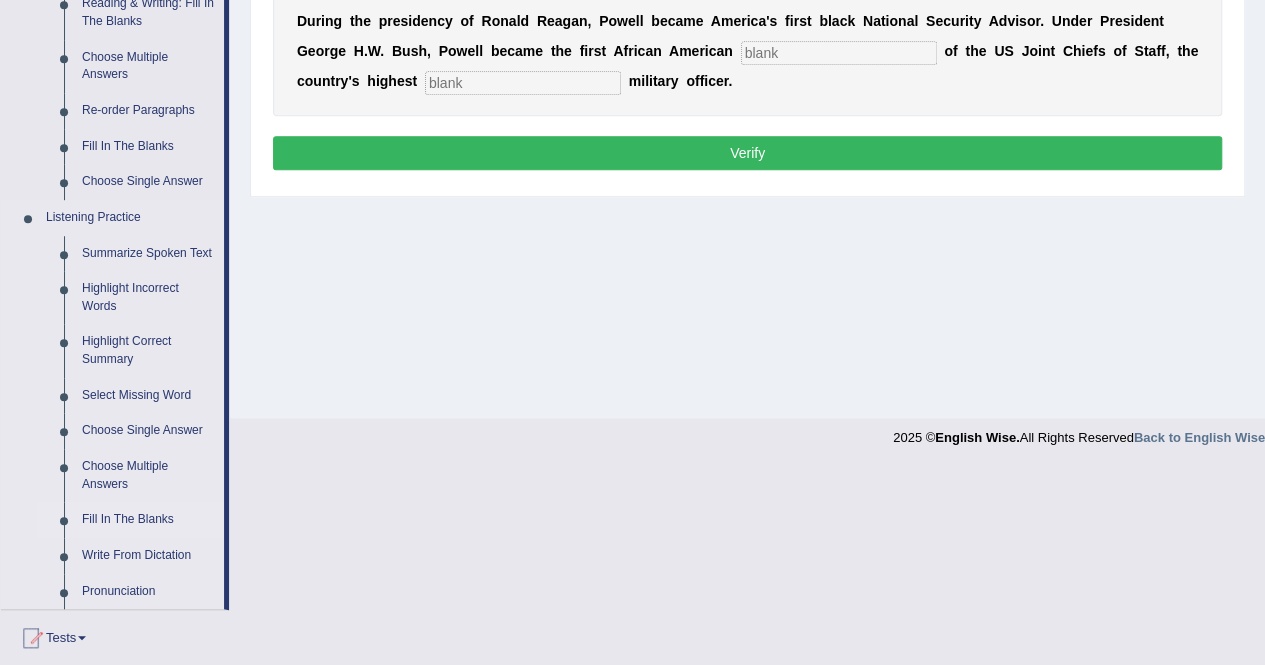 click on "Fill In The Blanks" at bounding box center (148, 520) 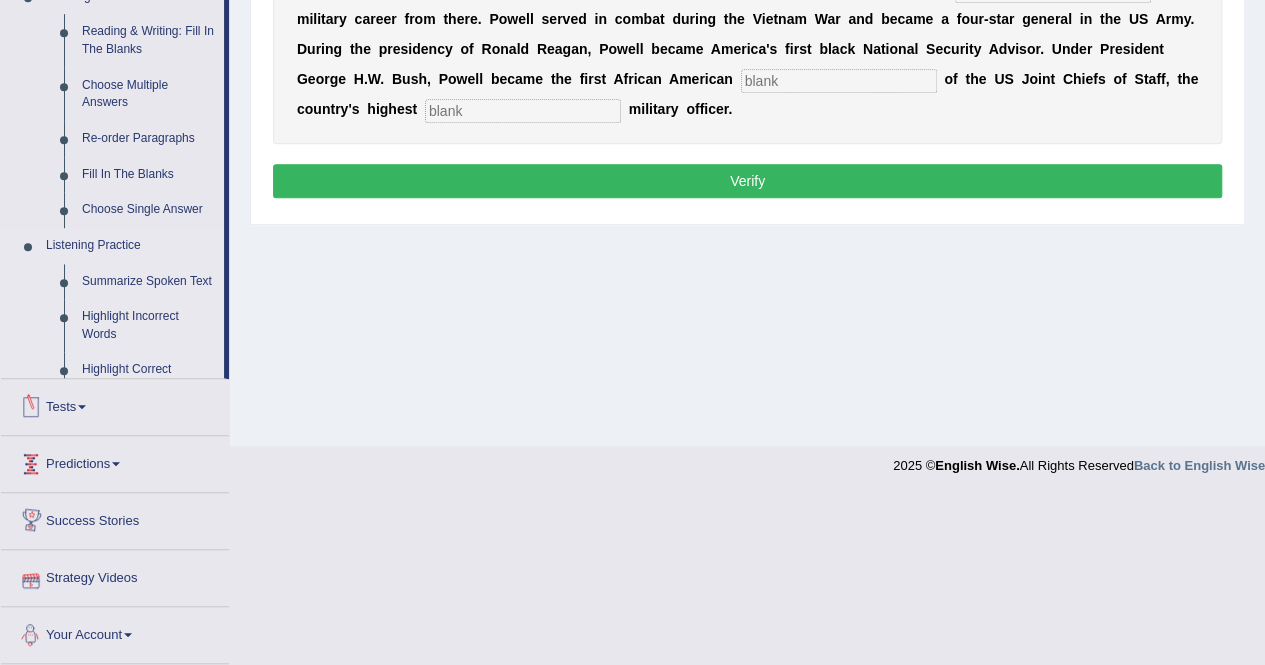 scroll, scrollTop: 450, scrollLeft: 0, axis: vertical 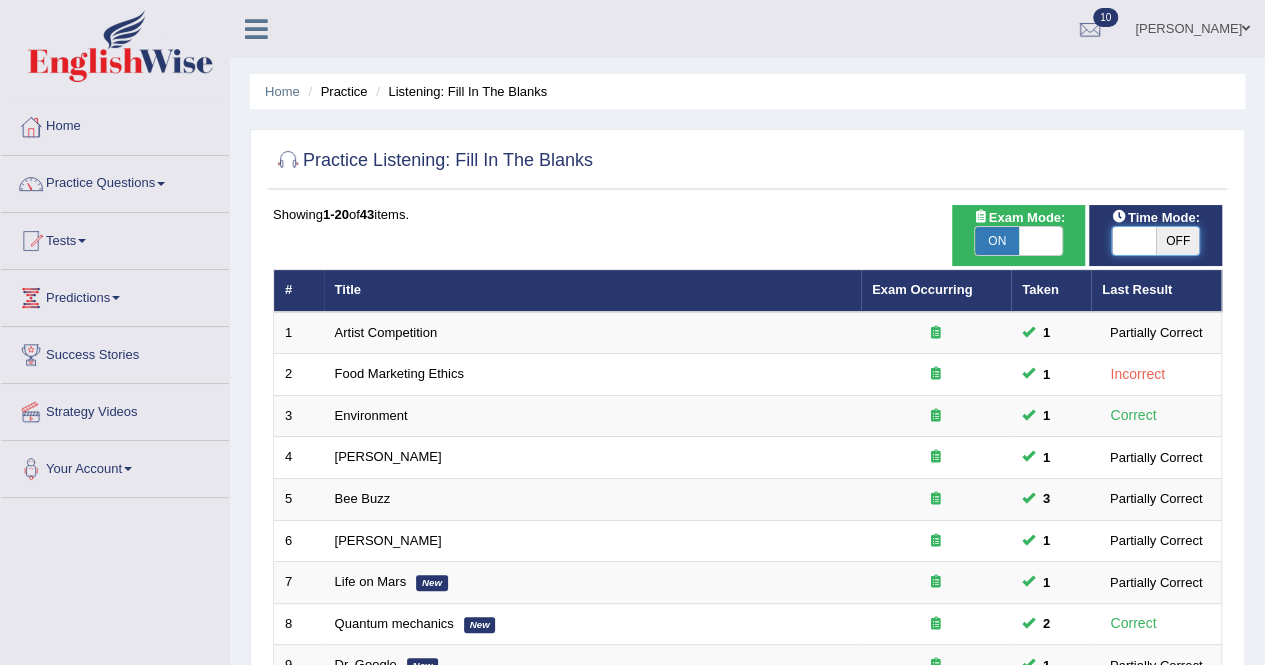 click at bounding box center (1134, 241) 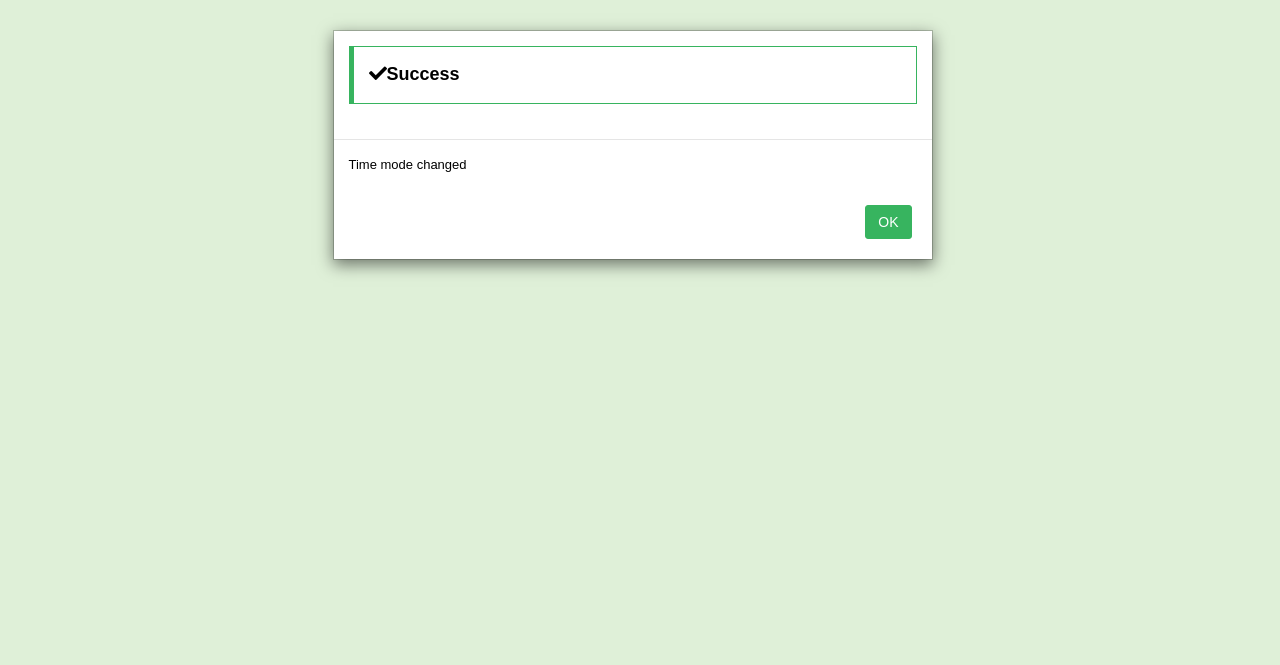 click on "OK" at bounding box center (888, 222) 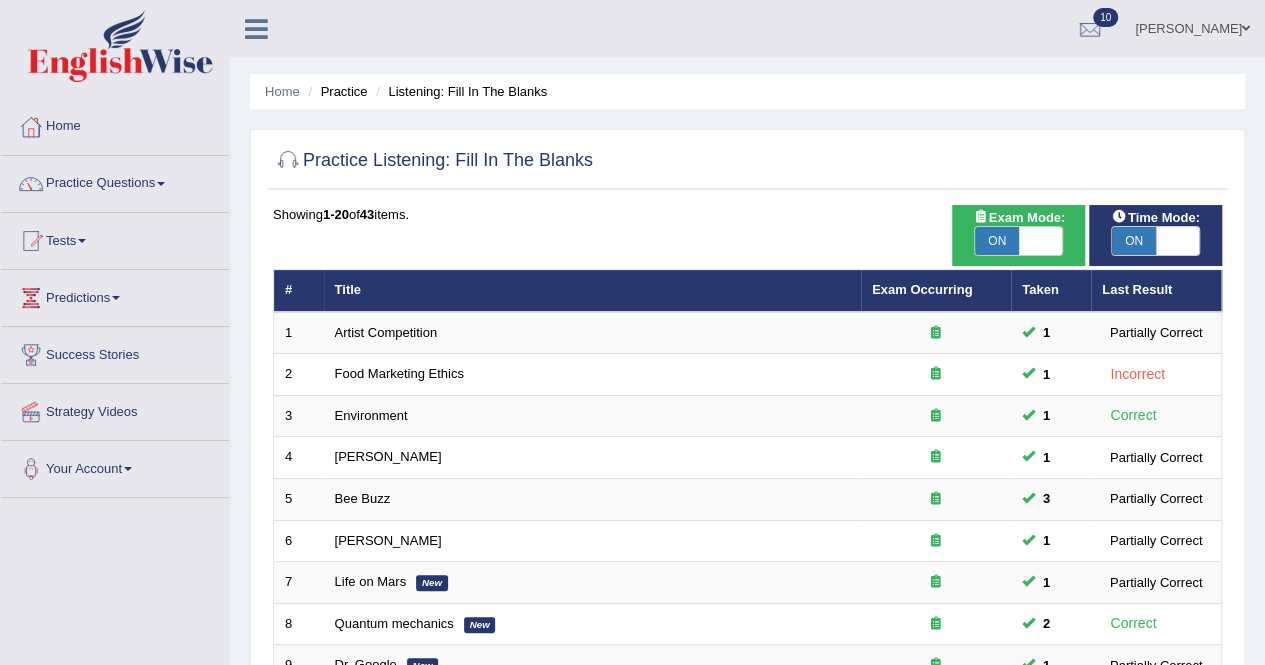 scroll, scrollTop: 582, scrollLeft: 0, axis: vertical 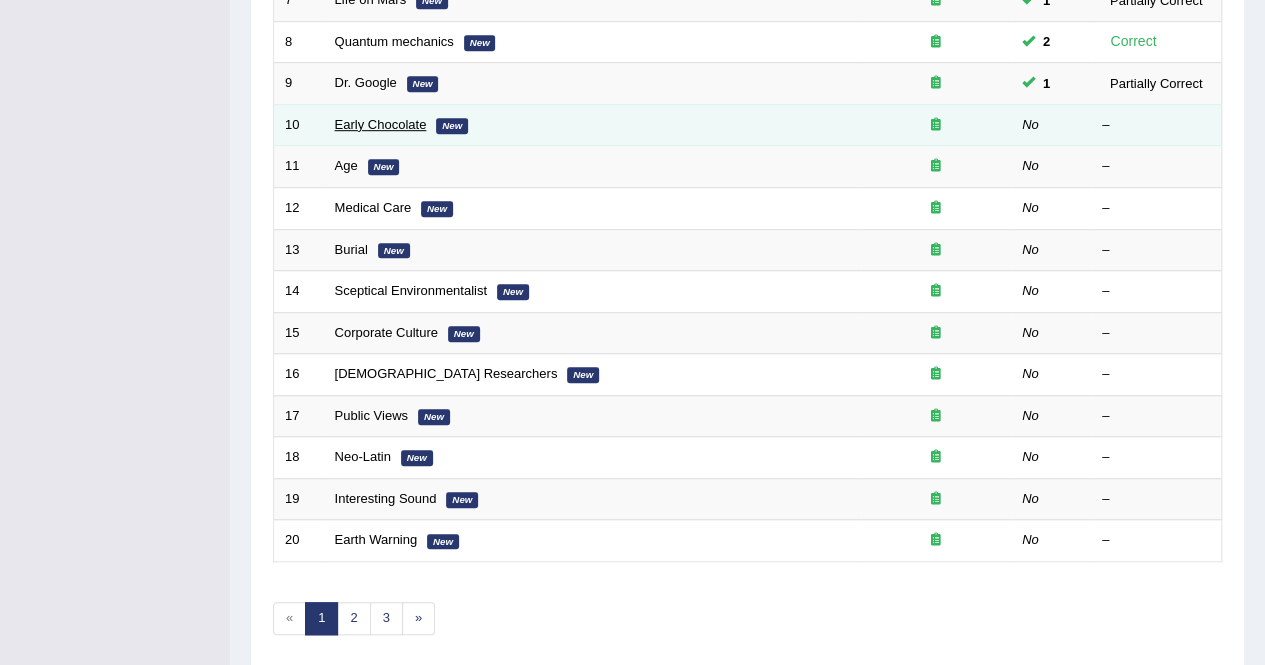 click on "Early Chocolate" at bounding box center [381, 124] 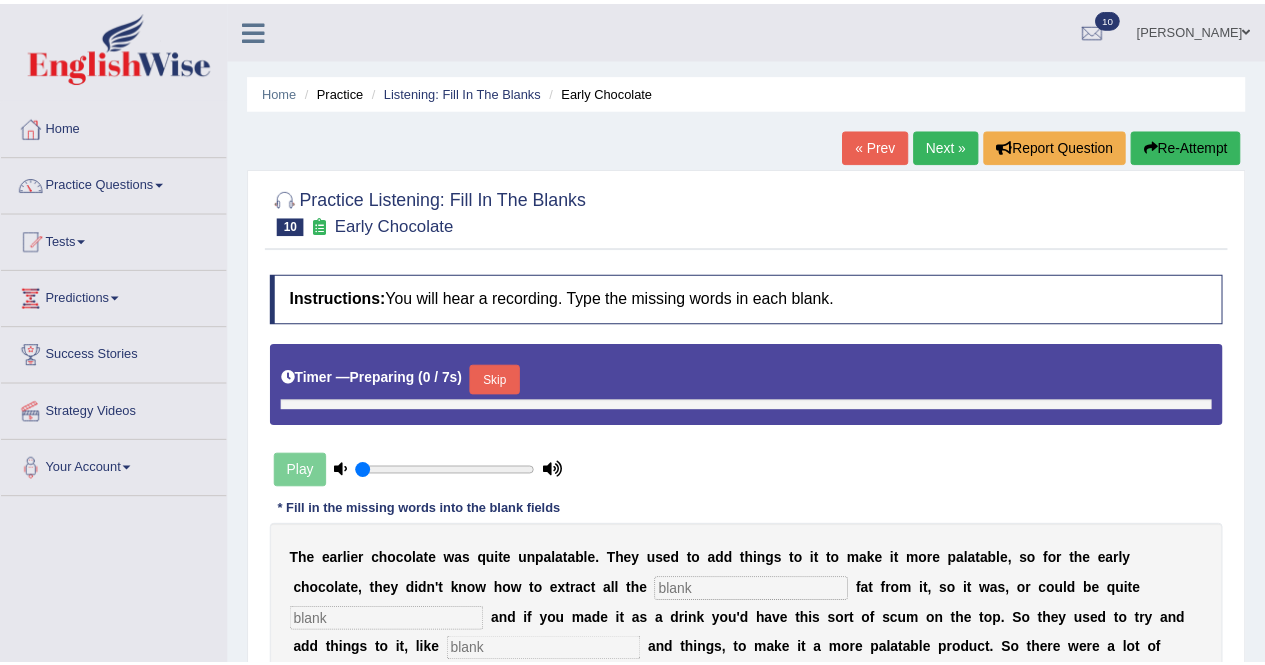 scroll, scrollTop: 0, scrollLeft: 0, axis: both 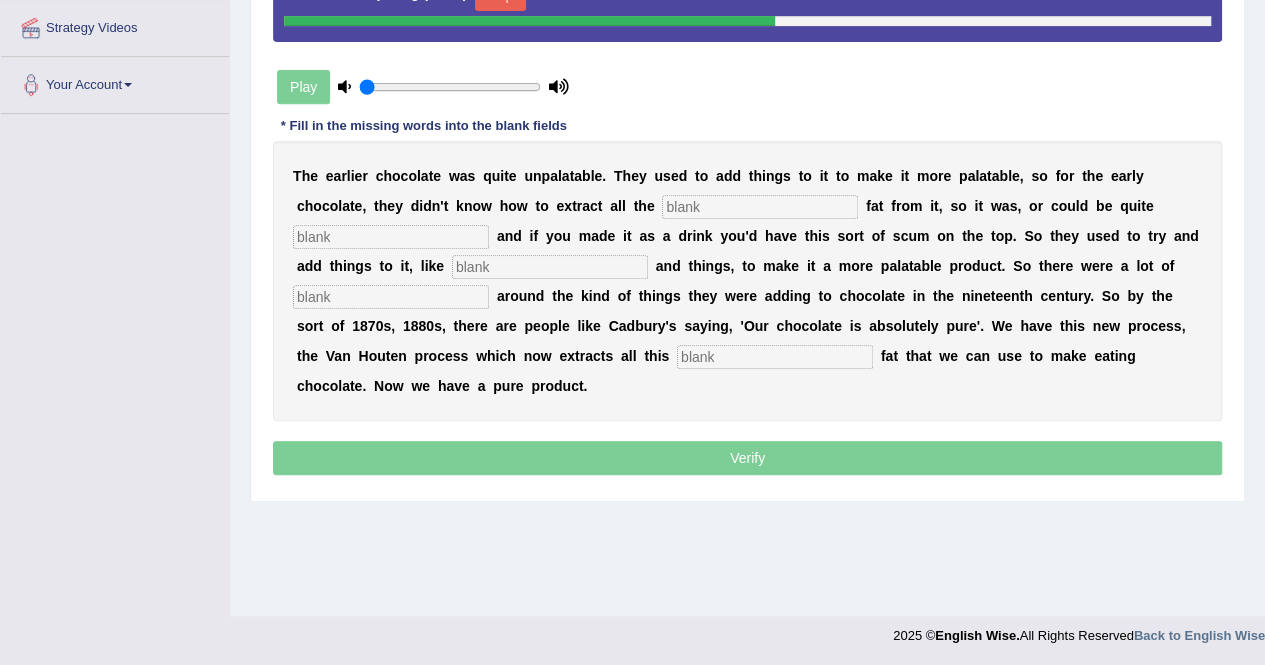 click at bounding box center [760, 207] 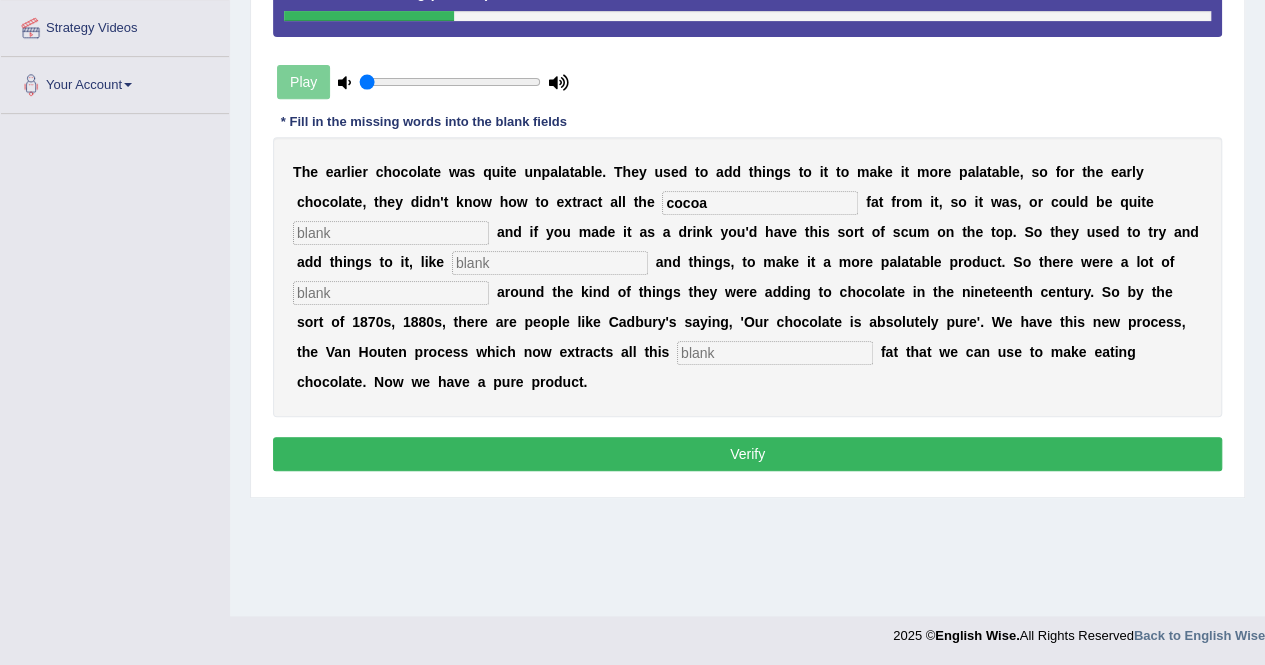 type on "cocoa" 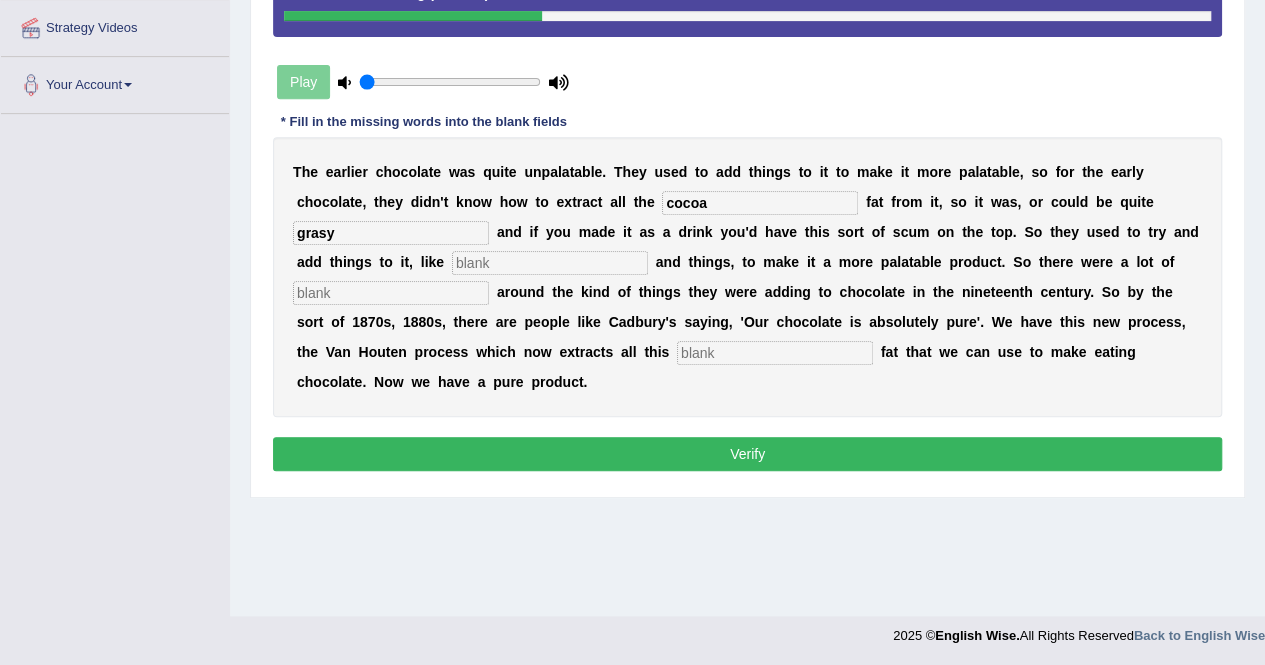 type on "grasy" 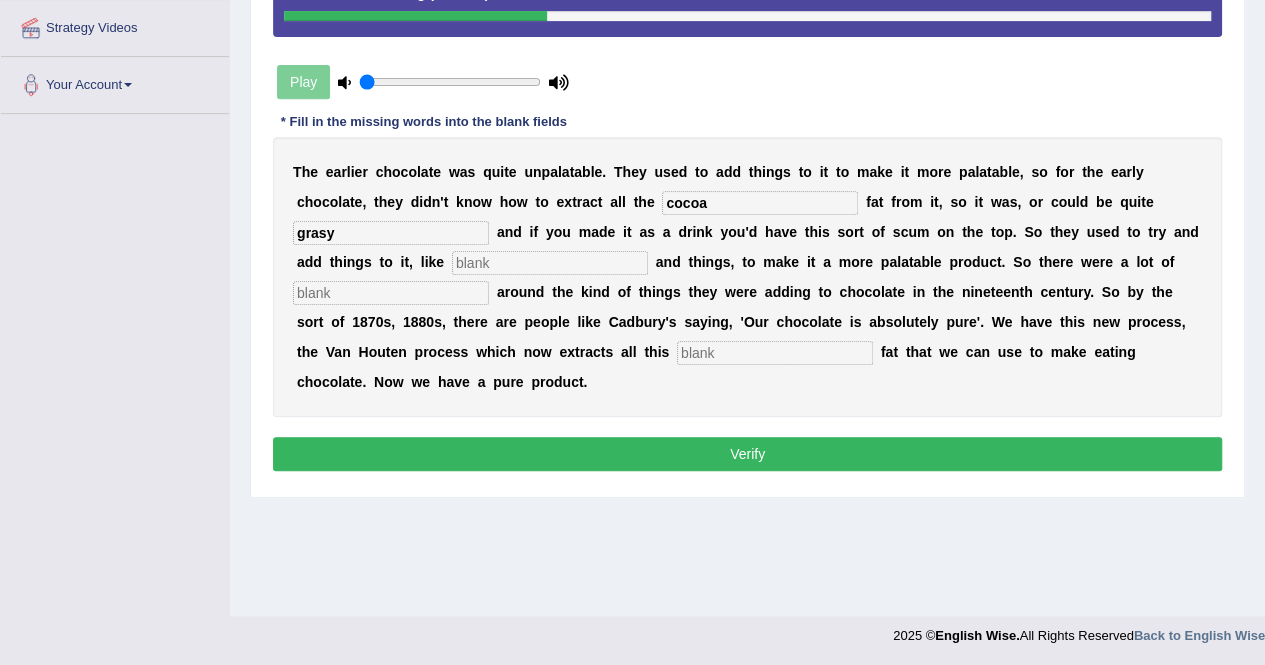 click at bounding box center [550, 263] 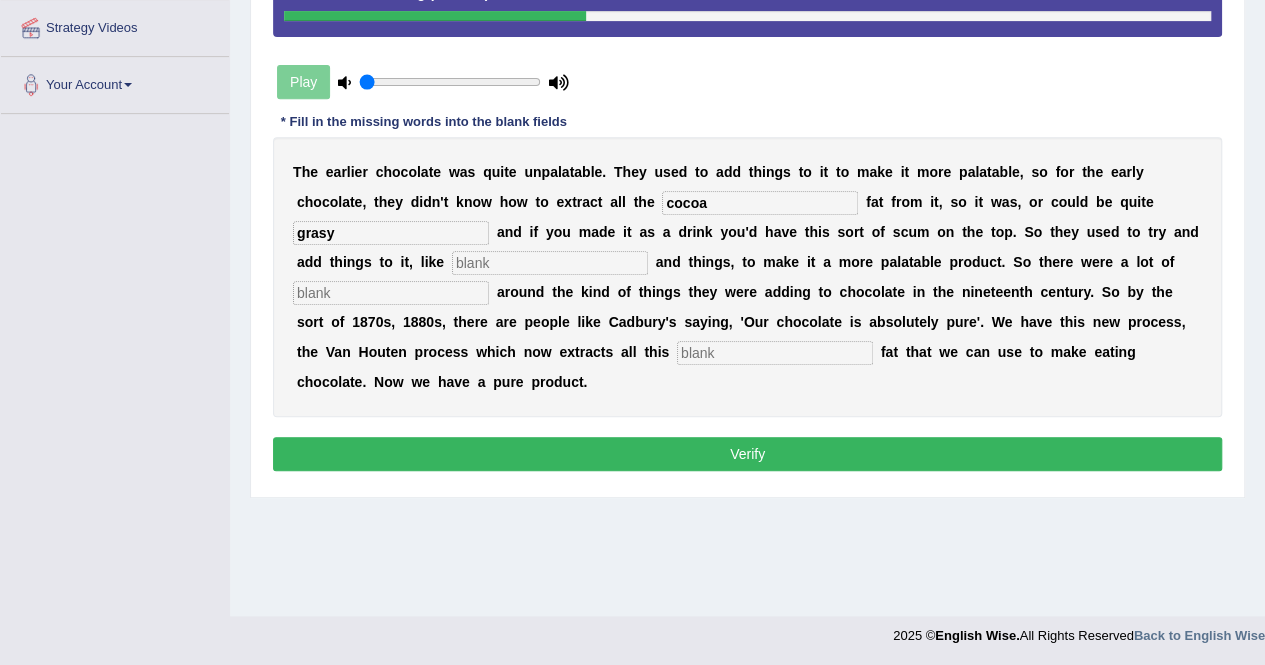 click at bounding box center (391, 293) 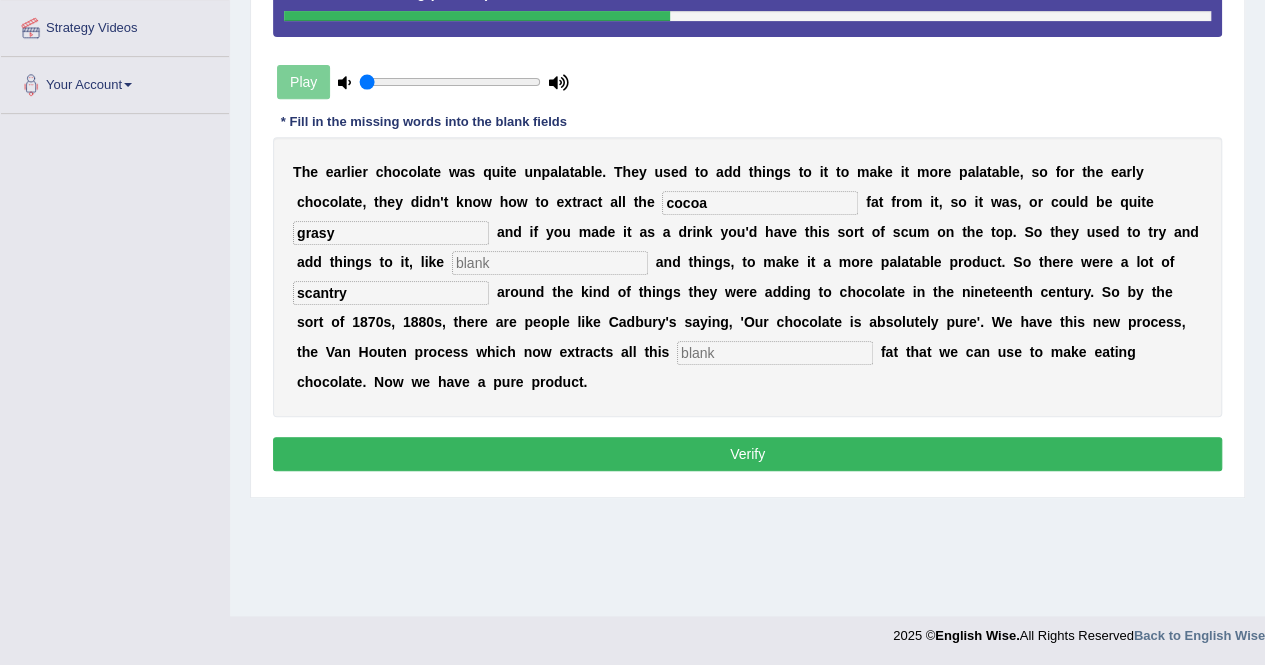 type on "scantry" 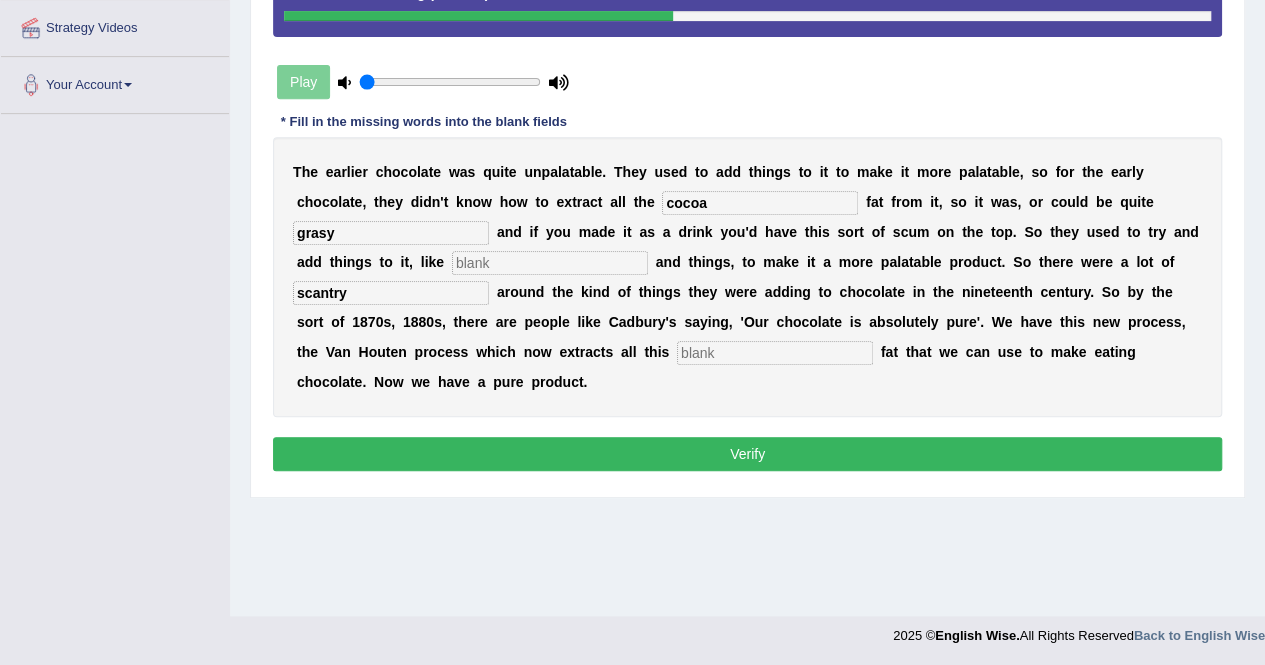 click at bounding box center (775, 353) 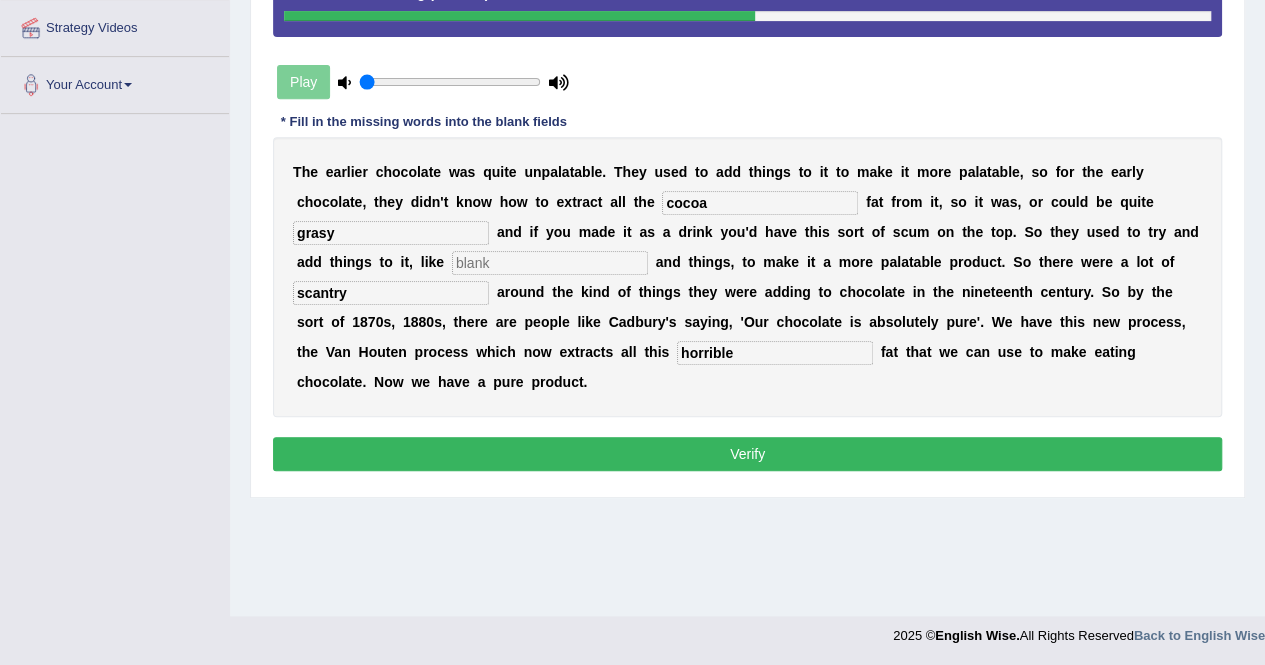 type on "horrible" 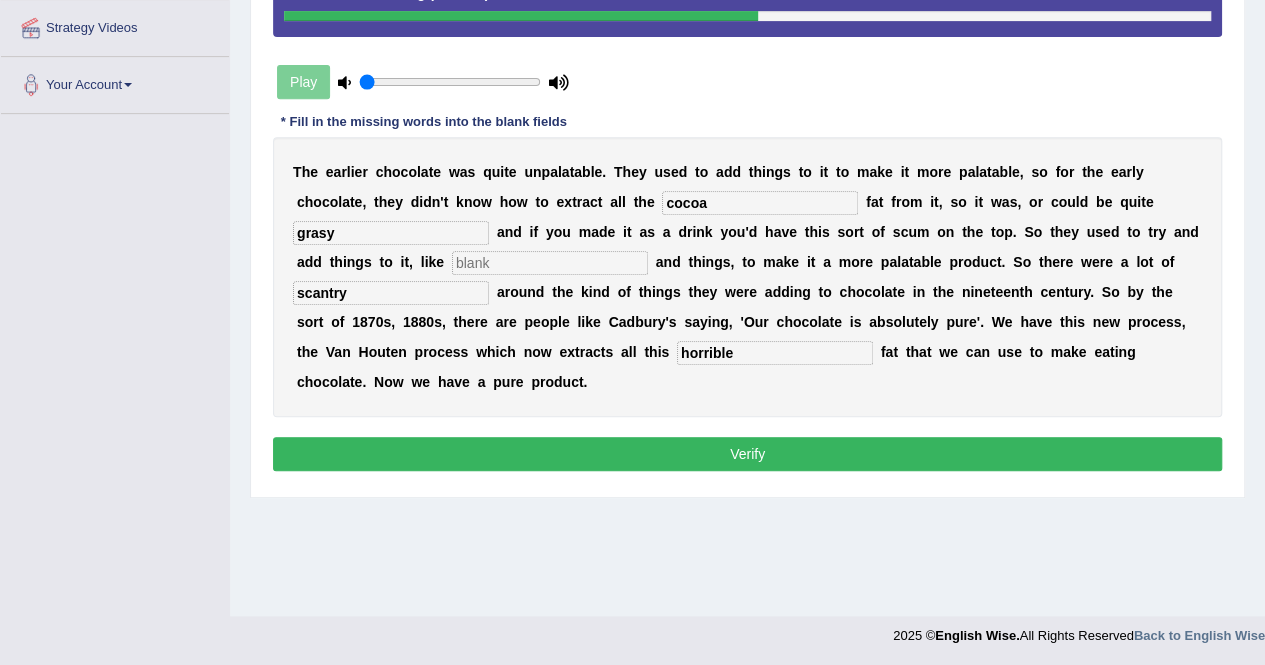 click at bounding box center [550, 263] 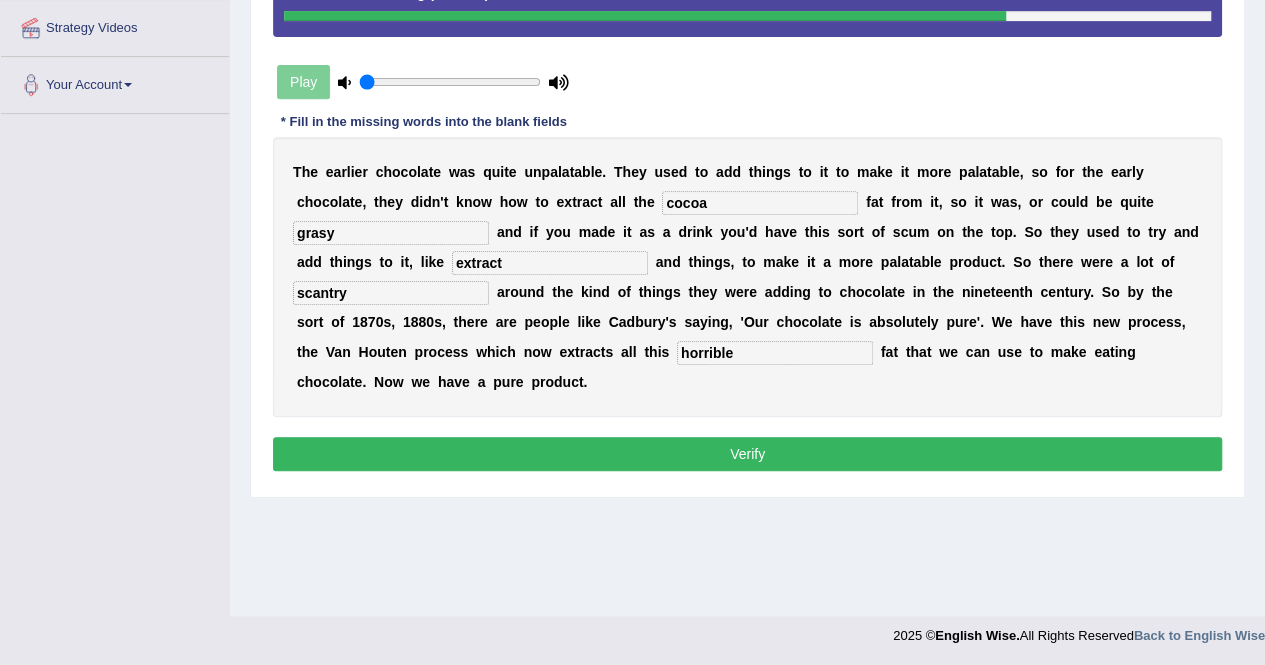 type on "extract" 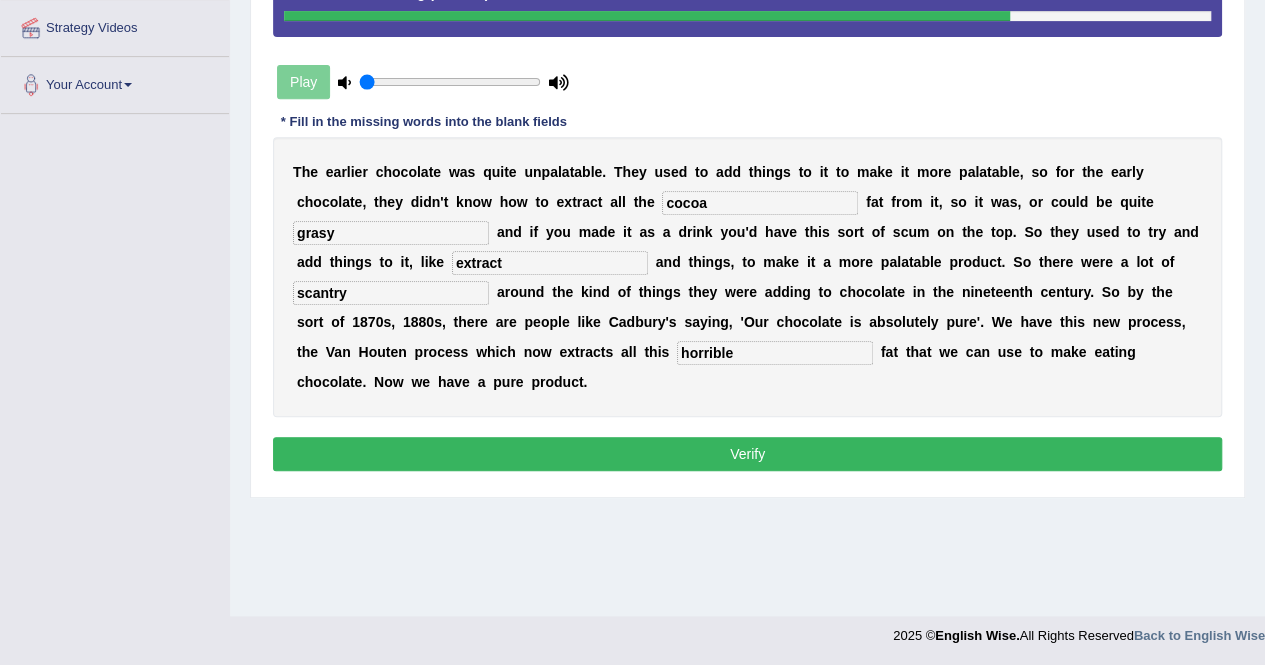 click on "grasy" at bounding box center [391, 233] 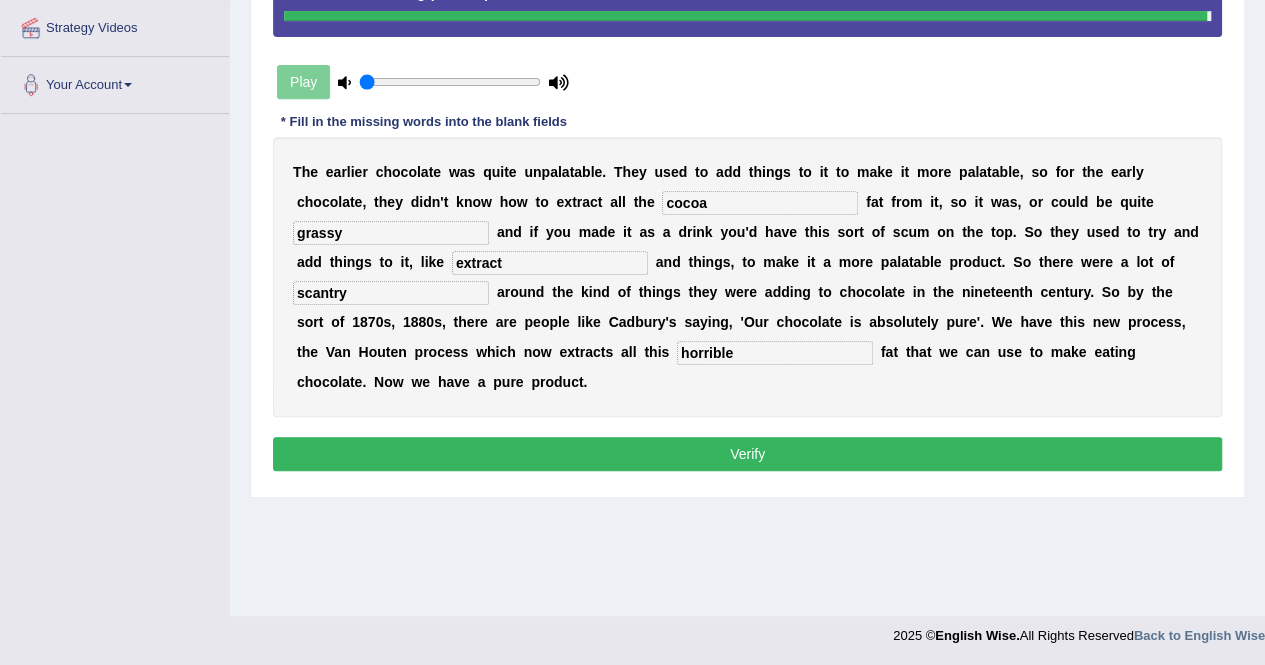 type on "grassy" 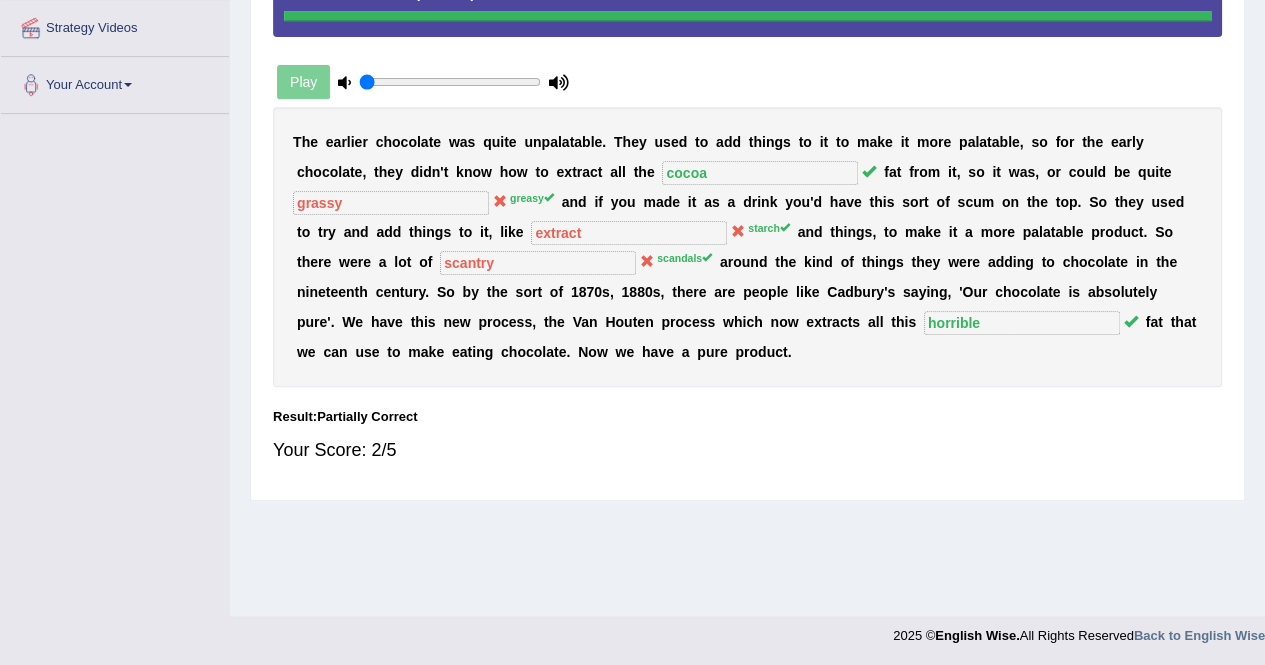 scroll, scrollTop: 0, scrollLeft: 0, axis: both 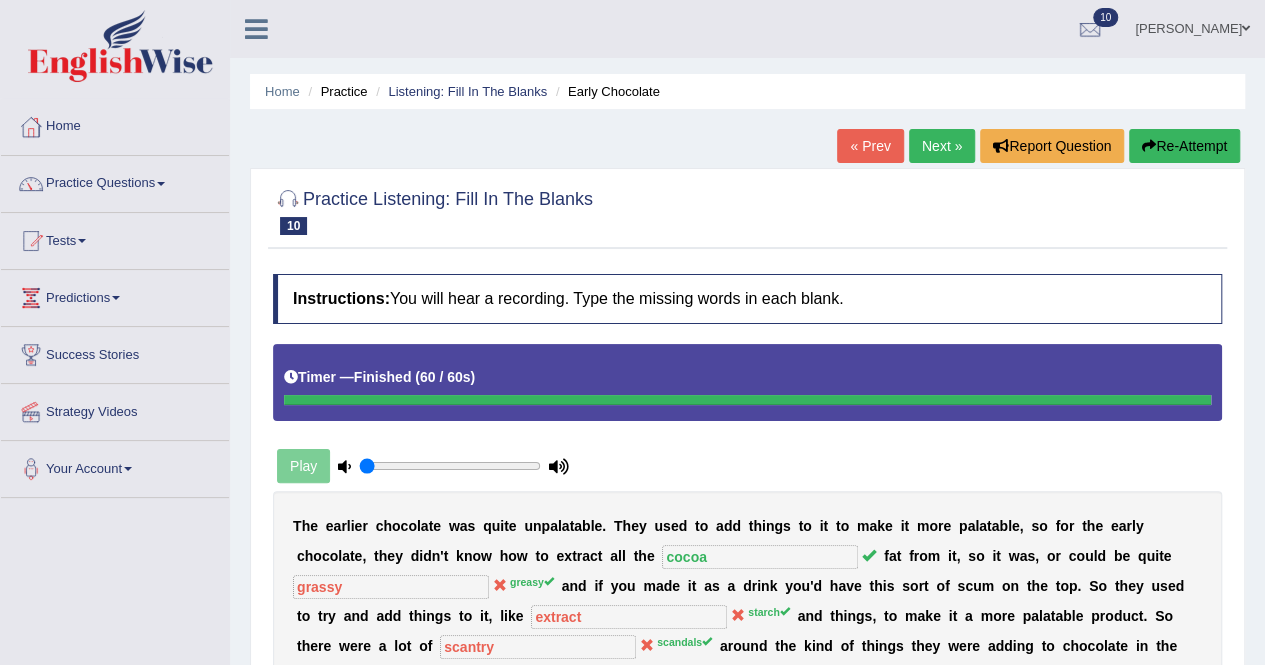 click on "Next »" at bounding box center [942, 146] 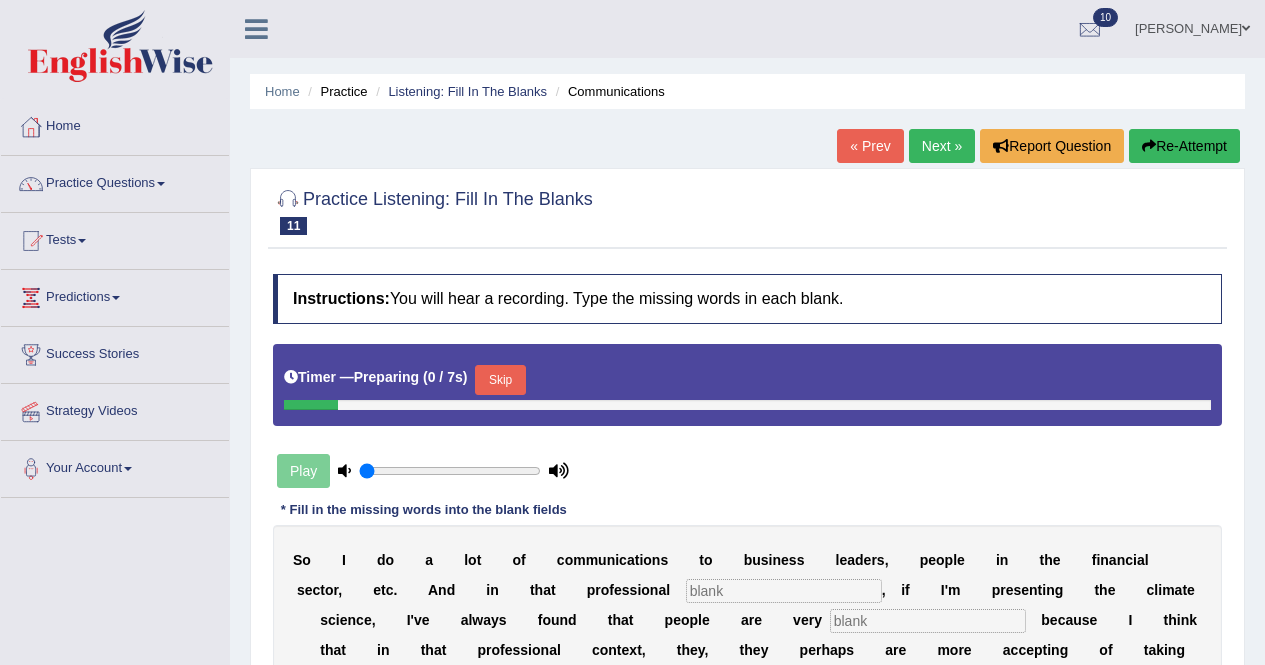 scroll, scrollTop: 0, scrollLeft: 0, axis: both 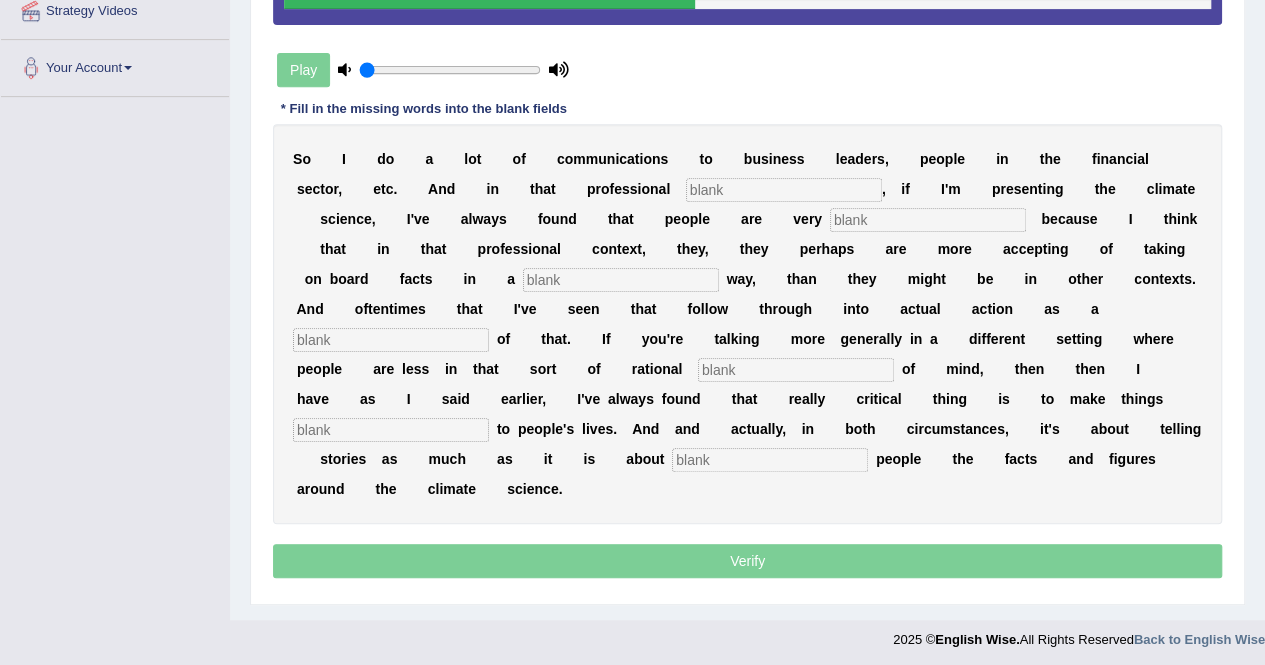 click at bounding box center [784, 190] 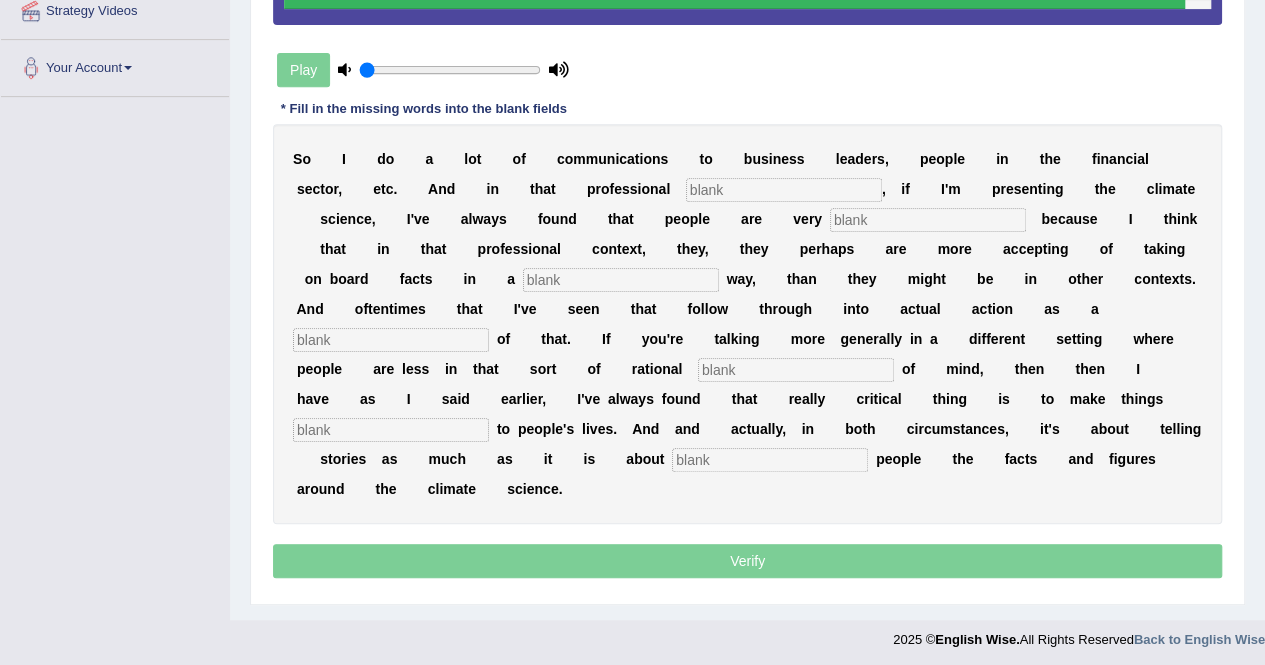 scroll, scrollTop: 398, scrollLeft: 0, axis: vertical 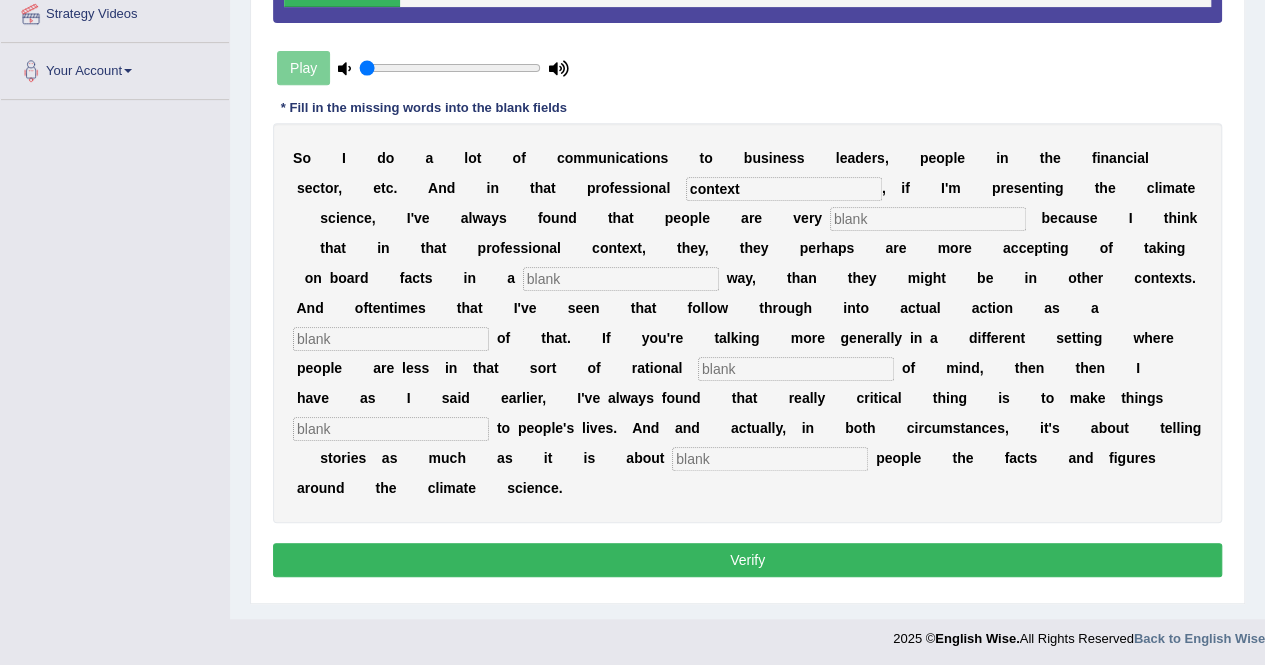 type on "context" 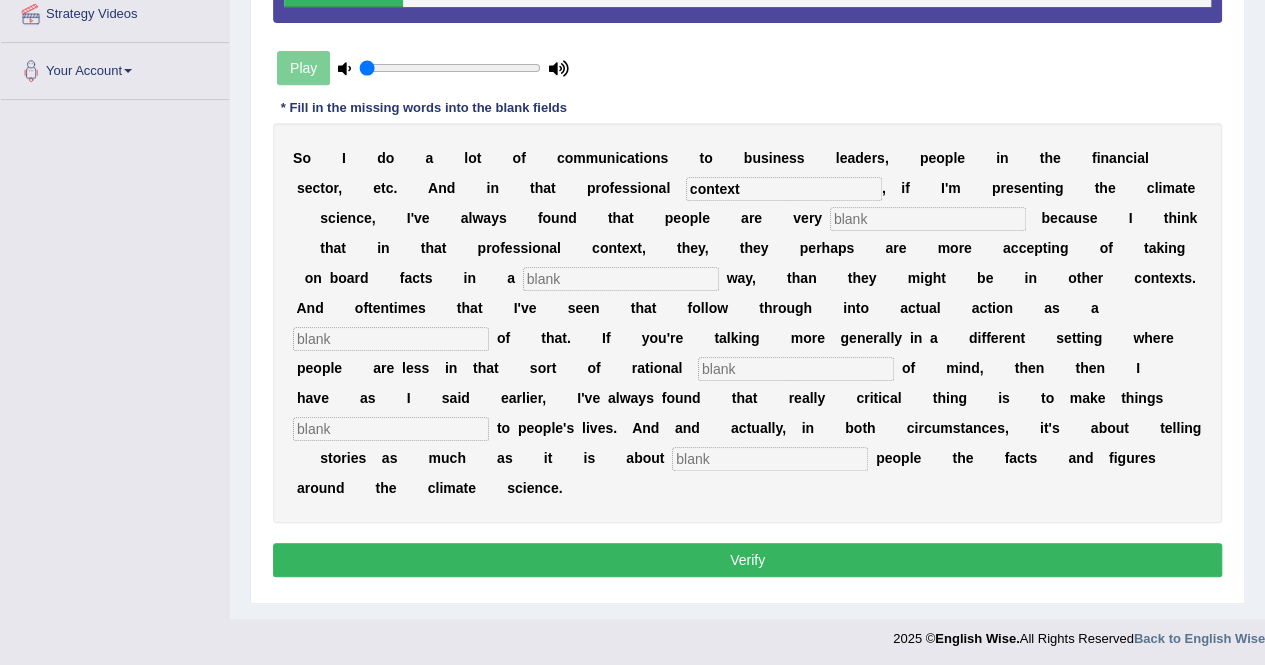 click at bounding box center [928, 219] 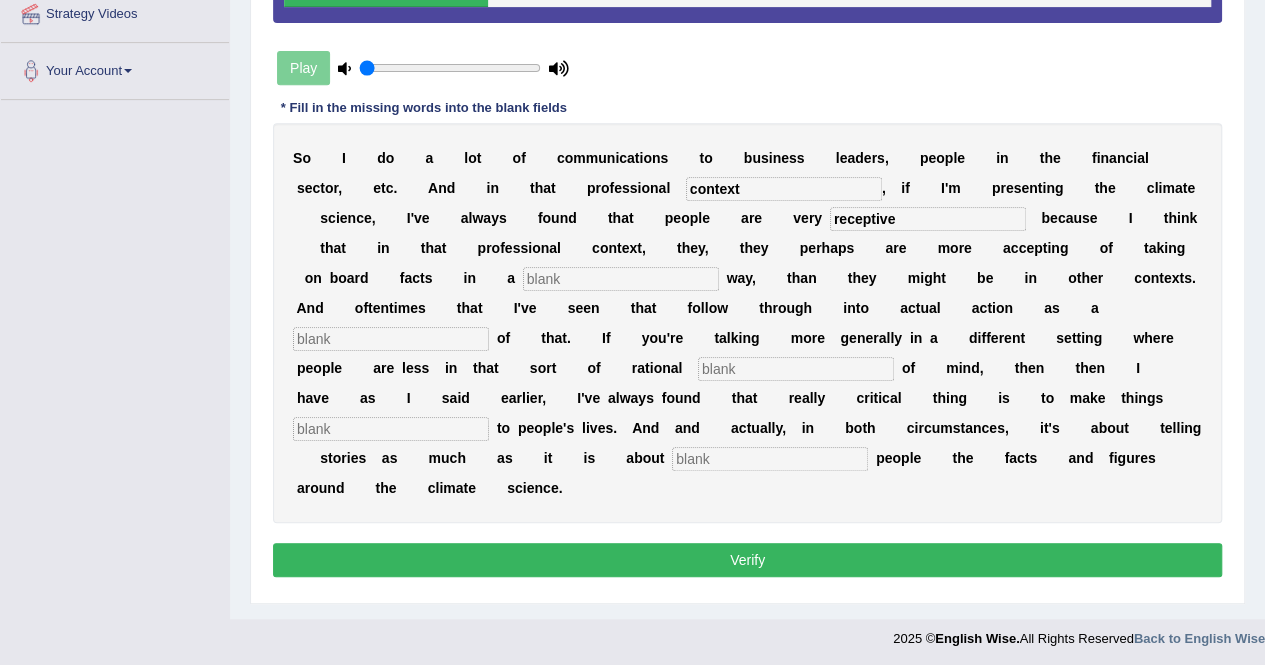 type on "receptive" 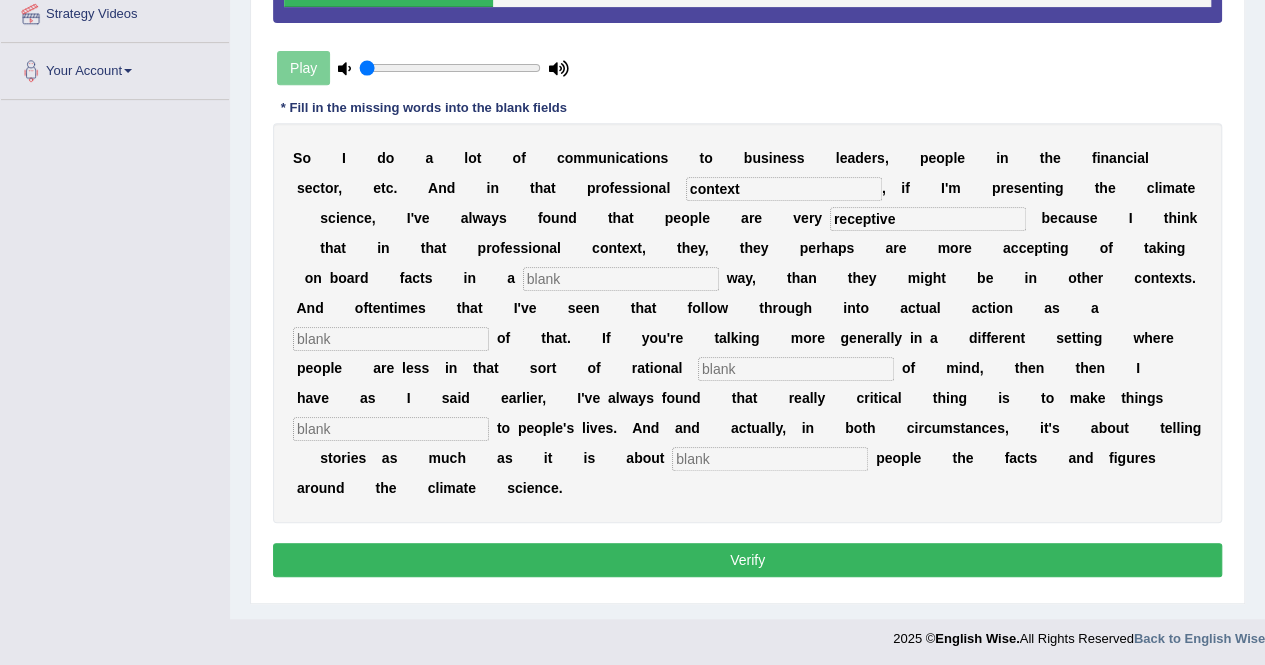click at bounding box center (621, 279) 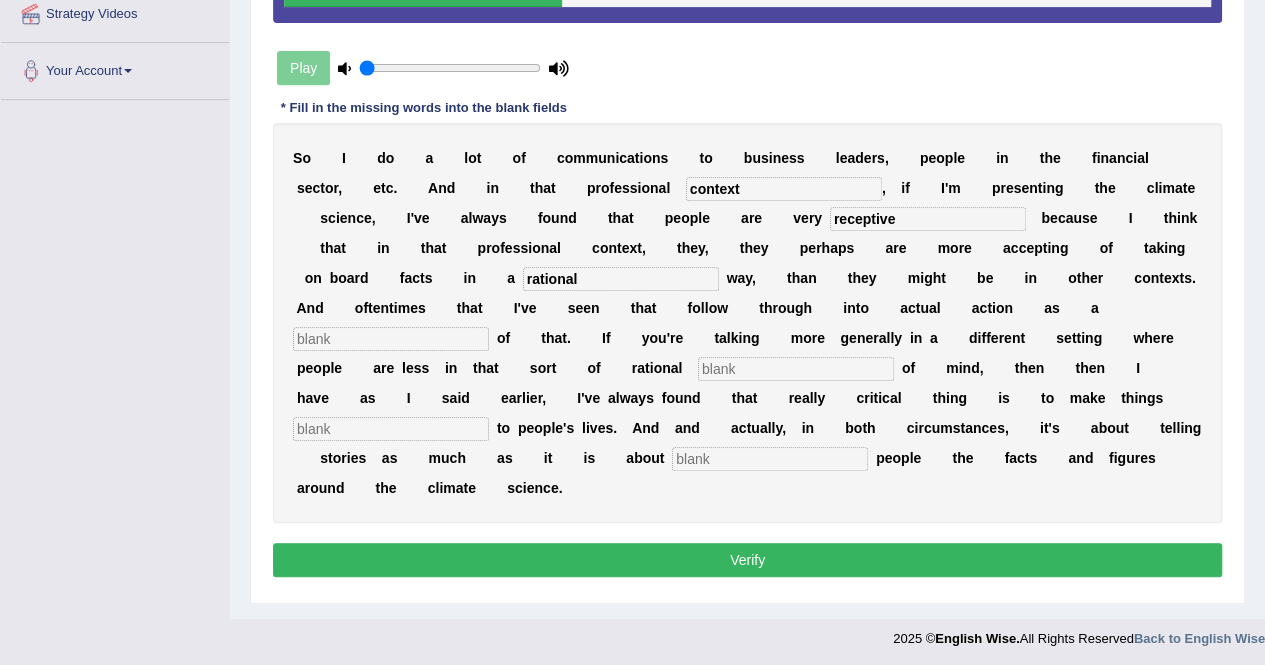 type on "rational" 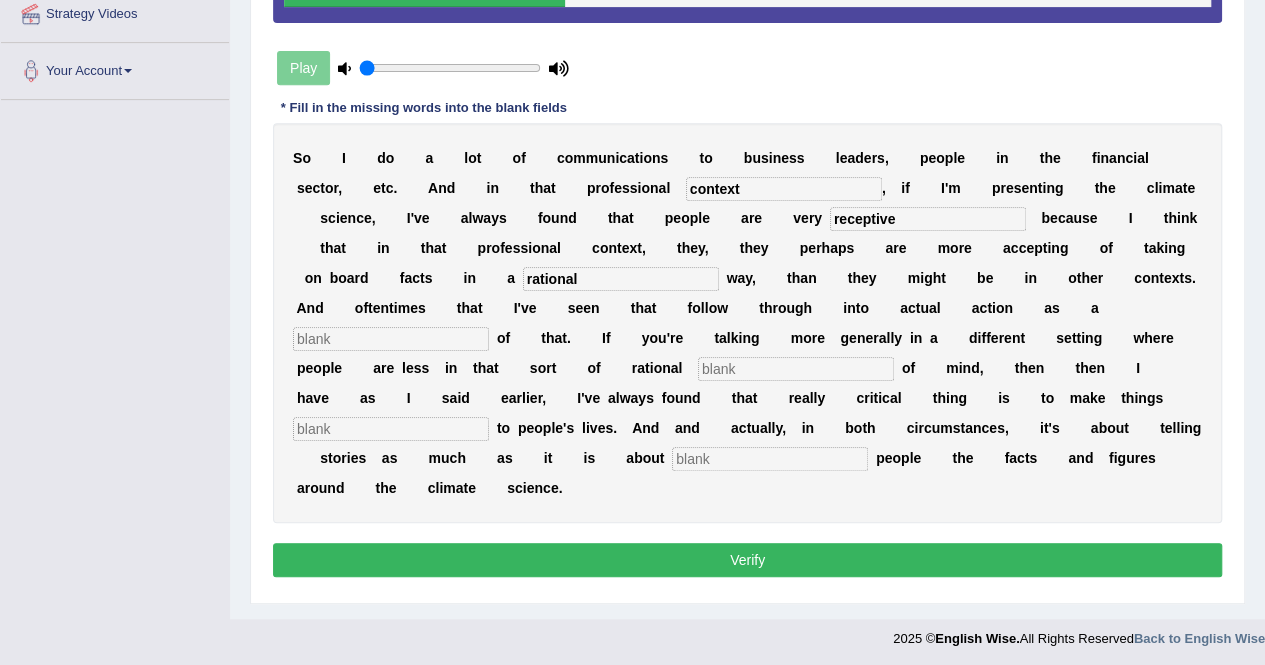 click at bounding box center (391, 339) 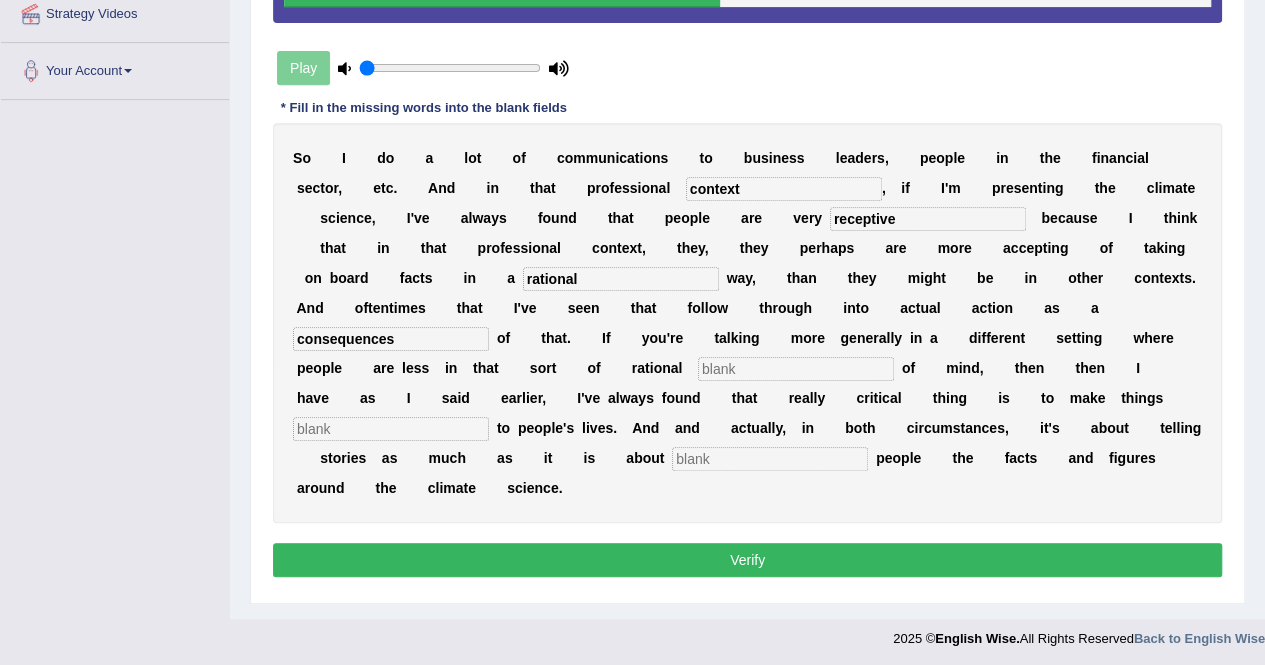 type on "consequences" 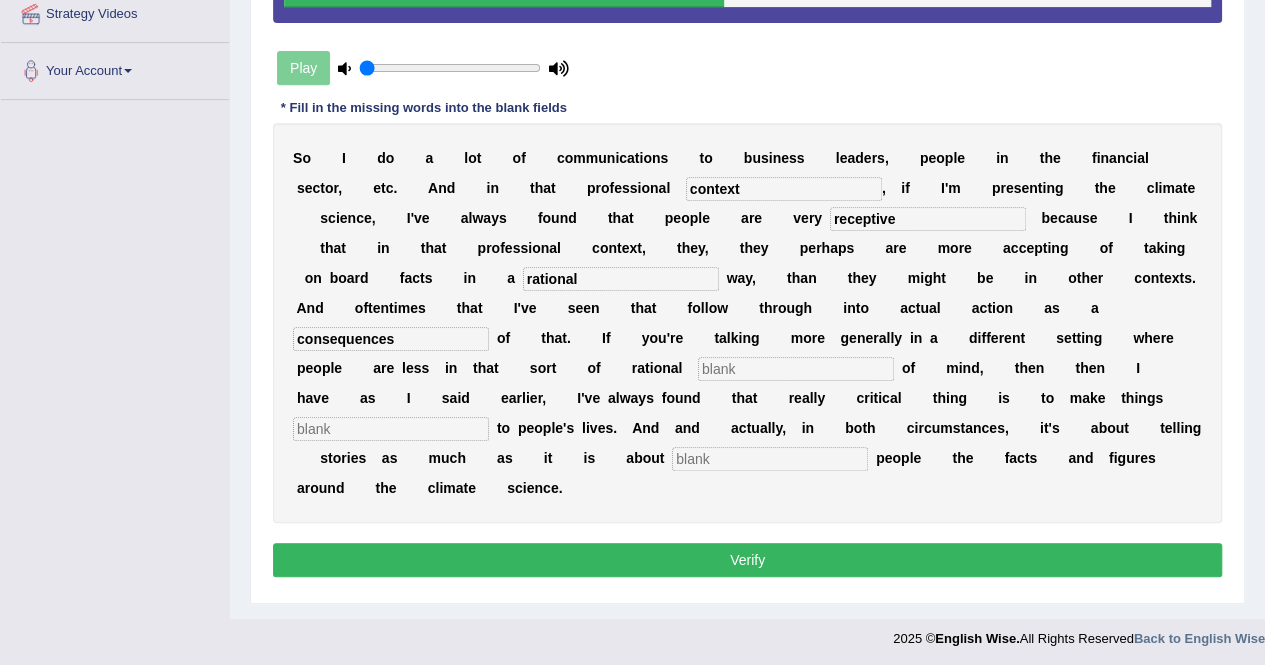 click at bounding box center [796, 369] 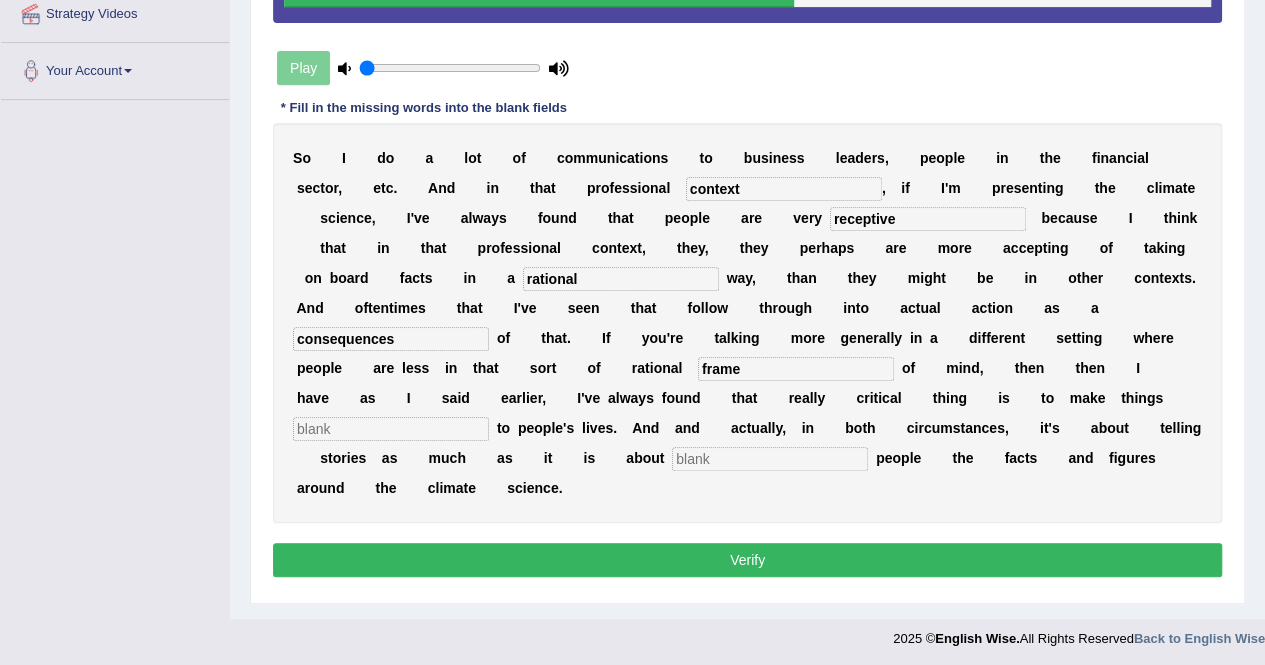 type on "frame" 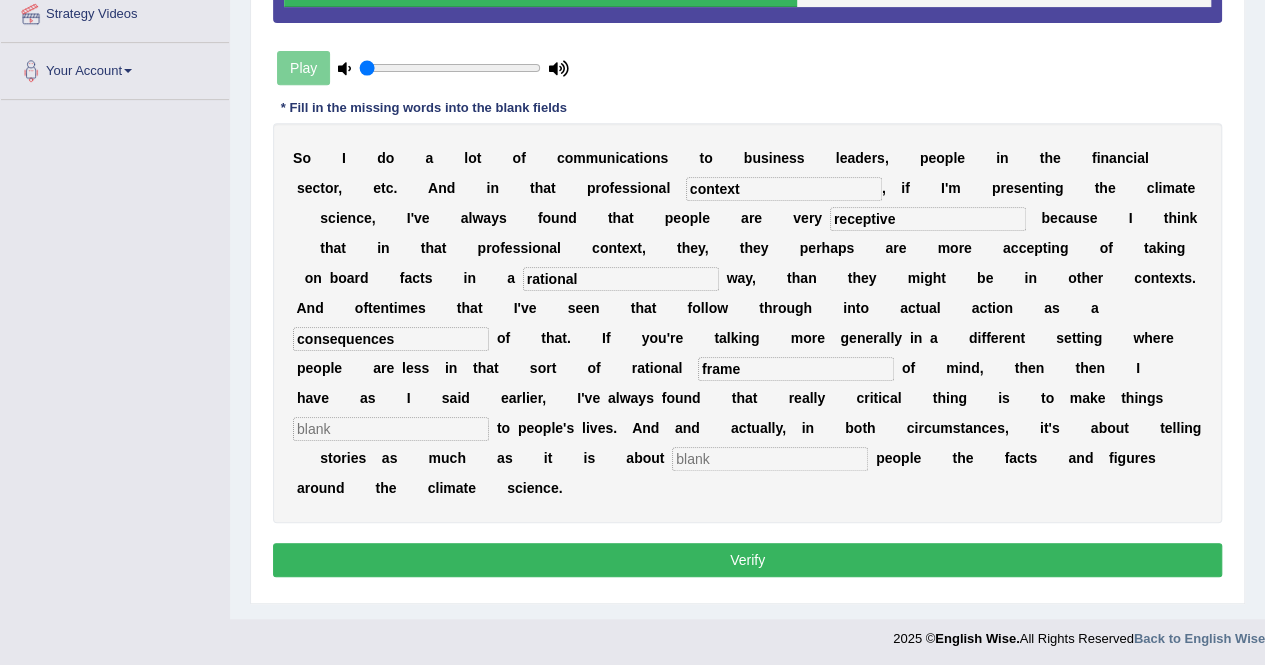 click at bounding box center (391, 429) 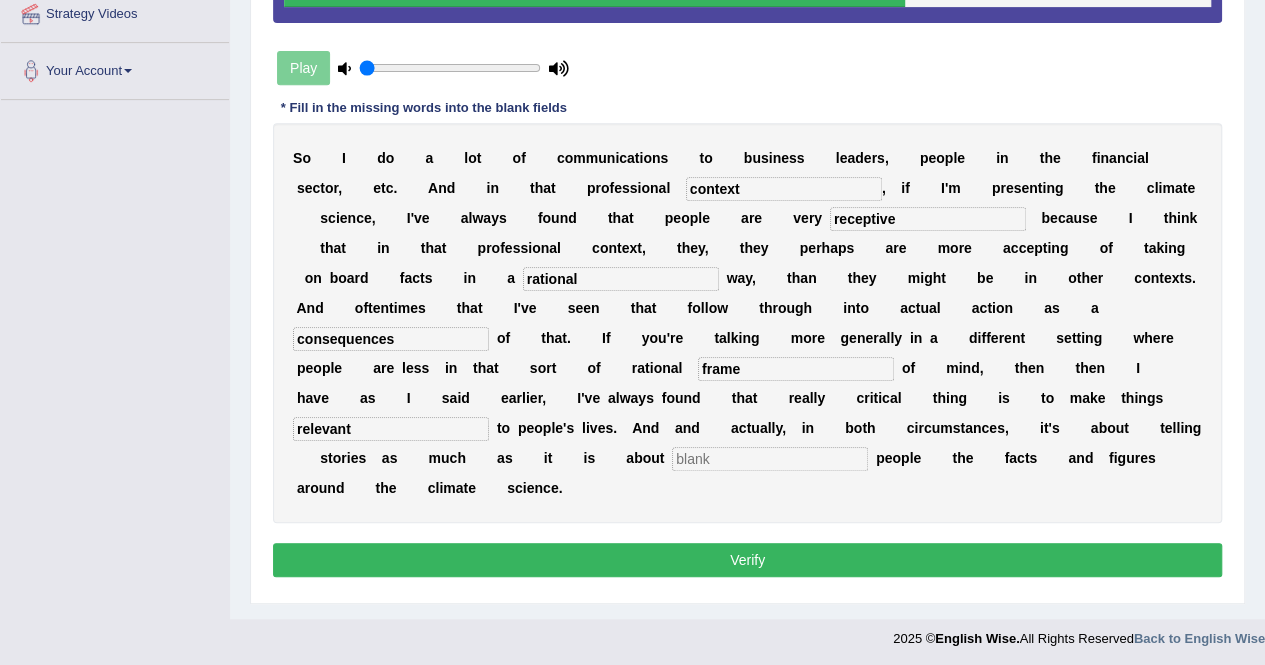 type on "relevant" 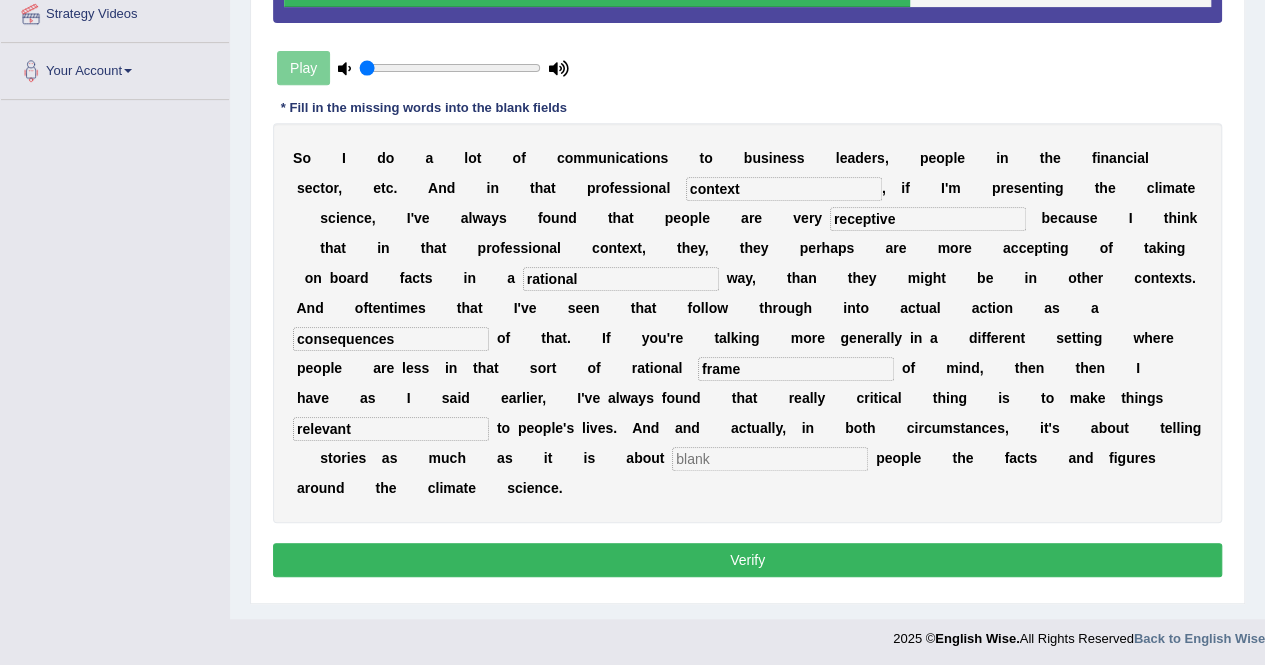 click at bounding box center [770, 459] 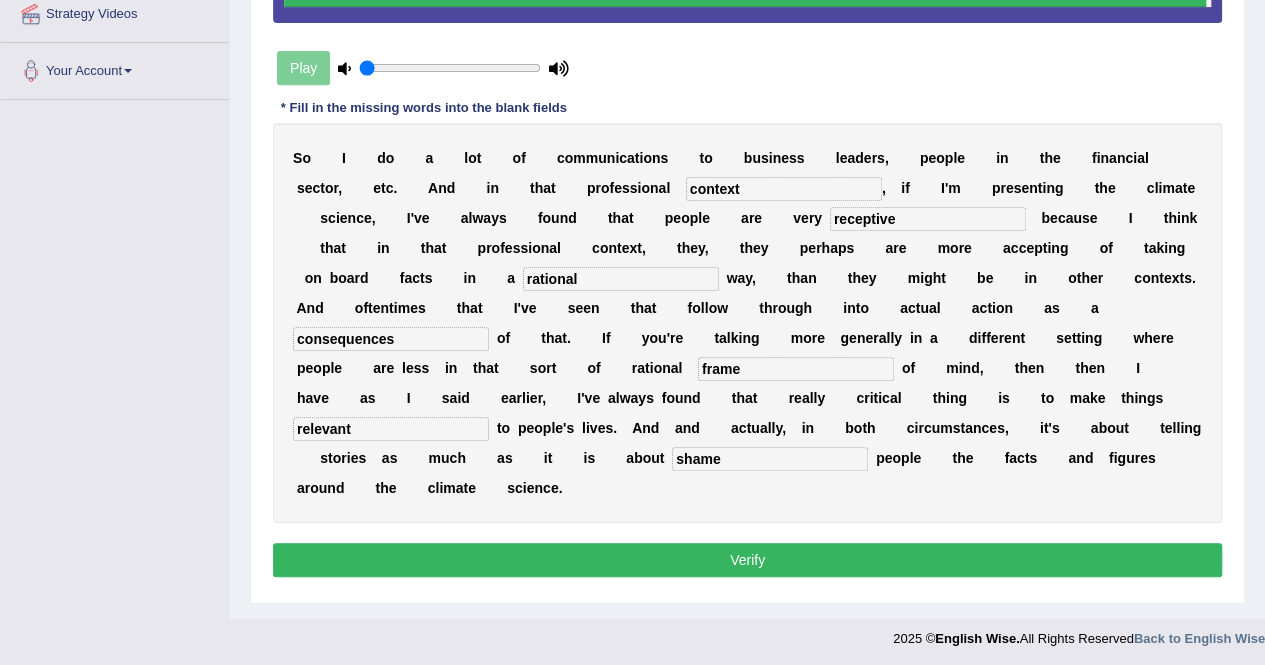type on "shame" 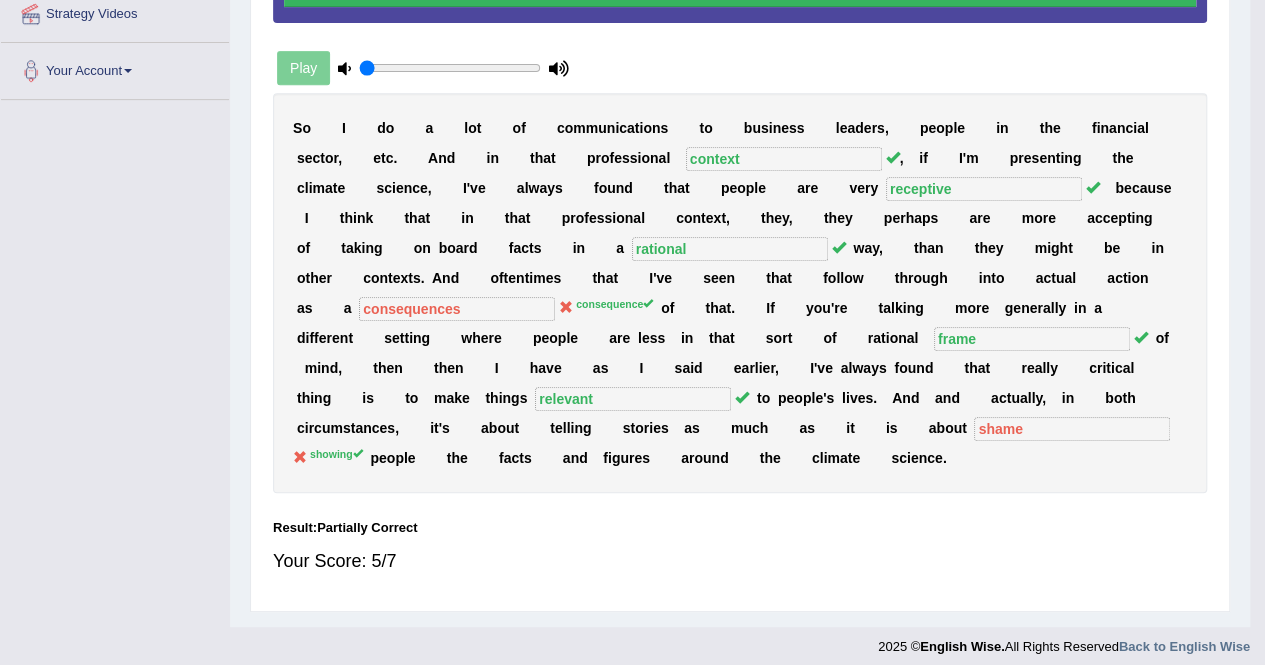 scroll, scrollTop: 384, scrollLeft: 0, axis: vertical 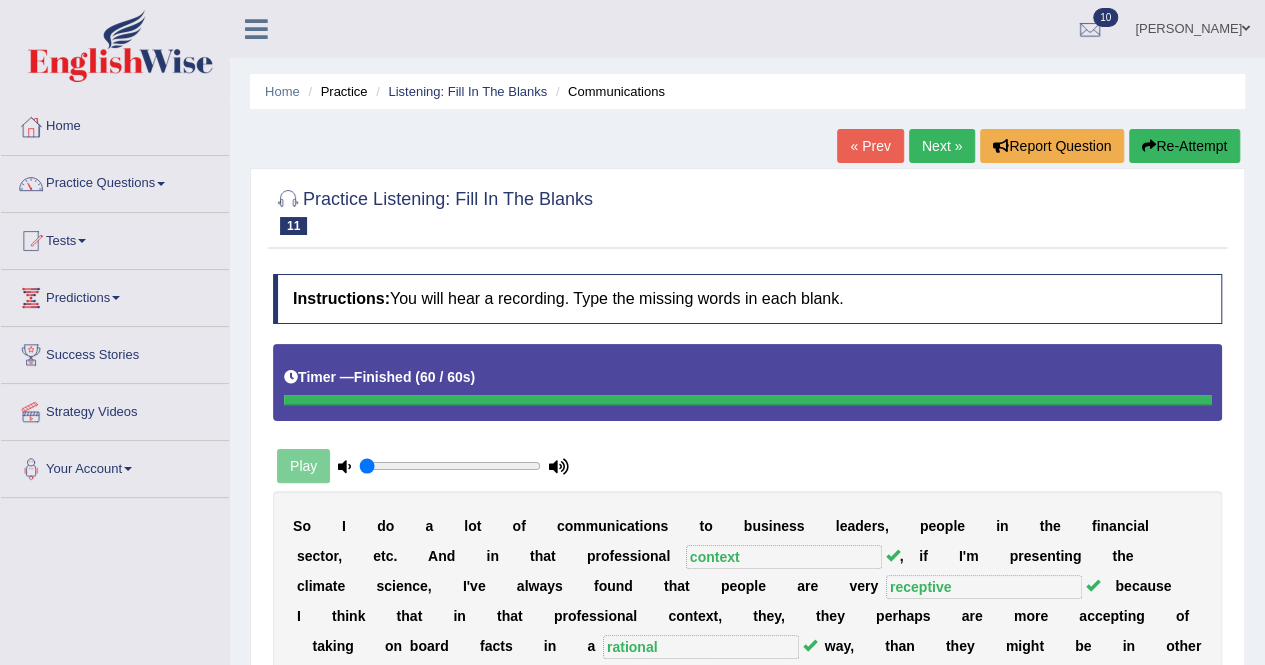click on "Next »" at bounding box center (942, 146) 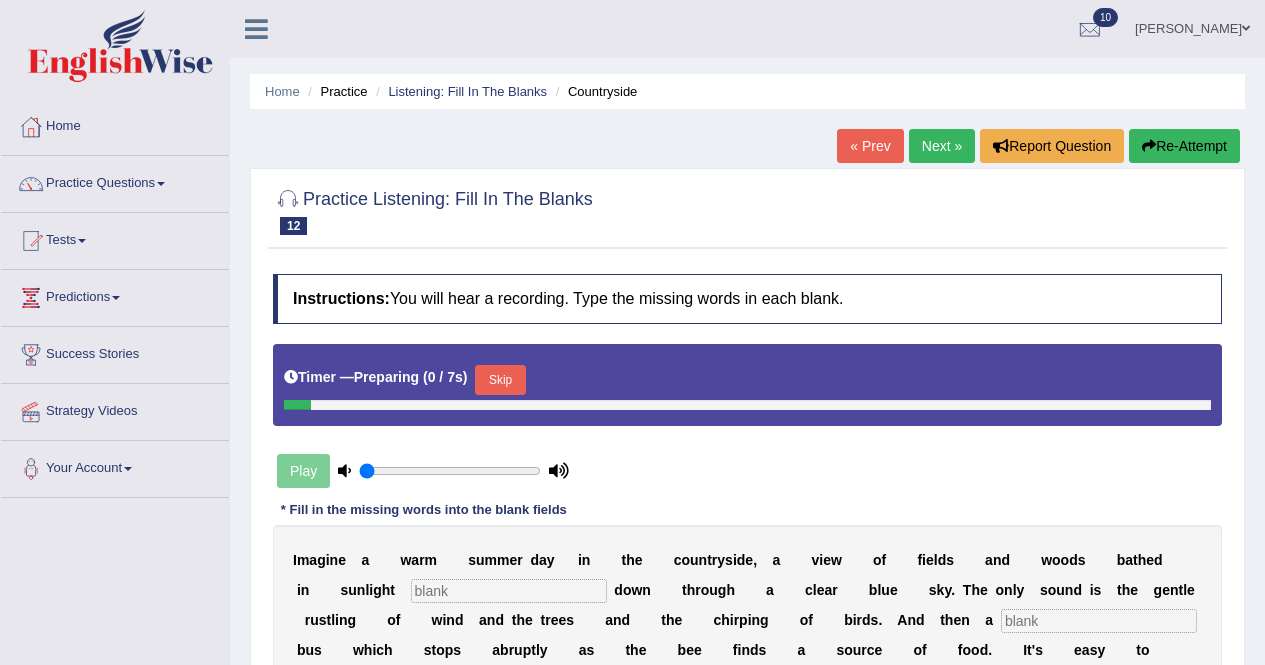 scroll, scrollTop: 0, scrollLeft: 0, axis: both 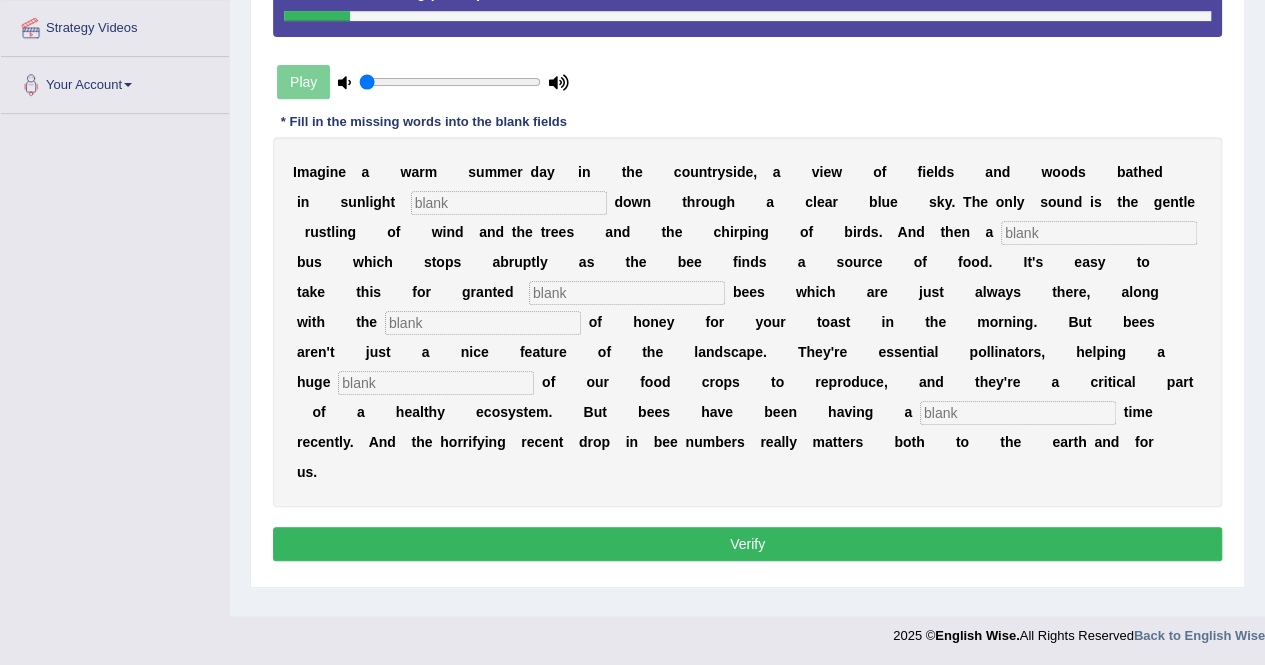 click at bounding box center (509, 203) 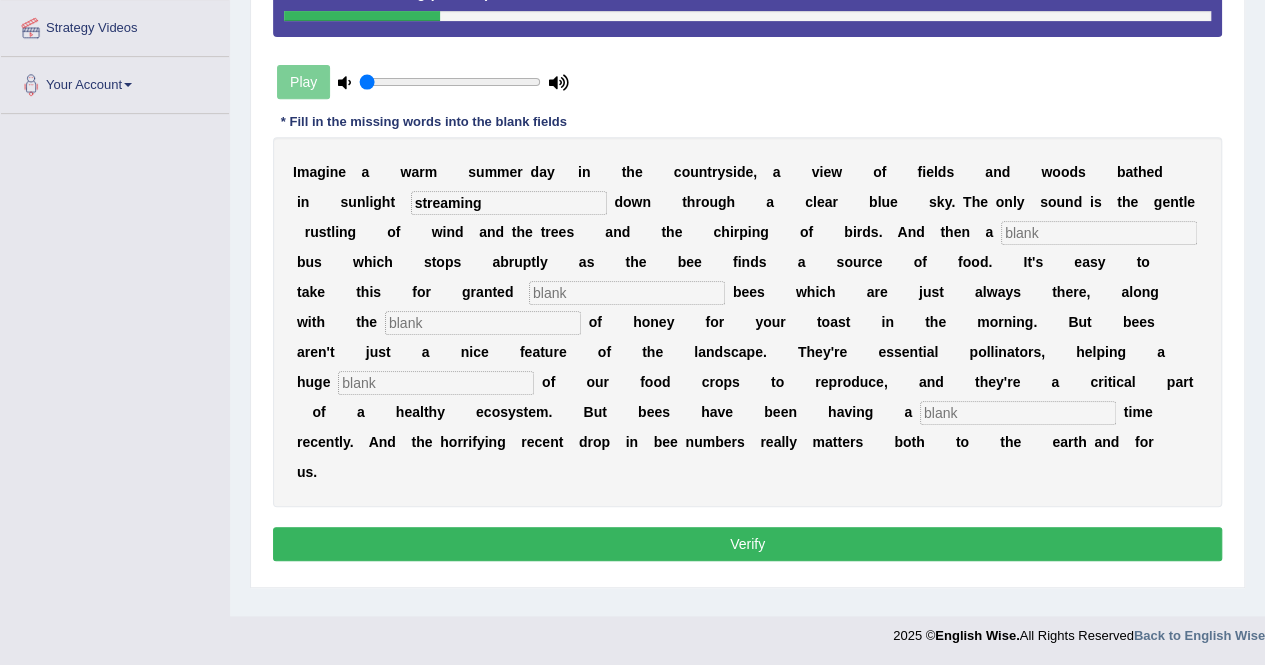 type on "streaming" 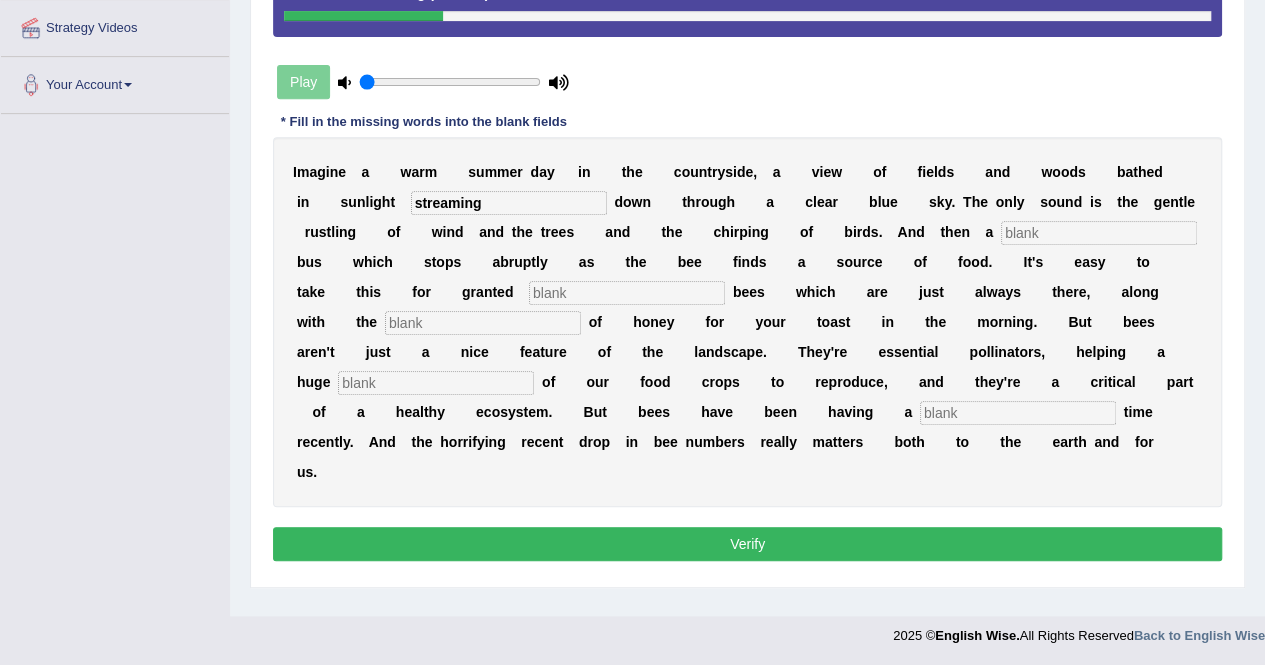 click at bounding box center [1099, 233] 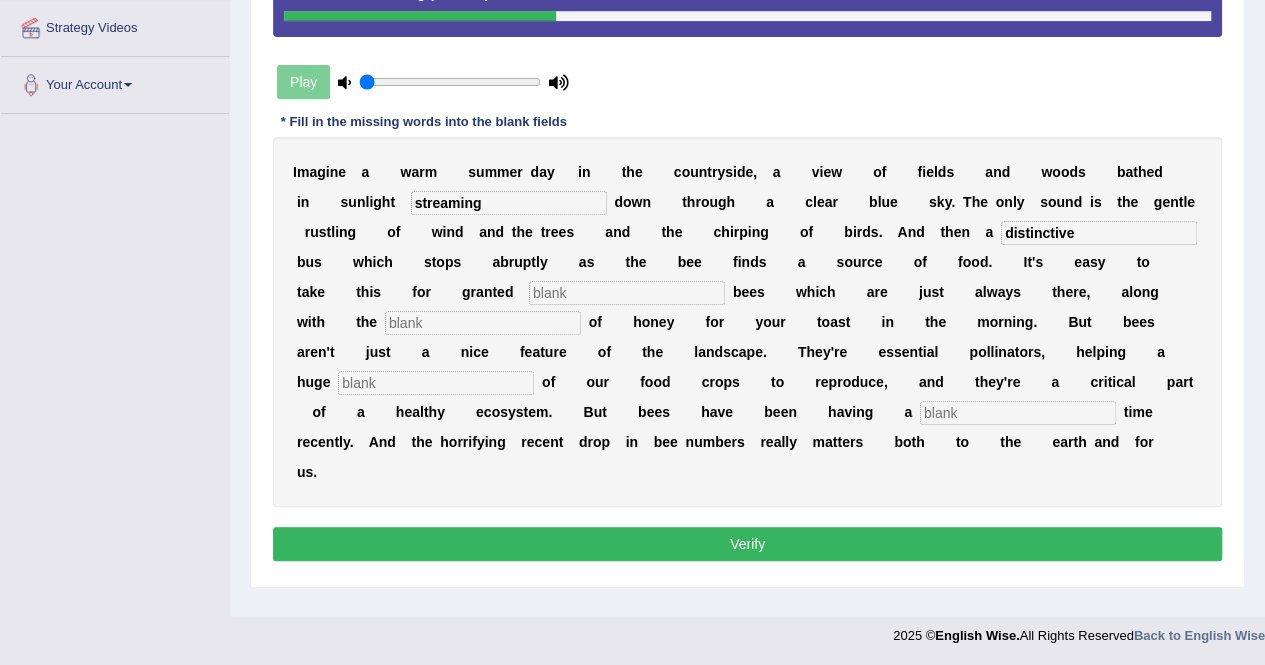 type on "distinctive" 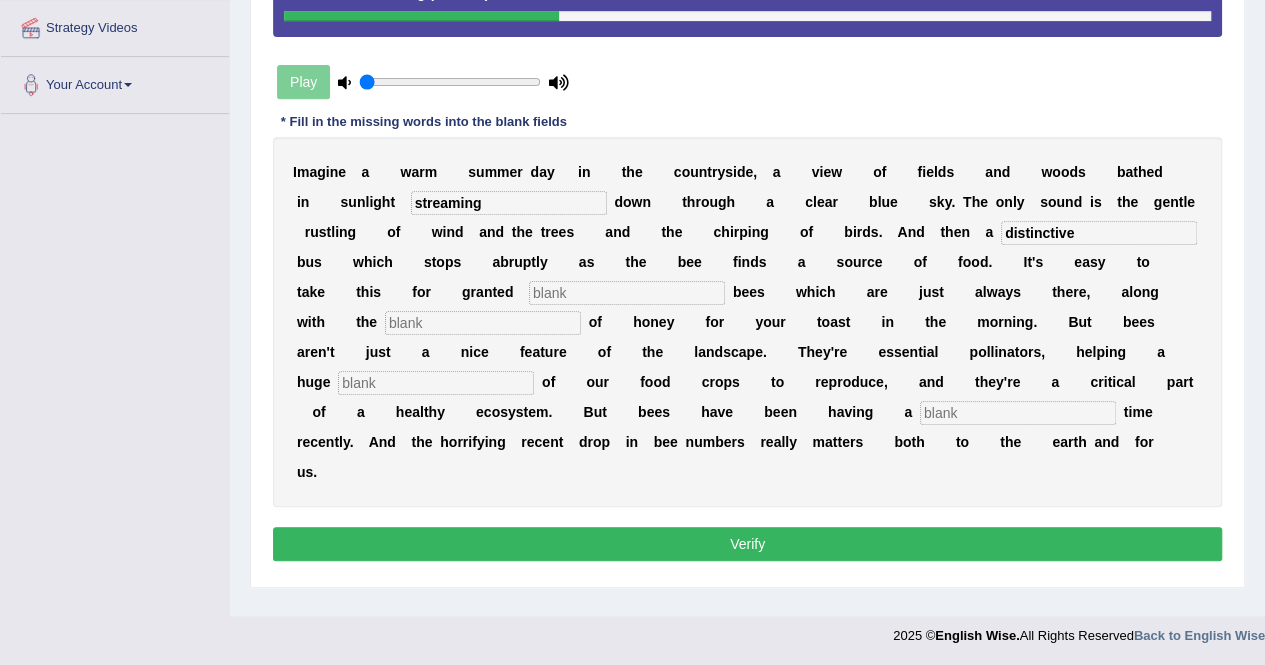 click at bounding box center [483, 323] 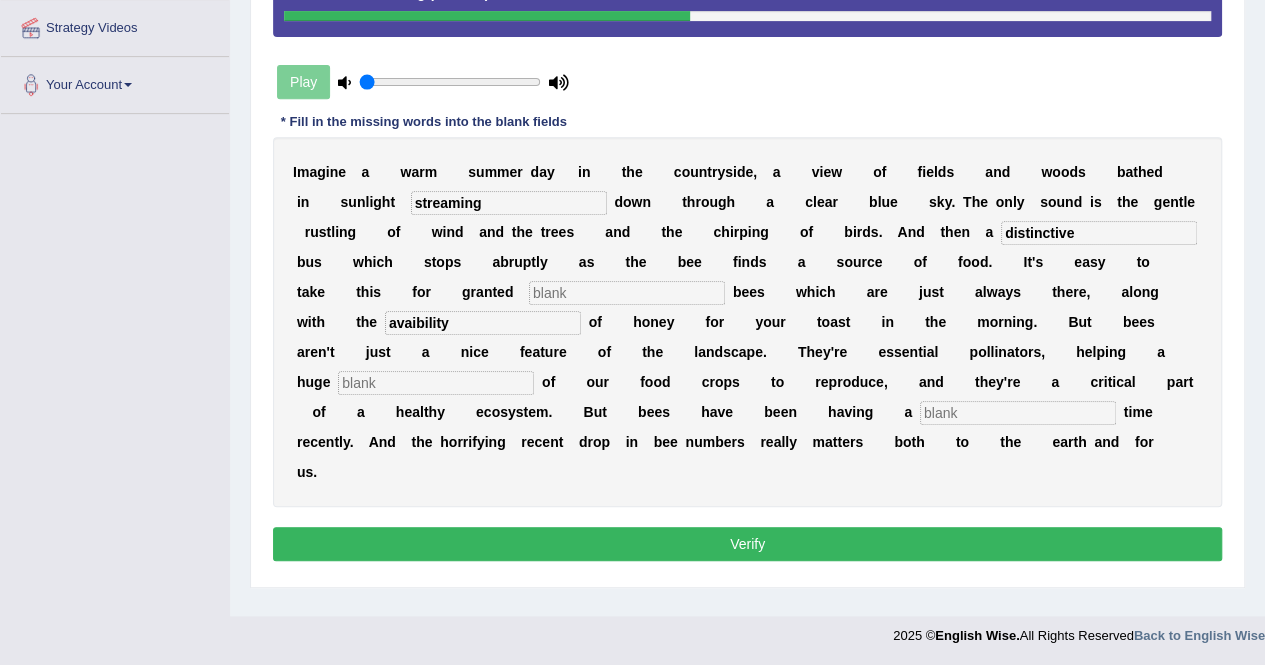 type on "avaibility" 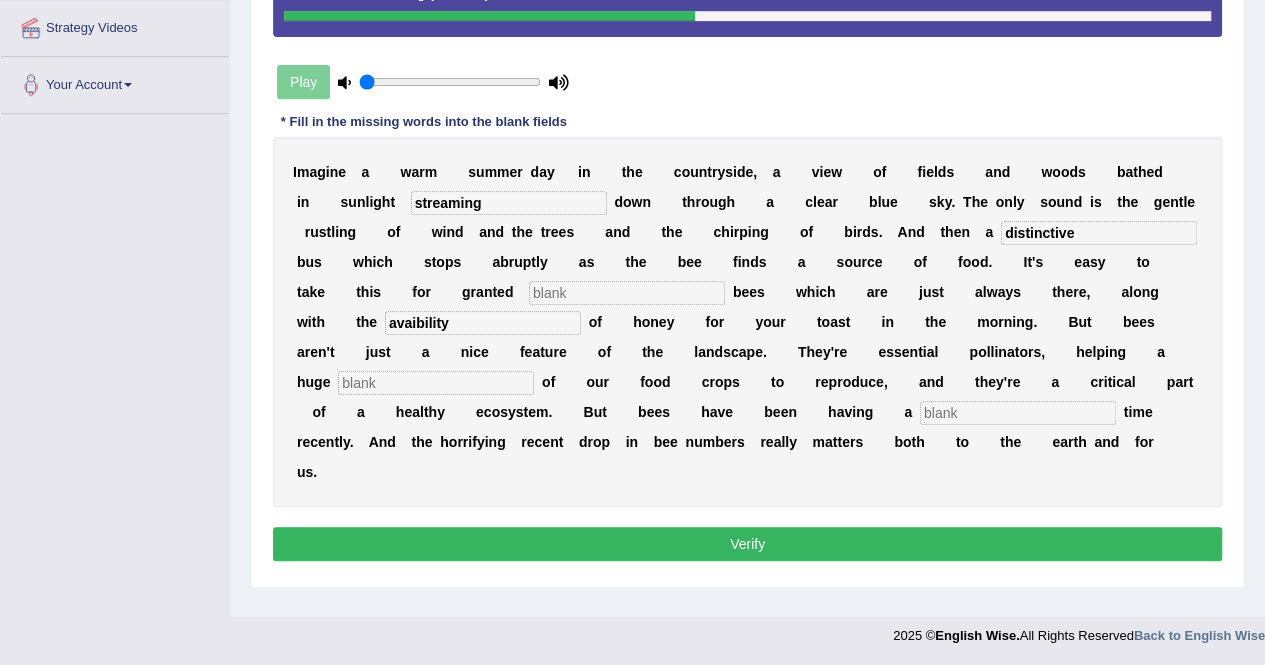 click at bounding box center (436, 383) 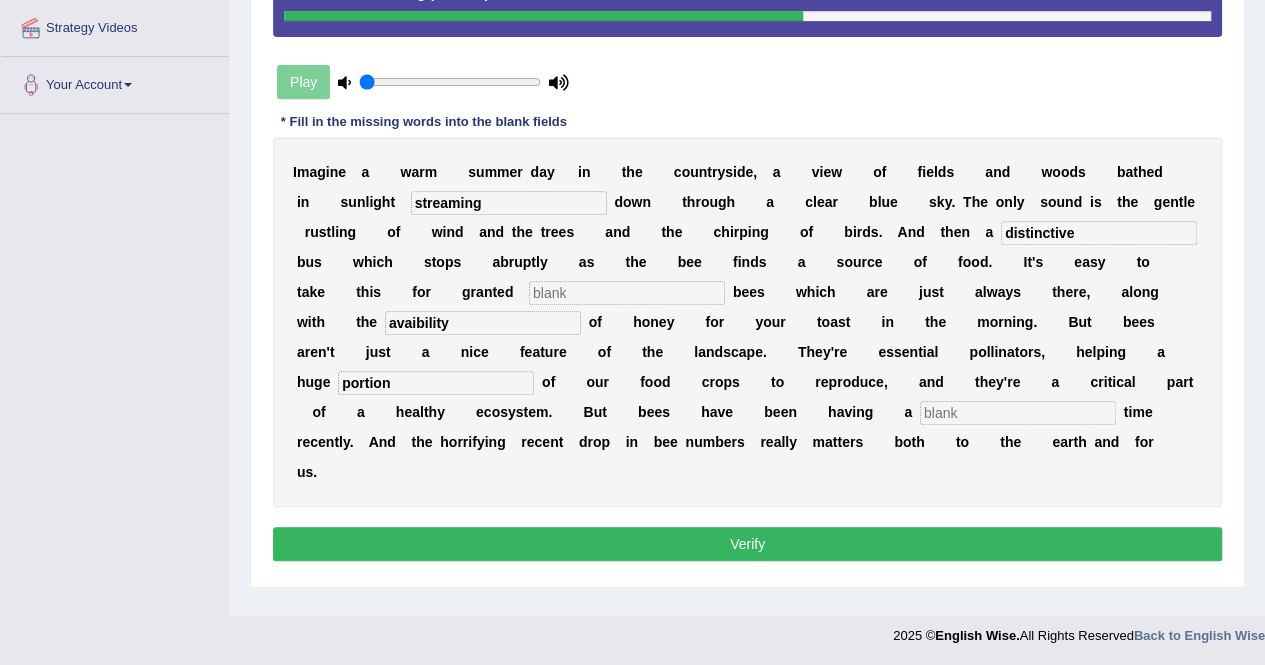 type on "portion" 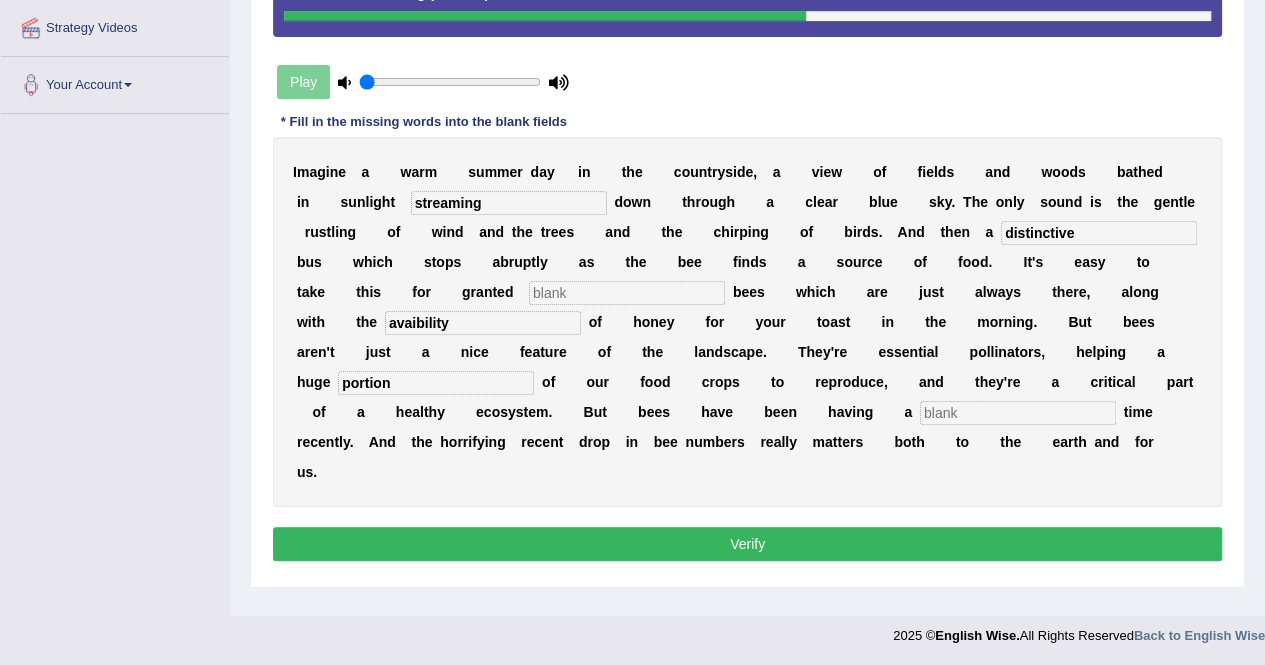 click at bounding box center (1018, 413) 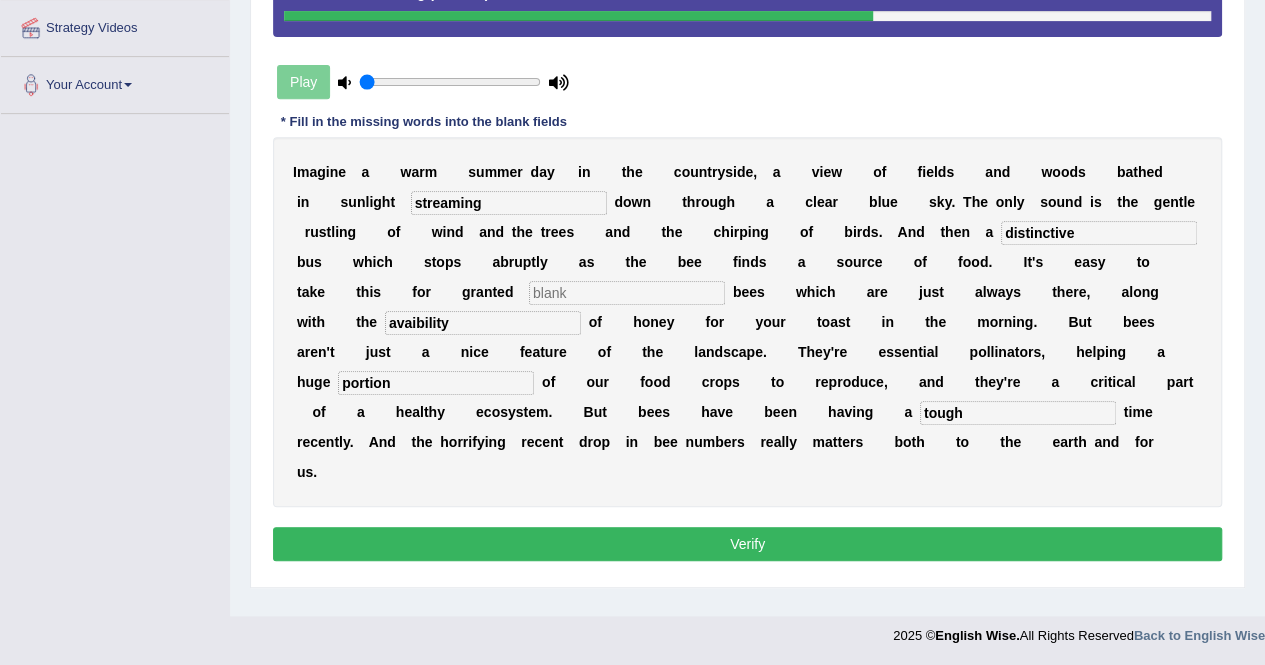 type on "tough" 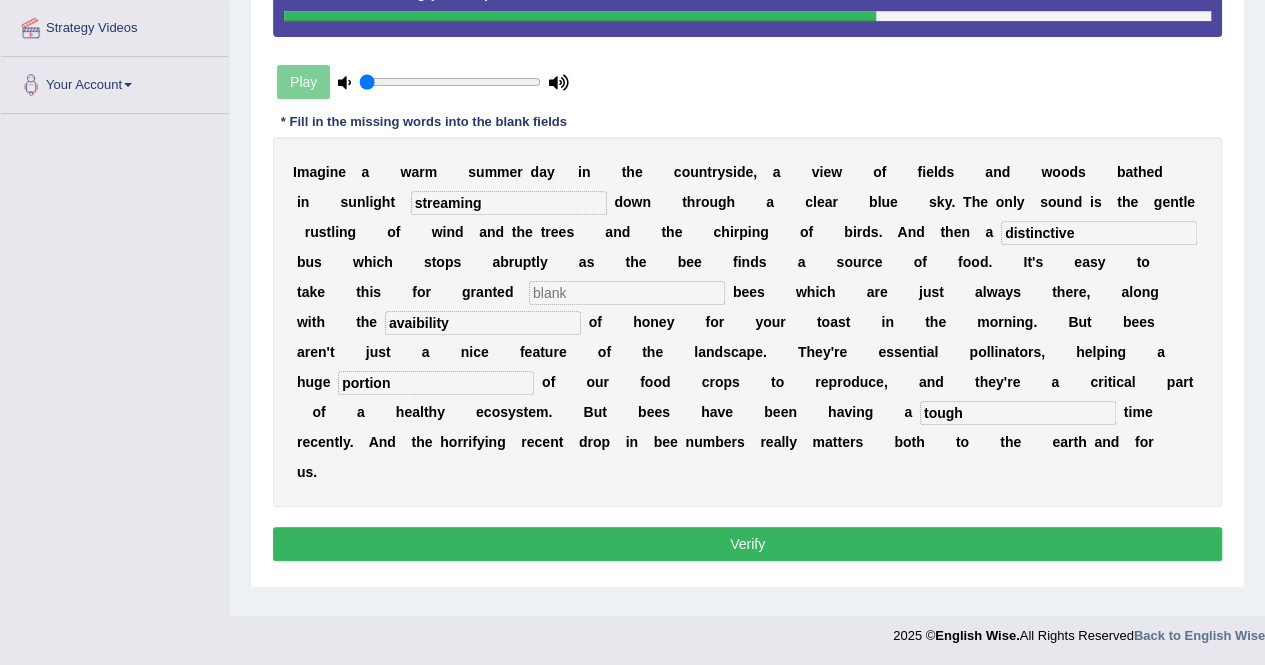 click at bounding box center (627, 293) 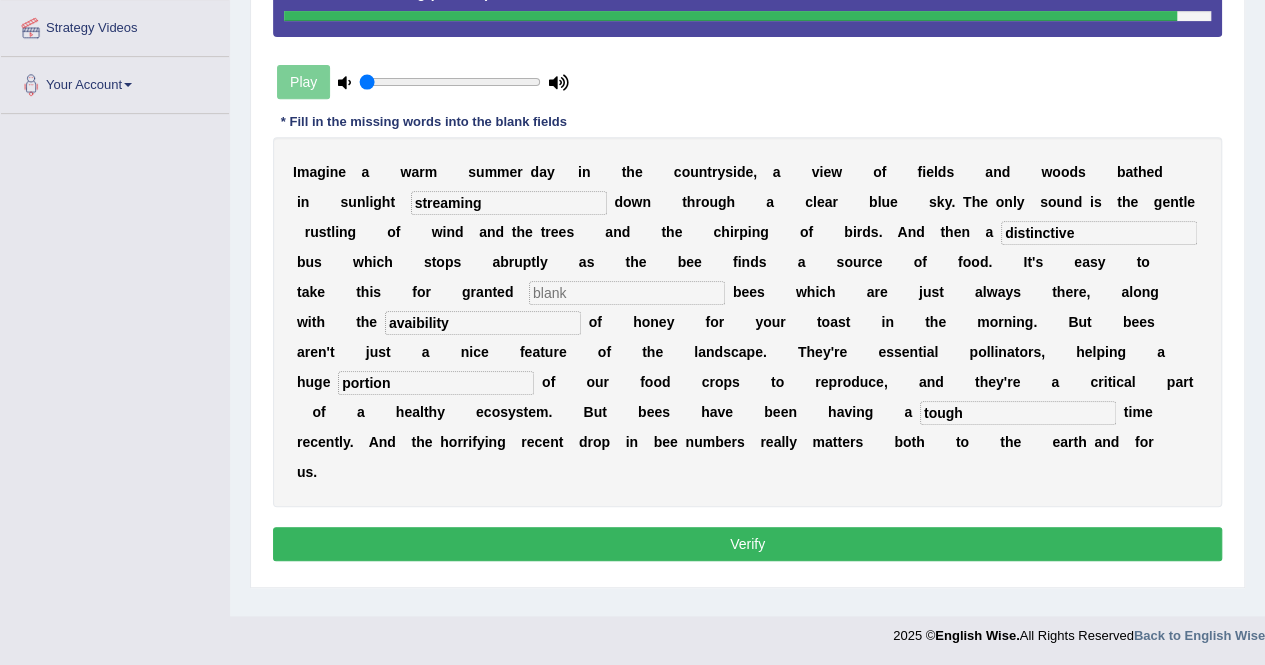 type on "d" 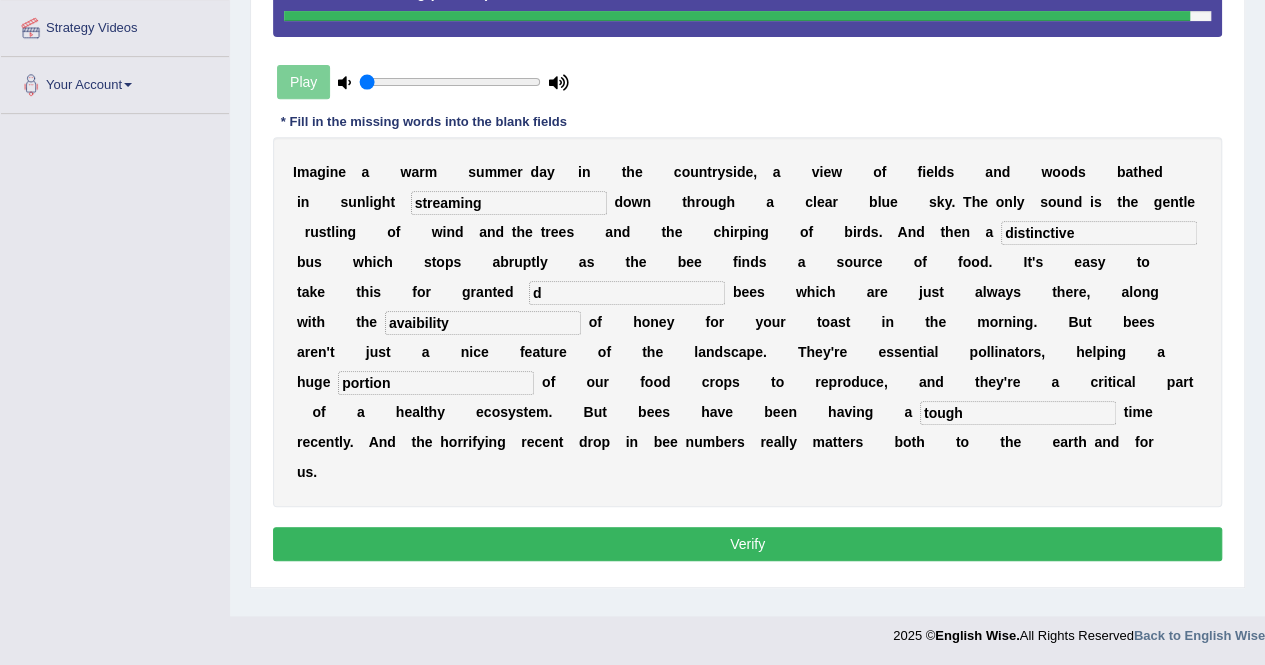 type 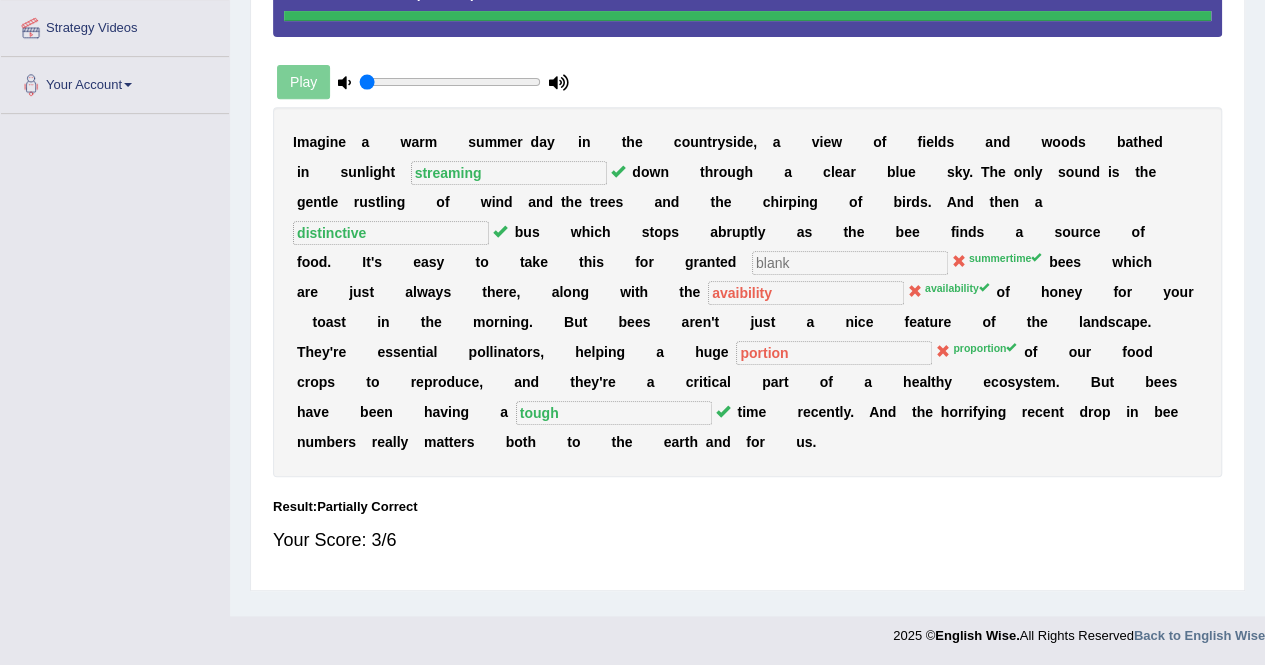 scroll, scrollTop: 0, scrollLeft: 0, axis: both 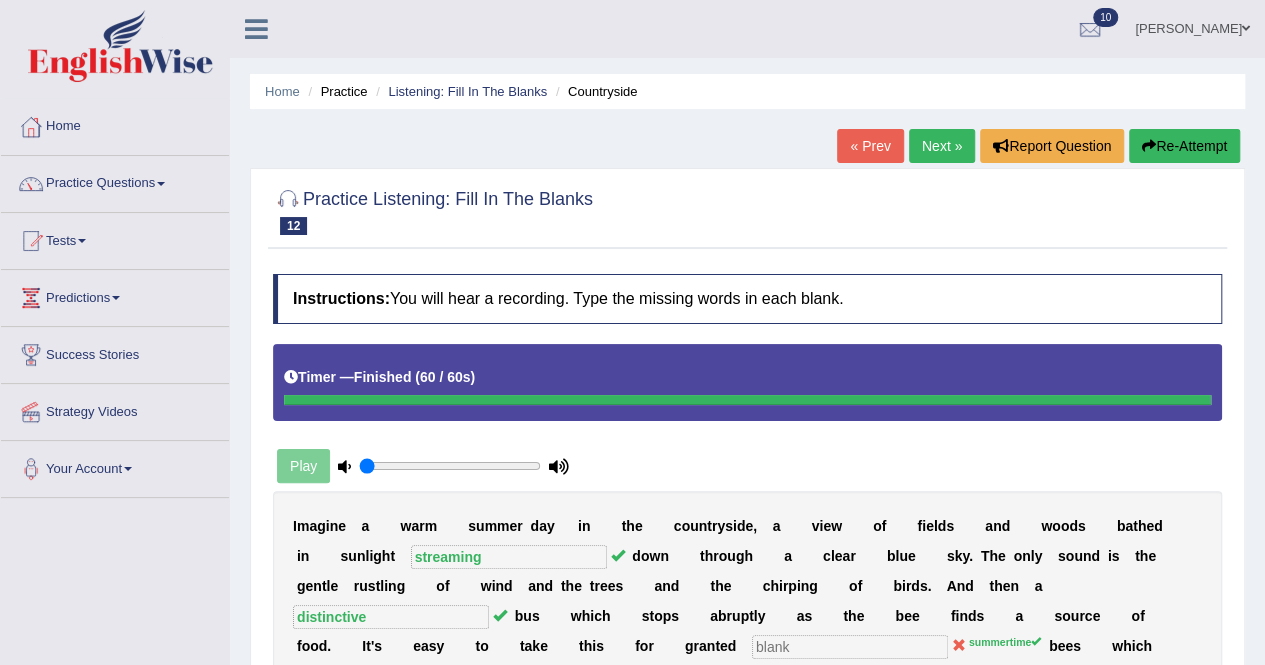 click on "Next »" at bounding box center [942, 146] 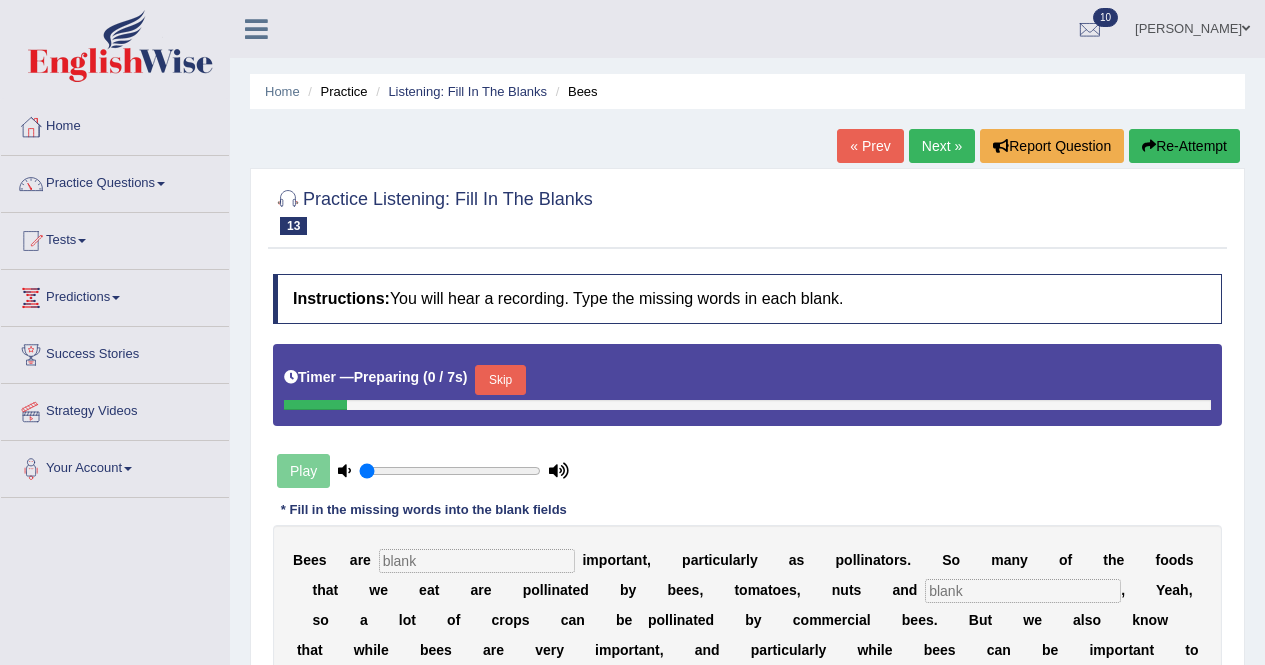 scroll, scrollTop: 0, scrollLeft: 0, axis: both 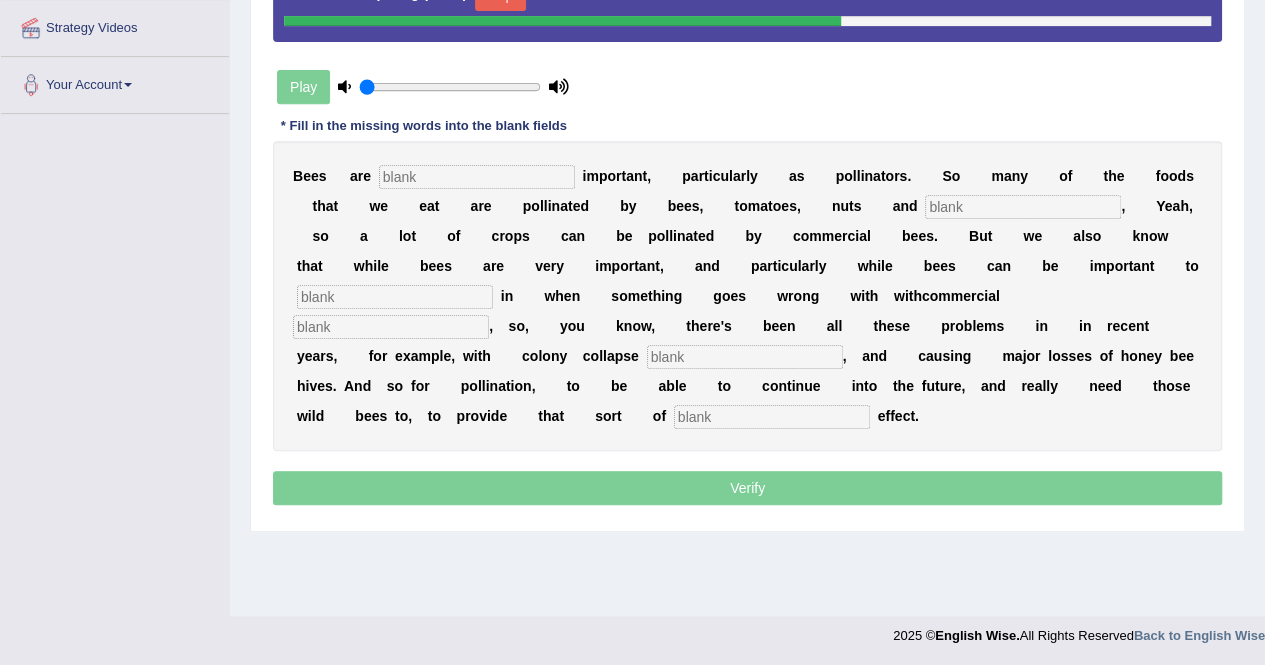 click at bounding box center (477, 177) 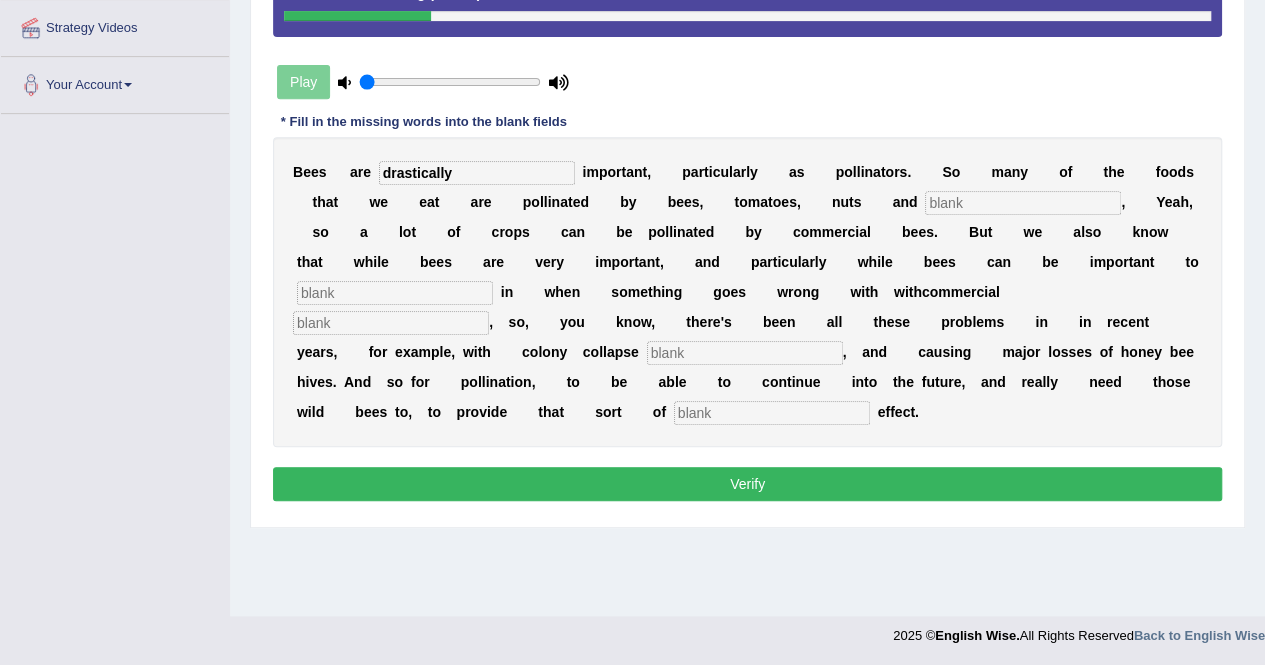 type on "drastically" 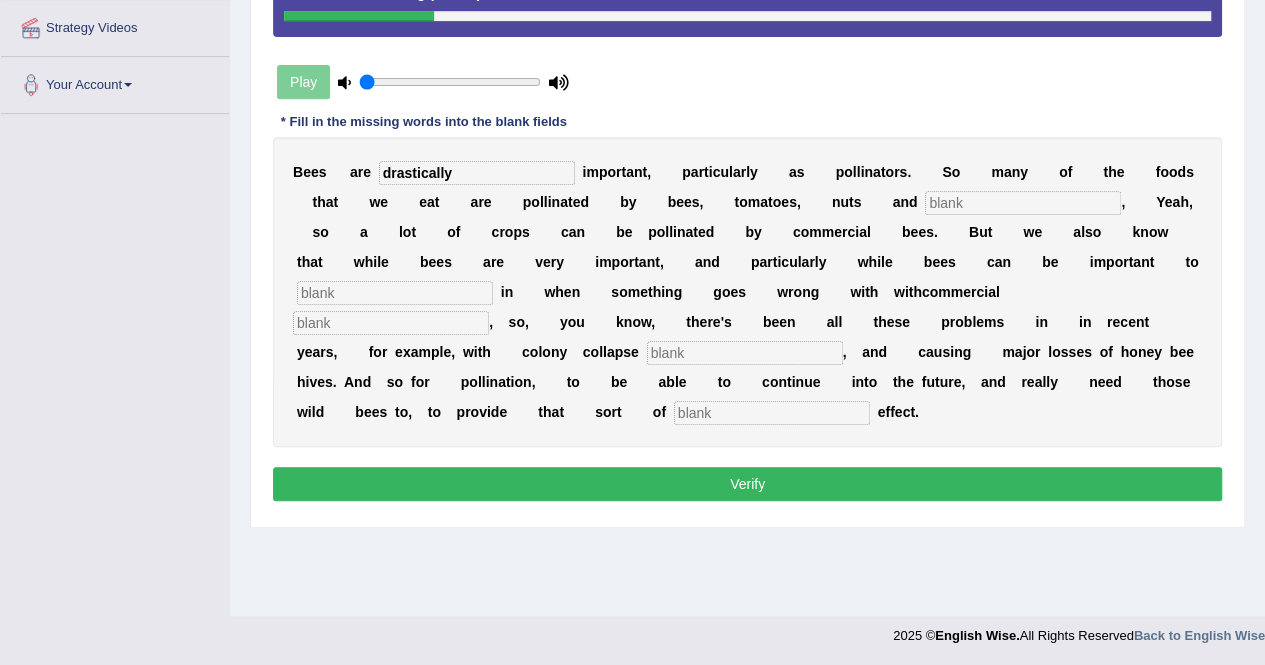 click at bounding box center [1023, 203] 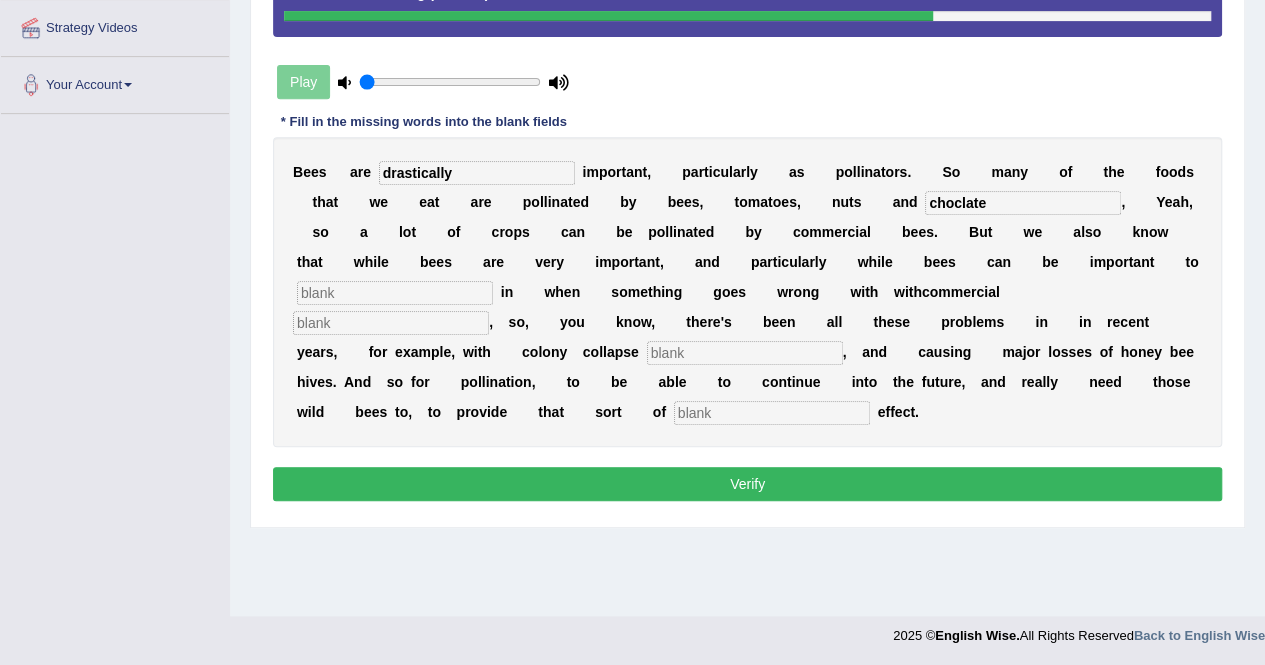 type on "choclate" 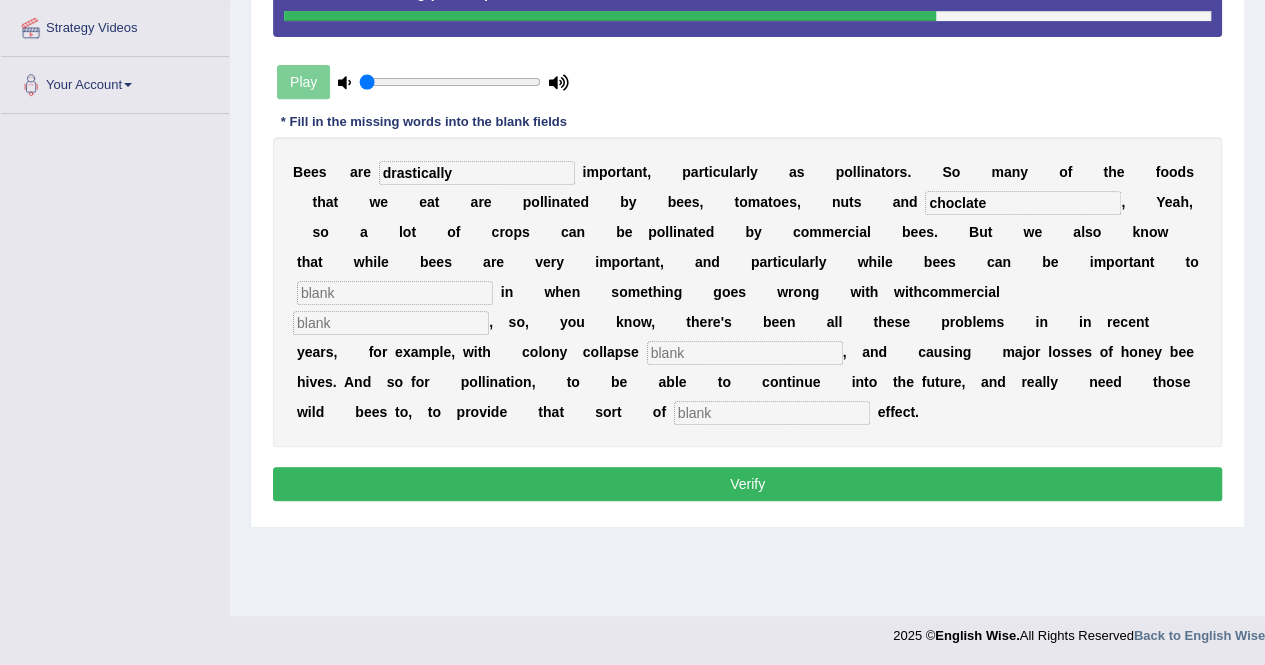 click at bounding box center [772, 413] 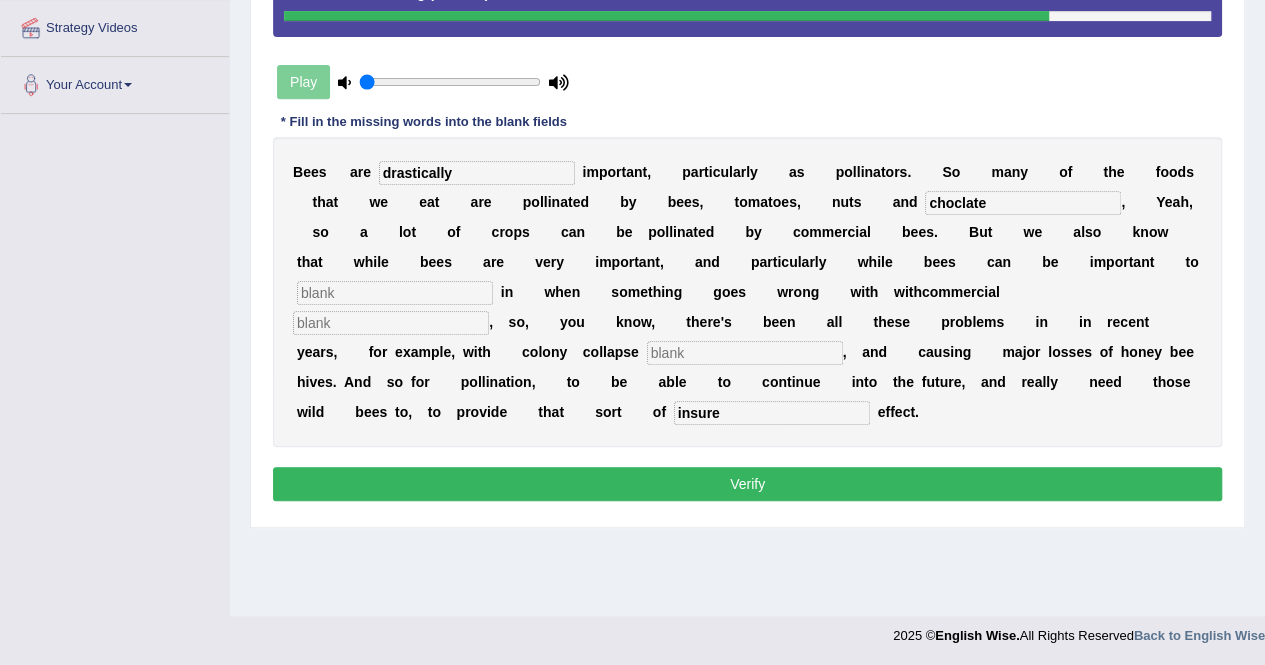 type on "insure" 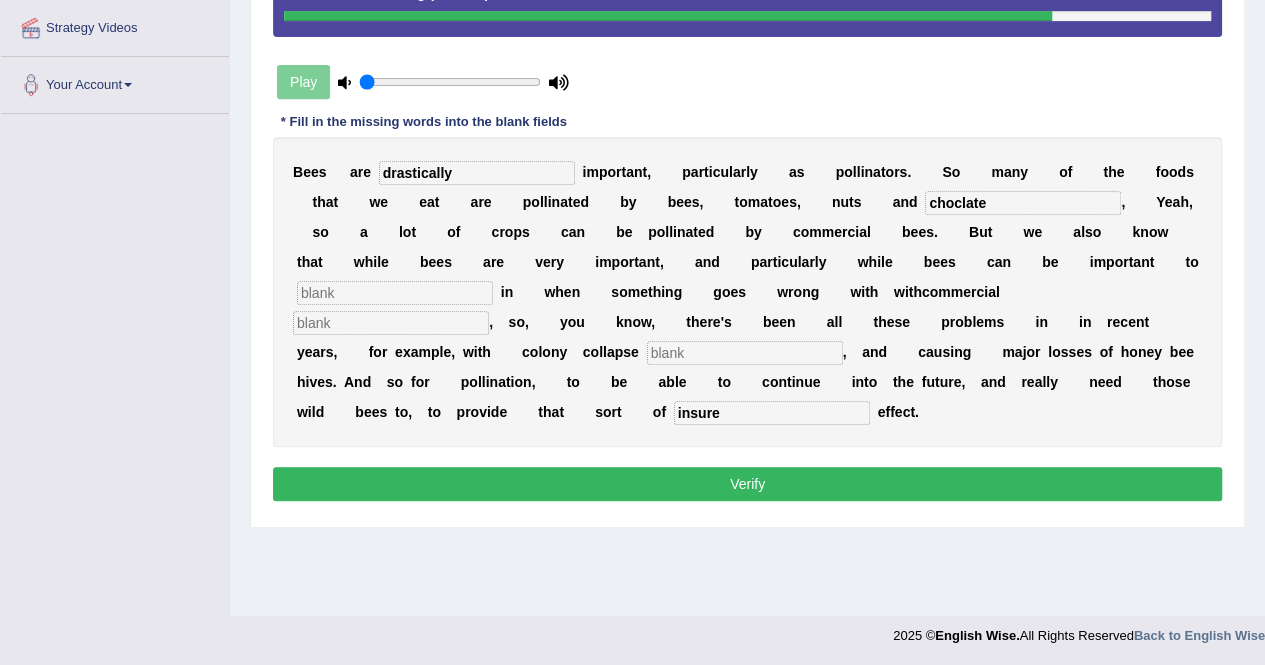 click at bounding box center (391, 323) 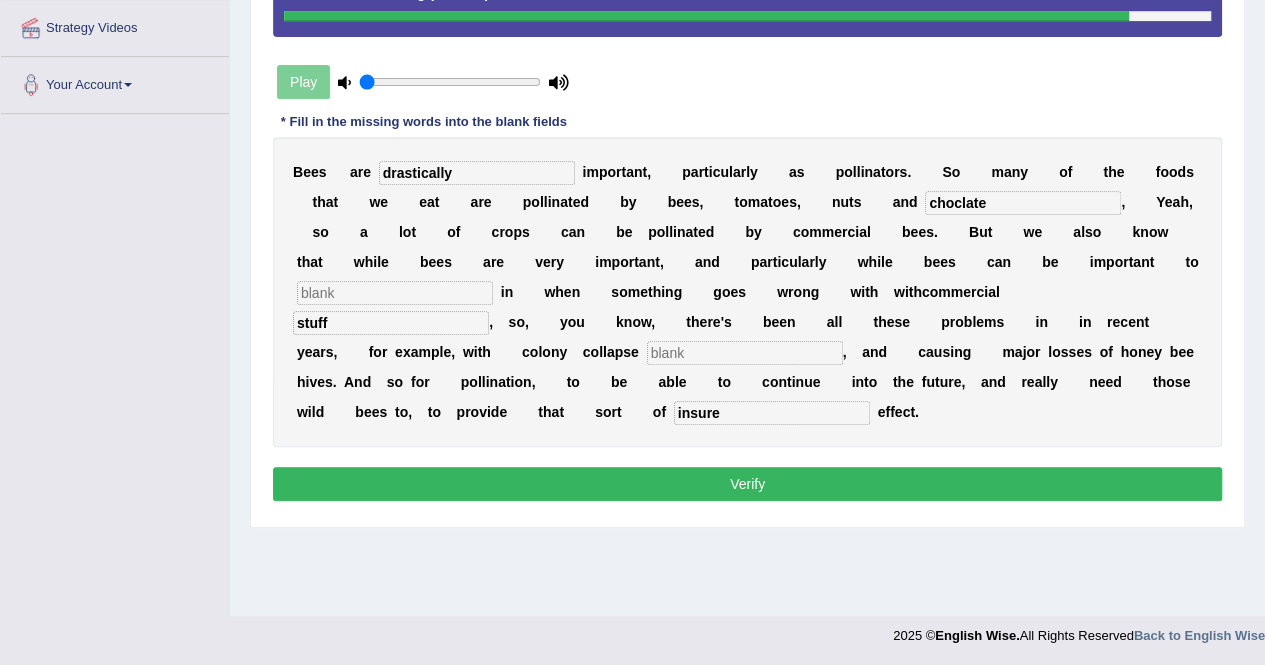type on "stuff" 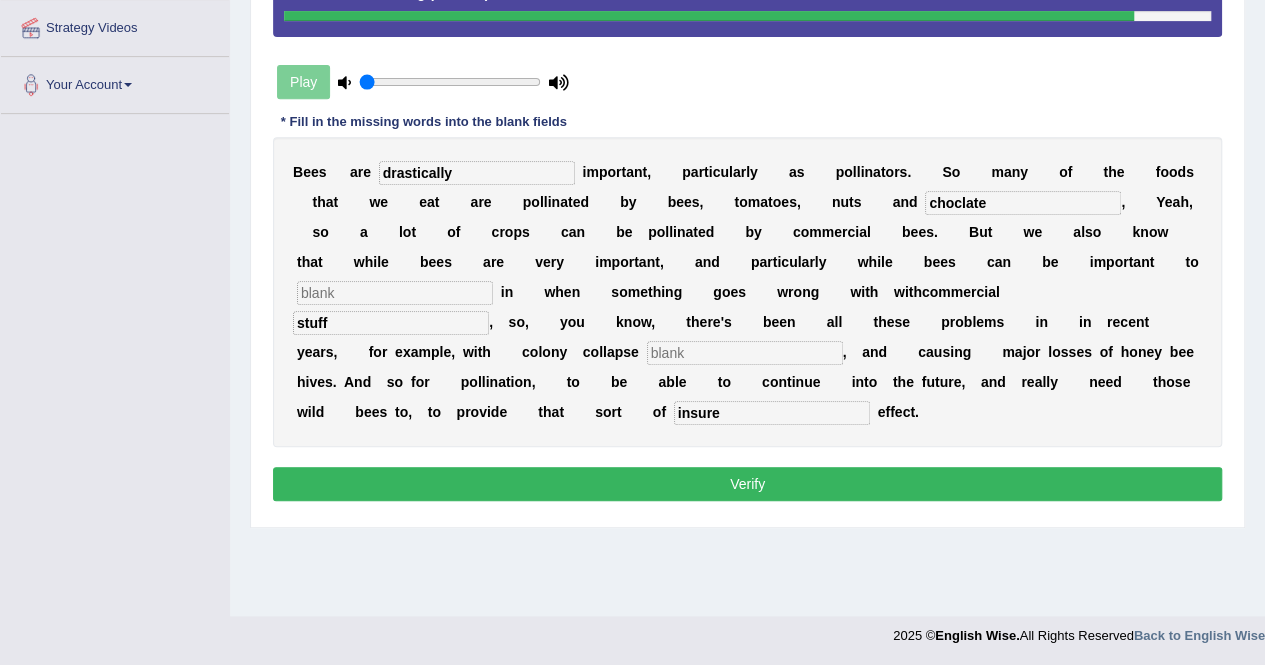 click at bounding box center [395, 293] 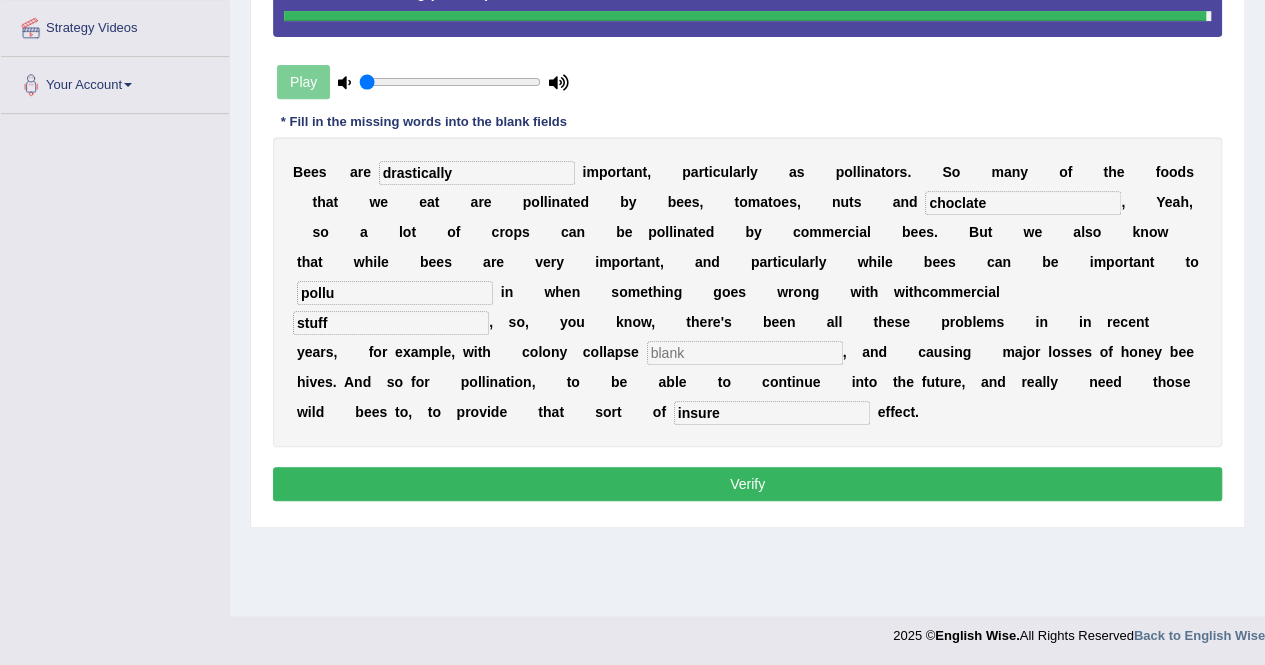type on "pollu" 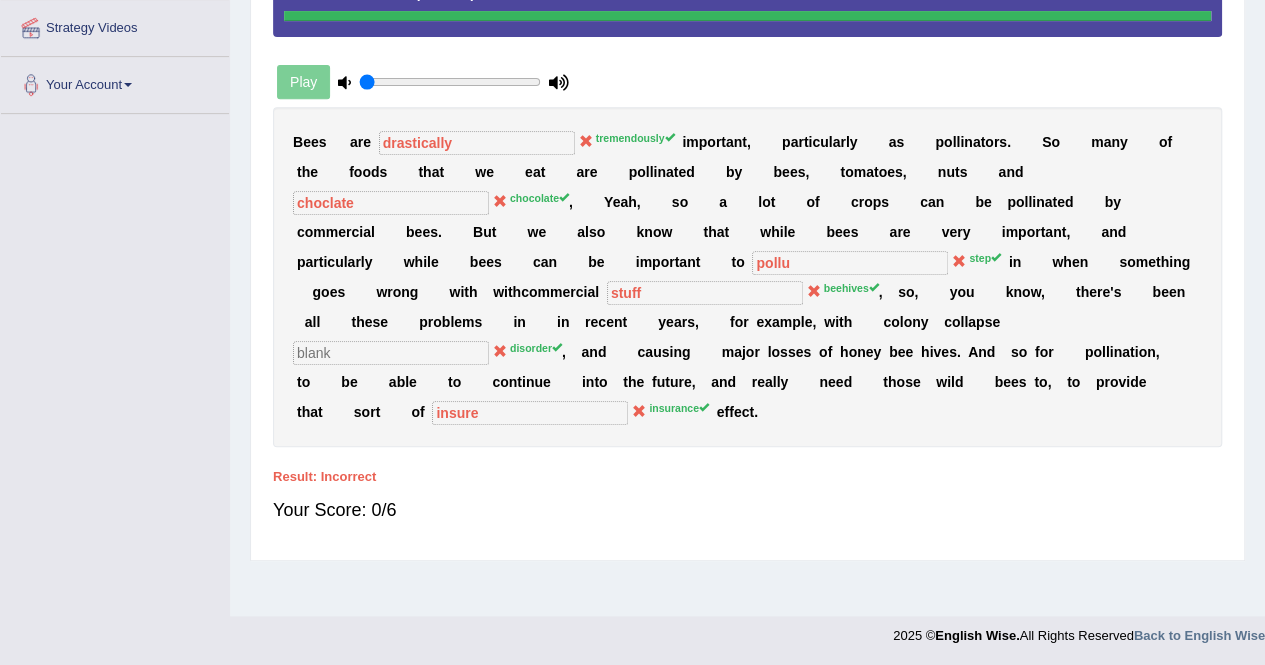 scroll, scrollTop: 0, scrollLeft: 0, axis: both 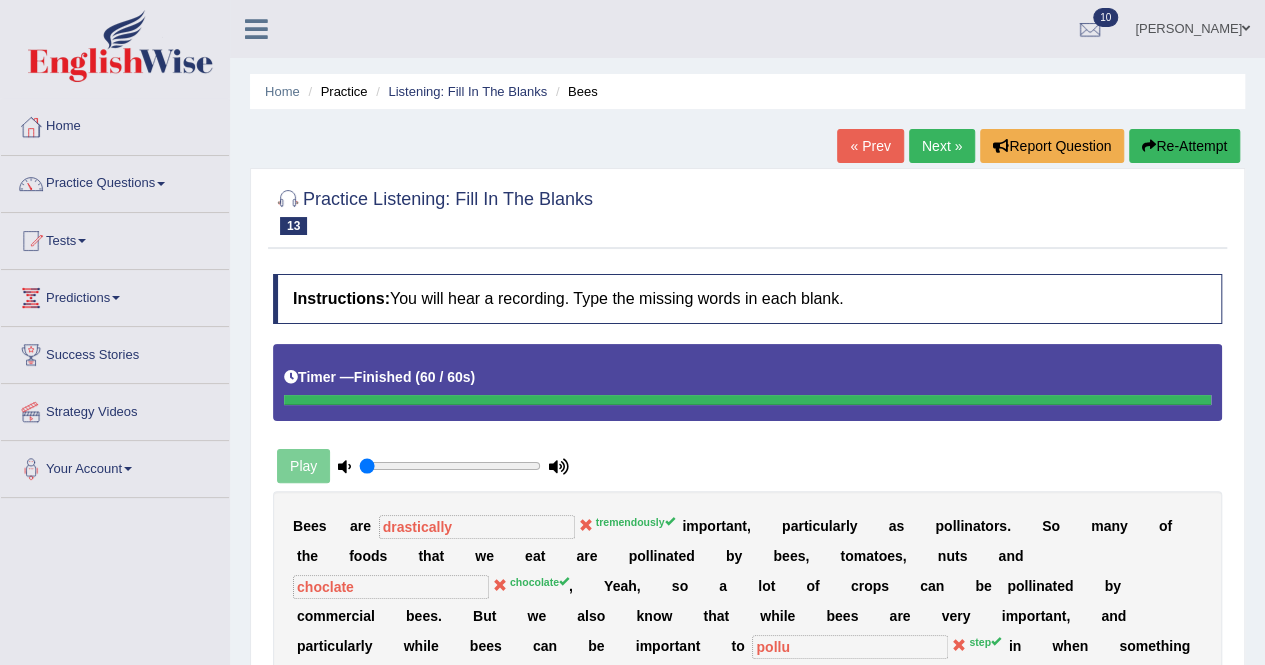 click on "Re-Attempt" at bounding box center (1184, 146) 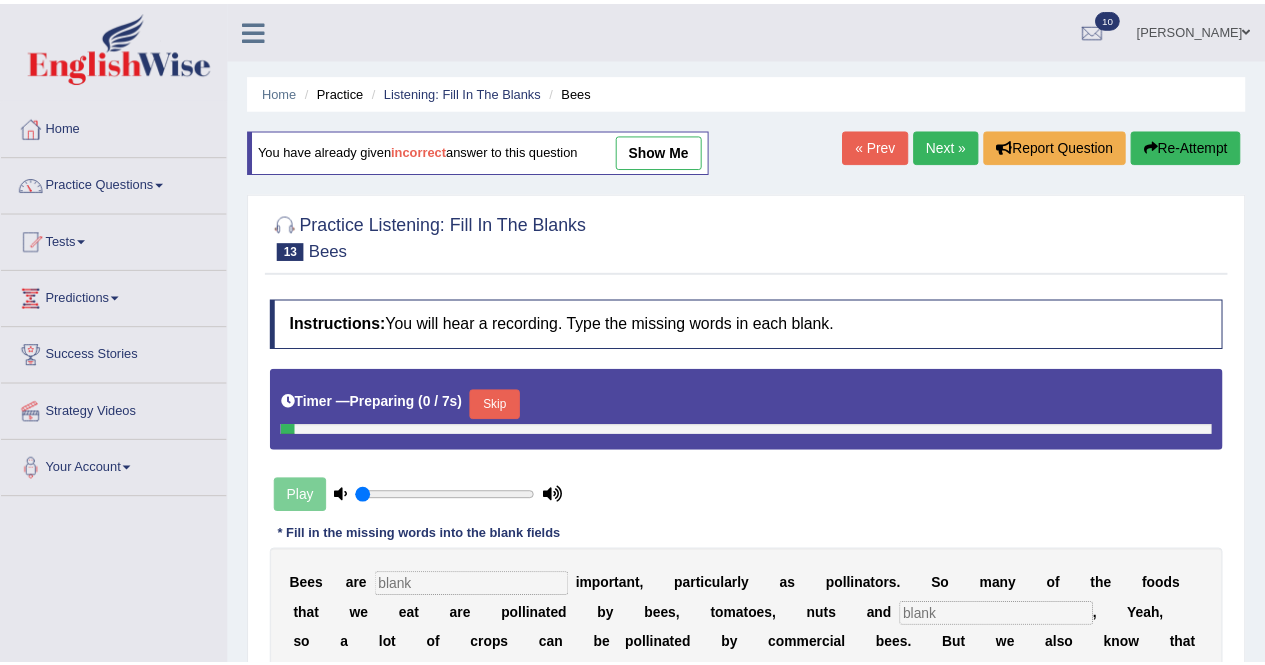 scroll, scrollTop: 0, scrollLeft: 0, axis: both 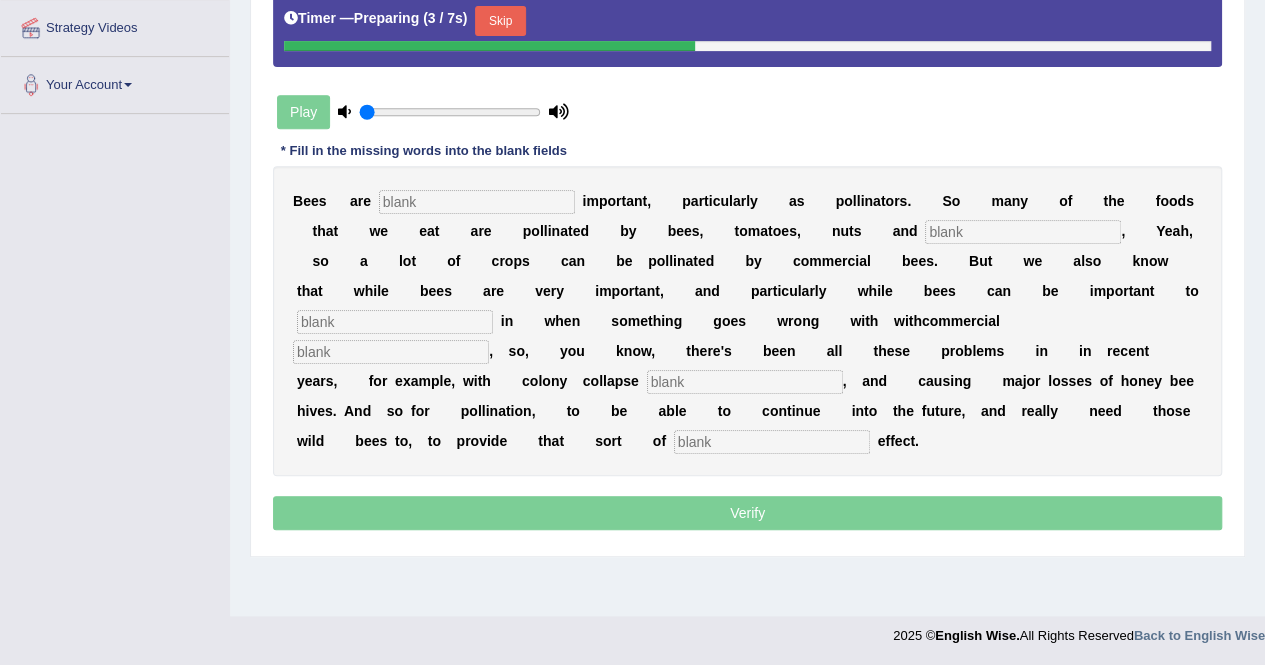 click at bounding box center [772, 442] 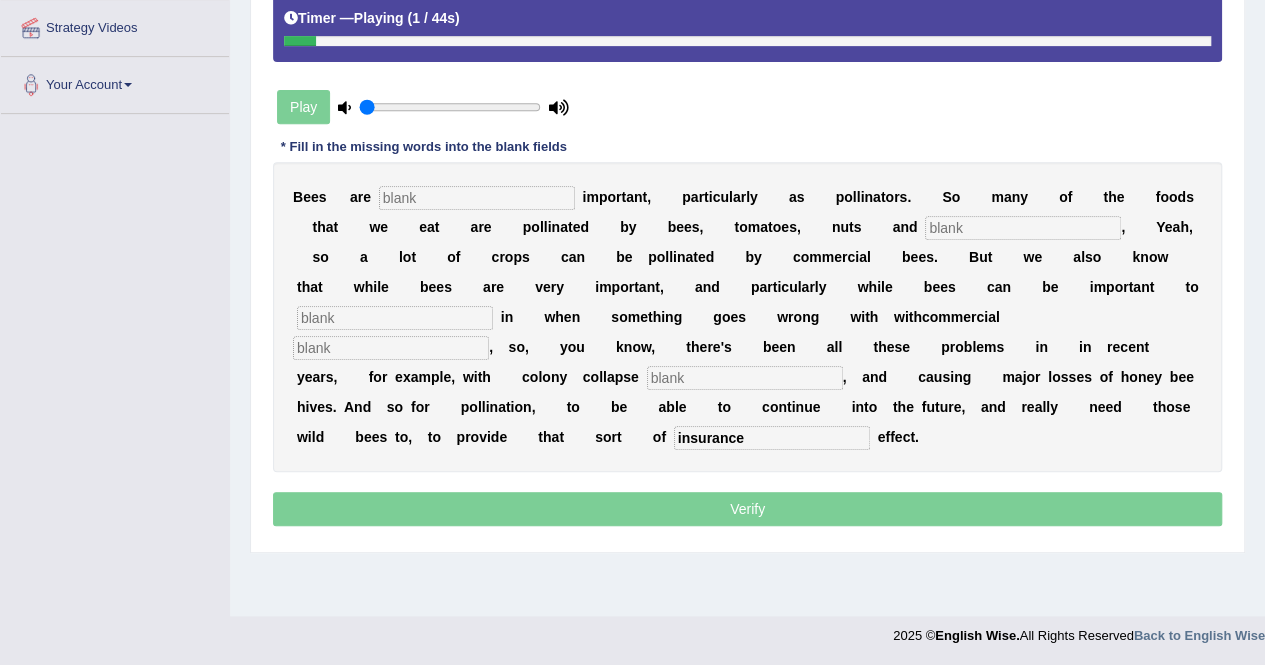 type on "insurance" 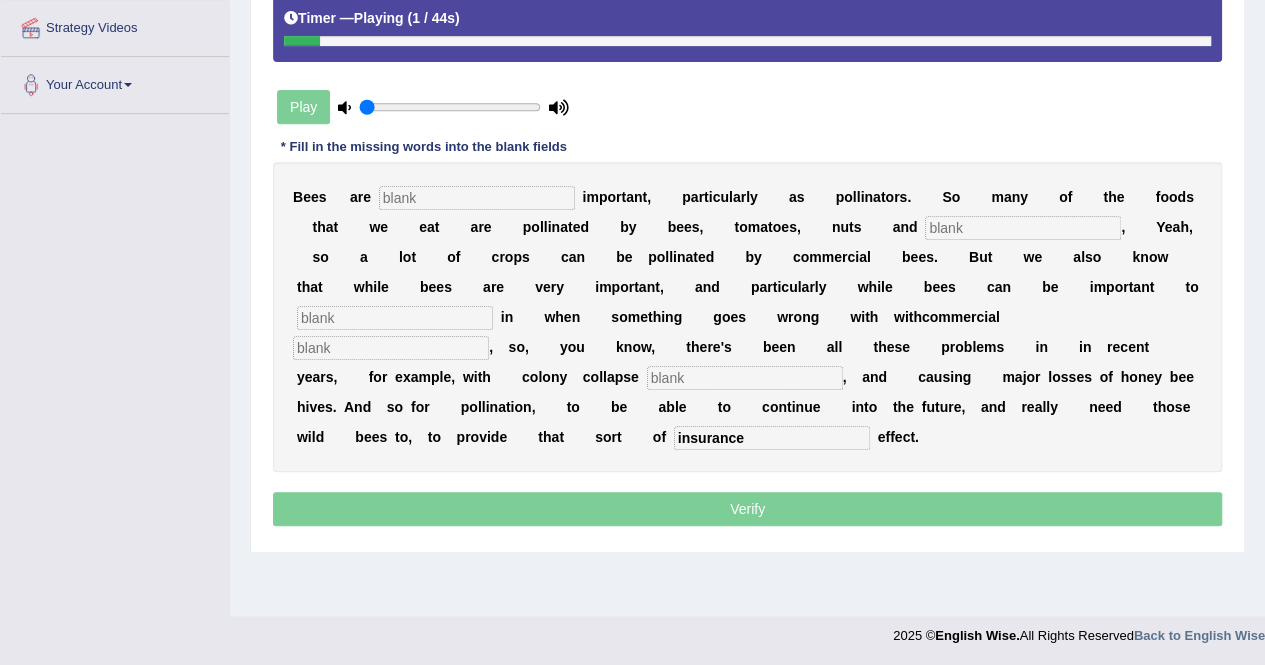 click at bounding box center [477, 198] 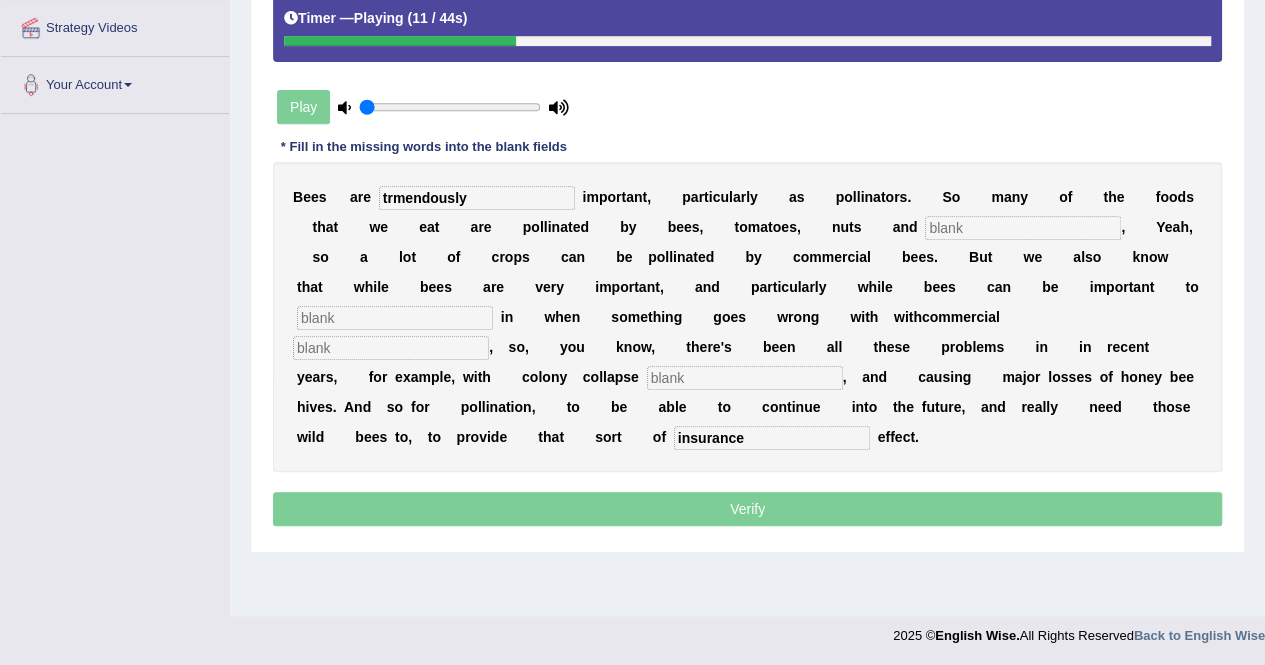 type on "trmendously" 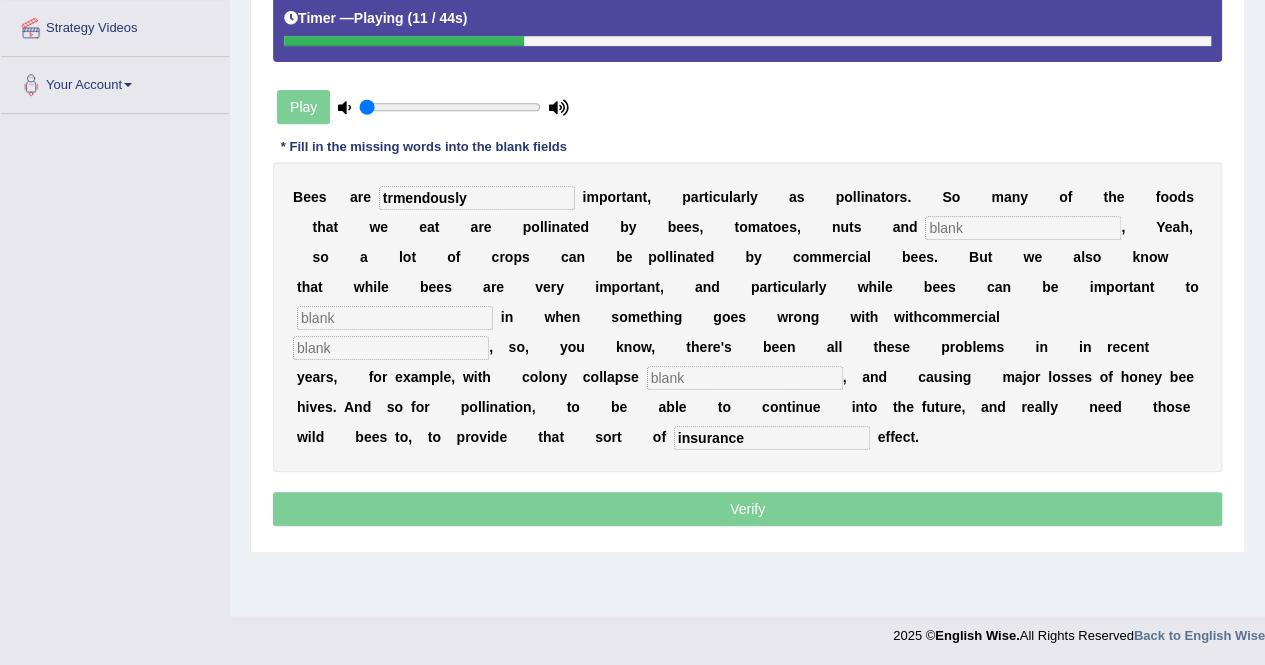 click at bounding box center (1023, 228) 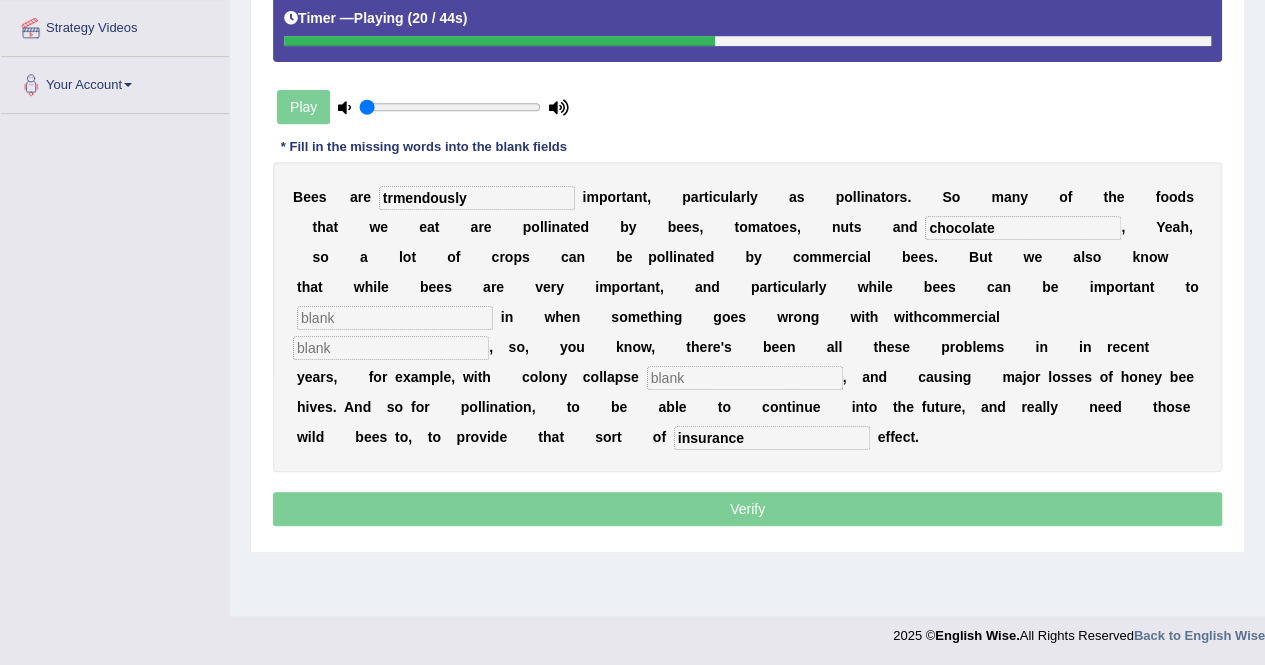 type on "chocolate" 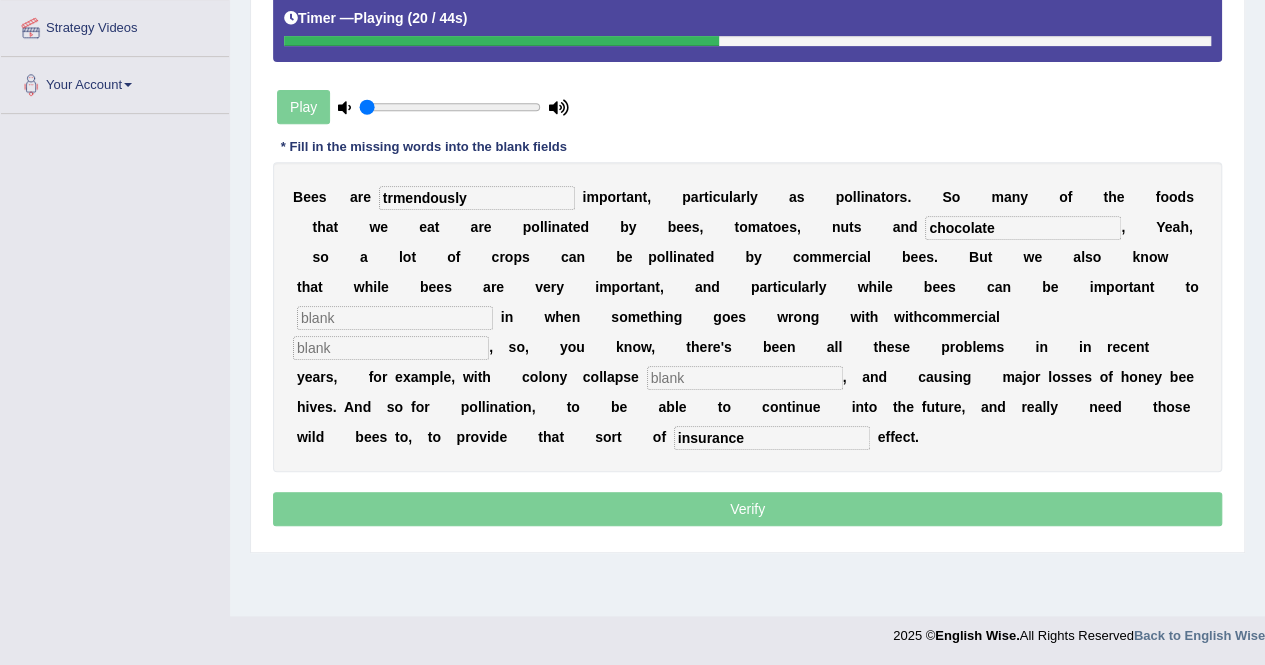 click at bounding box center (395, 318) 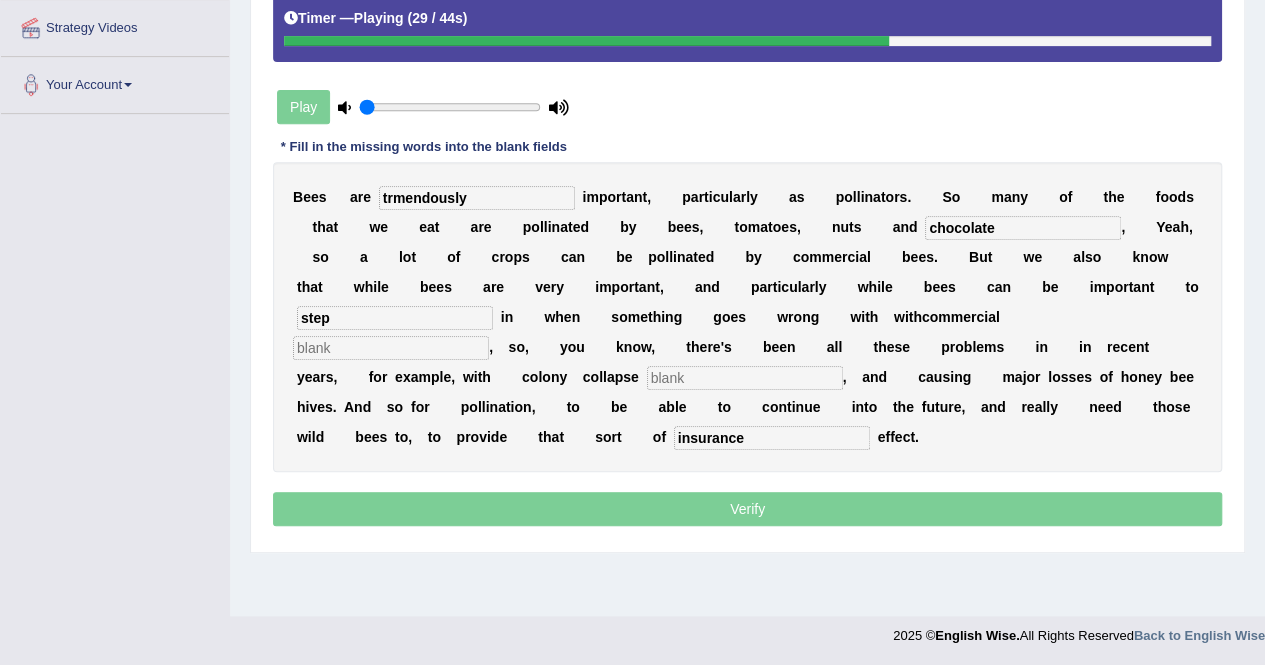 type on "step" 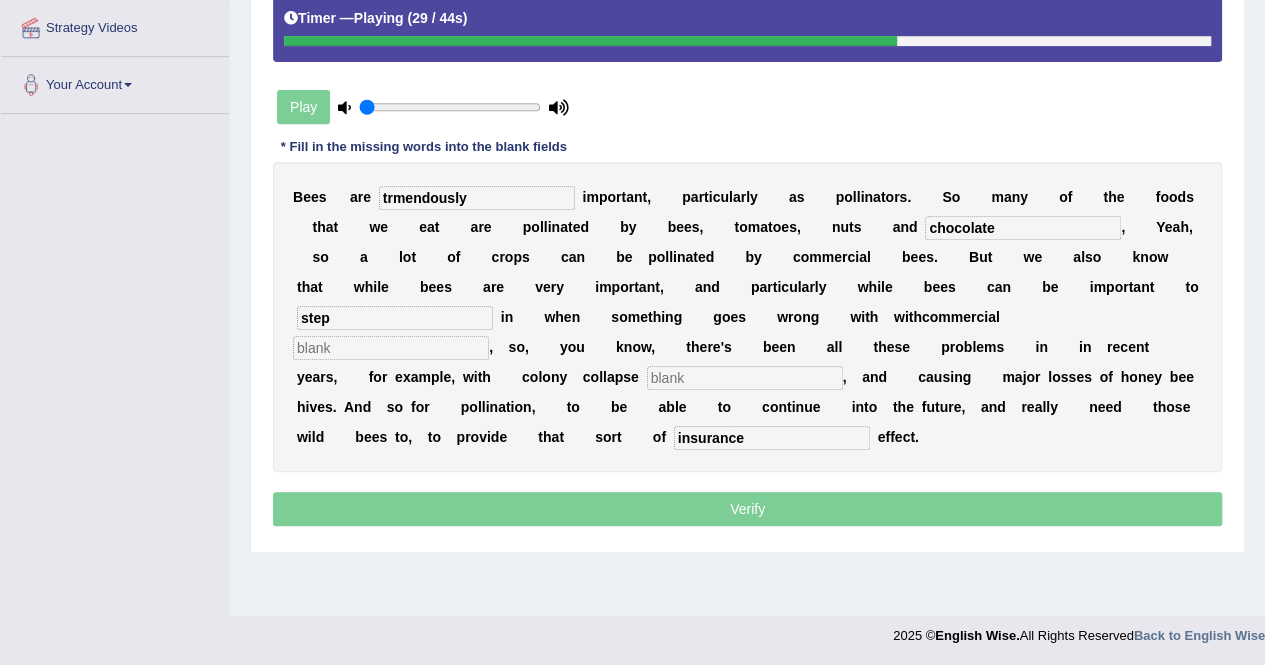 click at bounding box center [391, 348] 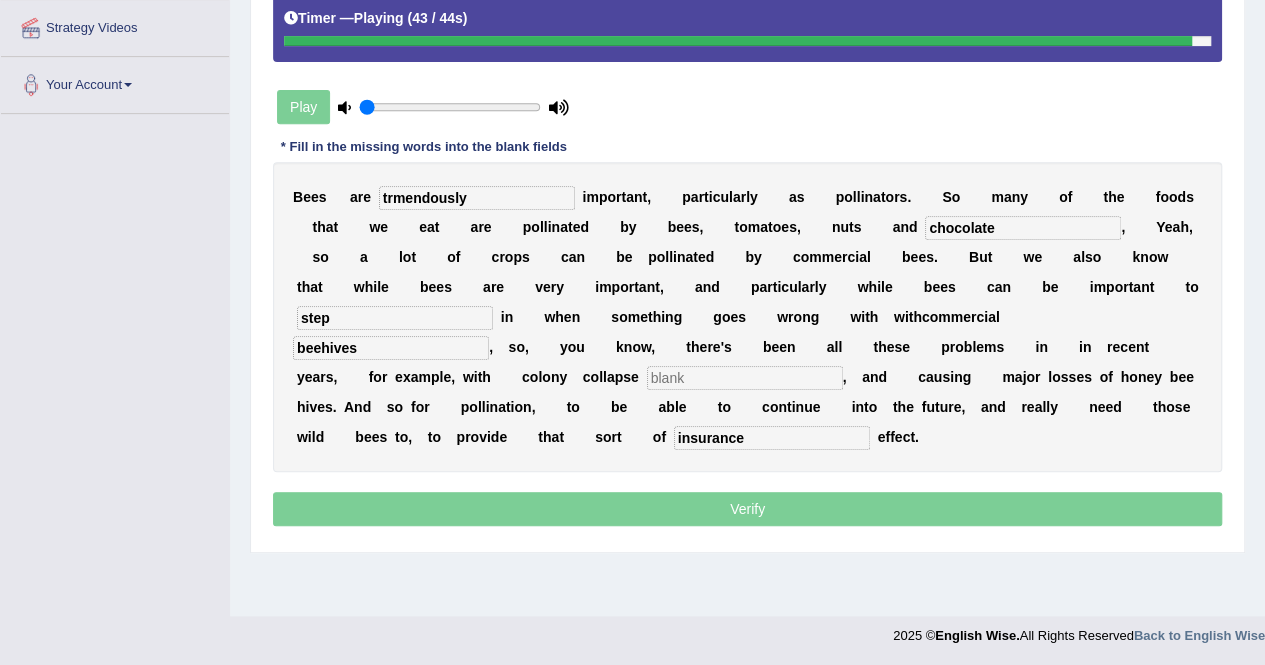 type on "beehives" 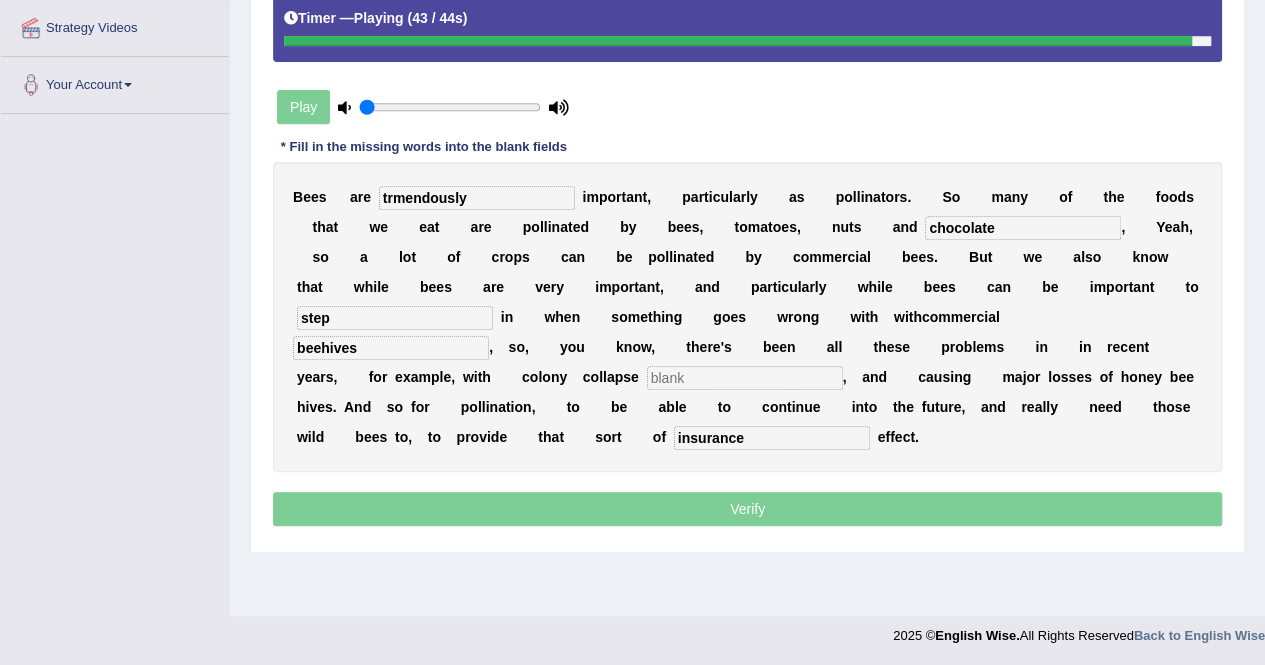 click at bounding box center (745, 378) 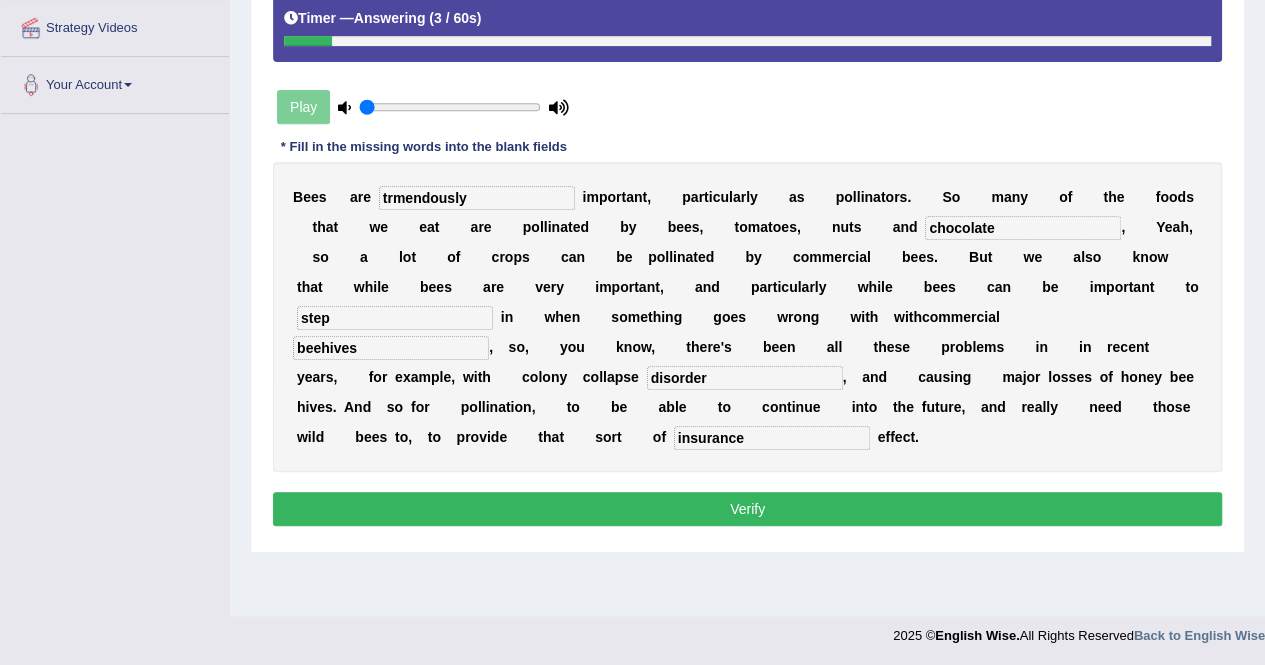 type on "disorder" 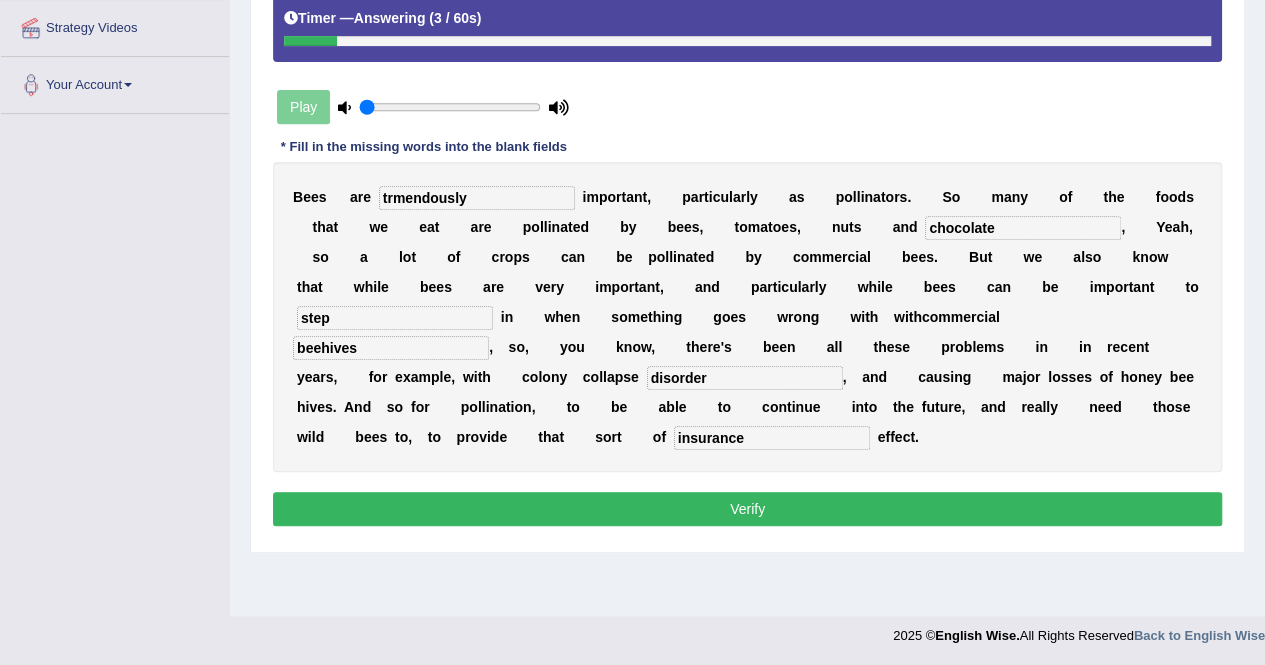 click on "Verify" at bounding box center (747, 509) 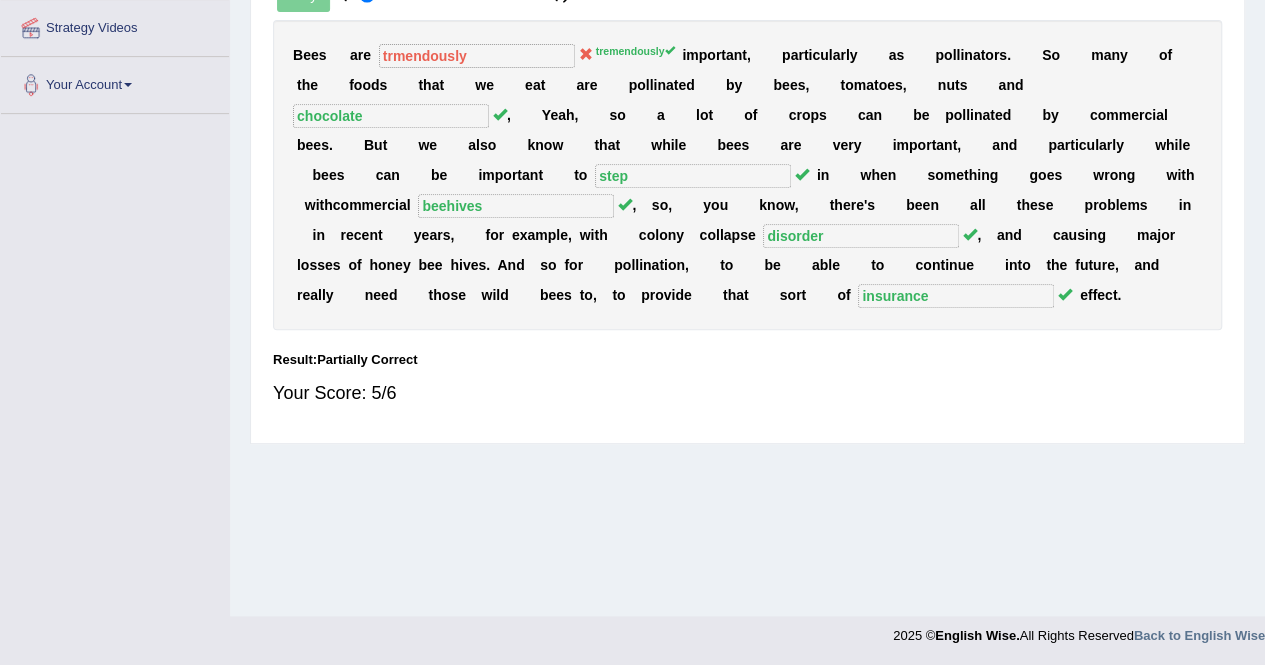 scroll, scrollTop: 0, scrollLeft: 0, axis: both 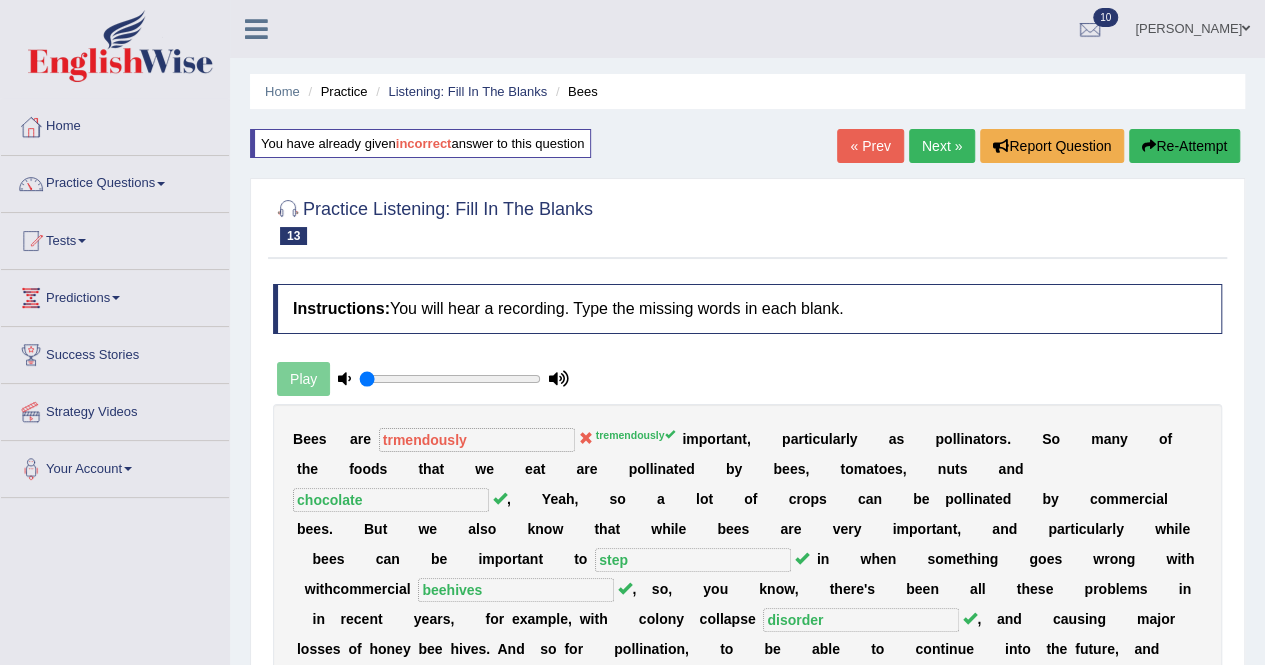 click on "Next »" at bounding box center (942, 146) 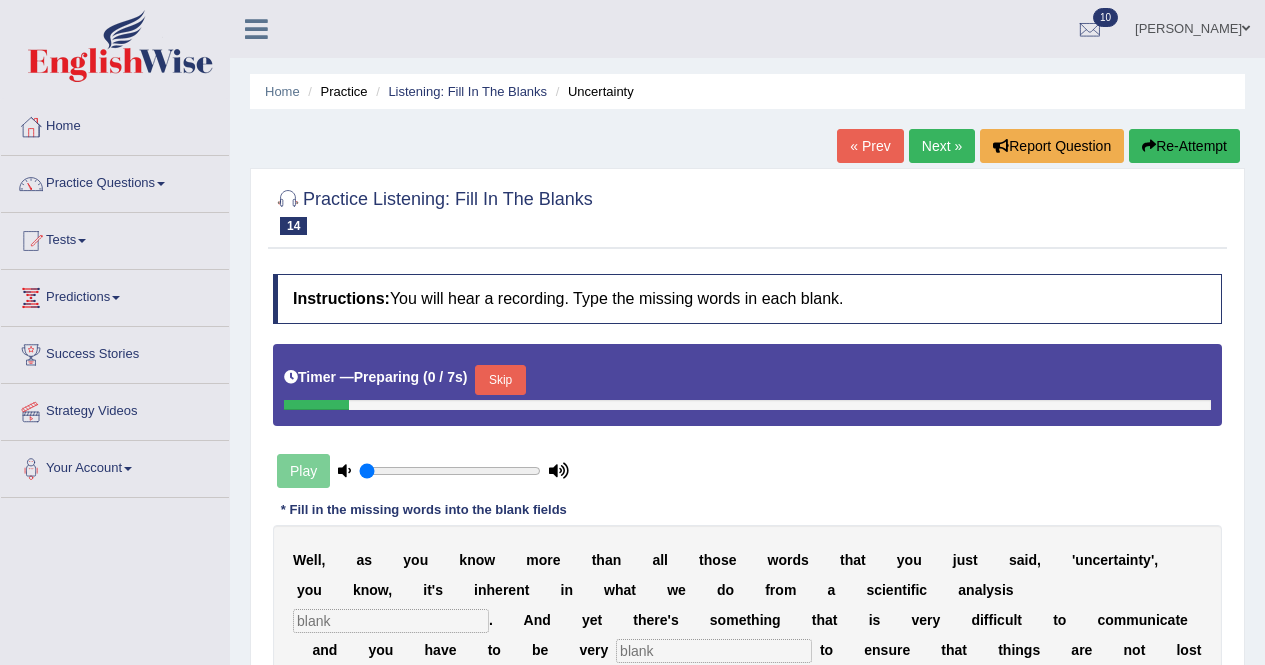 scroll, scrollTop: 0, scrollLeft: 0, axis: both 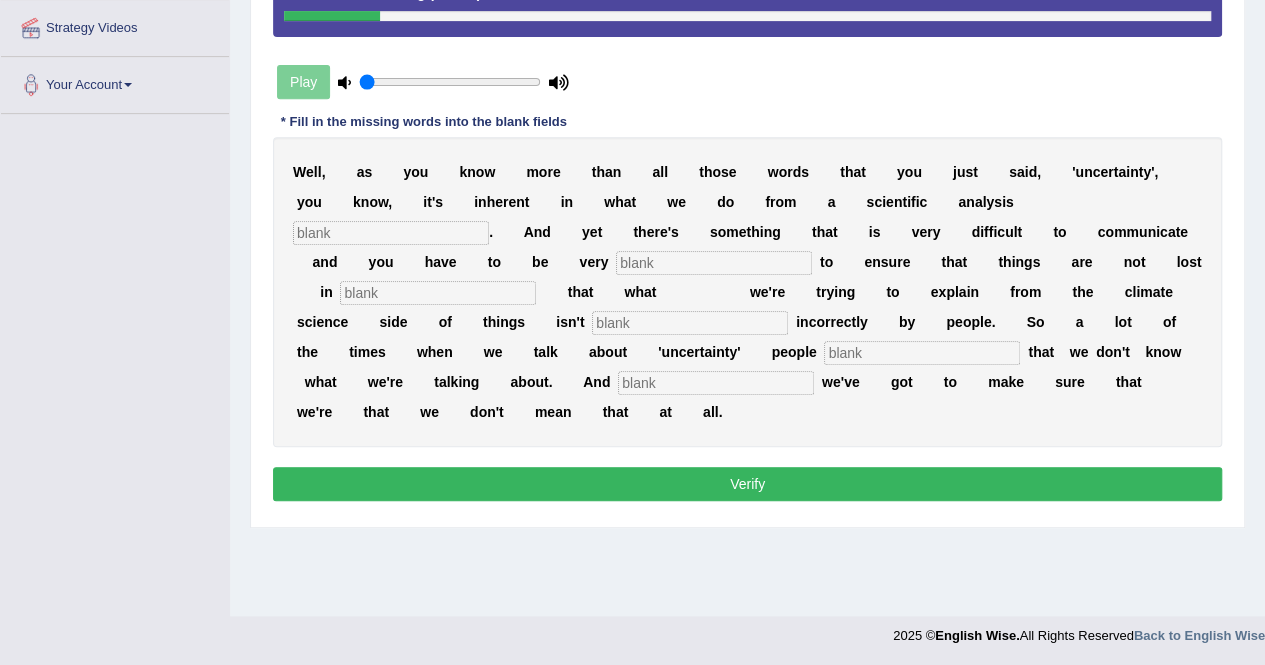 click at bounding box center [391, 233] 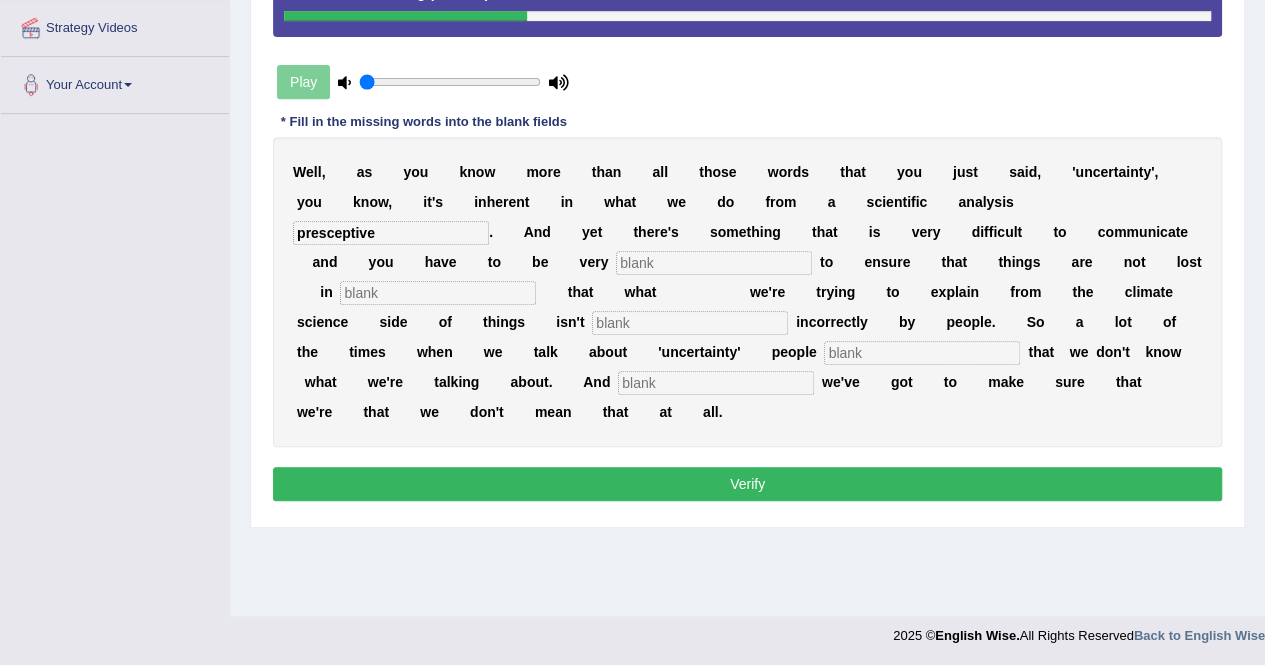 type on "presceptive" 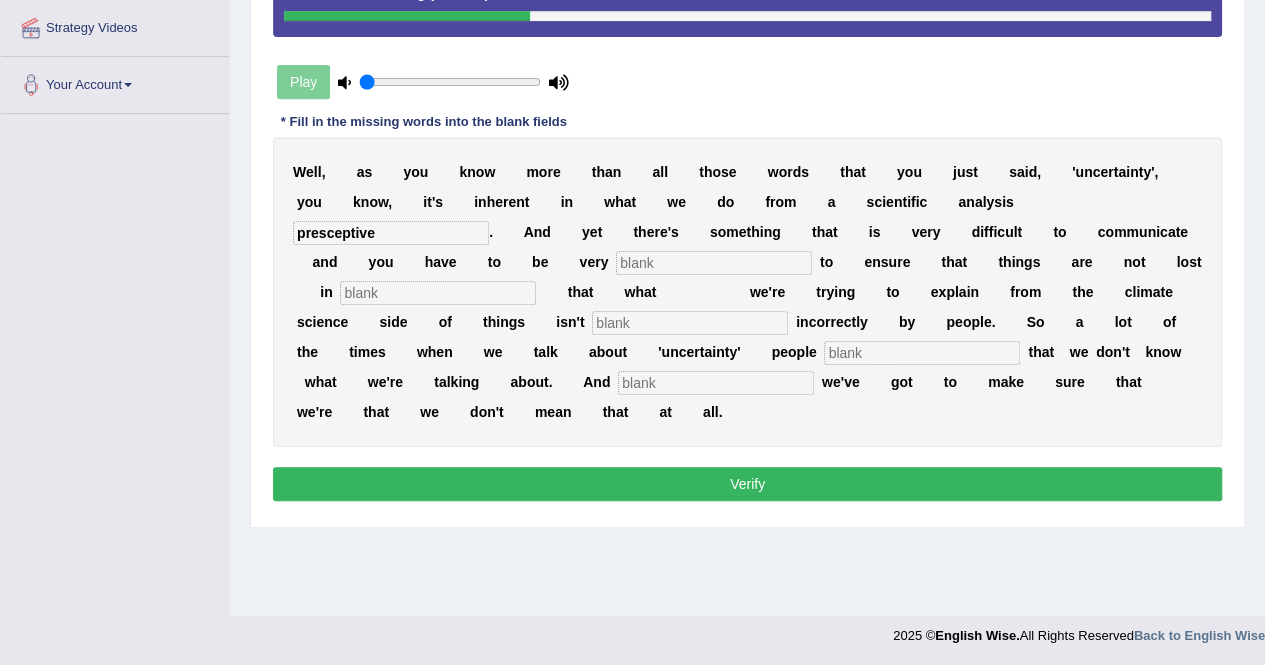 click at bounding box center (714, 263) 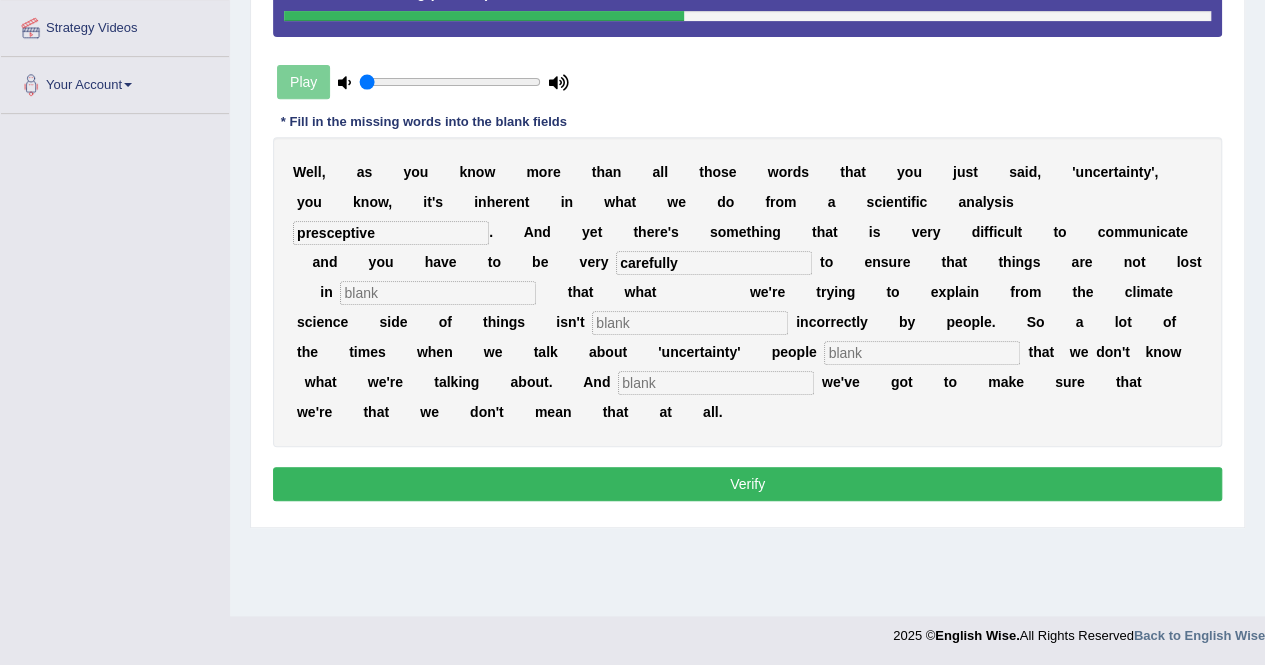 type on "carefully" 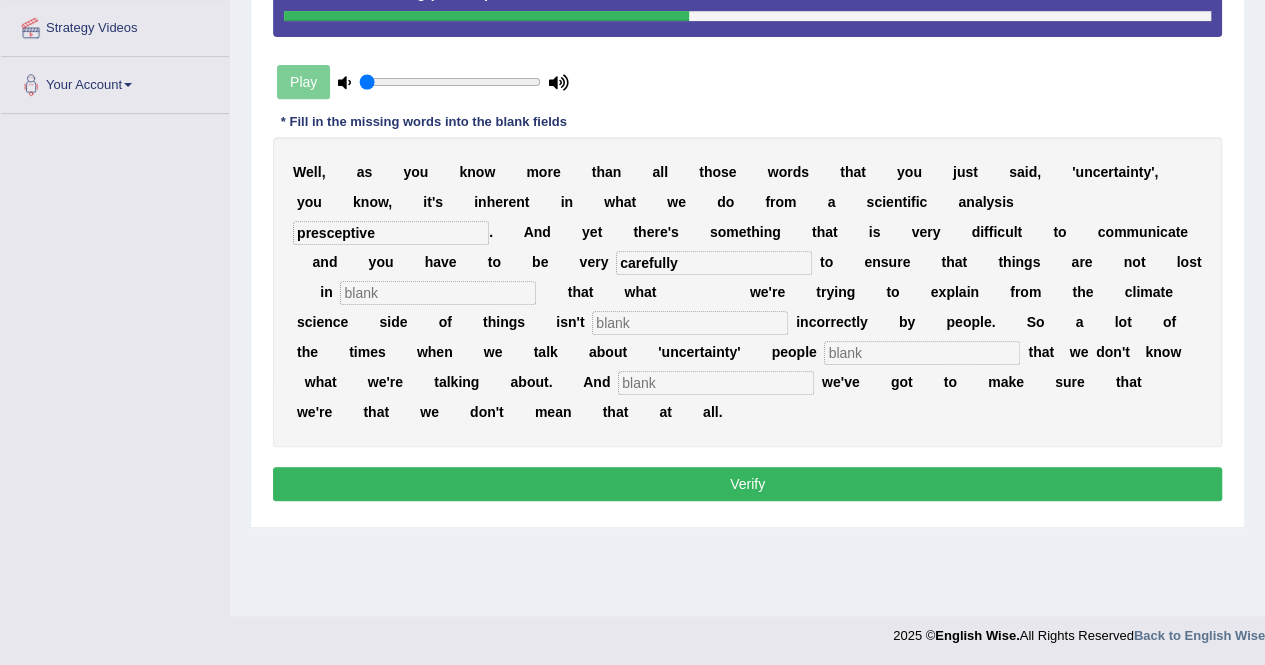 click at bounding box center [438, 293] 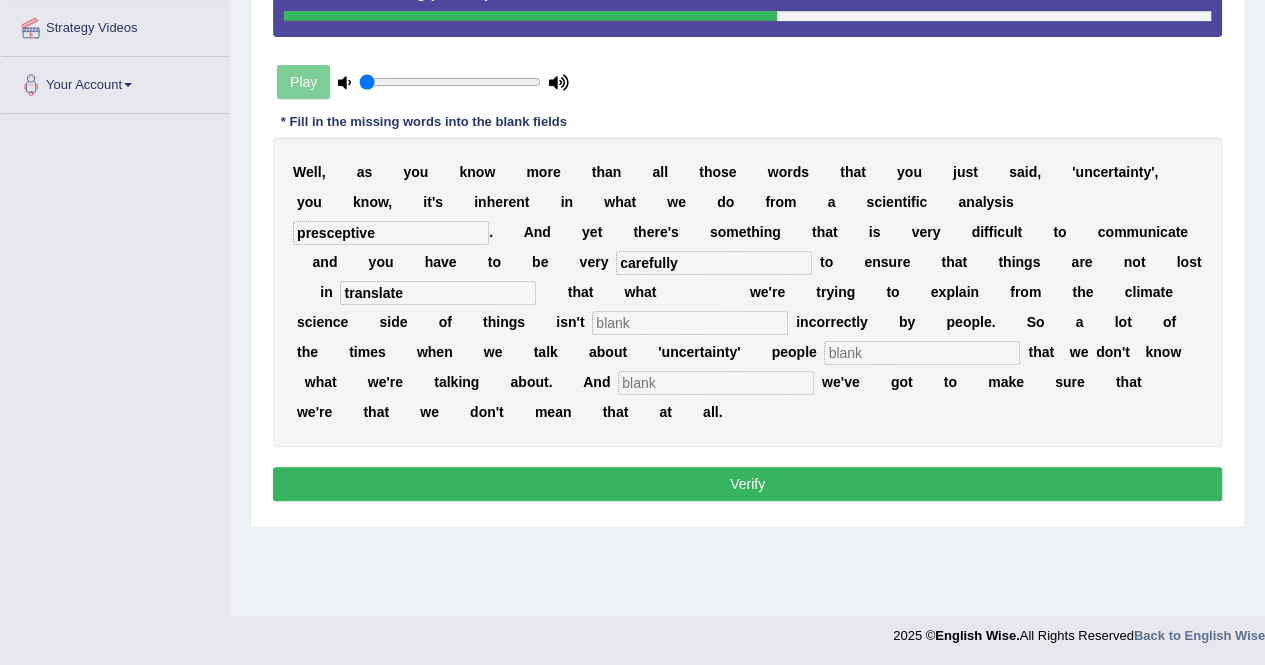 type on "translate" 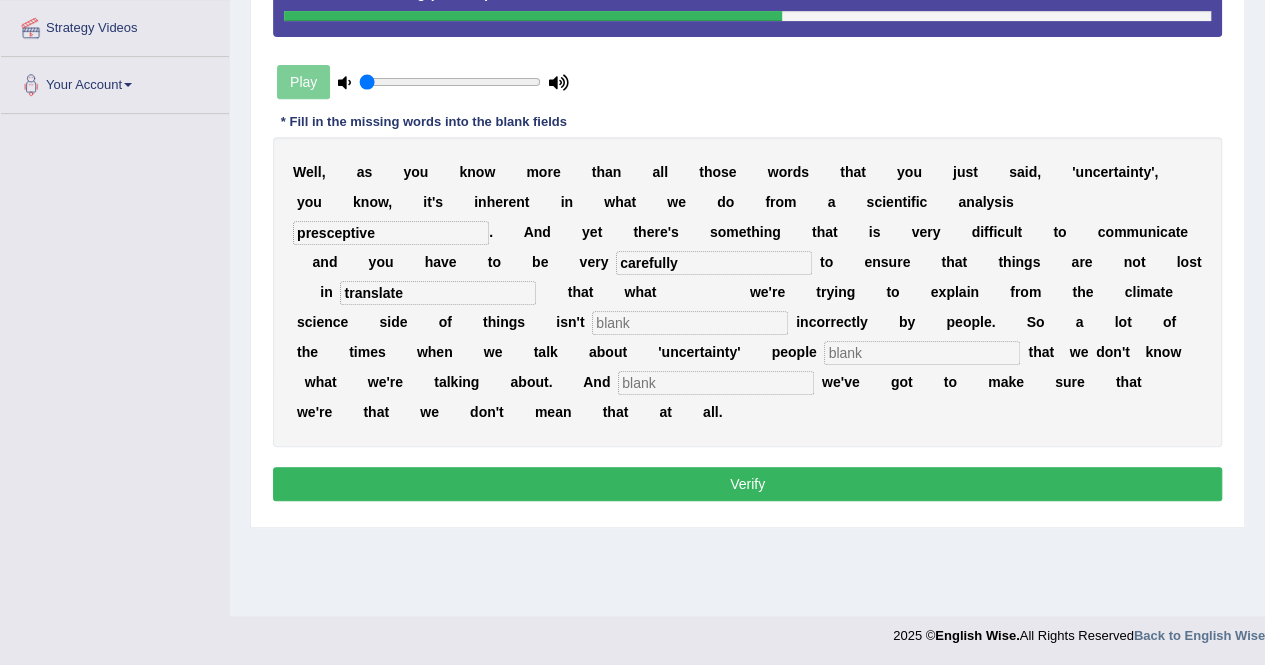 click at bounding box center [690, 323] 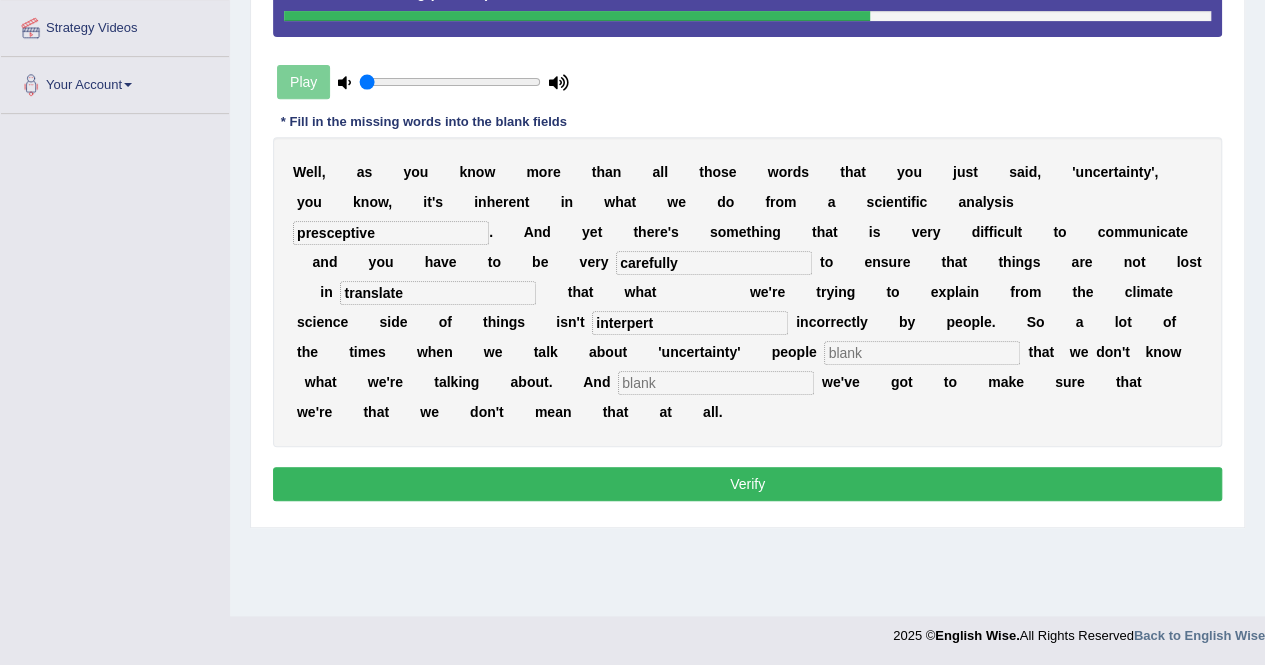 type on "interpert" 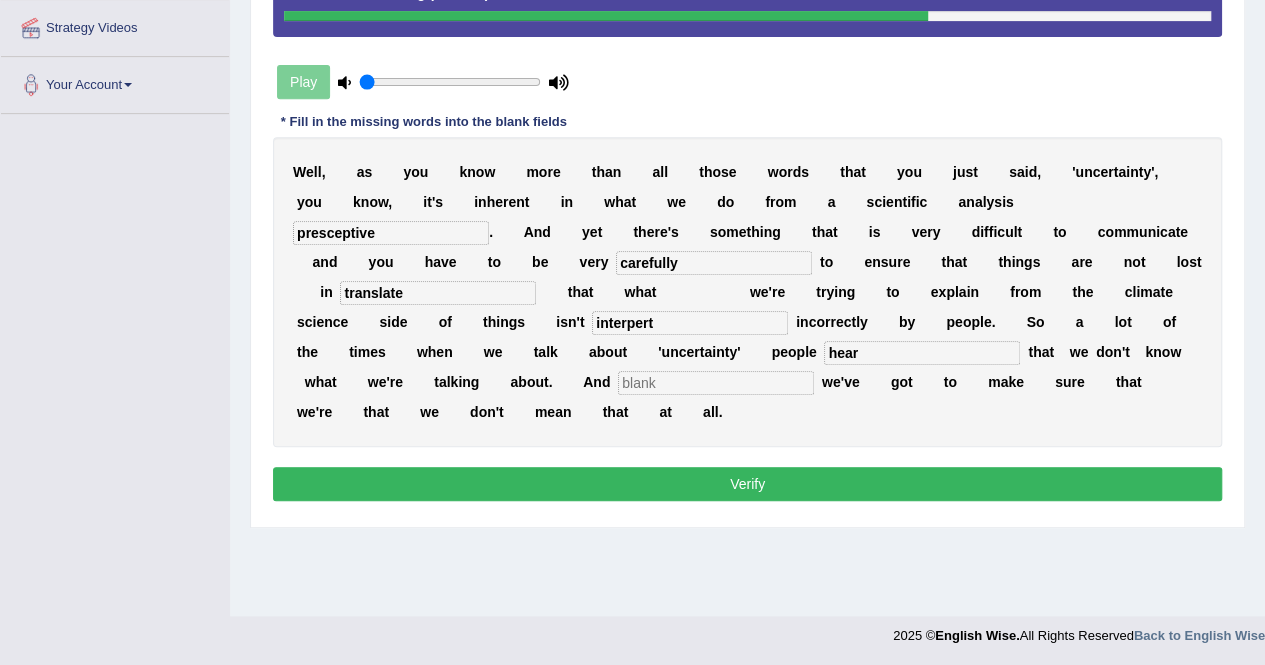 type on "hear" 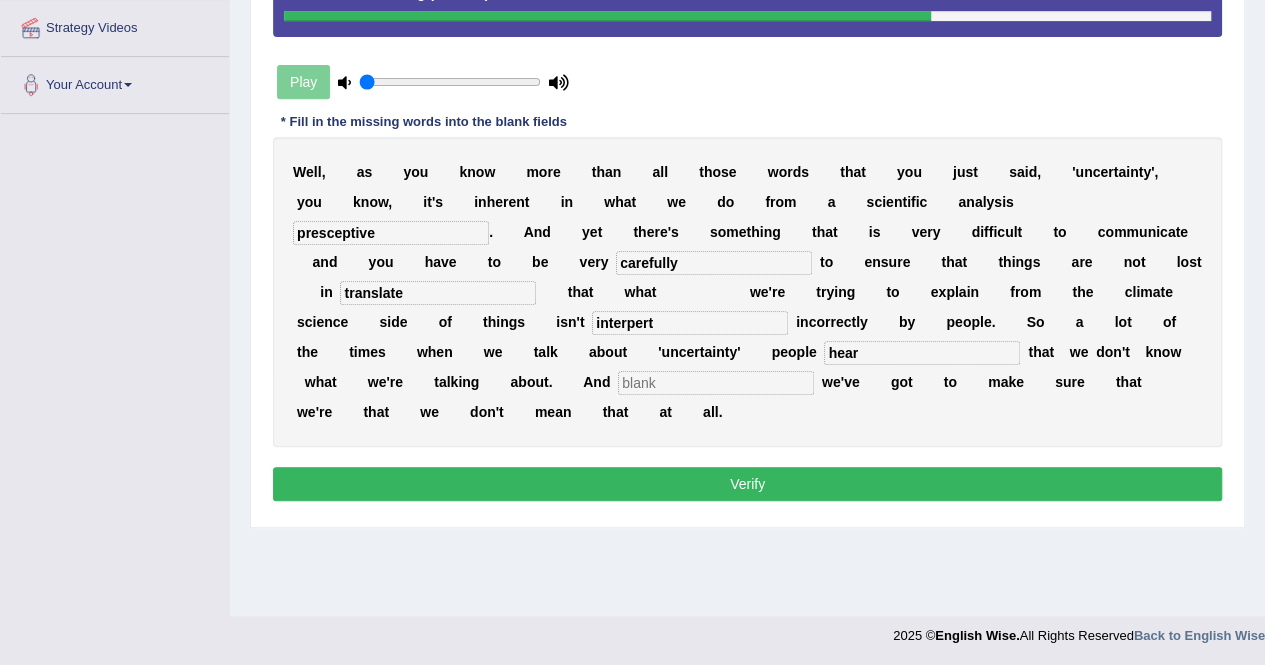 click at bounding box center [716, 383] 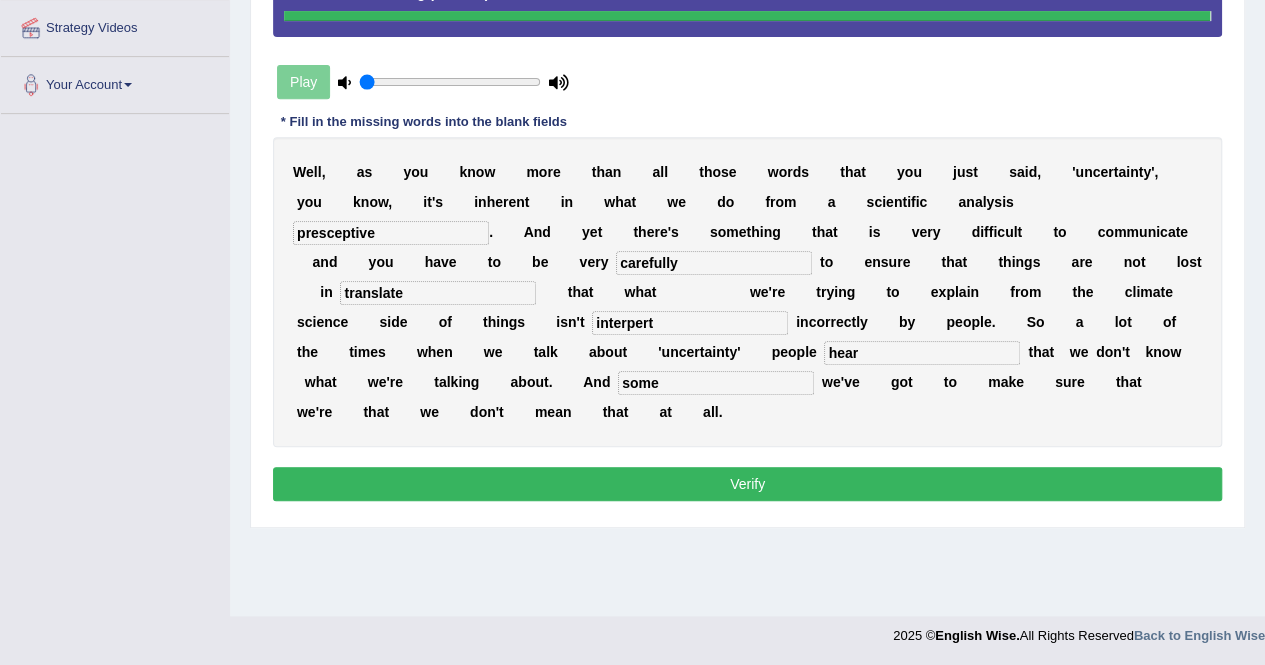 type on "some" 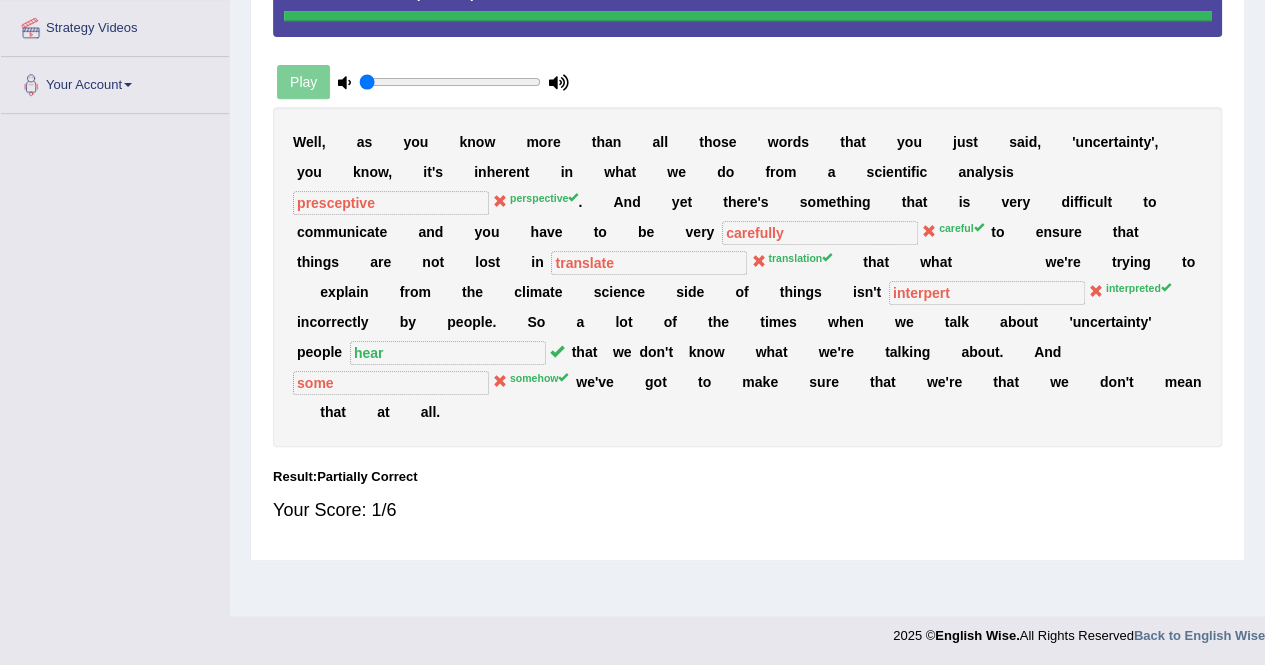 scroll, scrollTop: 0, scrollLeft: 0, axis: both 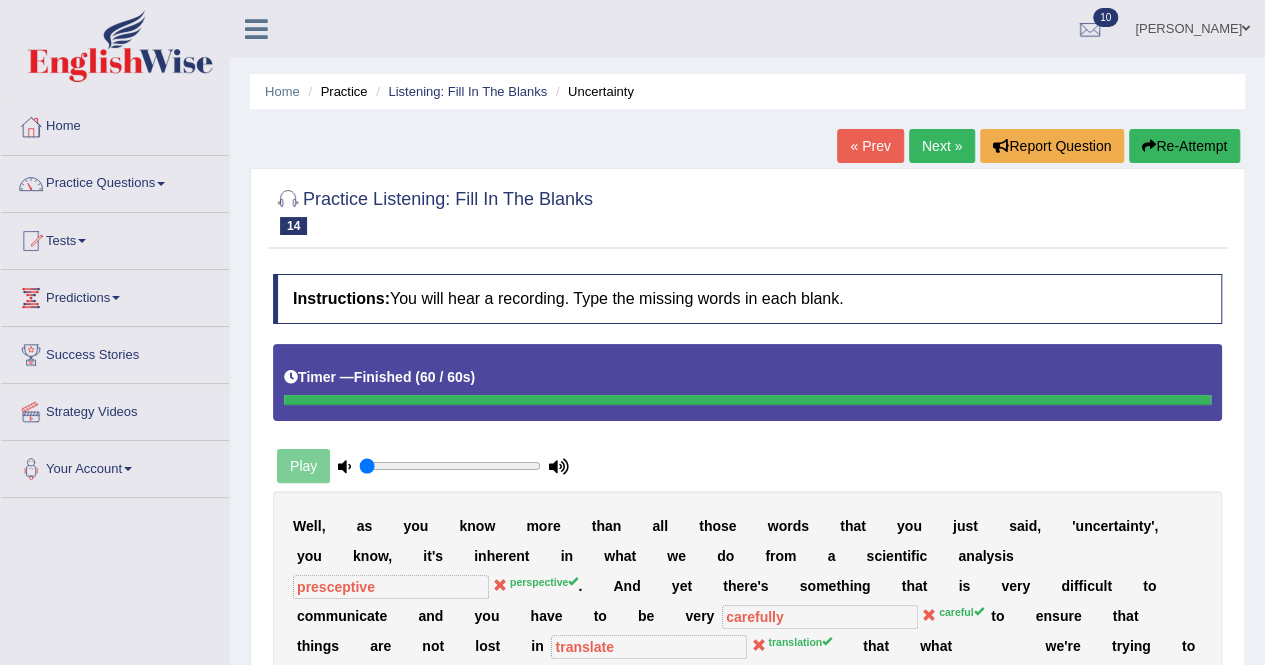 click on "Re-Attempt" at bounding box center (1184, 146) 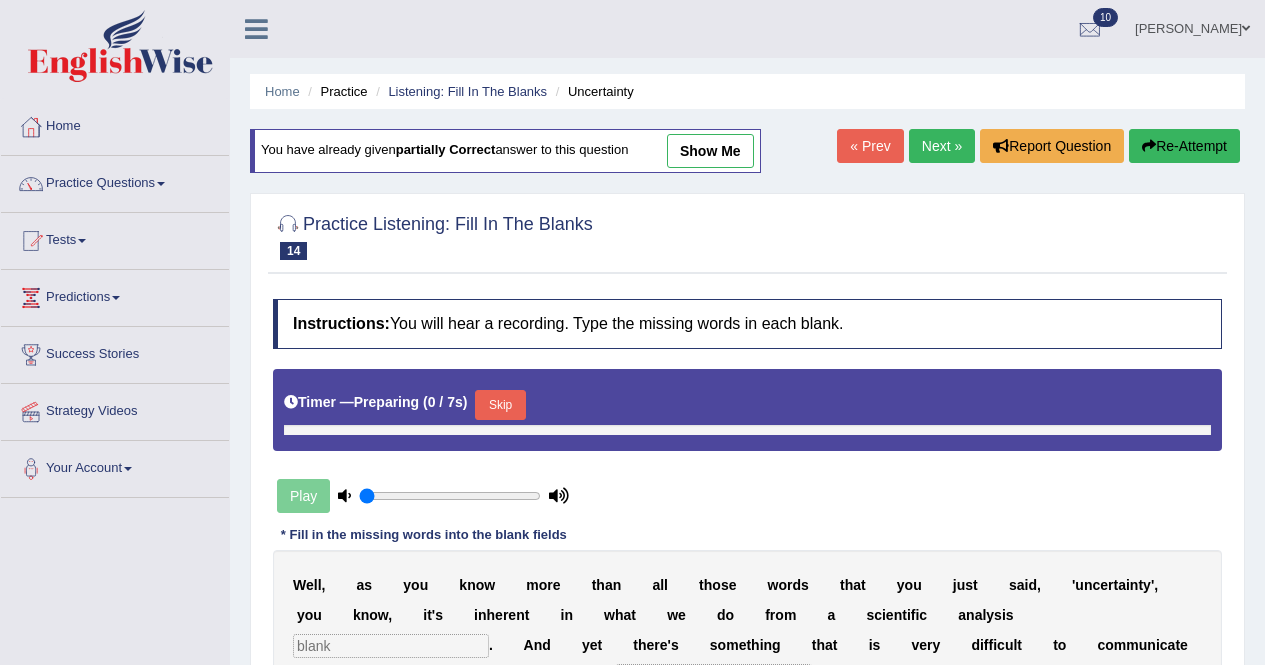 scroll, scrollTop: 0, scrollLeft: 0, axis: both 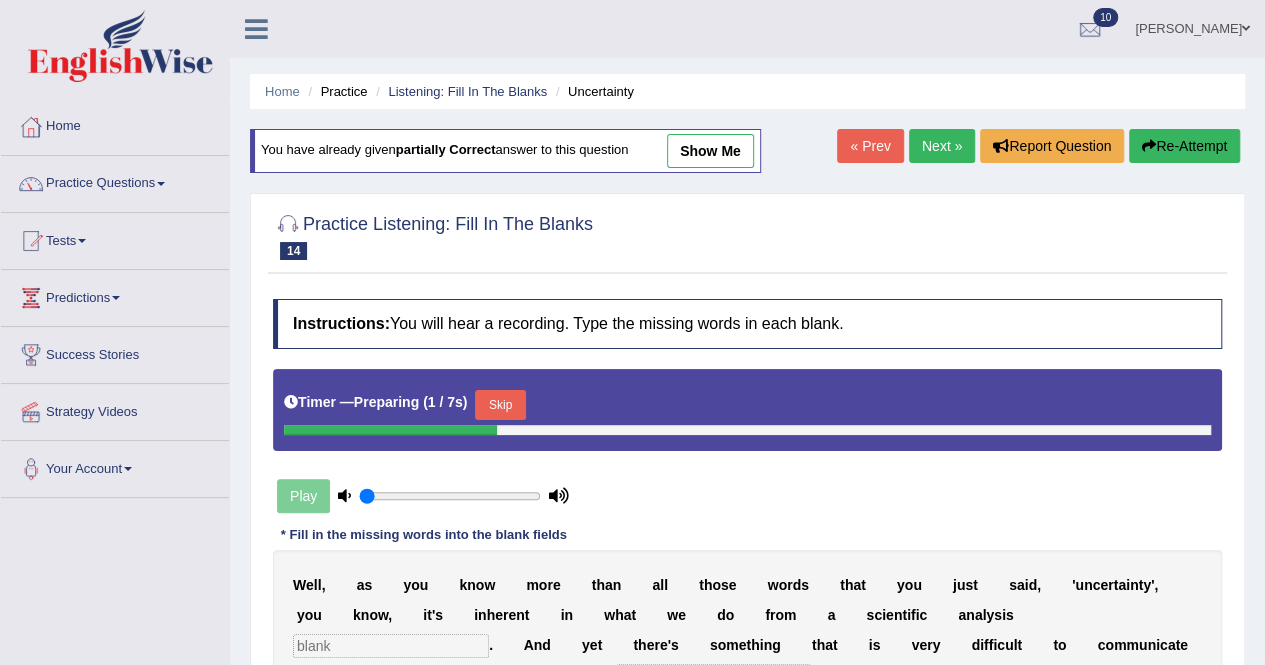 click on "Home
Practice
Listening: Fill In The Blanks
Uncertainty
You have already given  partially correct  answer to this question
show me
« Prev Next »  Report Question  Re-Attempt
Practice Listening: Fill In The Blanks
14
Uncertainty
Instructions:  You will hear a recording. Type the missing words in each blank.
Timer —  Preparing   ( 1 / 7s ) Skip Play * Fill in the missing words into the blank fields W e l l ,             a s             y o u             k n o w             m o r e             t h a n             a l l             t h o s e             w o r d s             t h a t             y o u             j u s t             s a i d ,             ' u n c e r t a i n t y ' ,             y o u             k n o w ," at bounding box center [747, 500] 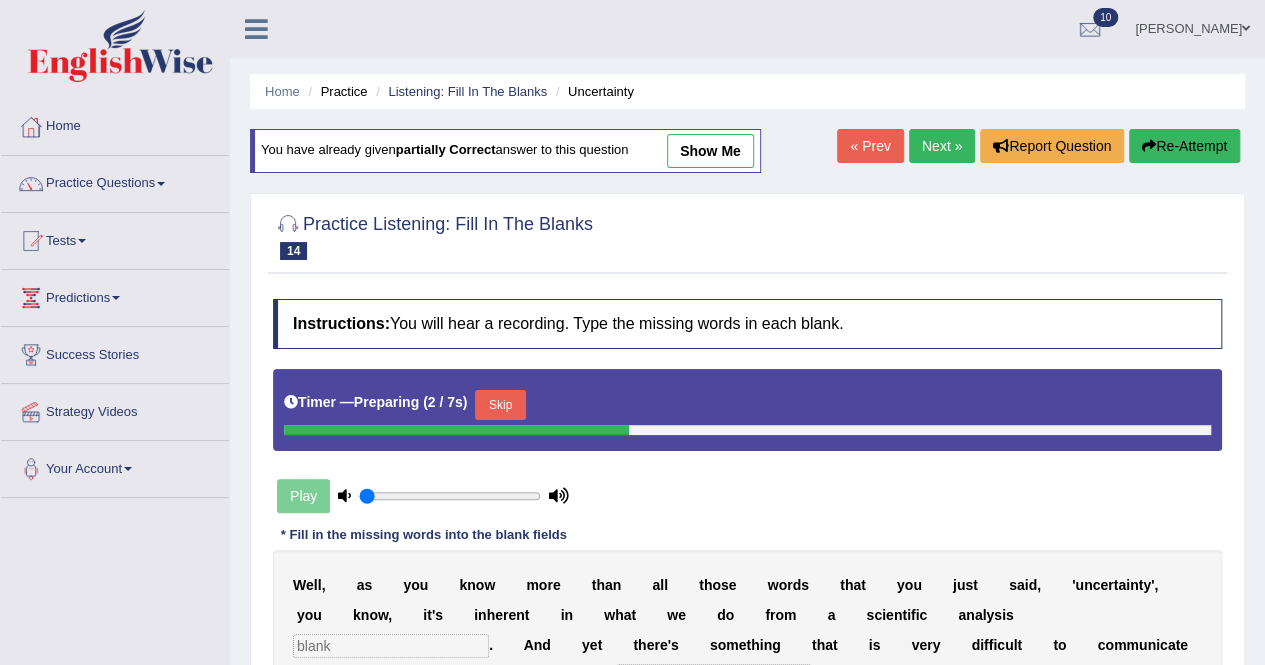 scroll, scrollTop: 384, scrollLeft: 0, axis: vertical 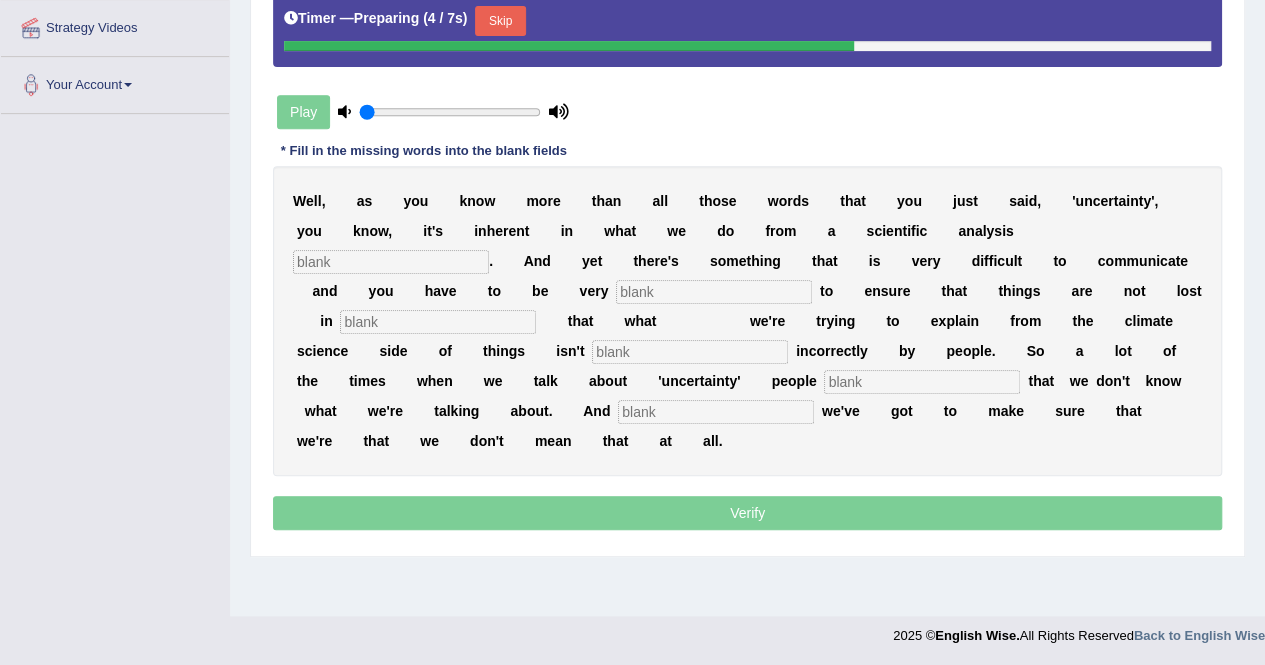 click at bounding box center (391, 262) 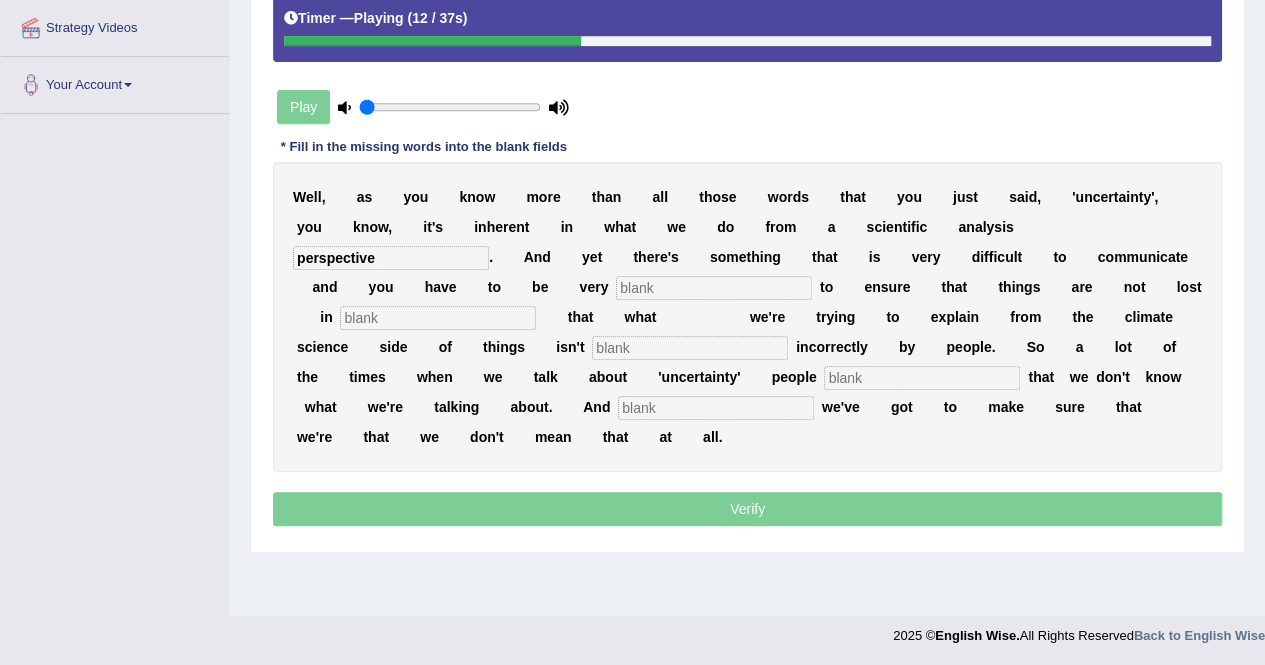 type on "perspective" 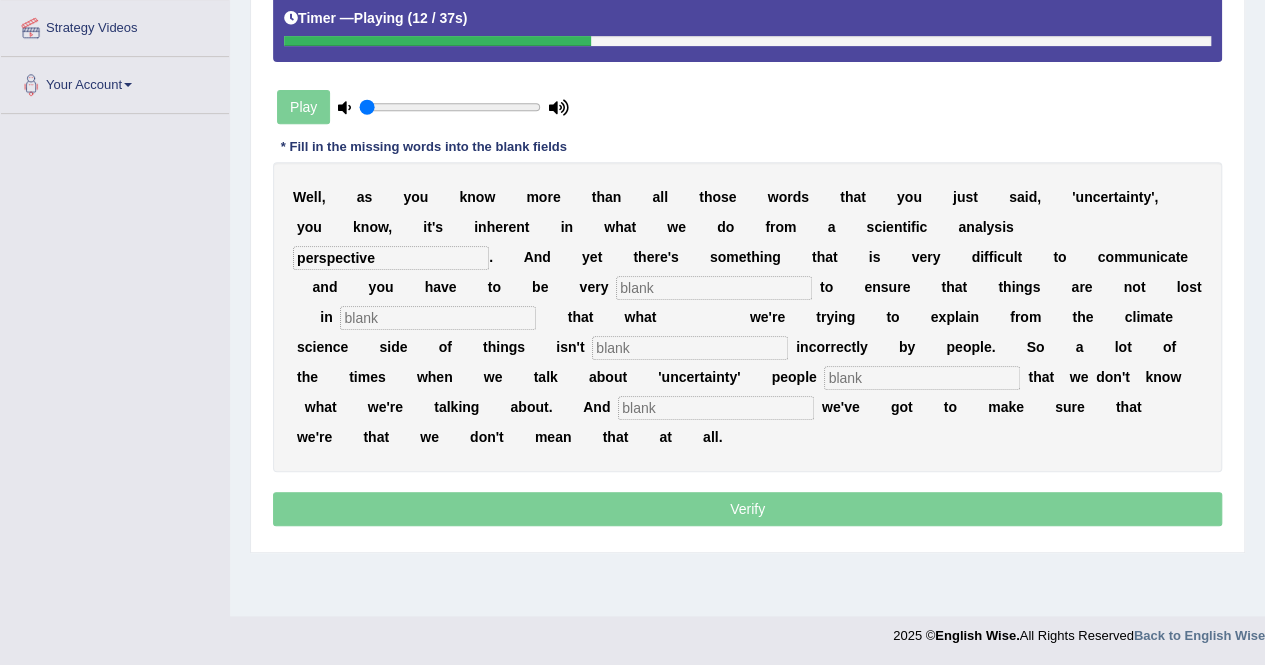 click at bounding box center [714, 288] 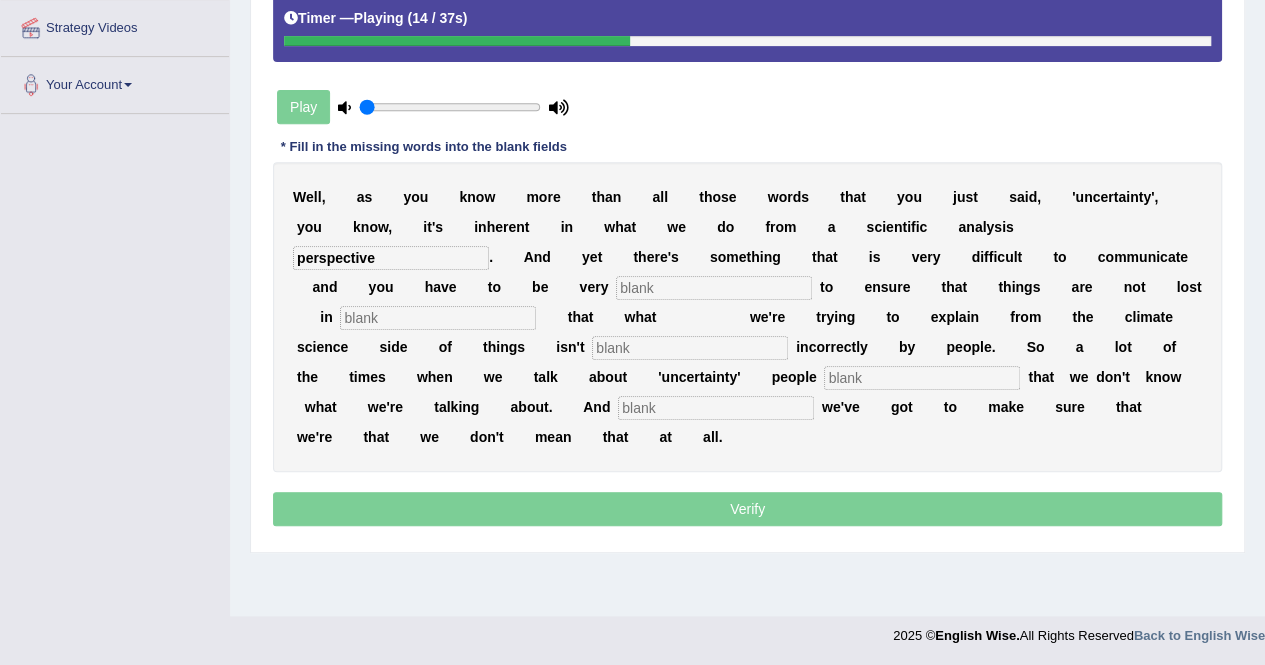 click at bounding box center [714, 288] 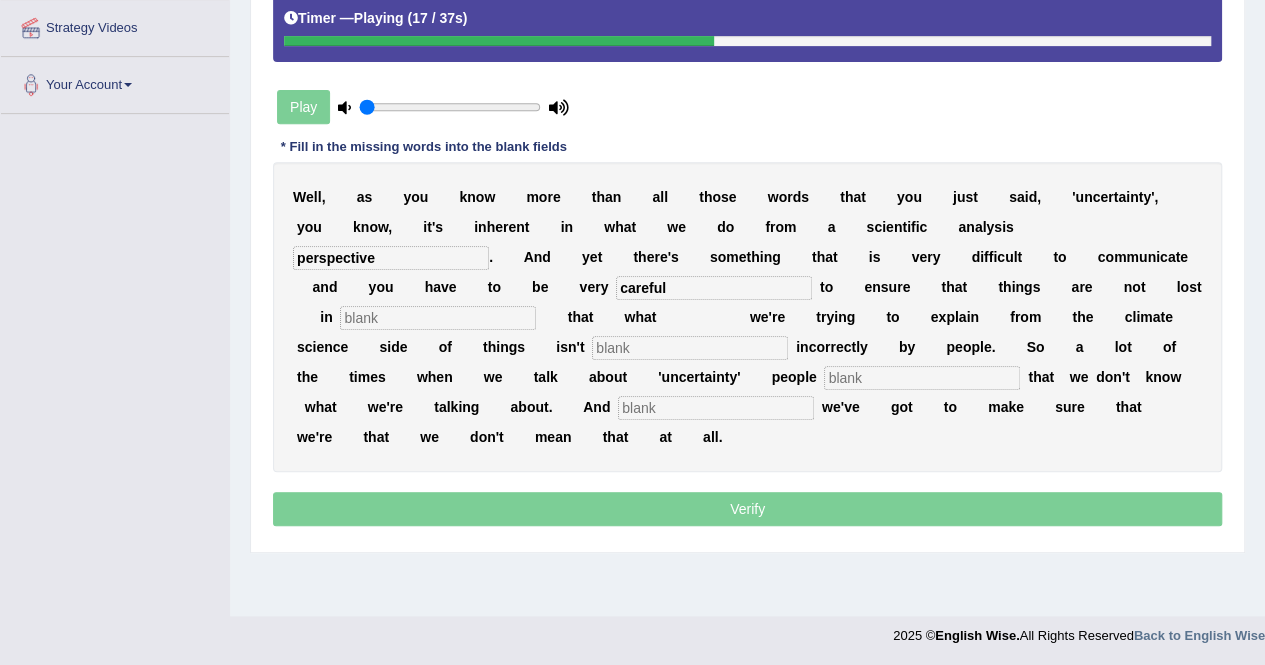type on "careful" 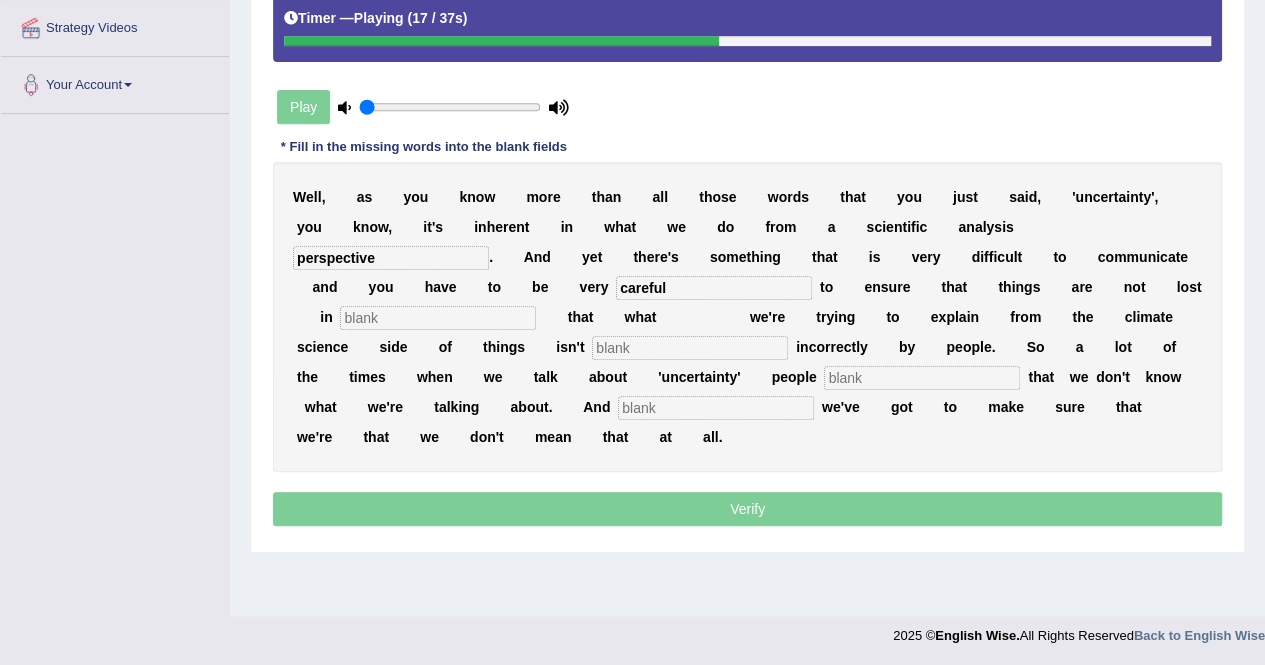 click at bounding box center (438, 318) 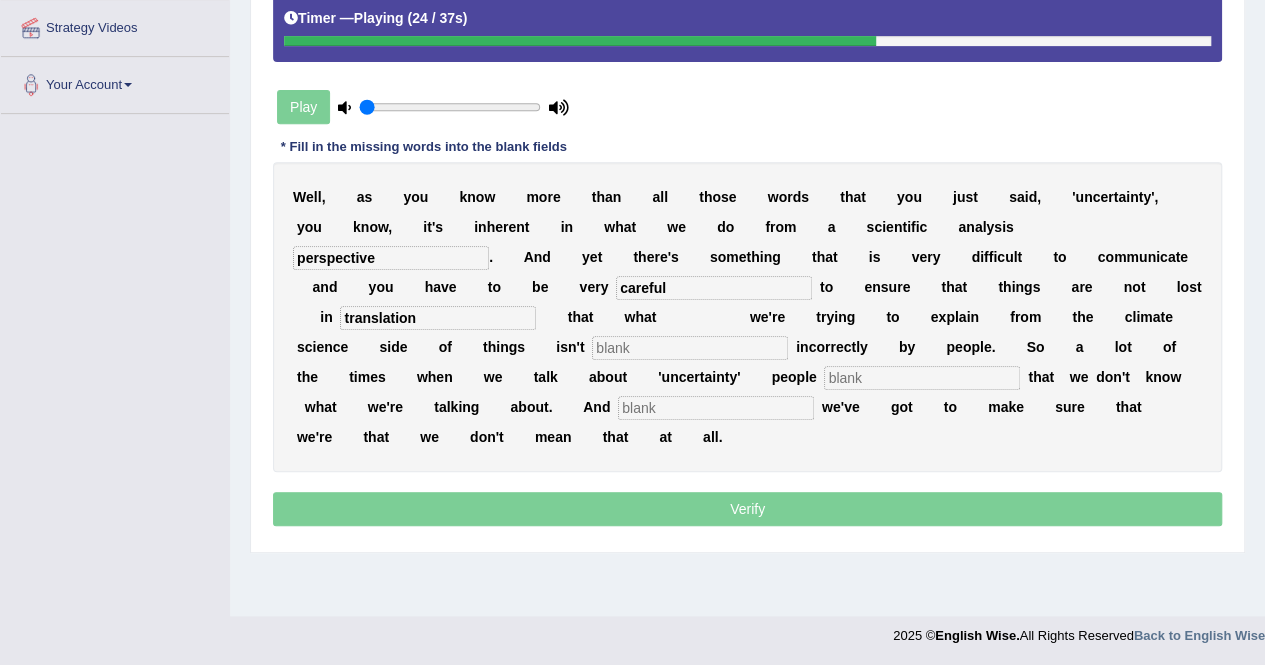 type on "translation" 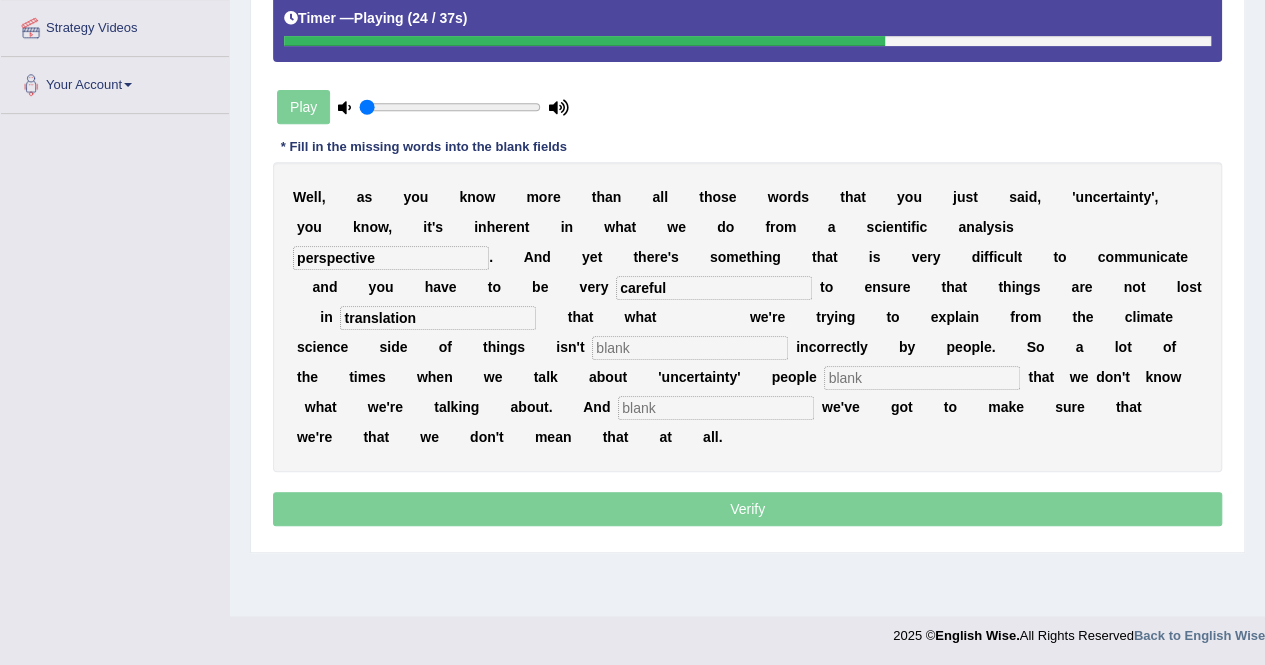click at bounding box center (690, 348) 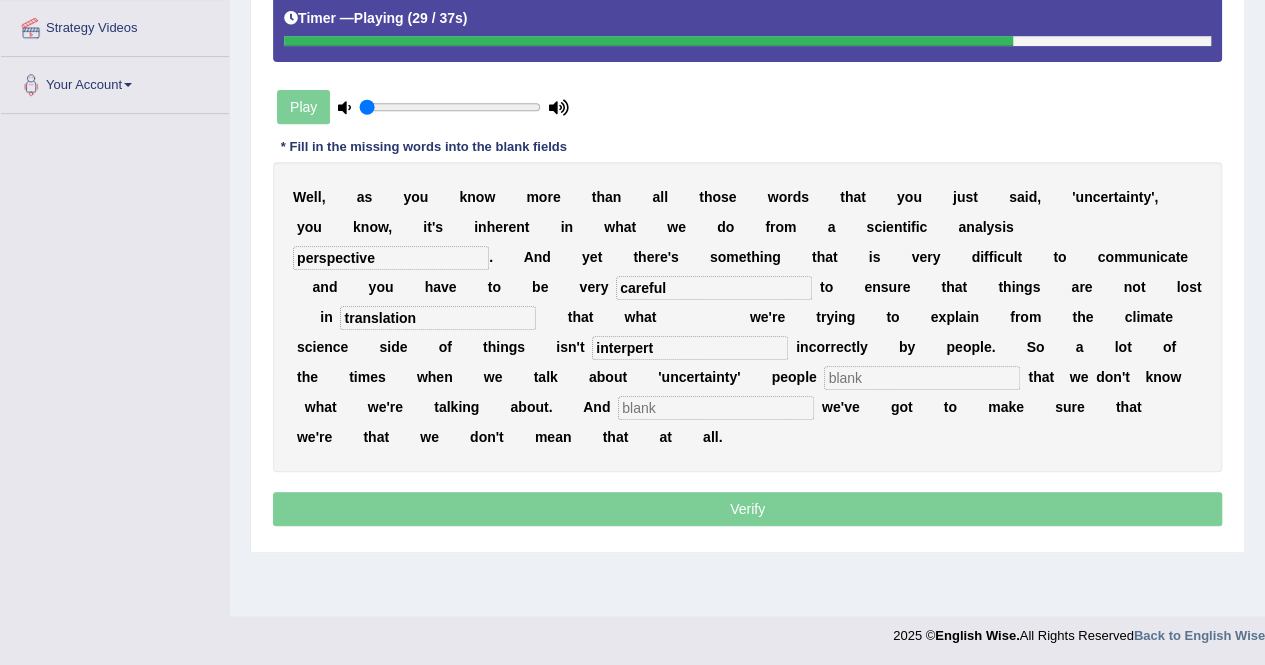 type on "interpert" 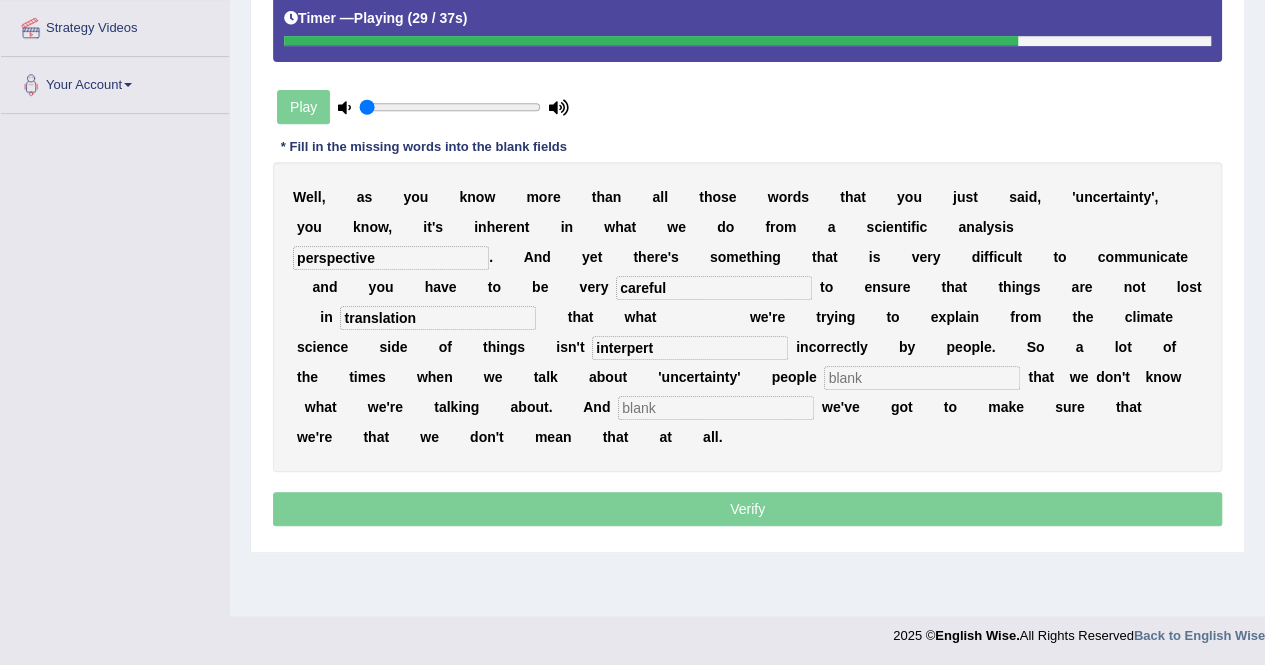 click at bounding box center (922, 378) 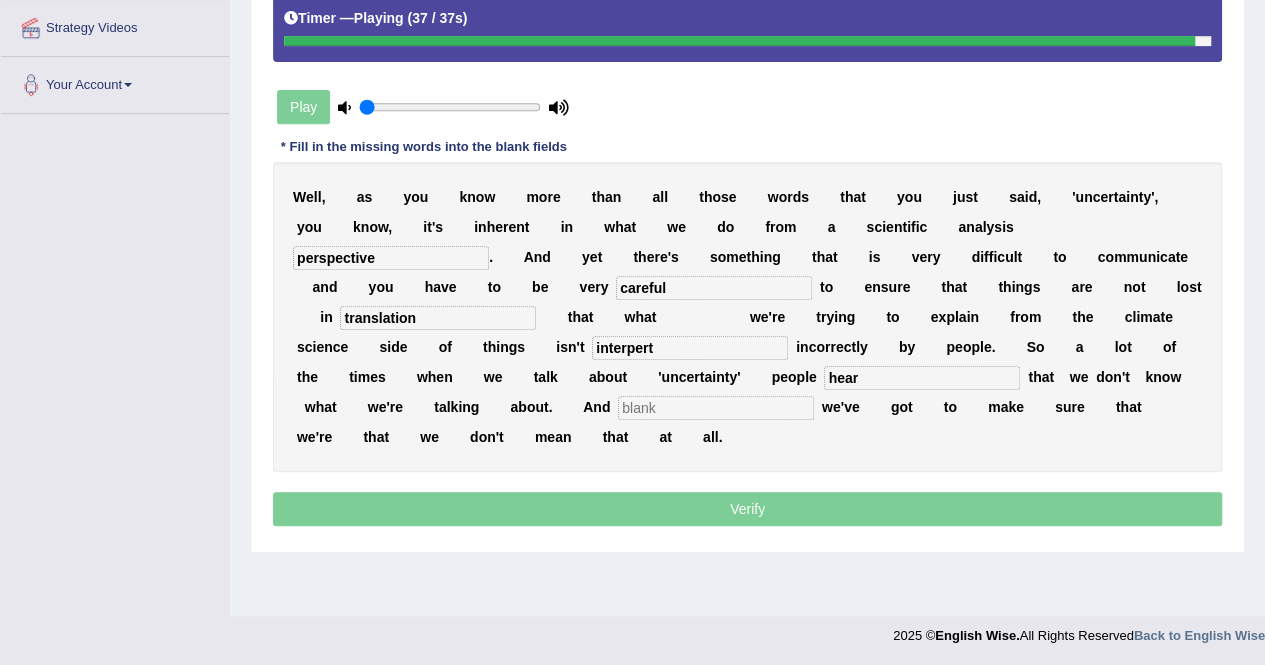type on "hear" 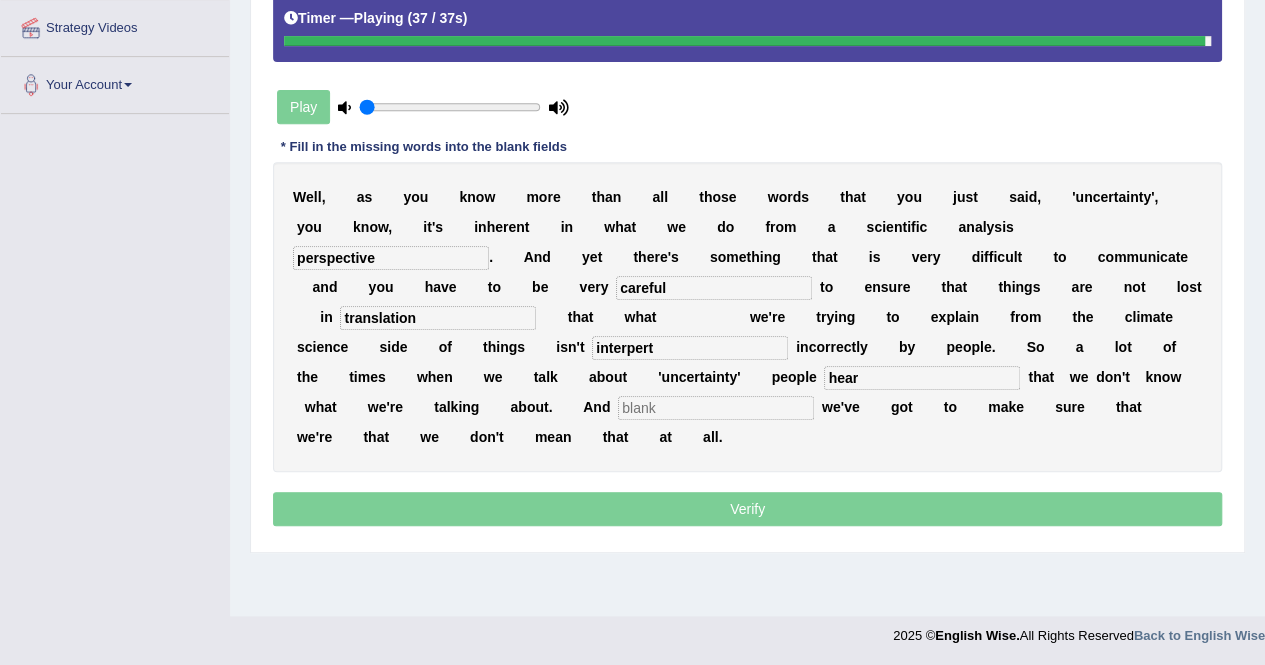 click at bounding box center (716, 408) 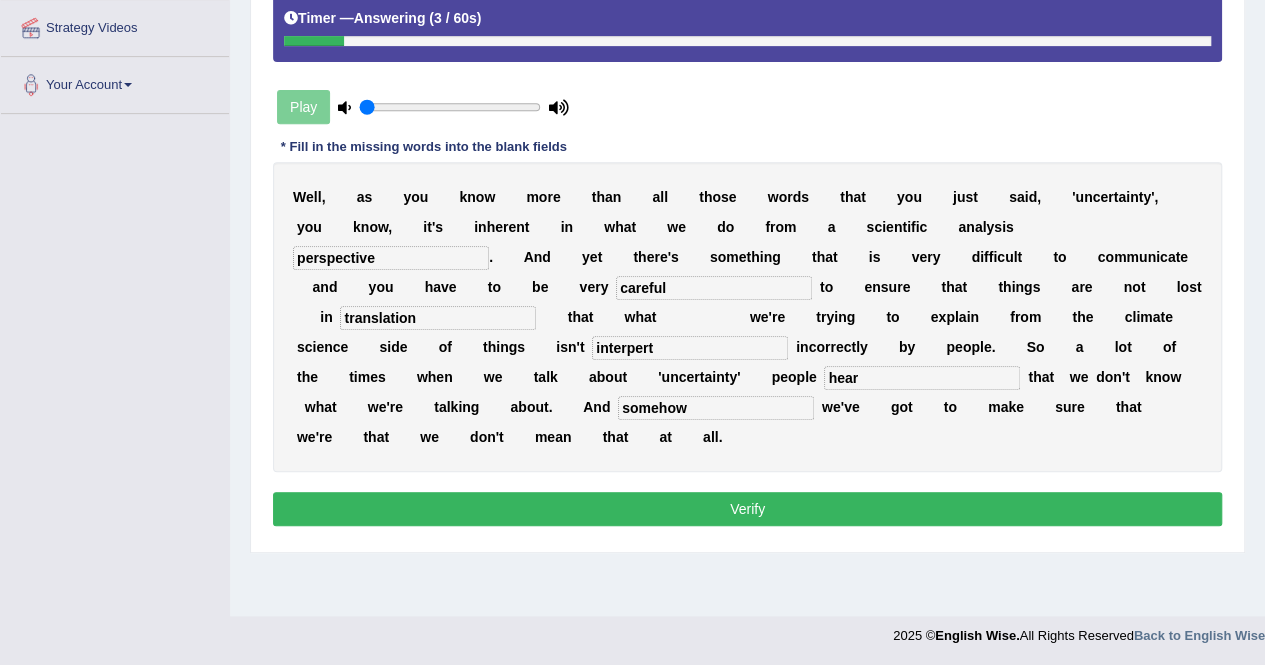 type on "somehow" 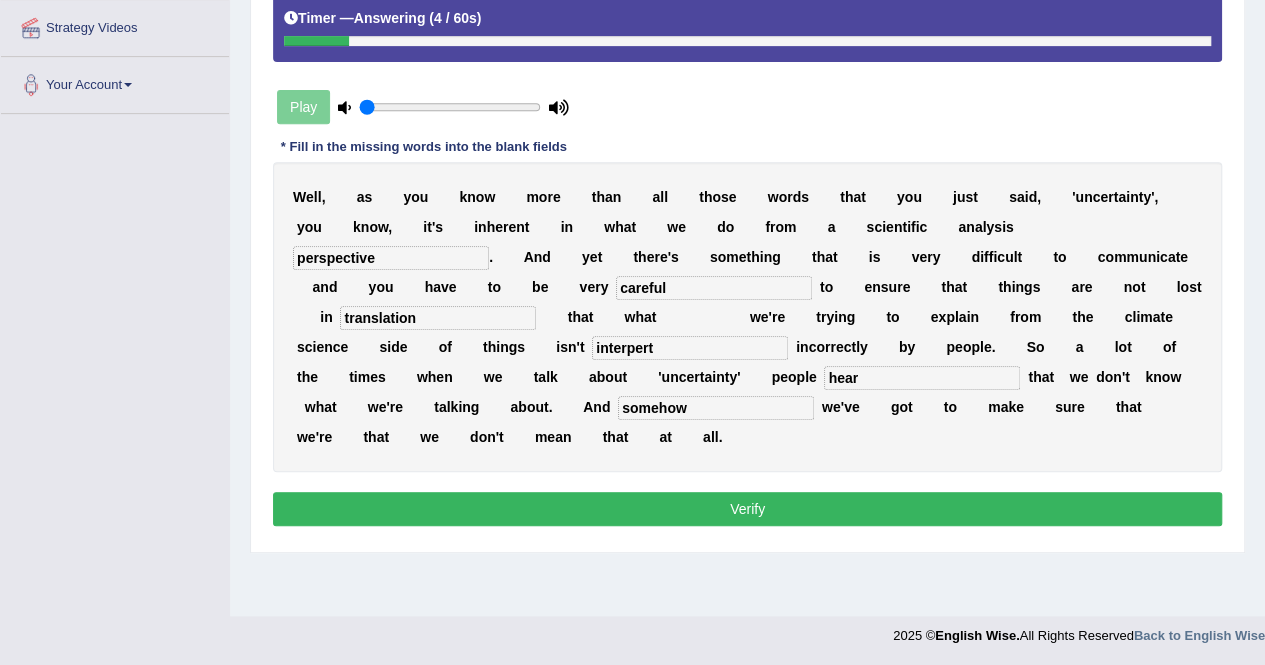 click on "Verify" at bounding box center [747, 509] 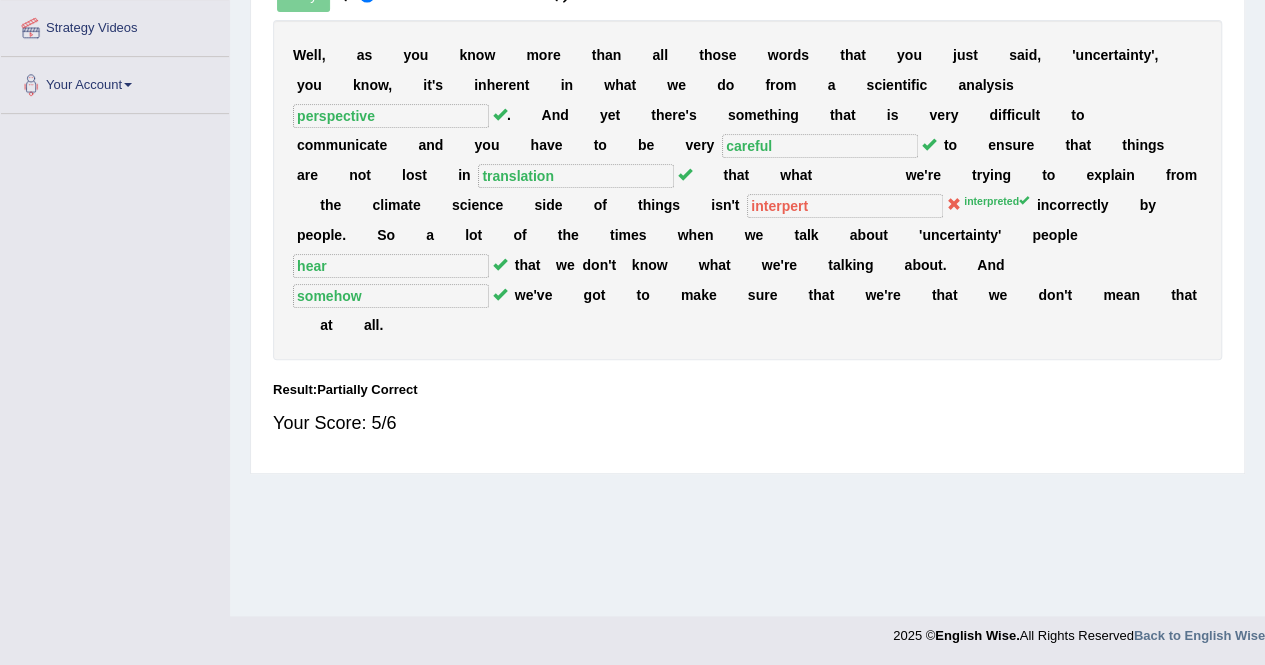 scroll, scrollTop: 0, scrollLeft: 0, axis: both 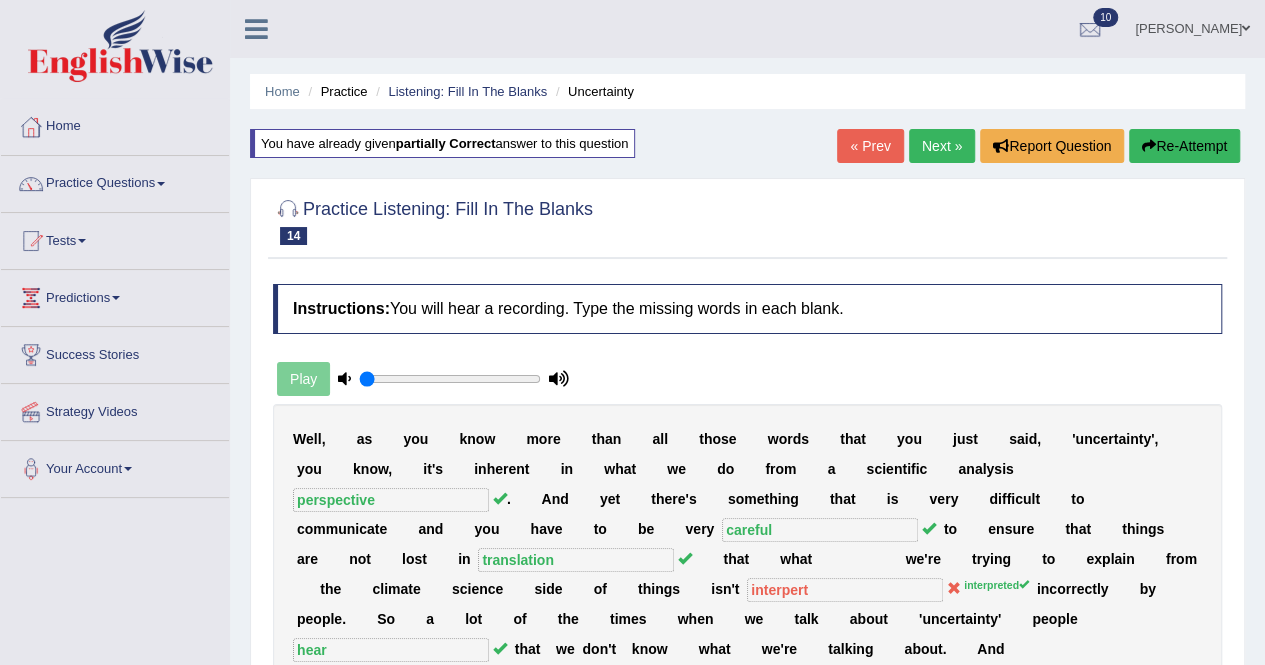 click on "Next »" at bounding box center [942, 146] 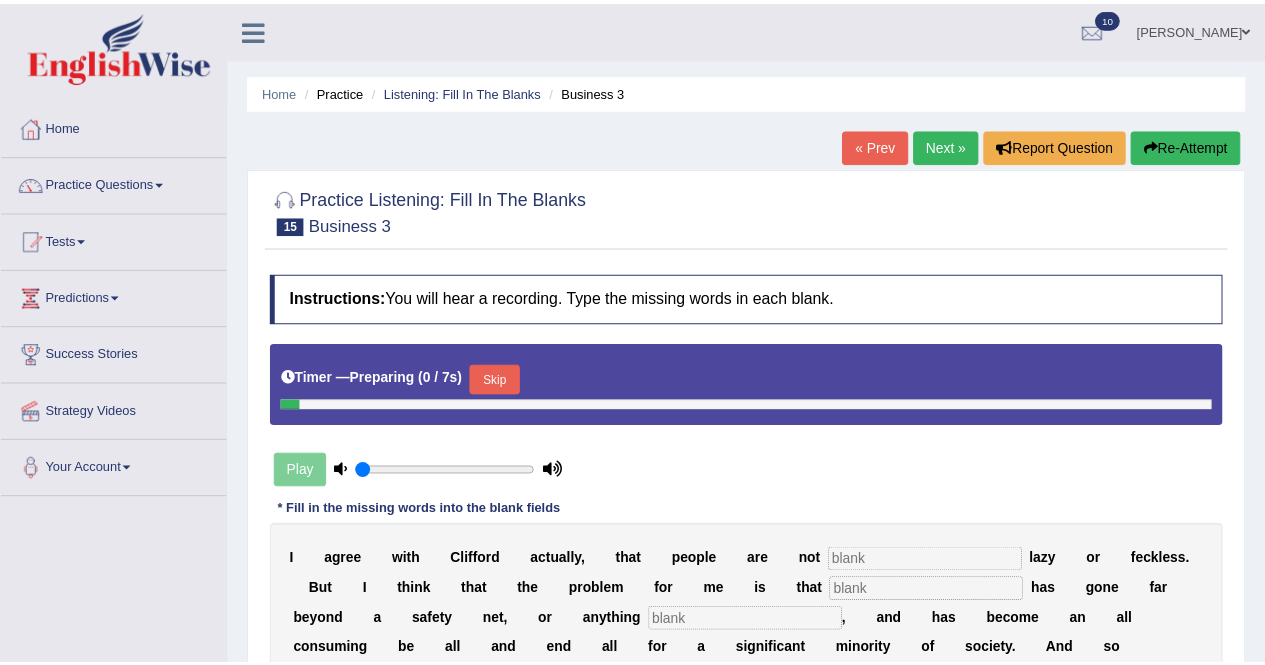 scroll, scrollTop: 0, scrollLeft: 0, axis: both 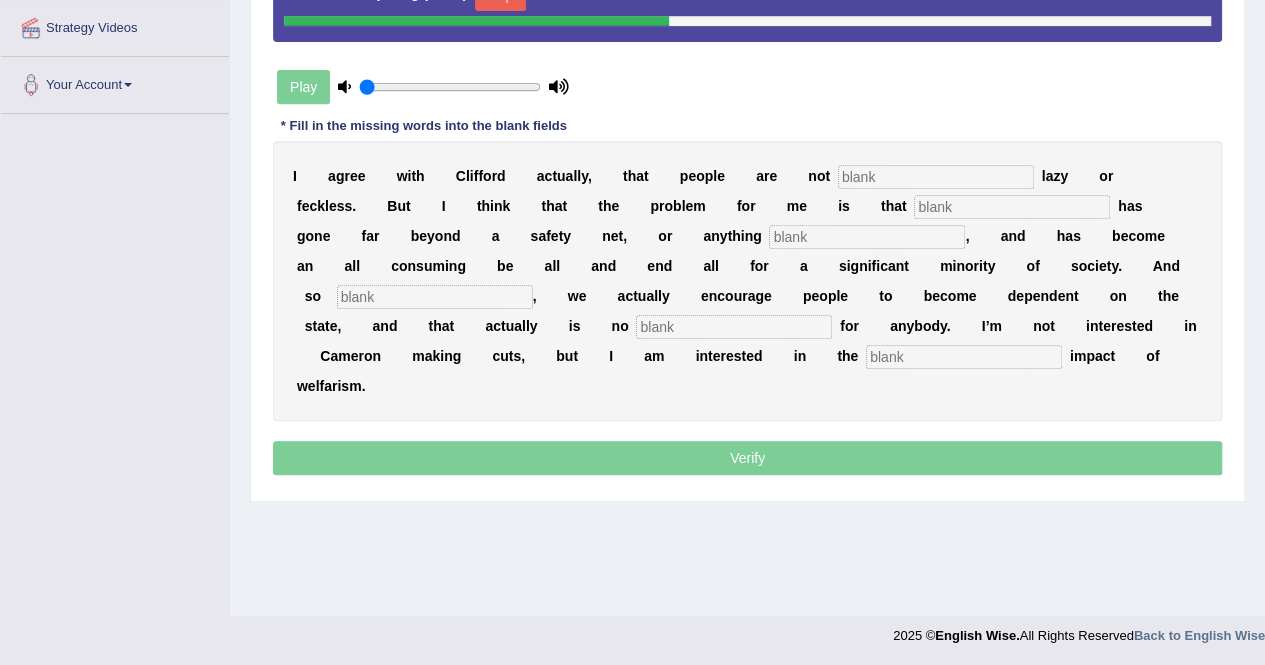 click at bounding box center [936, 177] 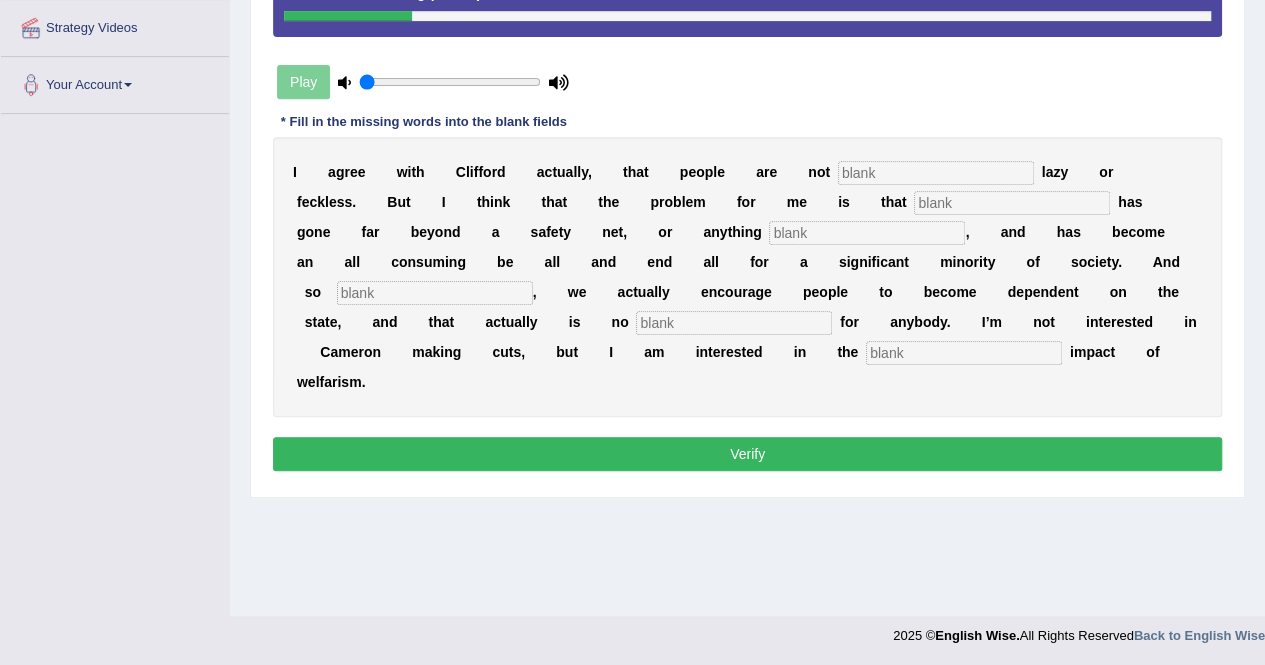 scroll, scrollTop: 0, scrollLeft: 0, axis: both 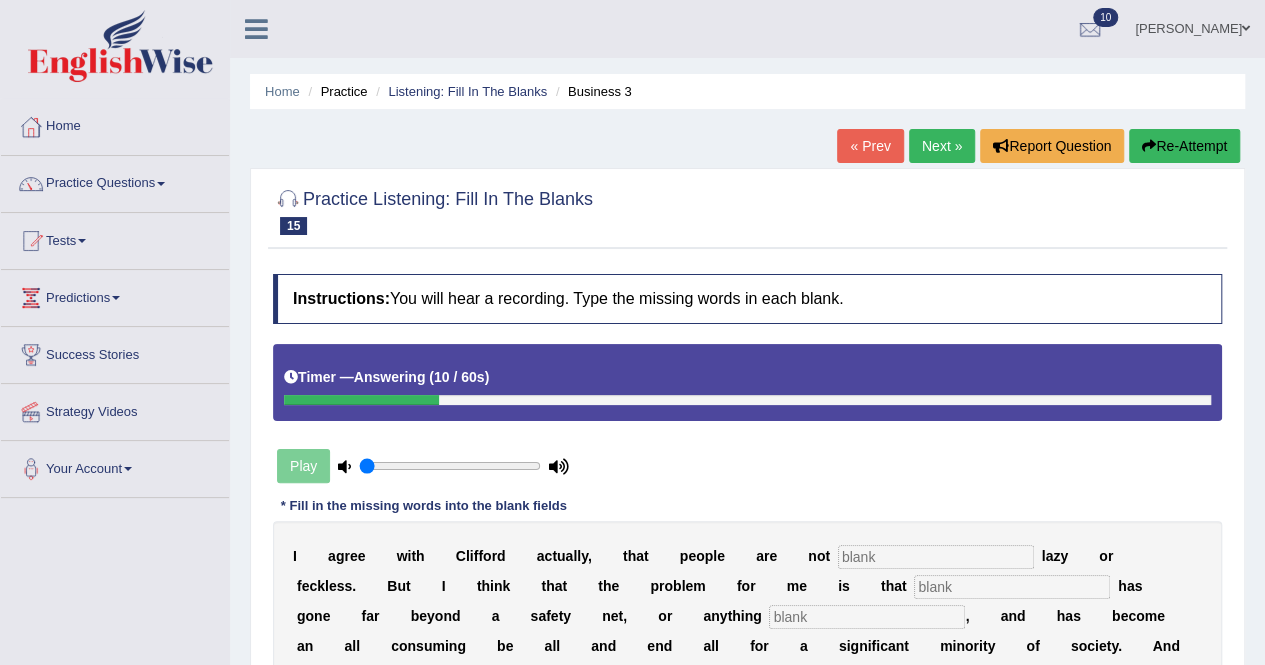 click on "Home
Practice
Listening: Fill In The Blanks
Business 3
« Prev Next »  Report Question  Re-Attempt
Practice Listening: Fill In The Blanks
15
Business 3
Instructions:  You will hear a recording. Type the missing words in each blank.
Timer —  Answering   ( 10 / 60s ) Play * Fill in the missing words into the blank fields I             a g r e e             w i t h             C l i f f o r d             a c t u a l l y ,             t h a t             p e o p l e             a r e             n o t       l a z y             o r             f e c k l e s s .             B u t             I             t h i n k             t h a t             t h e             p r o b l e m             f o r             m e             i s             t" at bounding box center (747, 500) 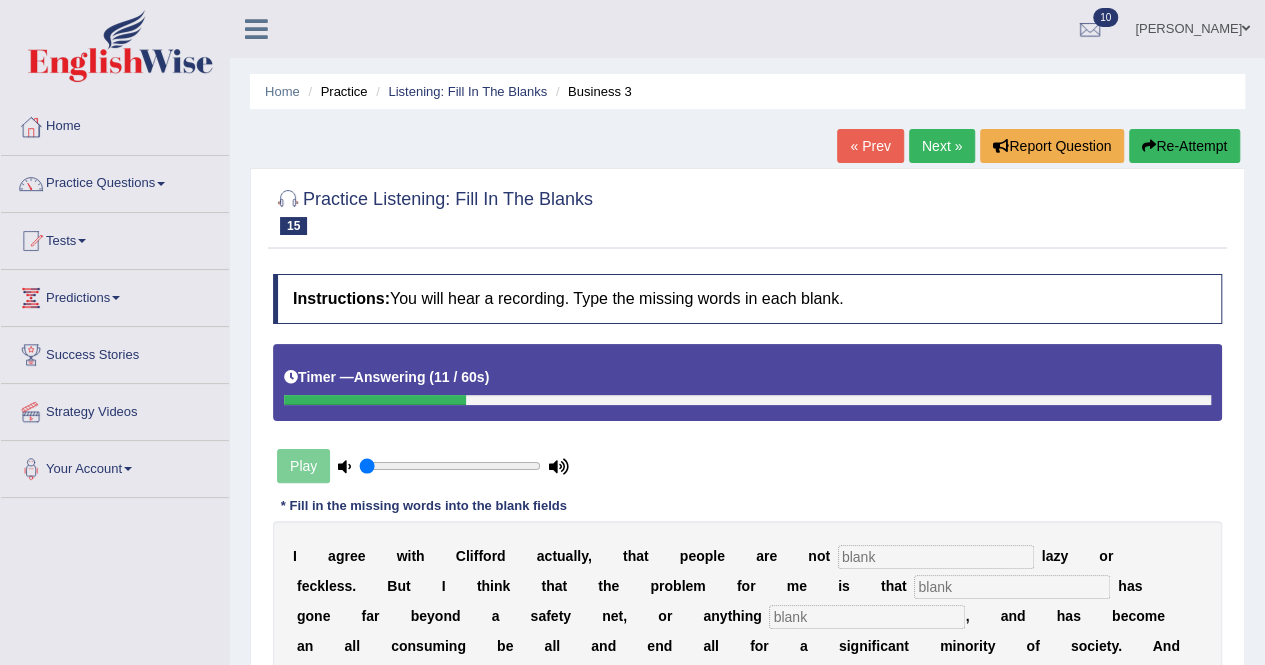 scroll, scrollTop: 384, scrollLeft: 0, axis: vertical 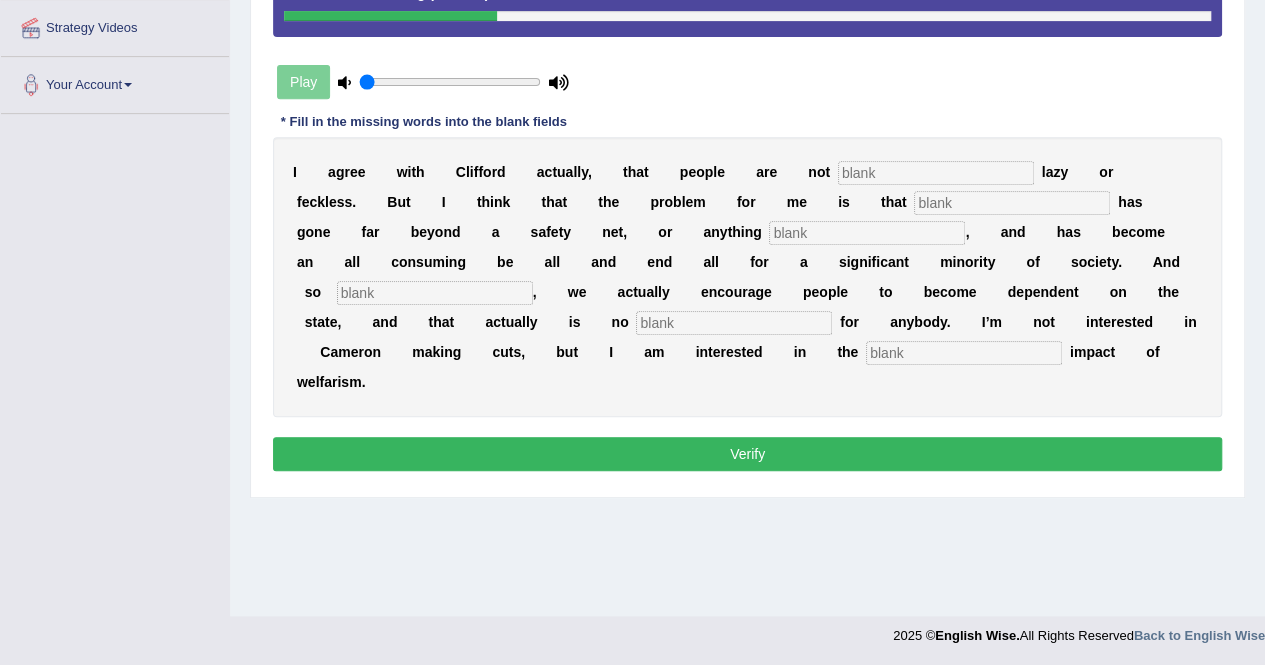 click at bounding box center [435, 293] 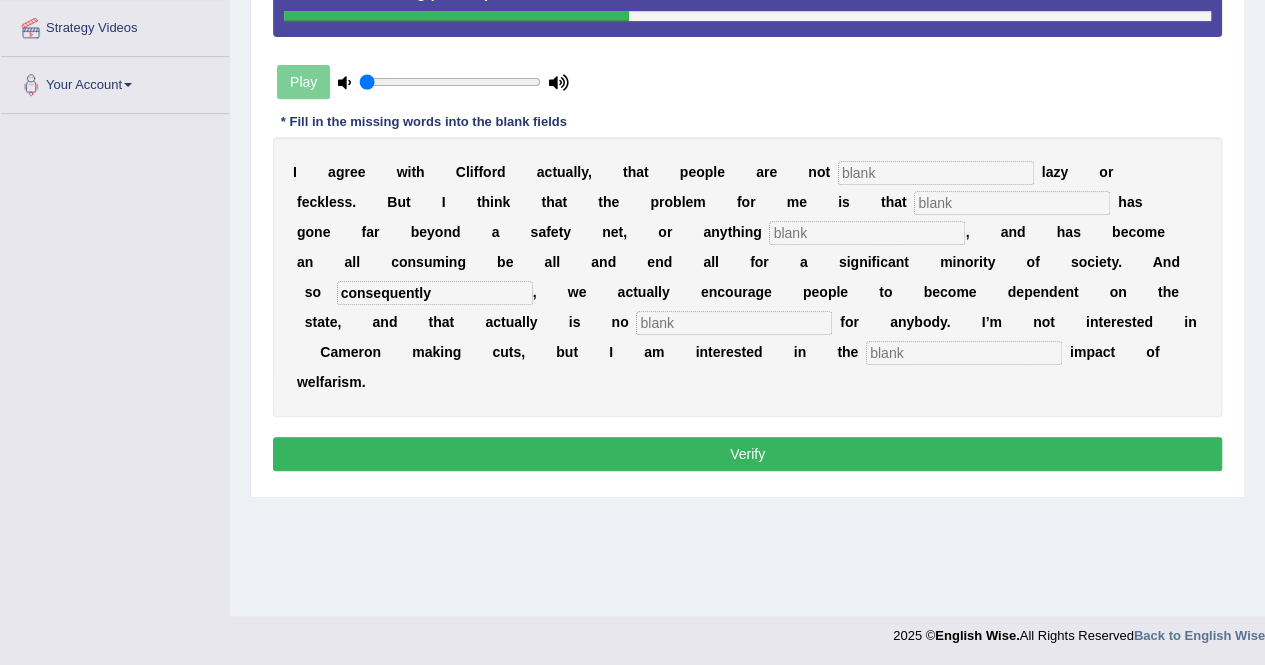 type on "consequently" 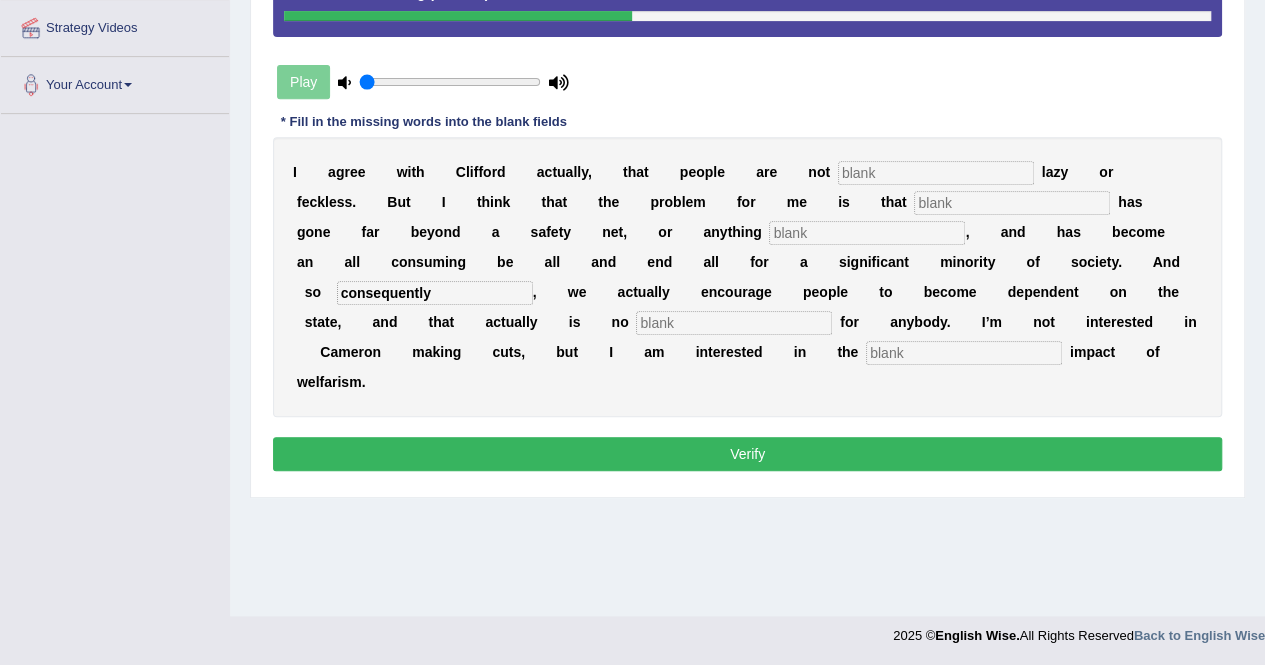 click at bounding box center [734, 323] 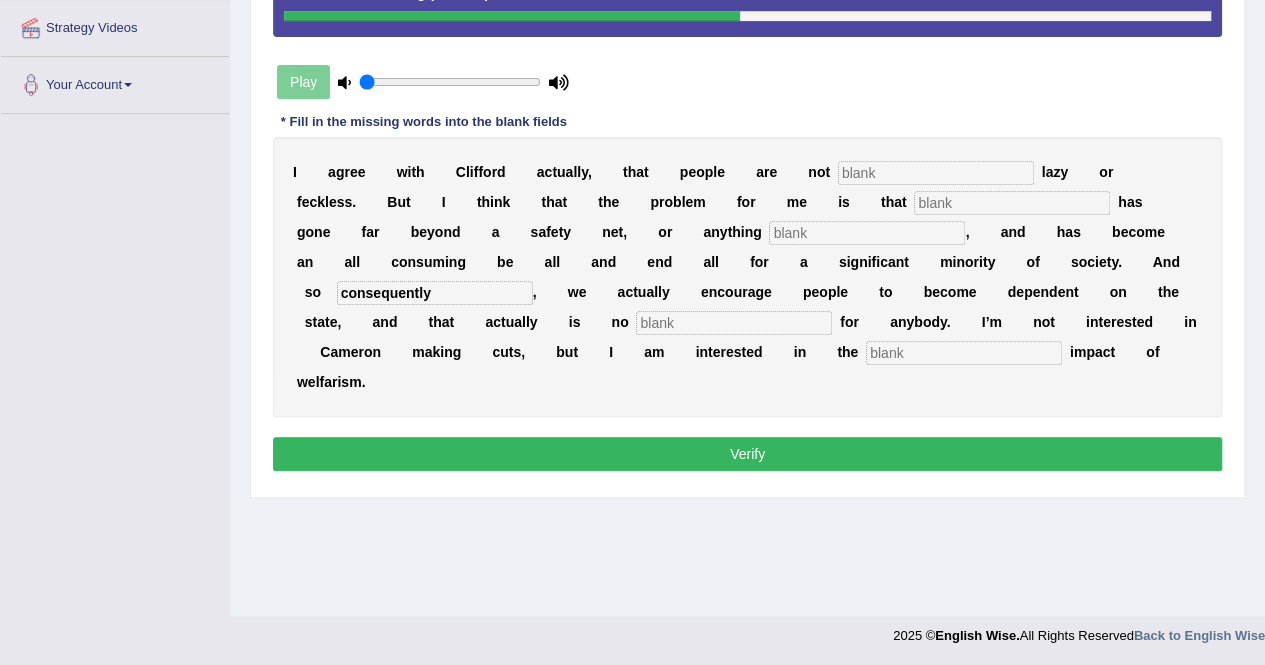 click at bounding box center (936, 173) 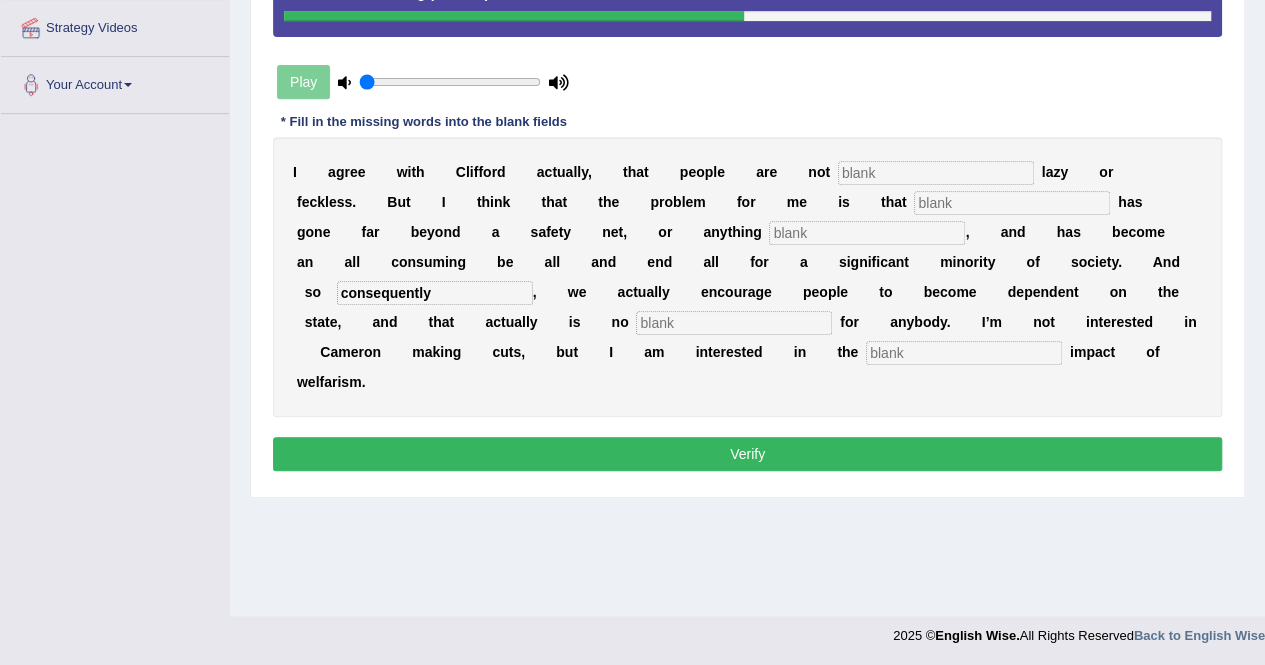 type on "m" 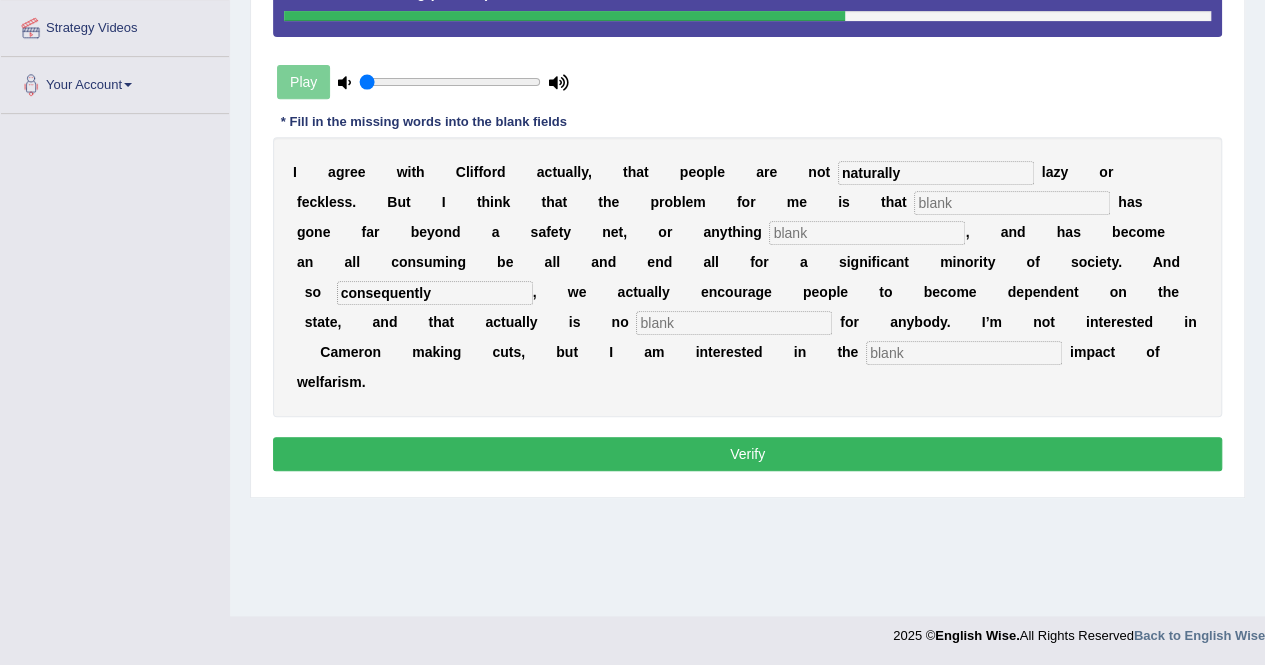 type on "naturally" 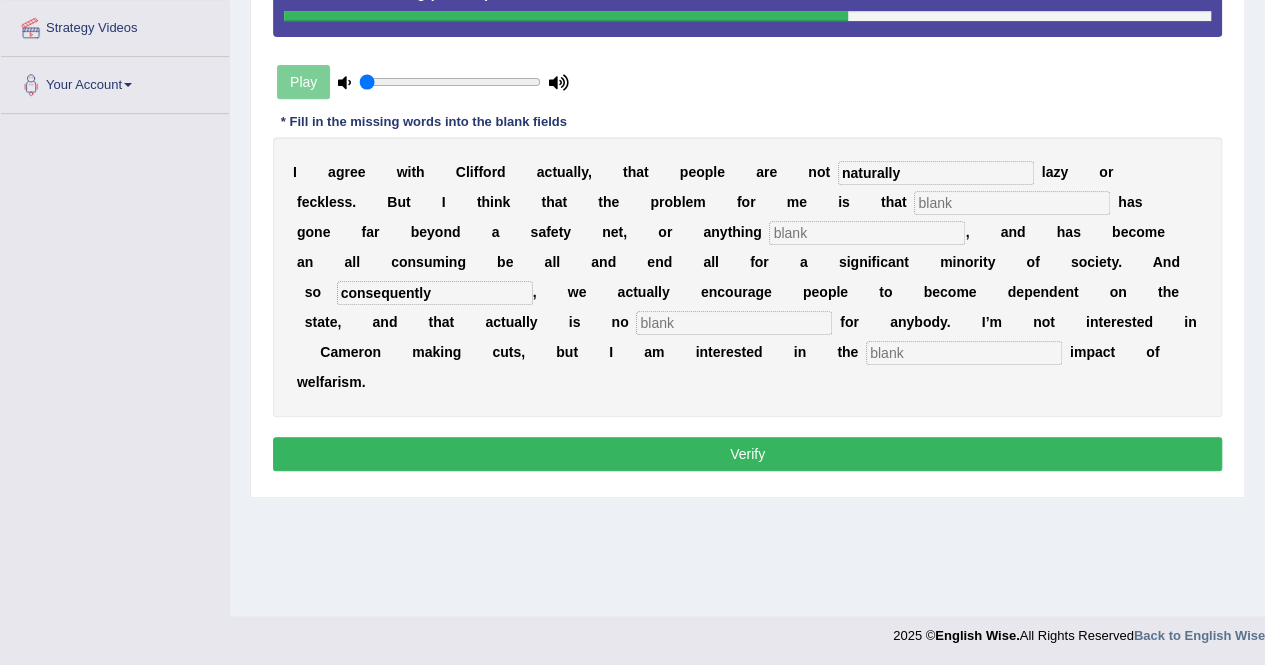 click at bounding box center [1012, 203] 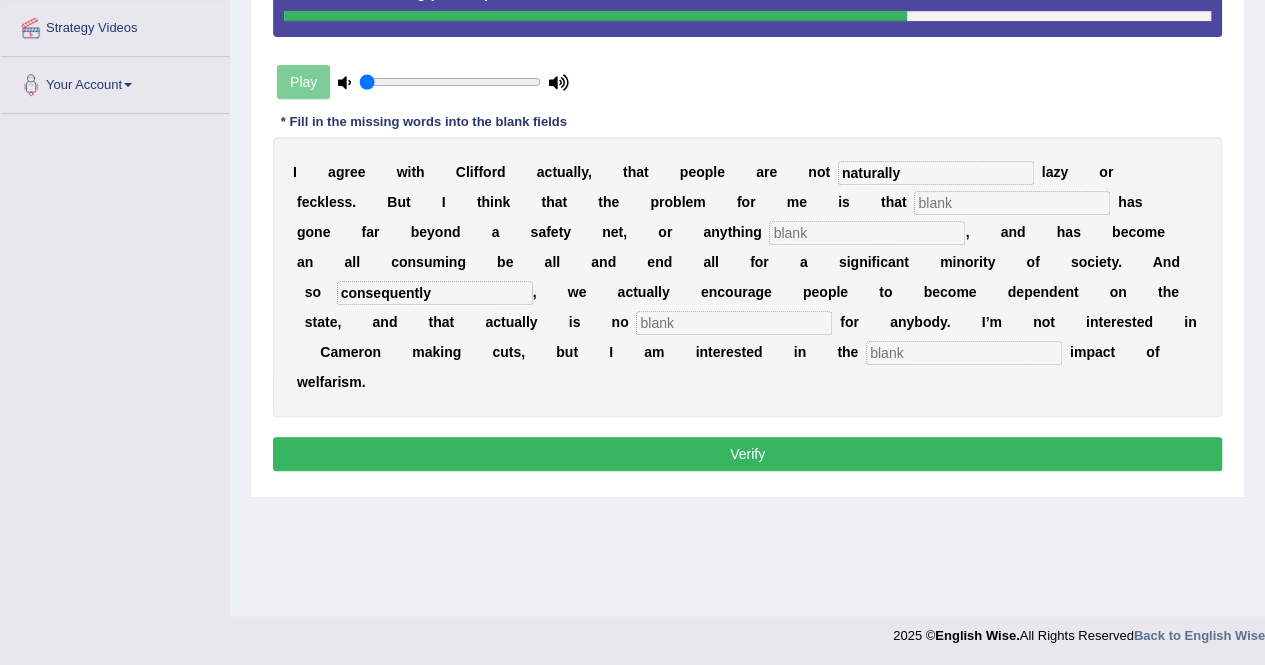 click at bounding box center [867, 233] 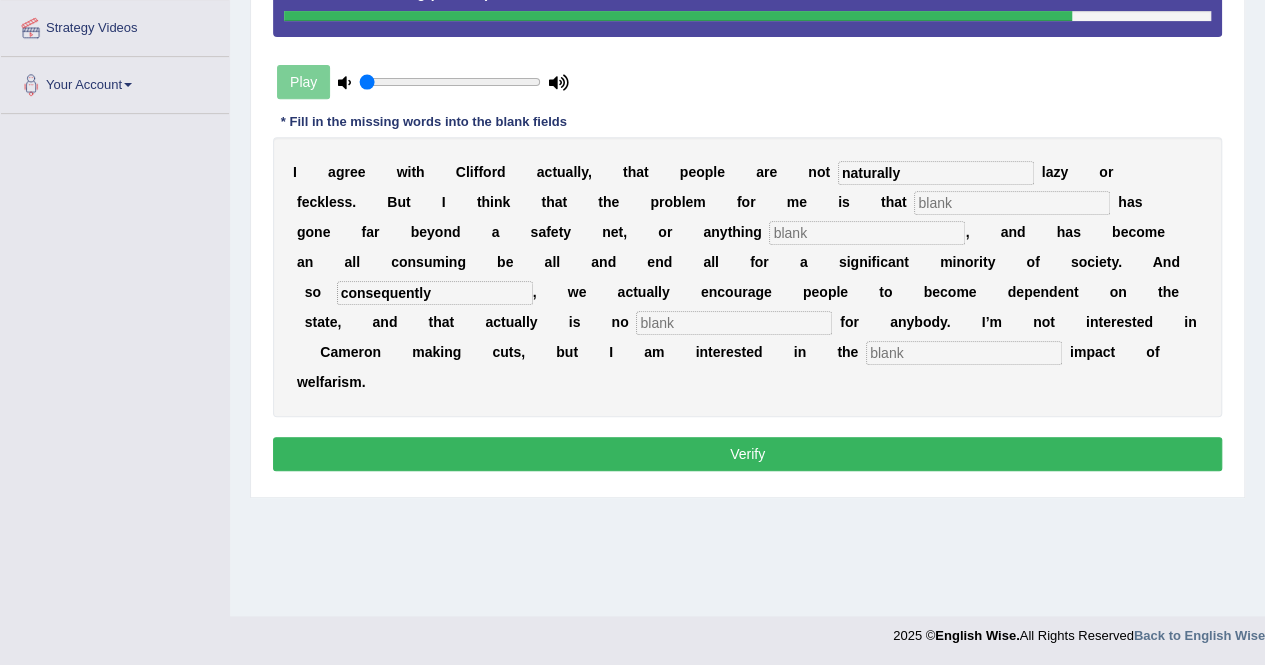 click at bounding box center [964, 353] 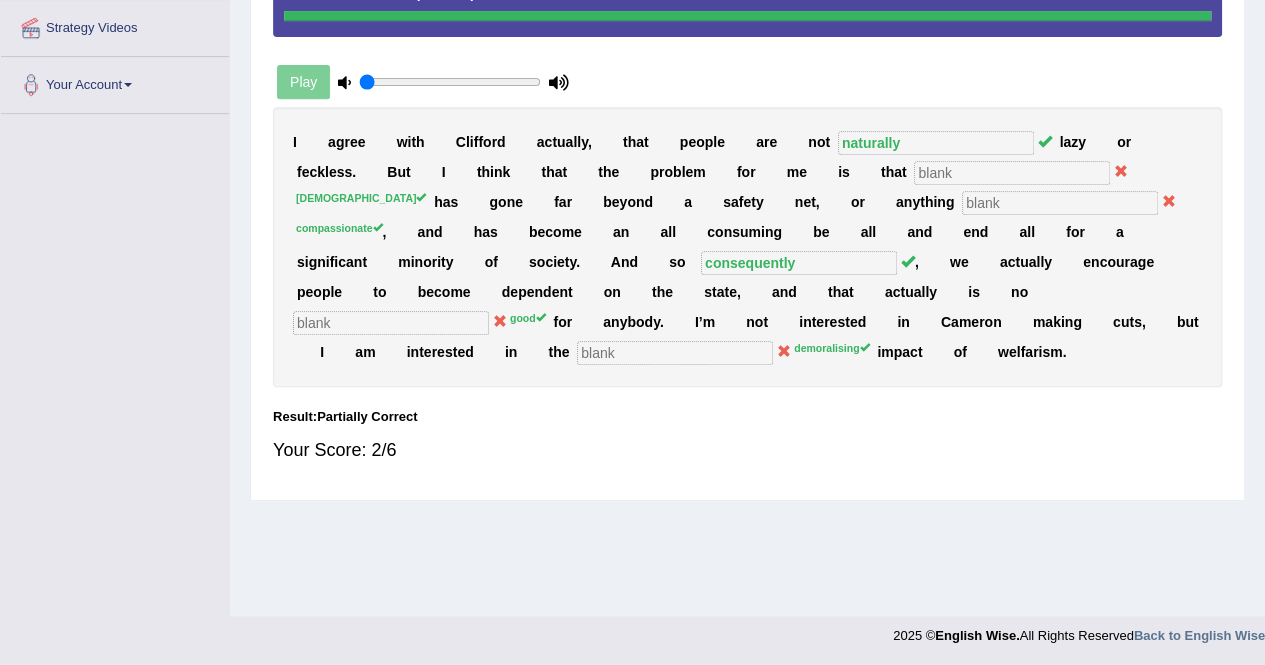 scroll, scrollTop: 0, scrollLeft: 0, axis: both 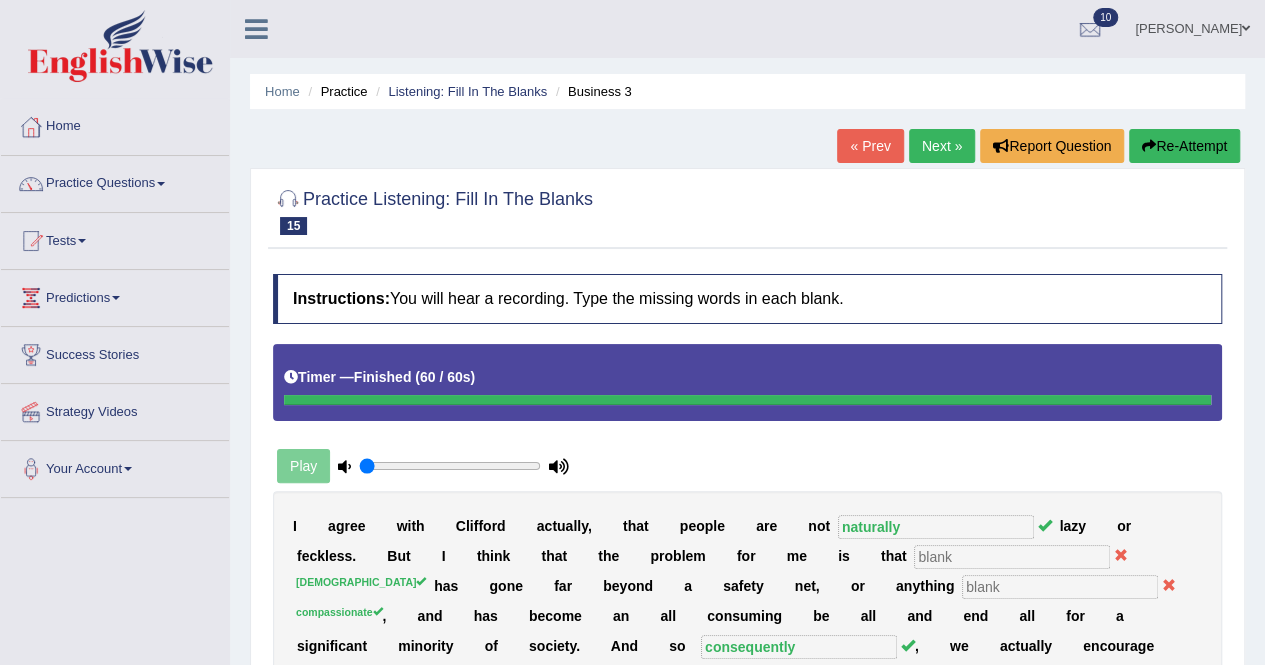 click on "Next »" at bounding box center [942, 146] 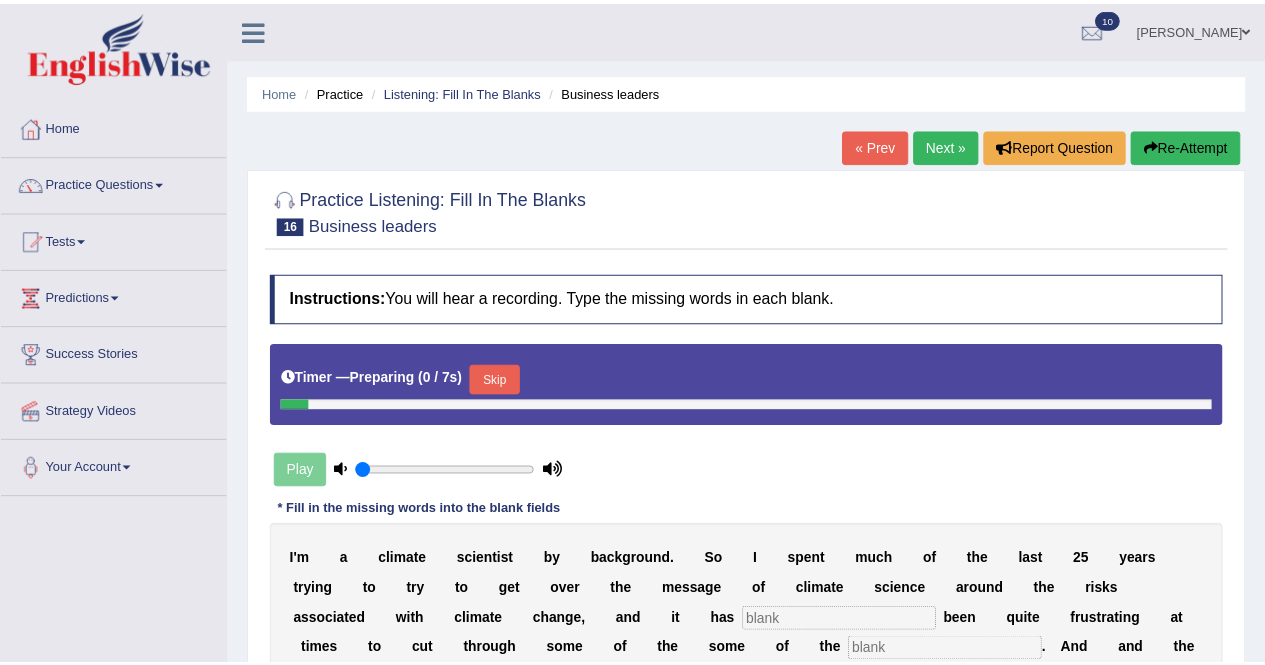 scroll, scrollTop: 0, scrollLeft: 0, axis: both 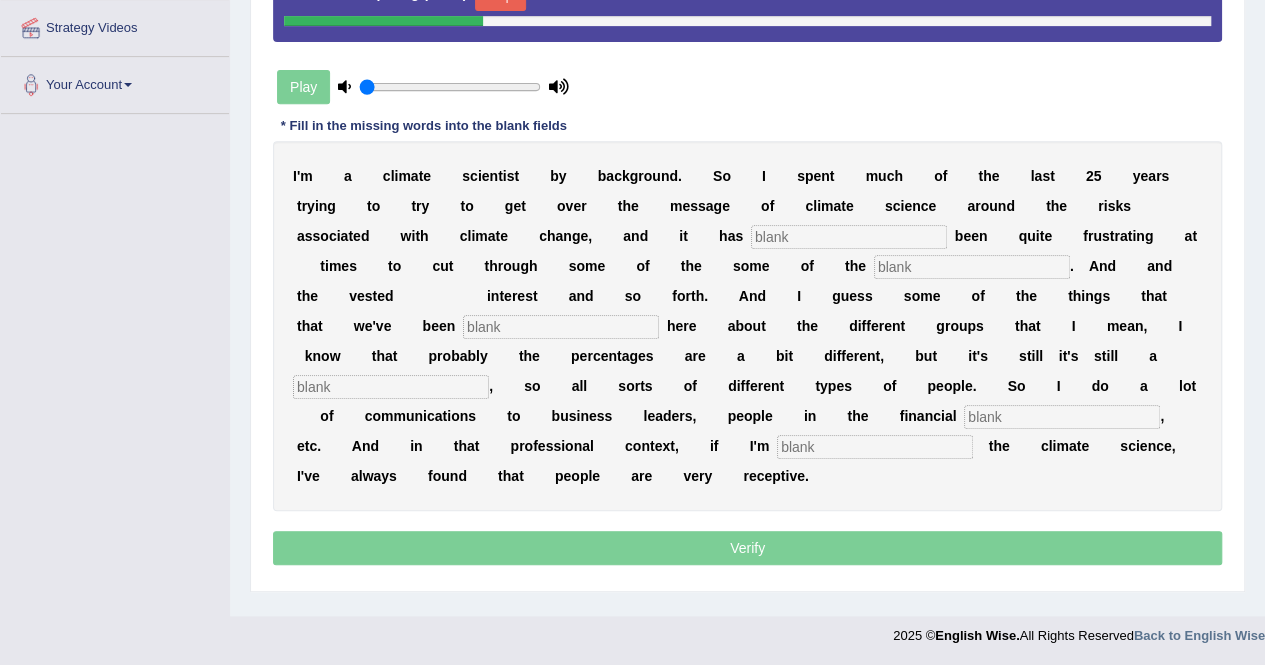 click on "Toggle navigation
Home
Practice Questions   Speaking Practice Read Aloud
Repeat Sentence
Describe Image
Re-tell Lecture
Answer Short Question
Writing Practice  Summarize Written Text
Write Essay
Reading Practice  Reading & Writing: Fill In The Blanks
Choose Multiple Answers
Re-order Paragraphs
Fill In The Blanks
Choose Single Answer
Listening Practice  Summarize Spoken Text
Highlight Incorrect Words
Highlight Correct Summary
Select Missing Word
Choose Single Answer
Choose Multiple Answers
Fill In The Blanks
Write From Dictation
Pronunciation
Tests  Take Practice Sectional Test
Take Mock Test
History
Predictions" at bounding box center [632, -52] 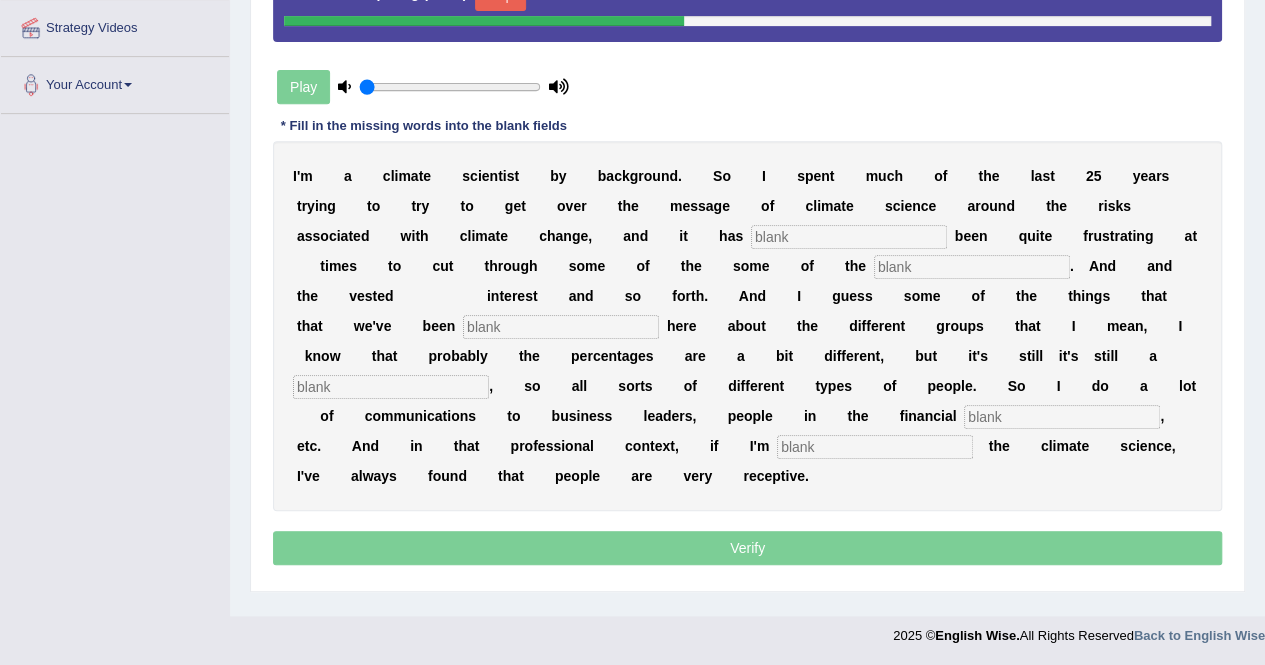 drag, startPoint x: 756, startPoint y: 228, endPoint x: 769, endPoint y: 242, distance: 19.104973 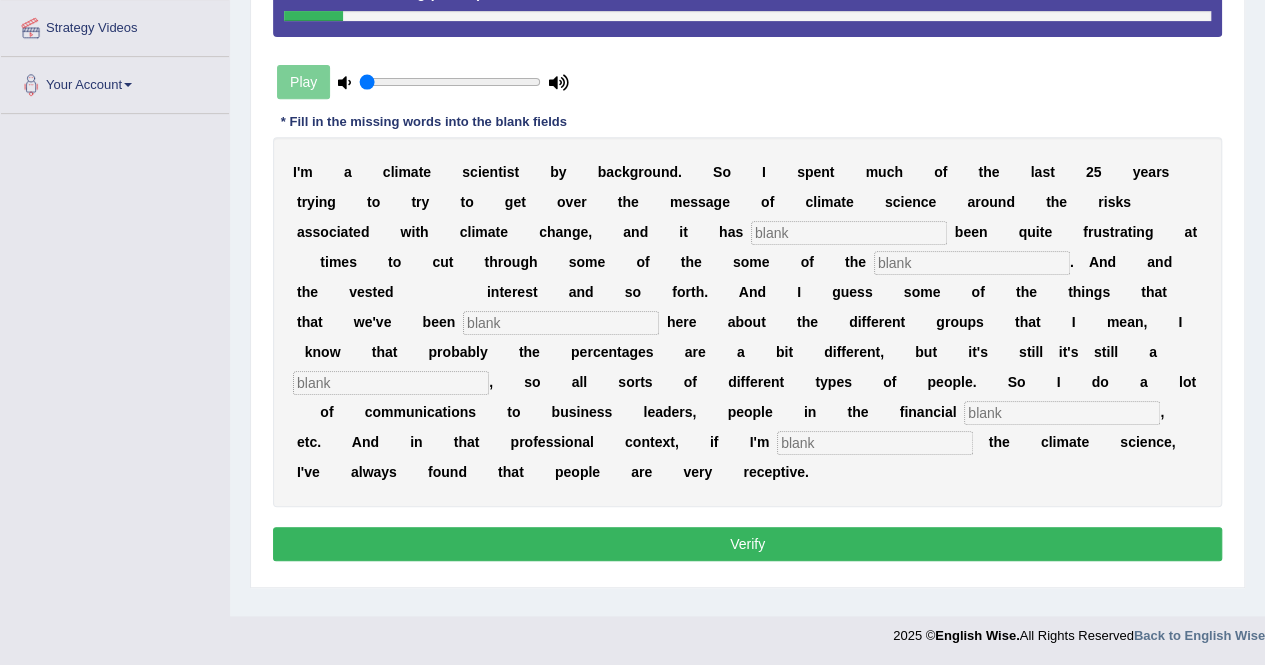 click at bounding box center (849, 233) 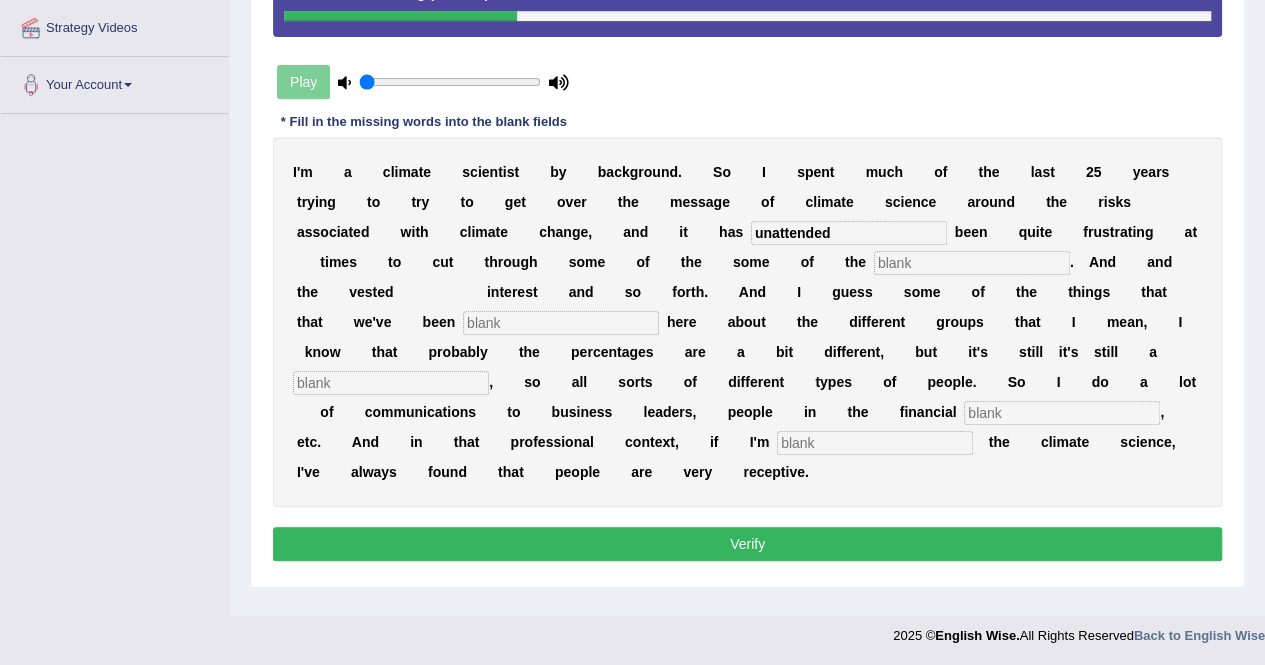 type on "unattended" 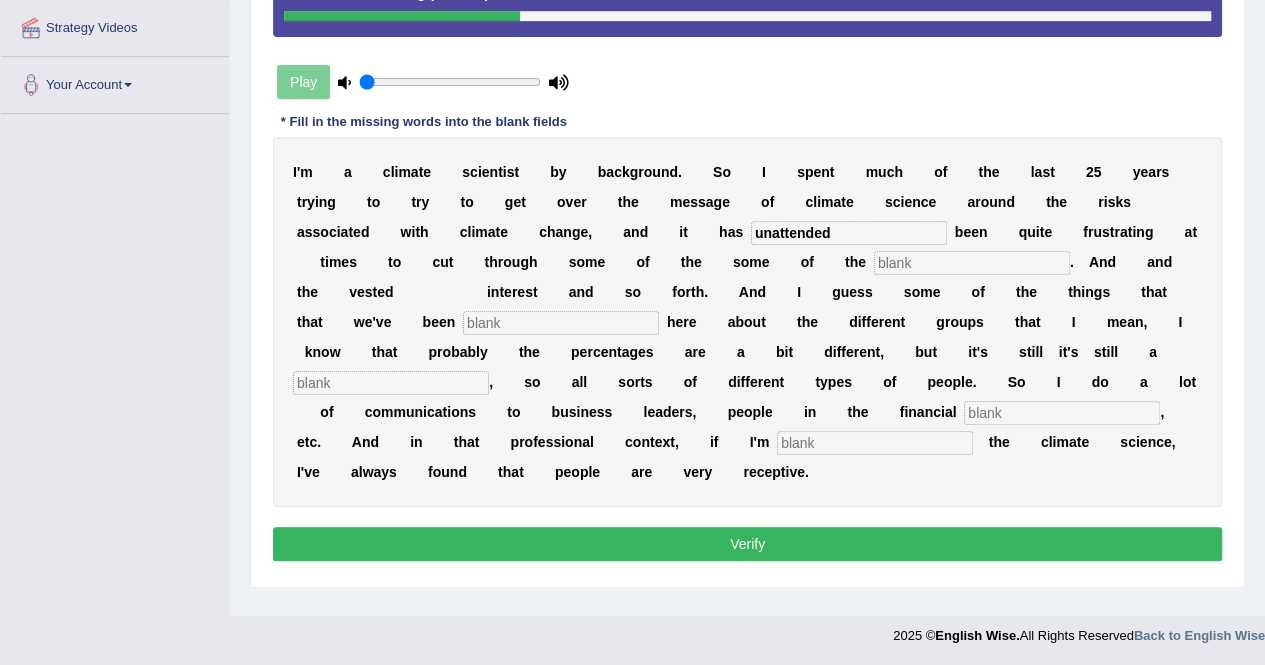 click at bounding box center [972, 263] 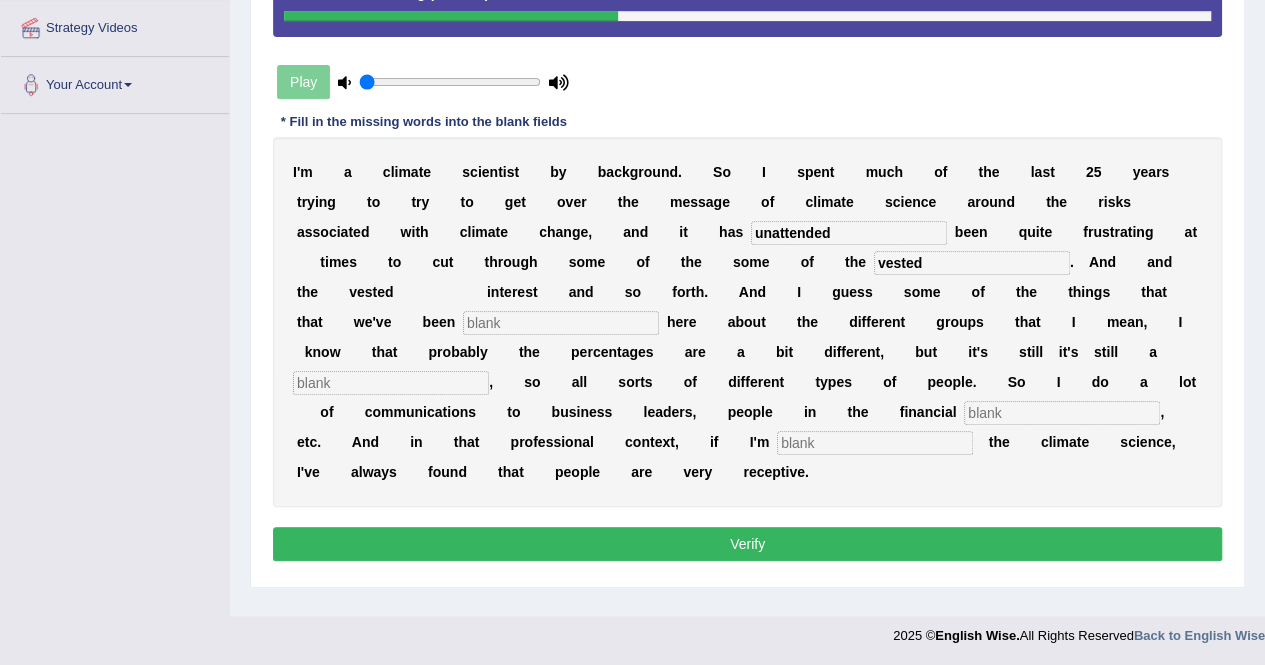 type on "vested" 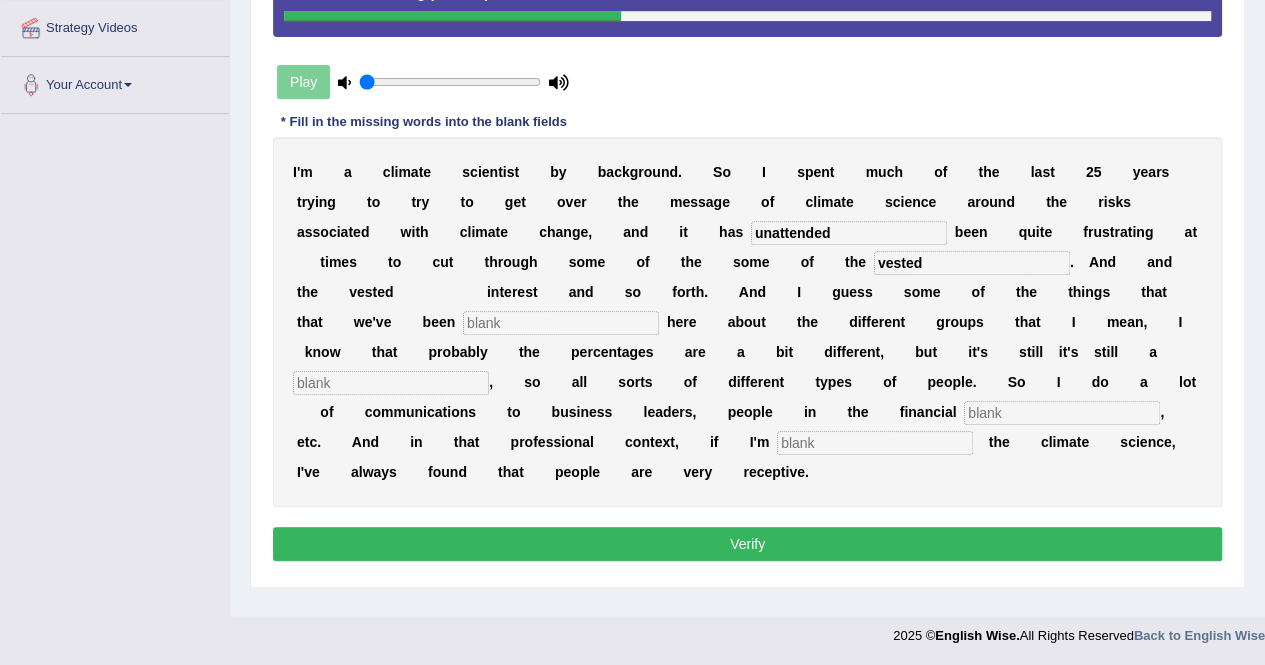 click at bounding box center (391, 383) 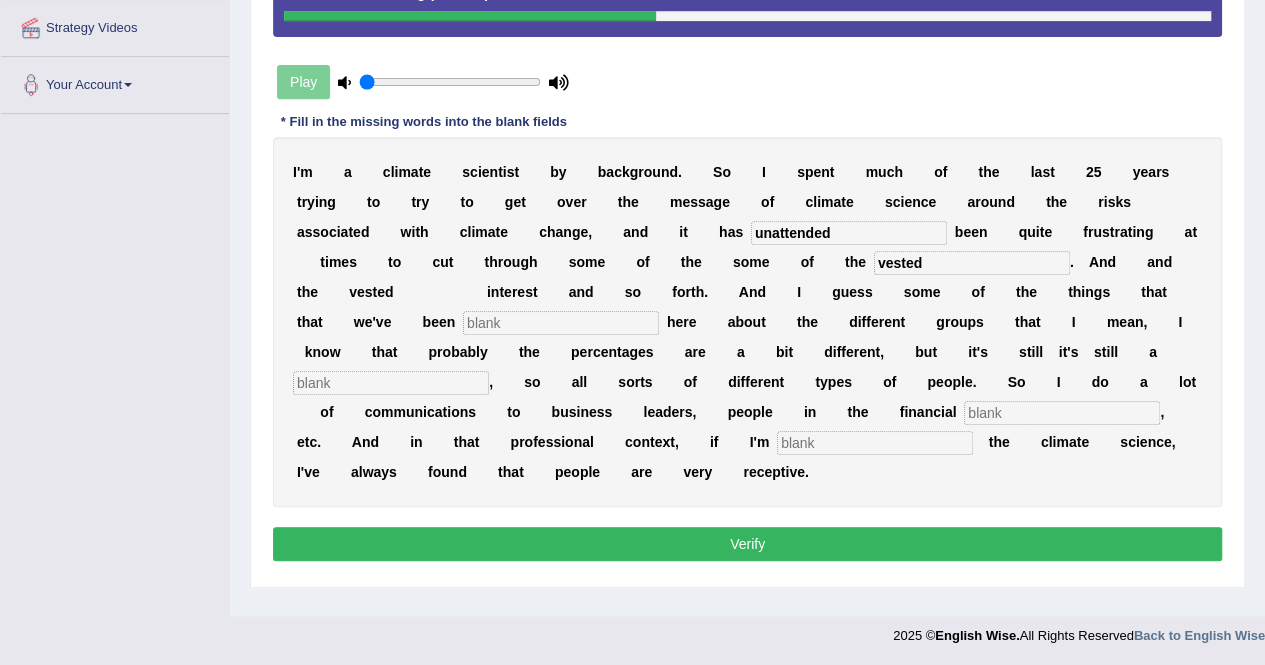 click at bounding box center [561, 323] 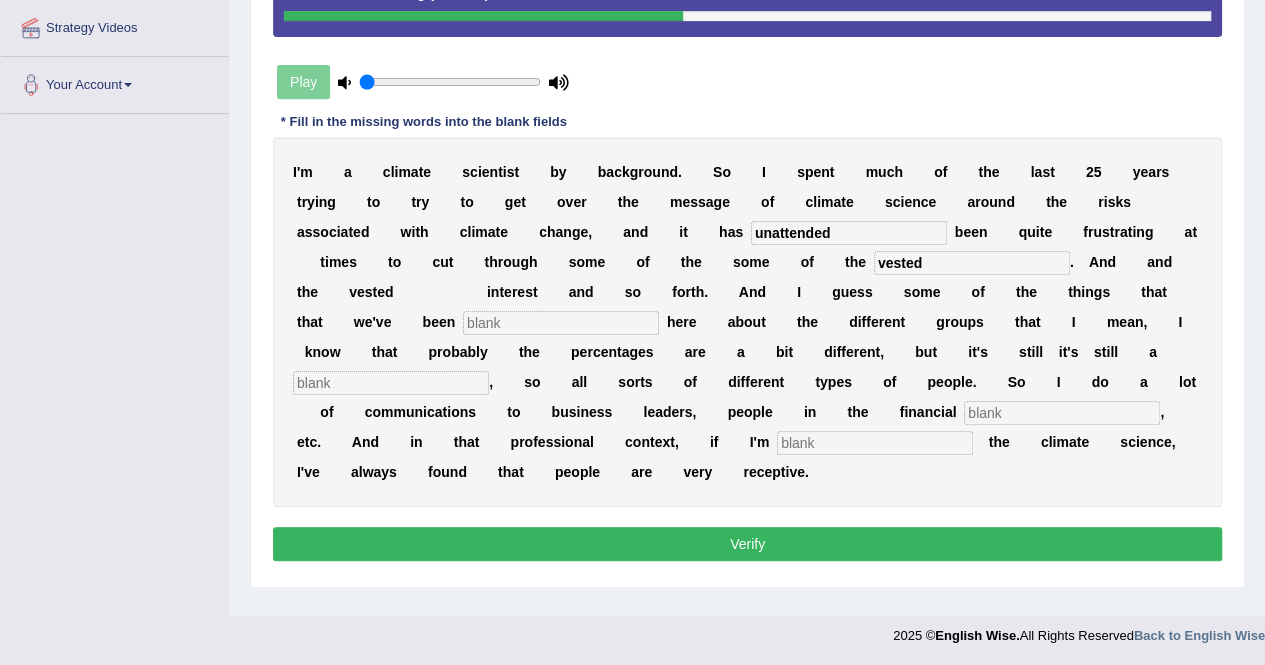 click at bounding box center (391, 383) 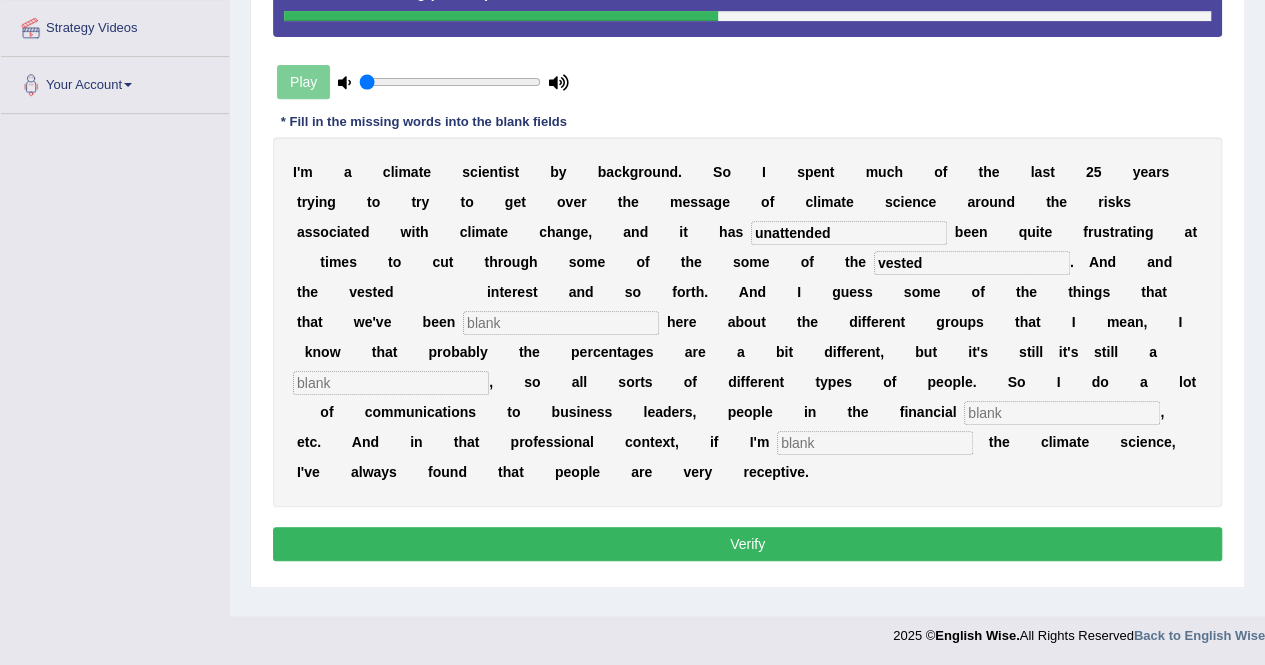 click at bounding box center (561, 323) 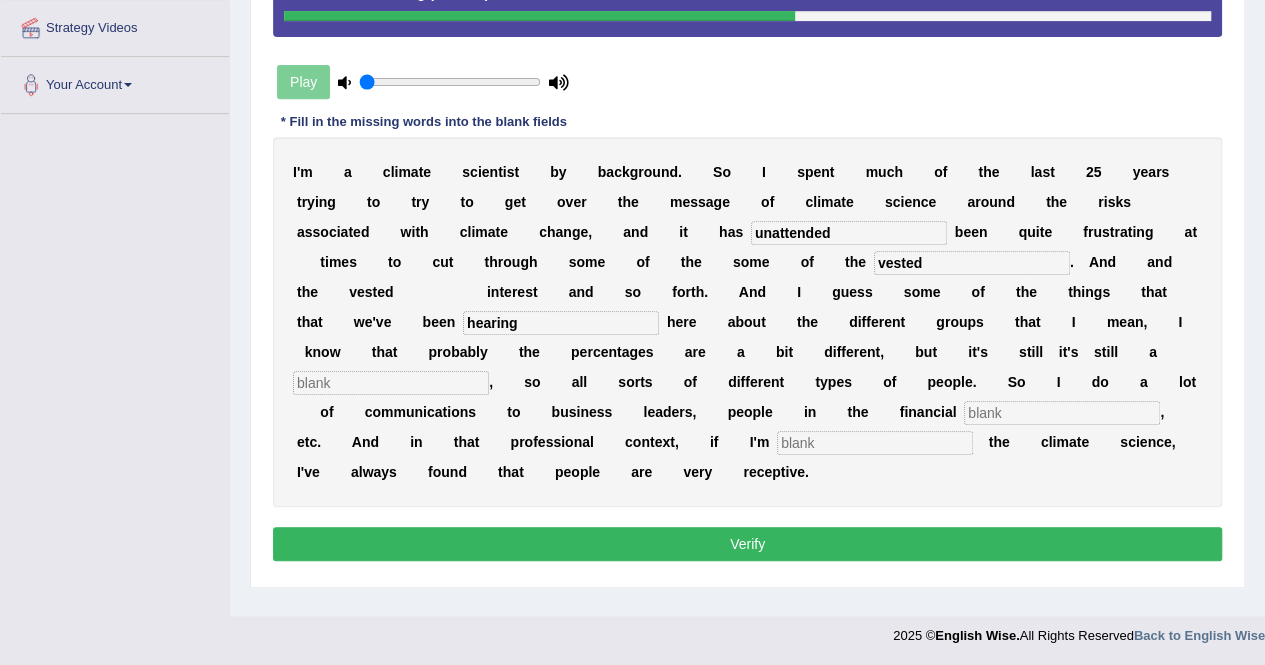 type on "hearing" 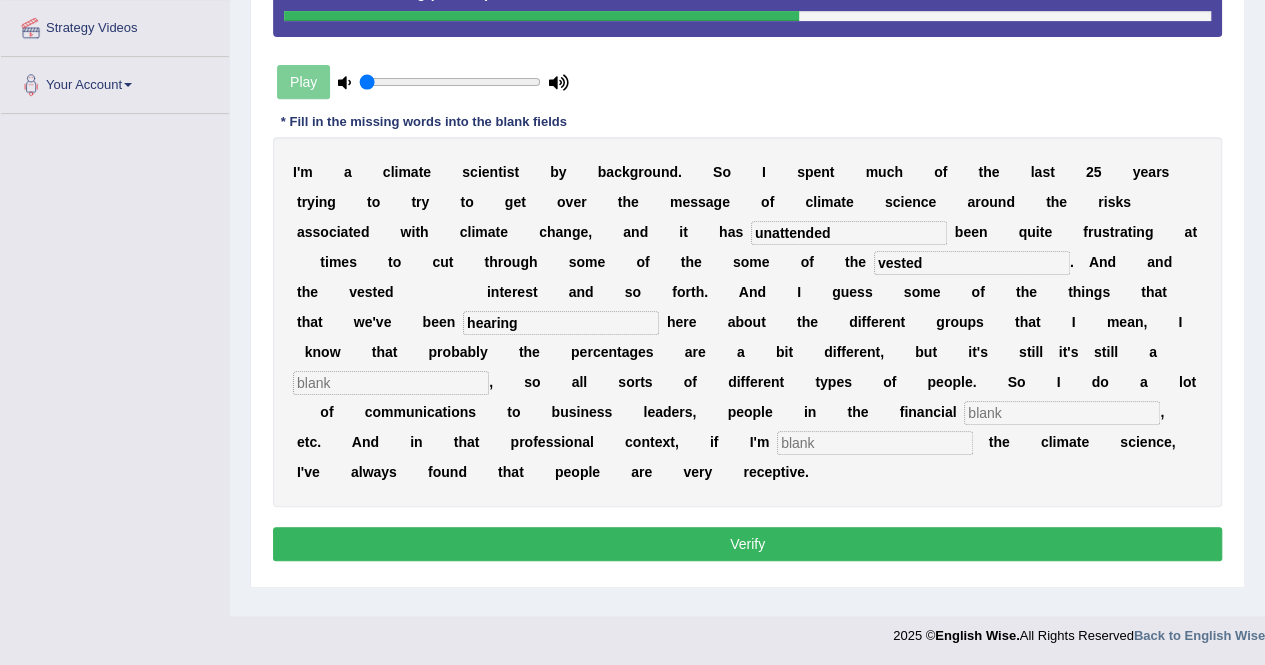 click at bounding box center (1062, 413) 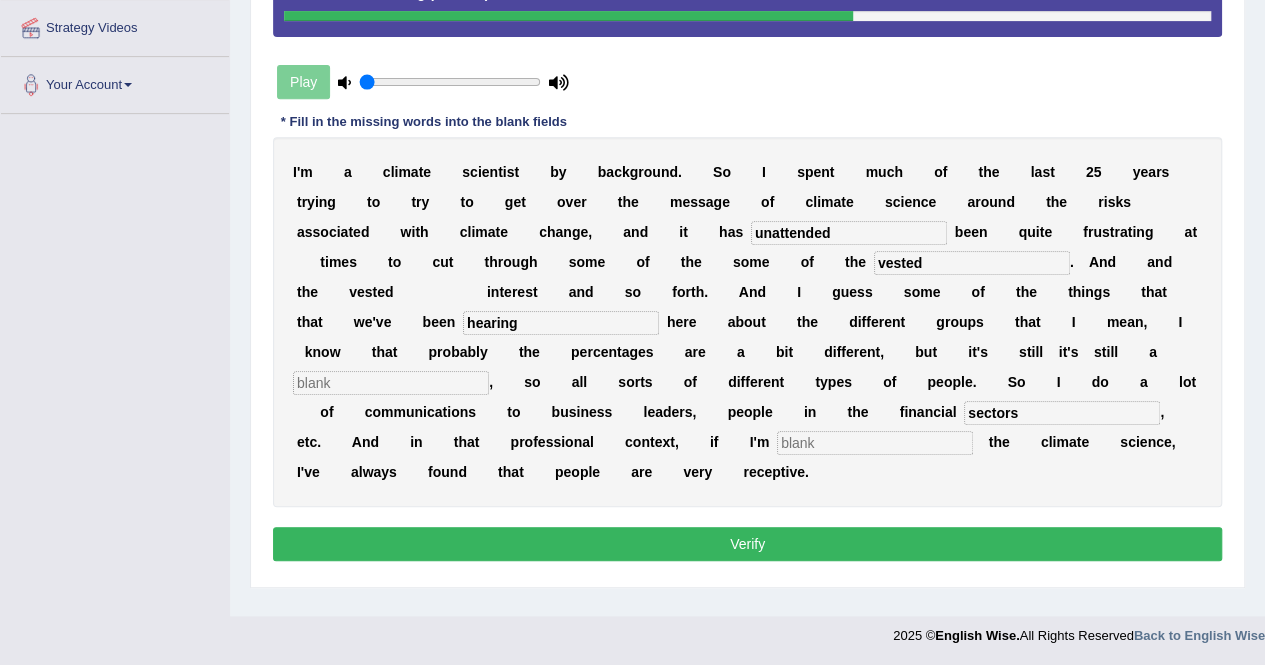 type on "sectors" 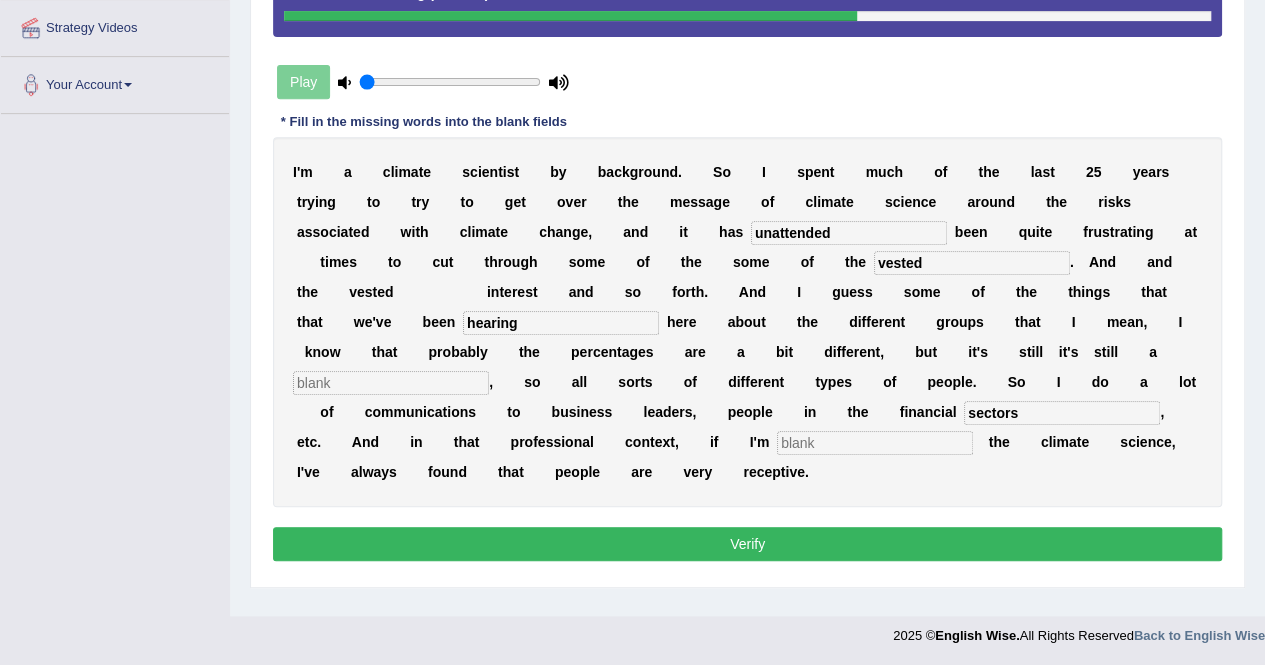 click at bounding box center (875, 443) 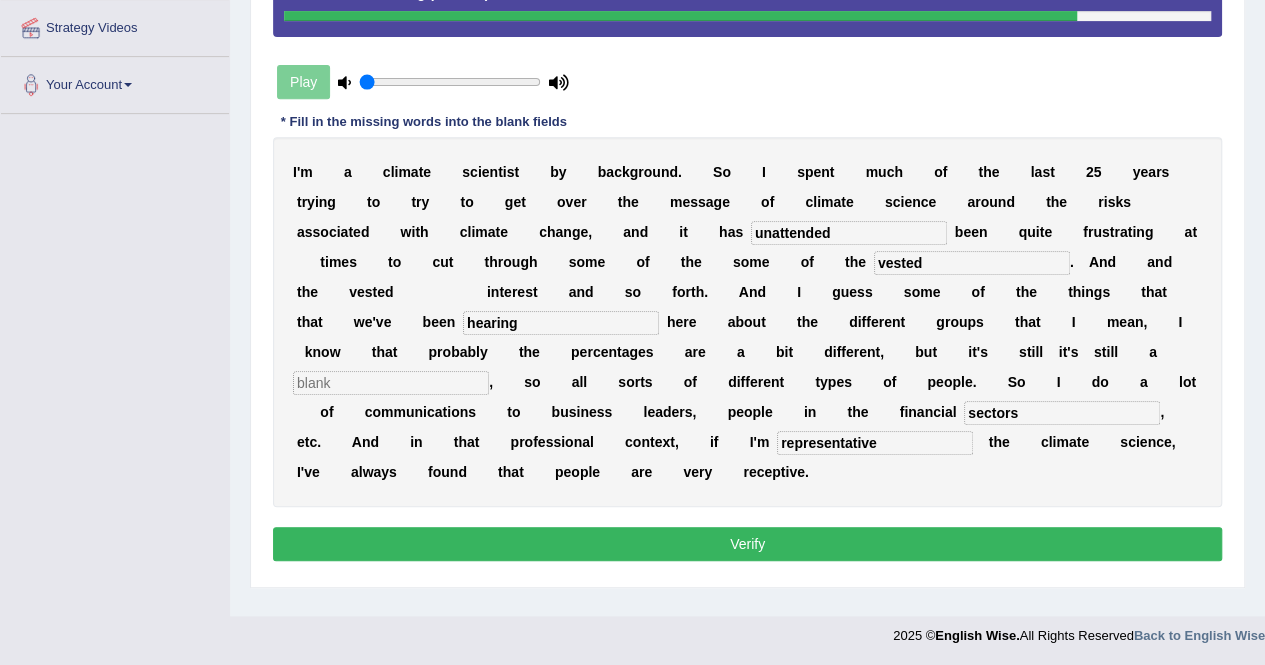 type on "representative" 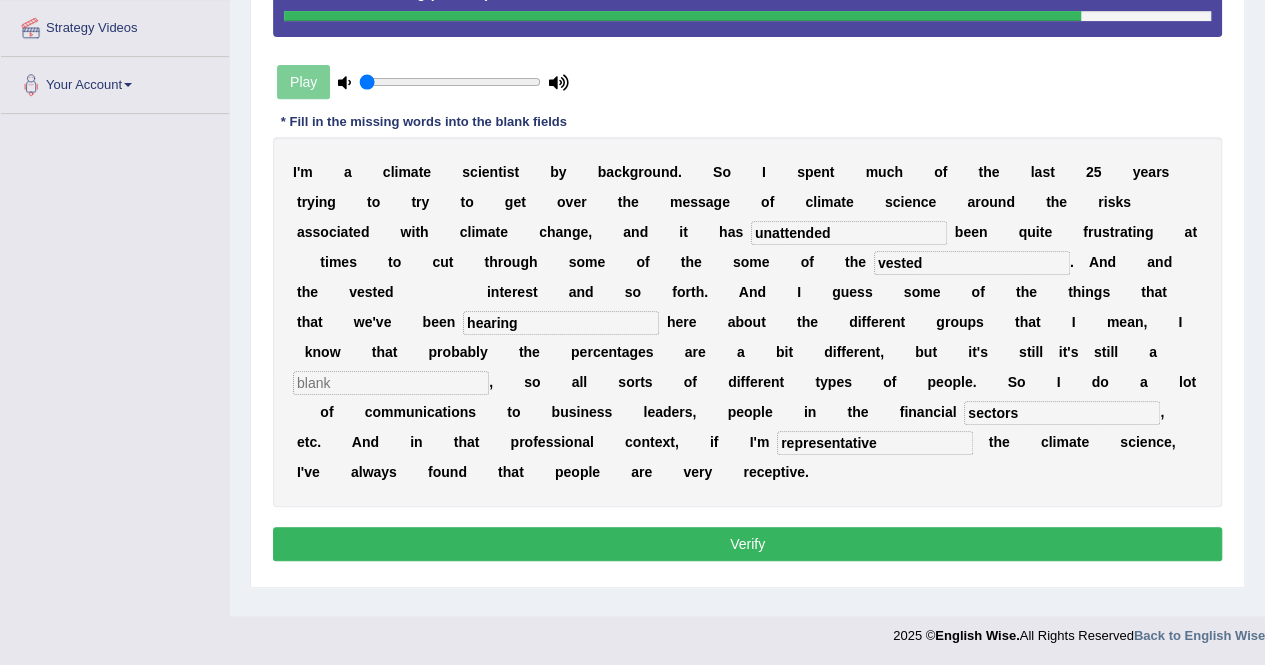 click at bounding box center (391, 383) 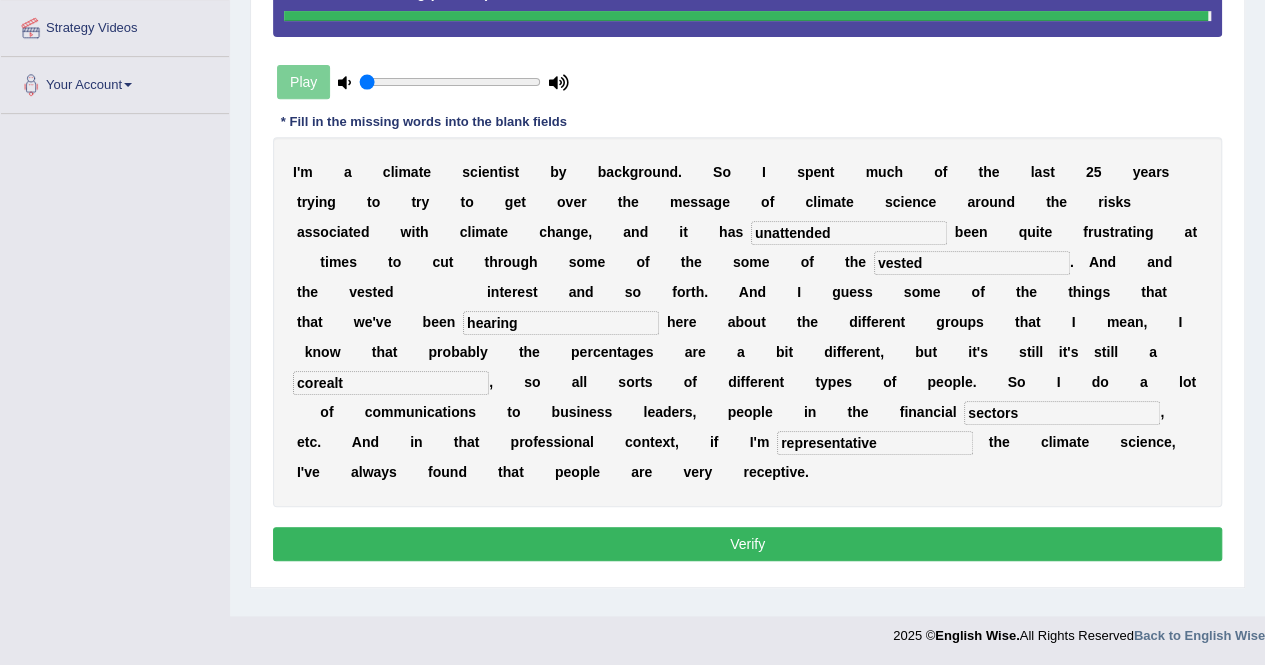 type on "corealt" 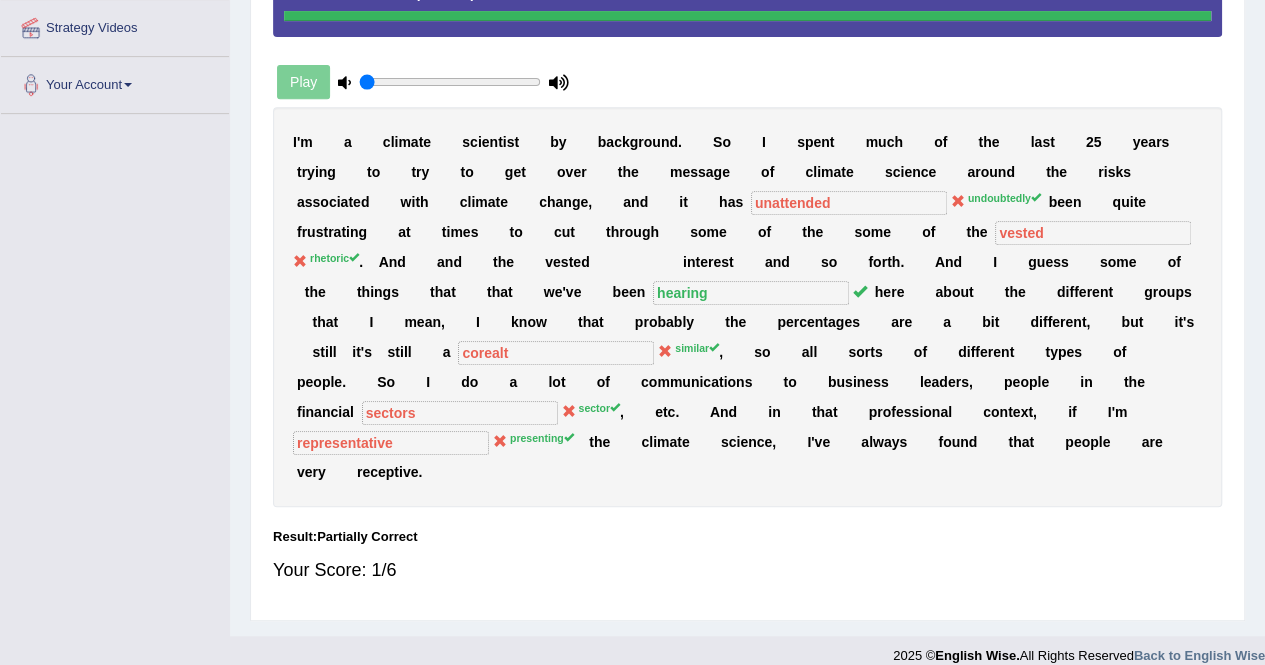 scroll, scrollTop: 0, scrollLeft: 0, axis: both 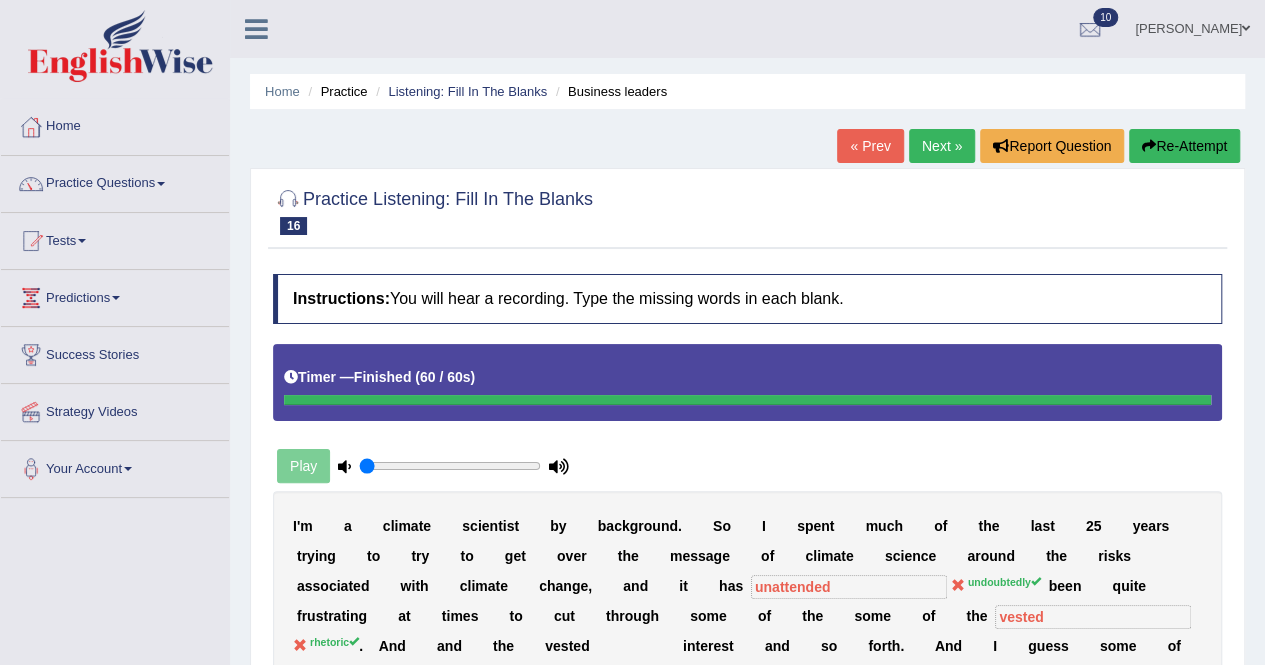 click on "Re-Attempt" at bounding box center [1184, 146] 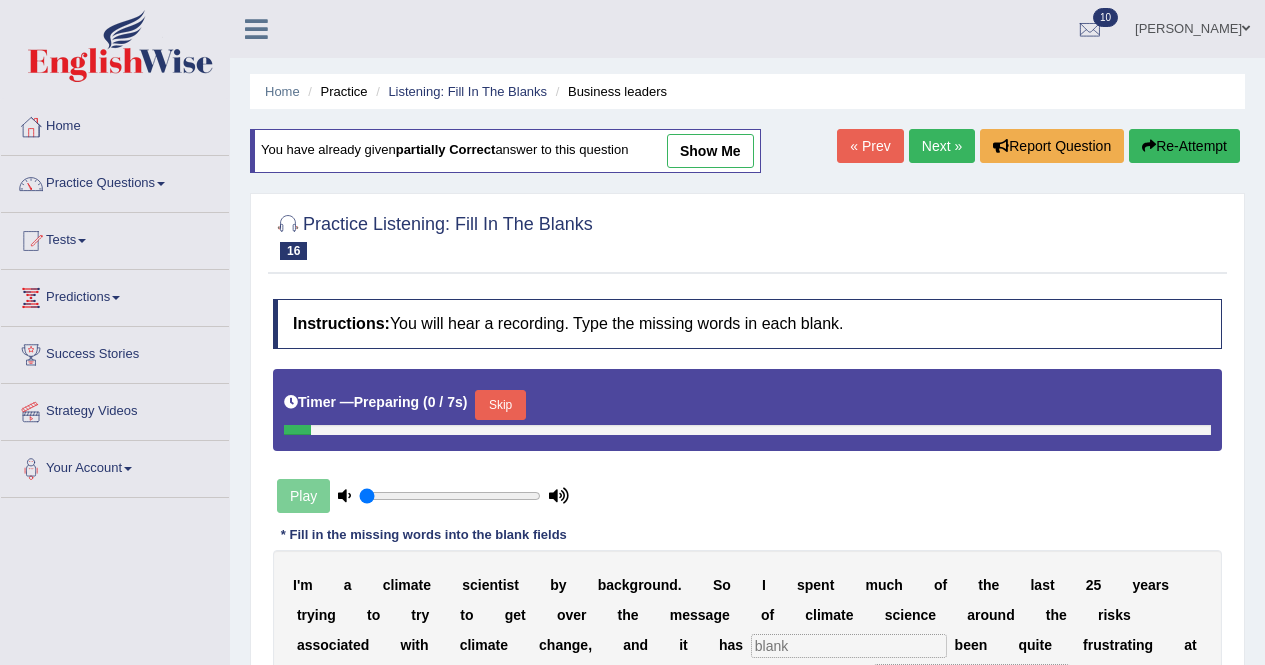 scroll, scrollTop: 0, scrollLeft: 0, axis: both 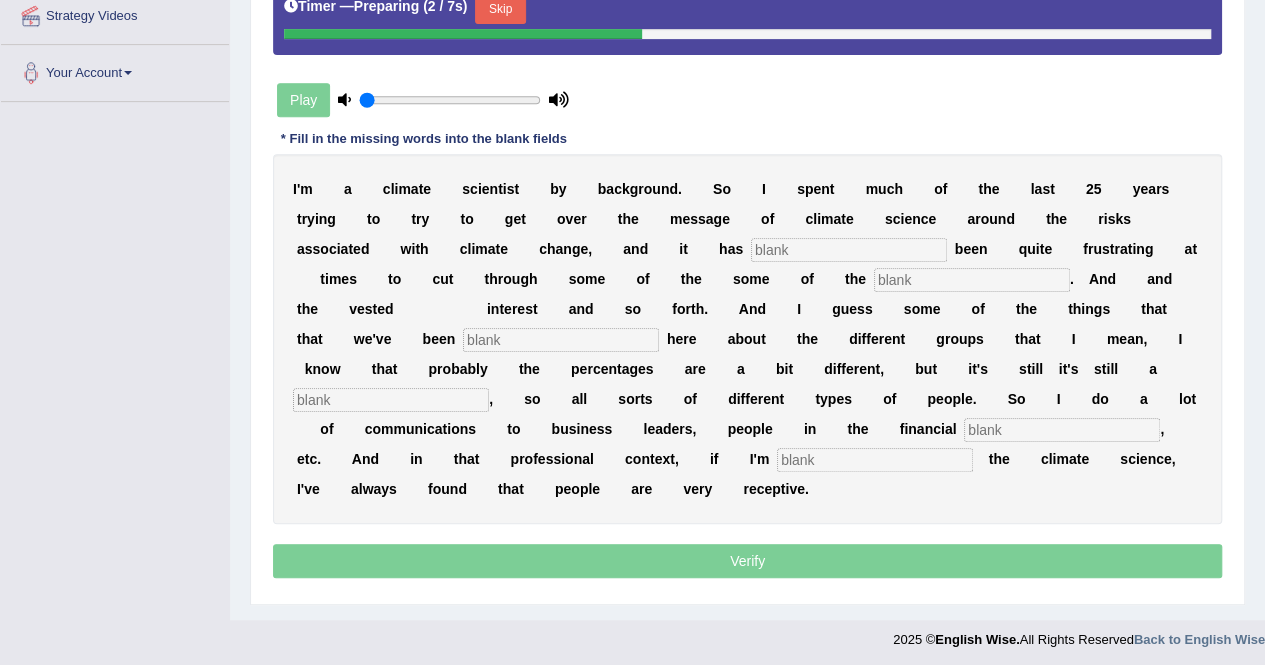 click at bounding box center (849, 250) 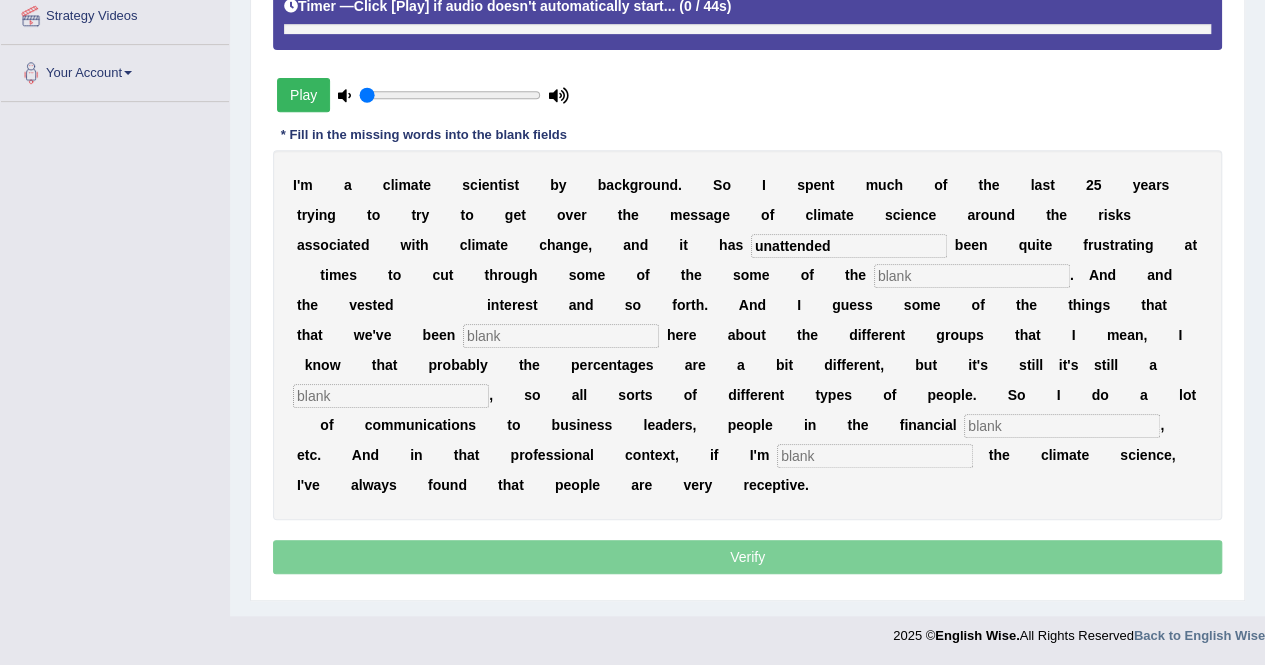 scroll, scrollTop: 392, scrollLeft: 0, axis: vertical 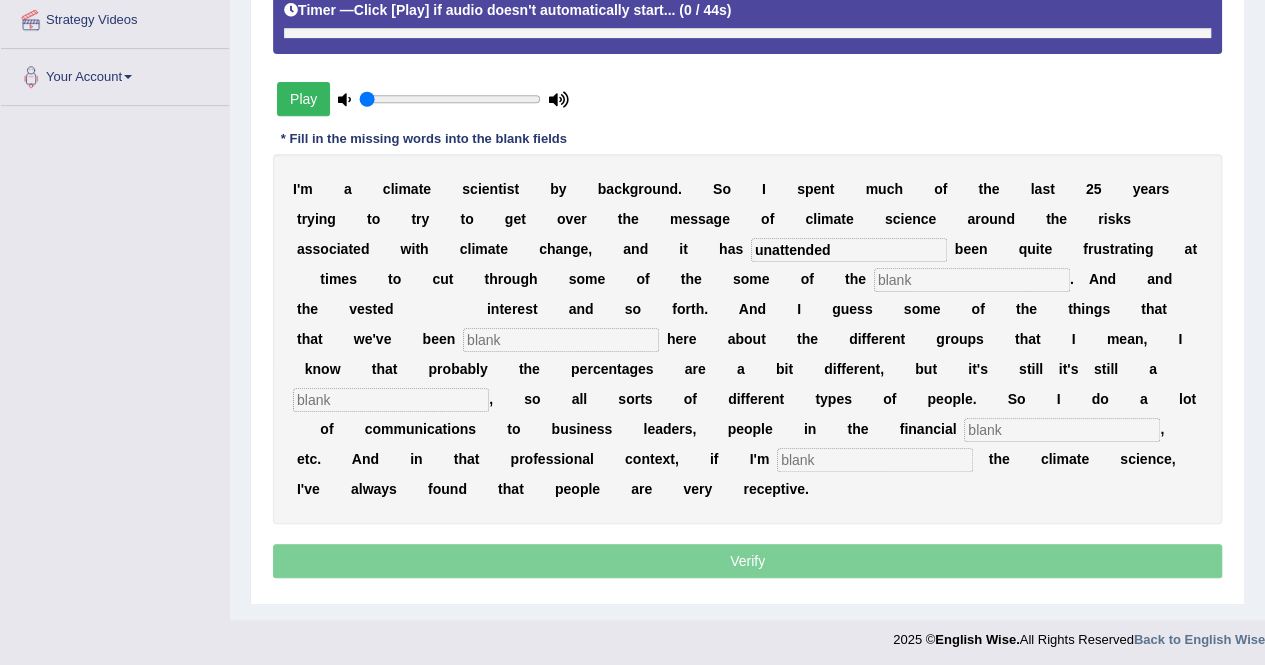 type on "unattended" 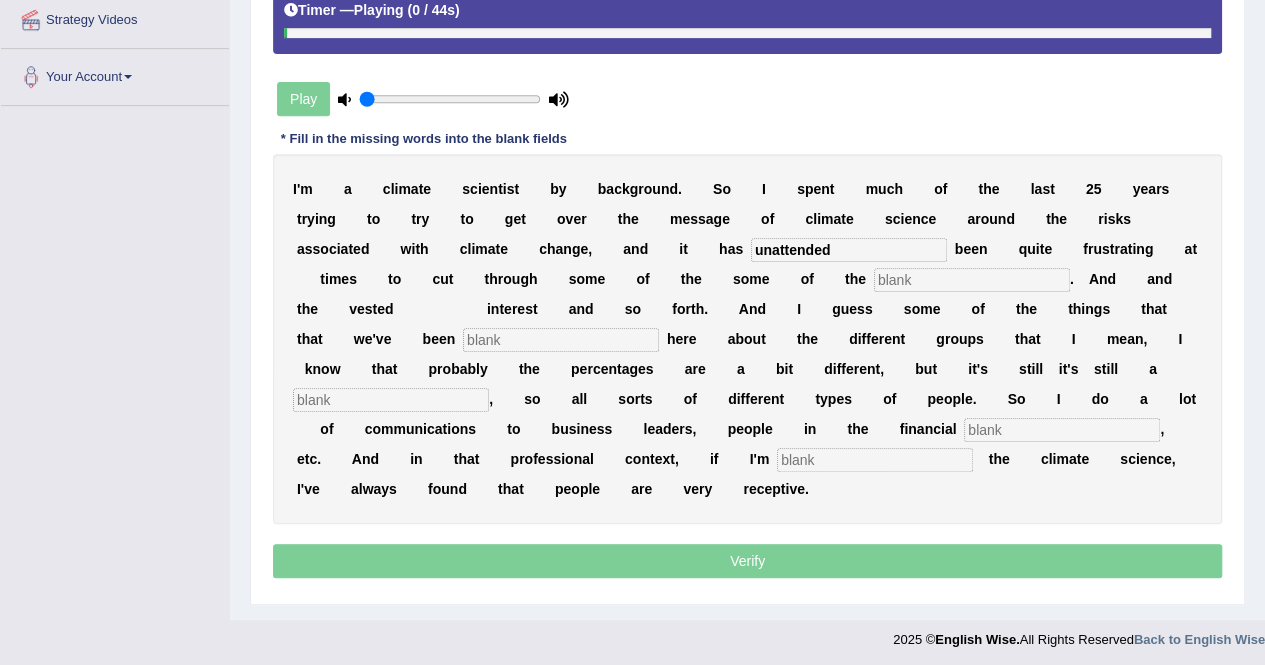 click at bounding box center (972, 280) 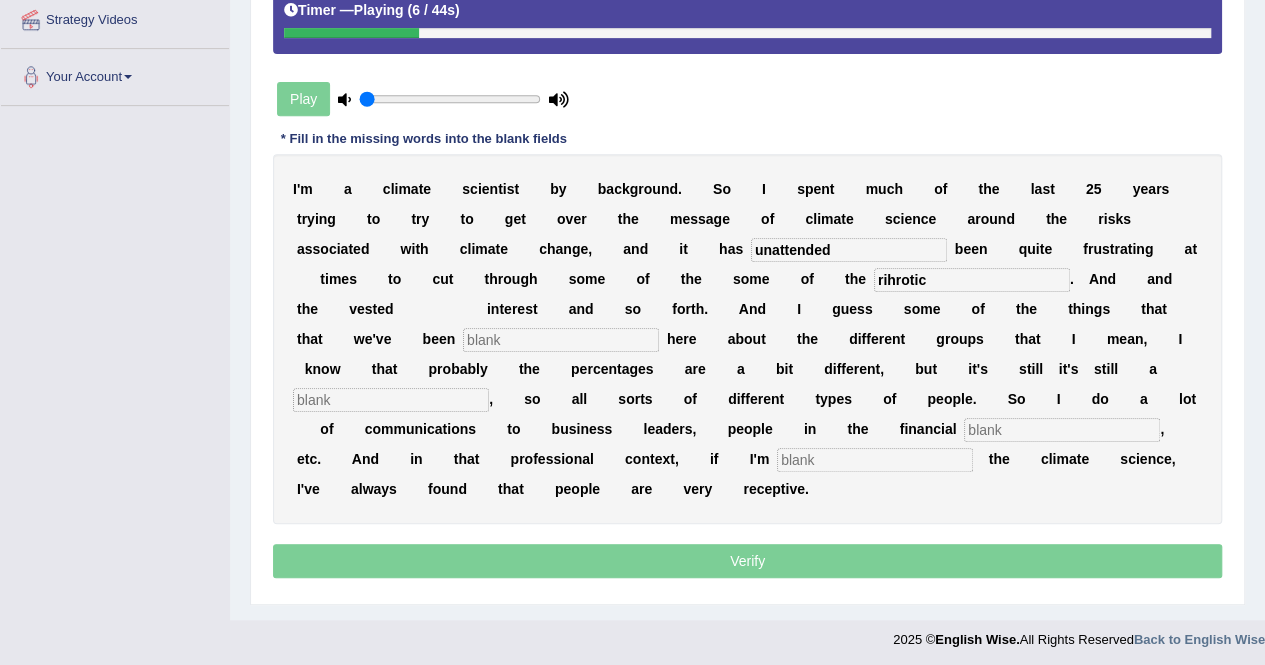 type on "rihrotic" 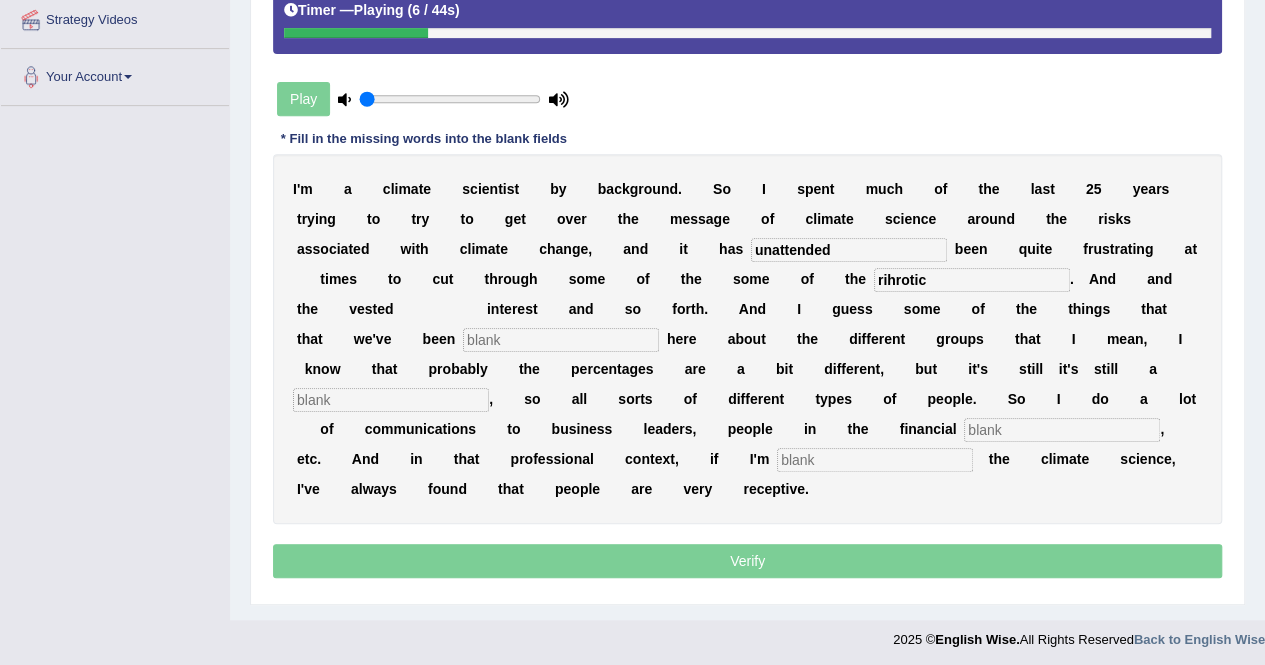 click at bounding box center [561, 340] 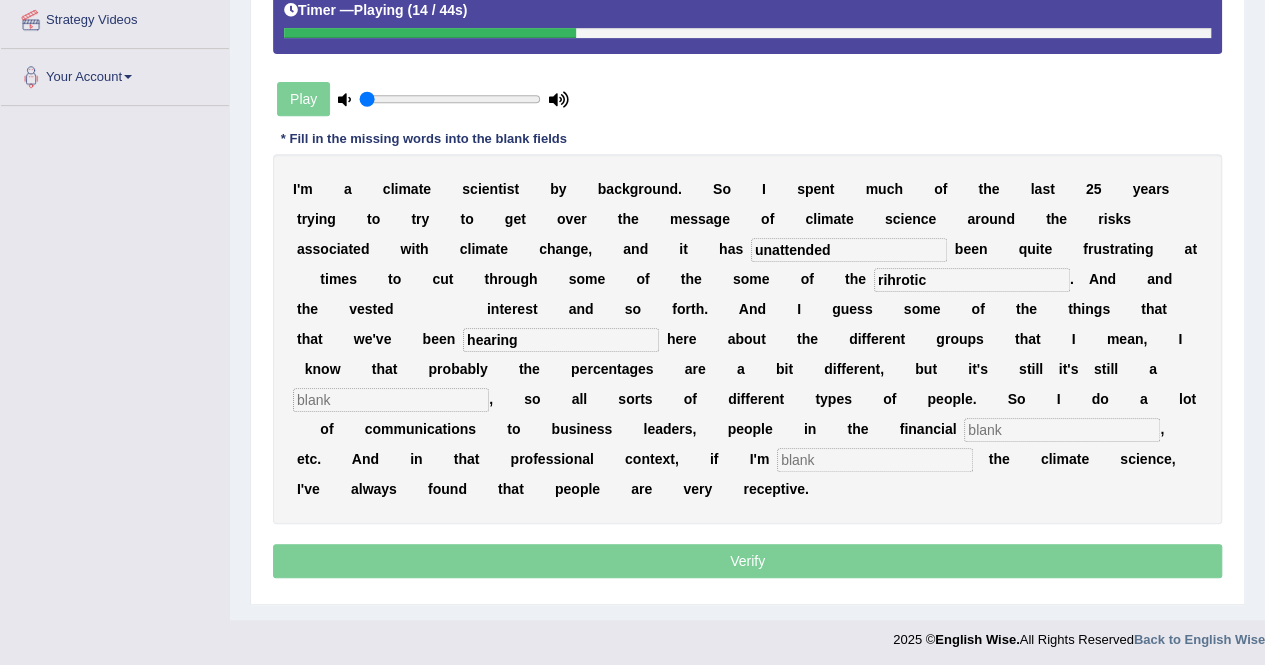 type on "hearing" 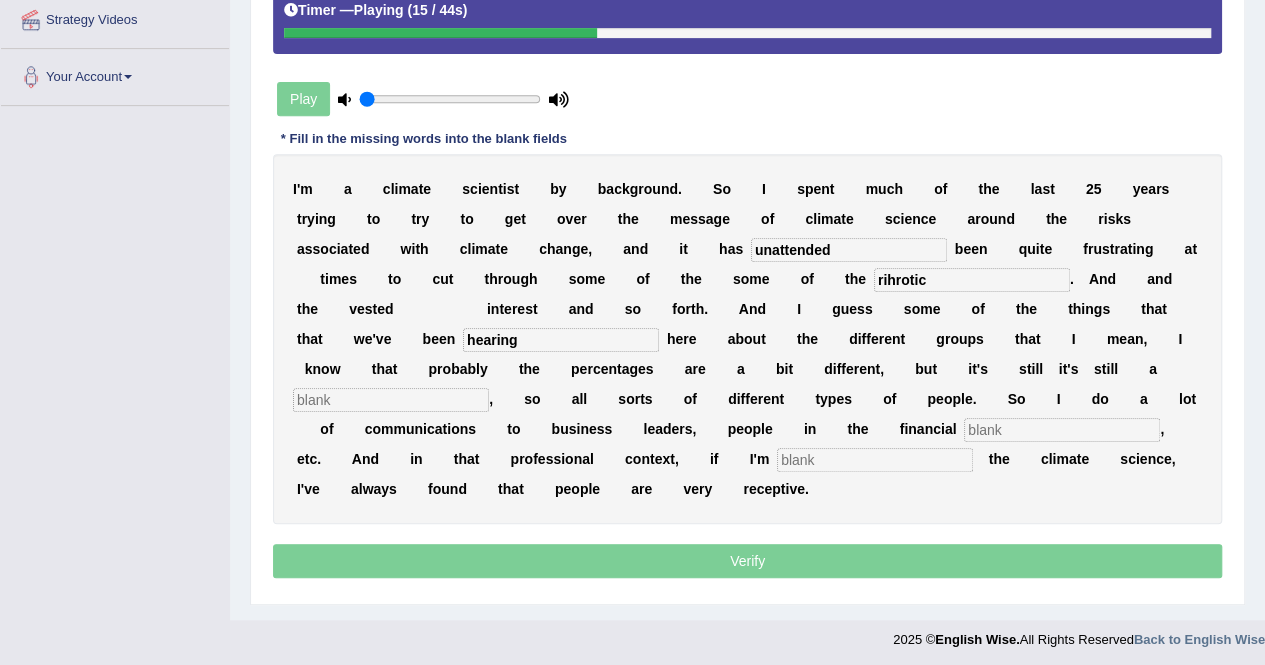 click at bounding box center (391, 400) 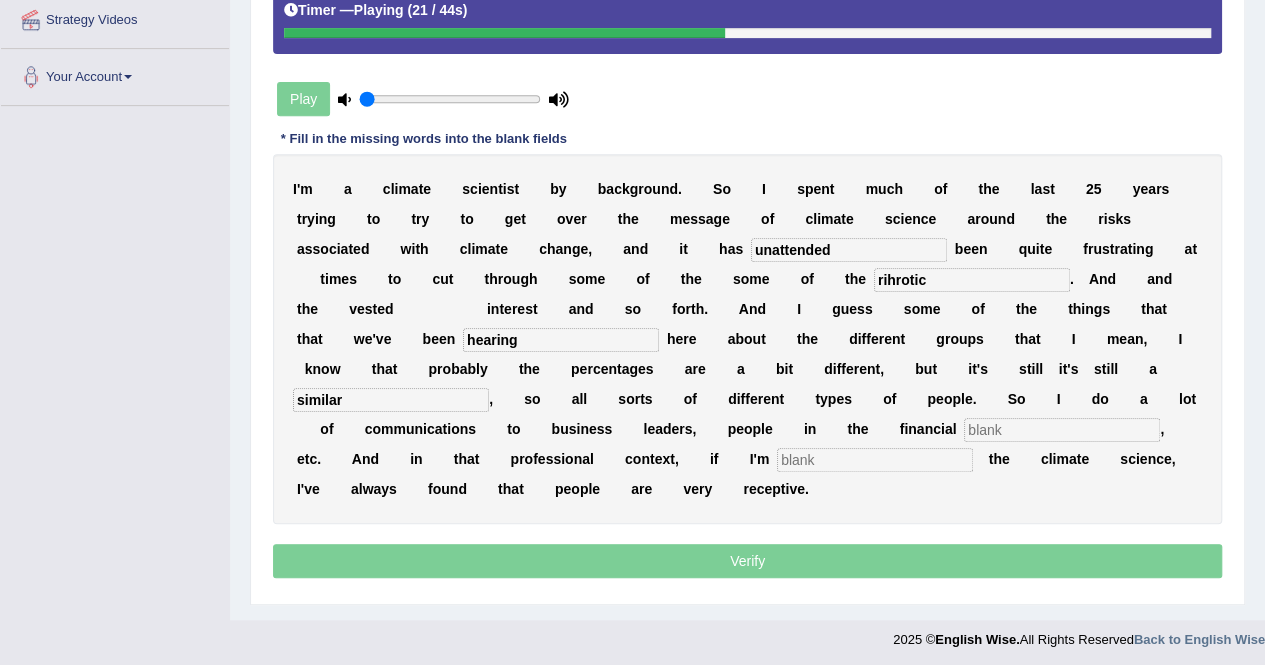 type on "similar" 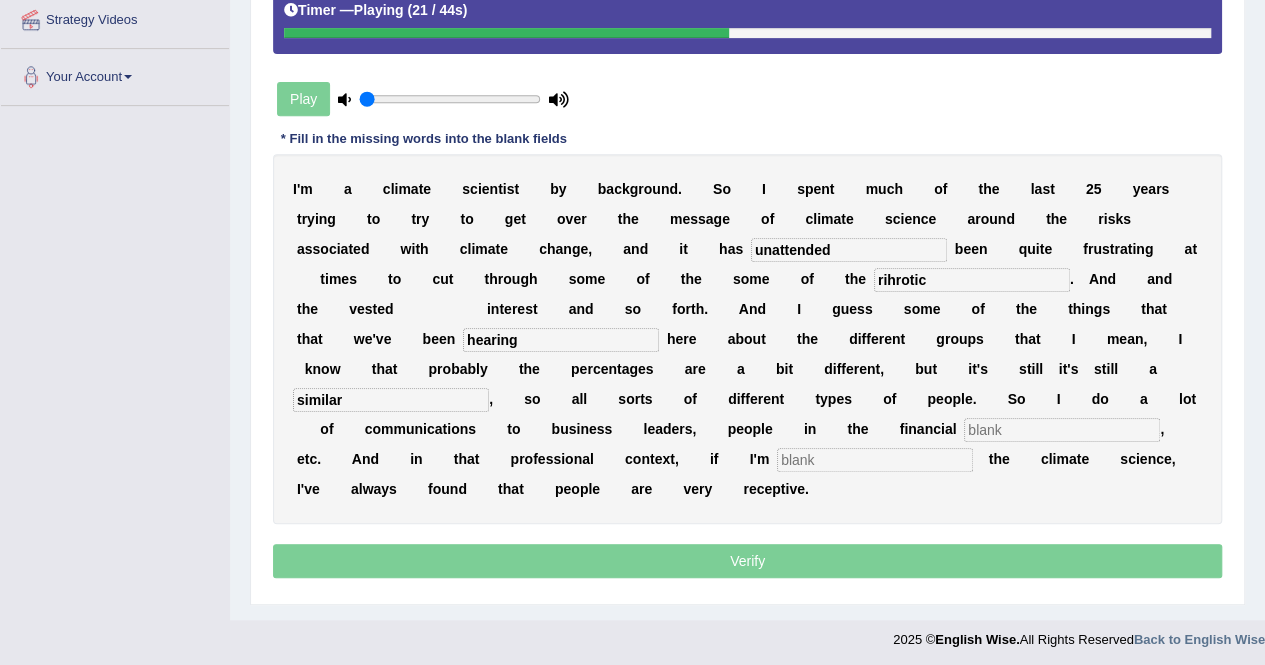 click at bounding box center [875, 460] 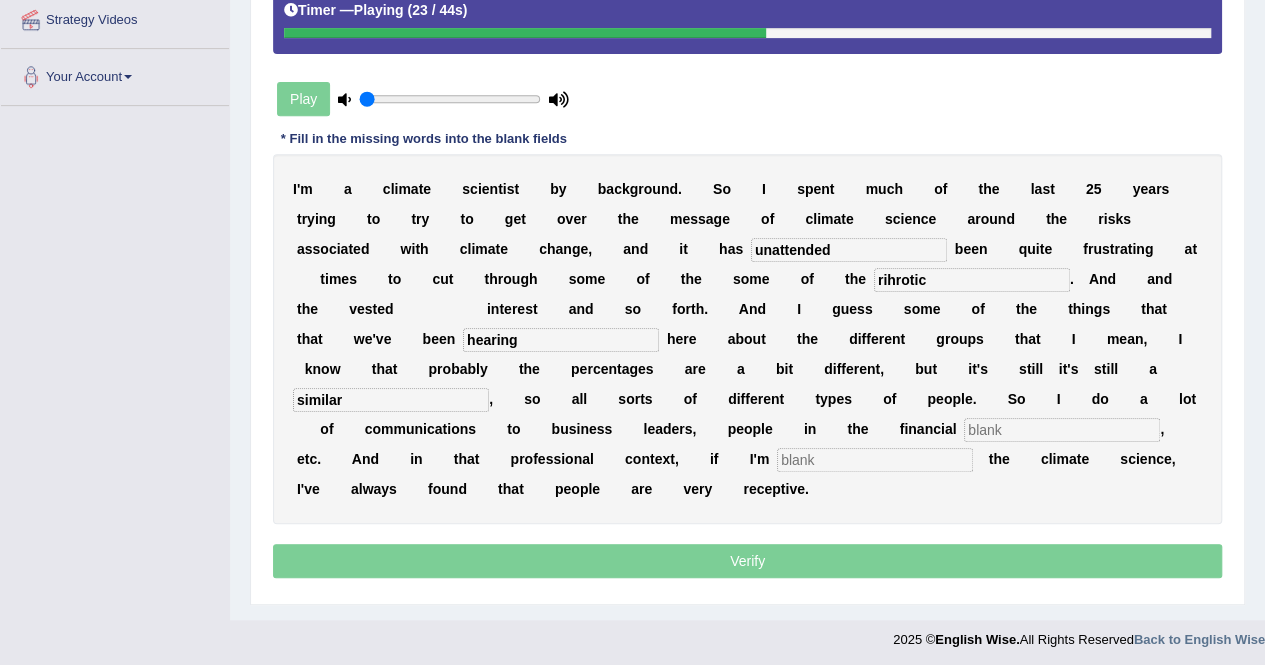 click at bounding box center [1062, 430] 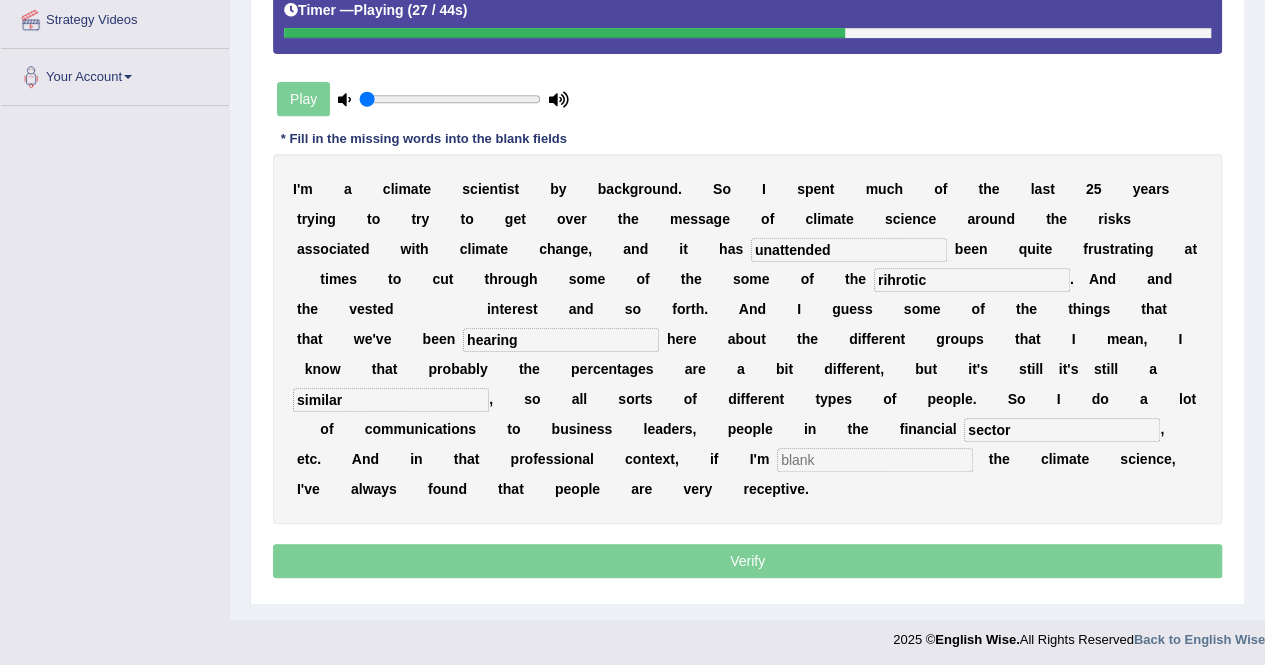 type on "sector" 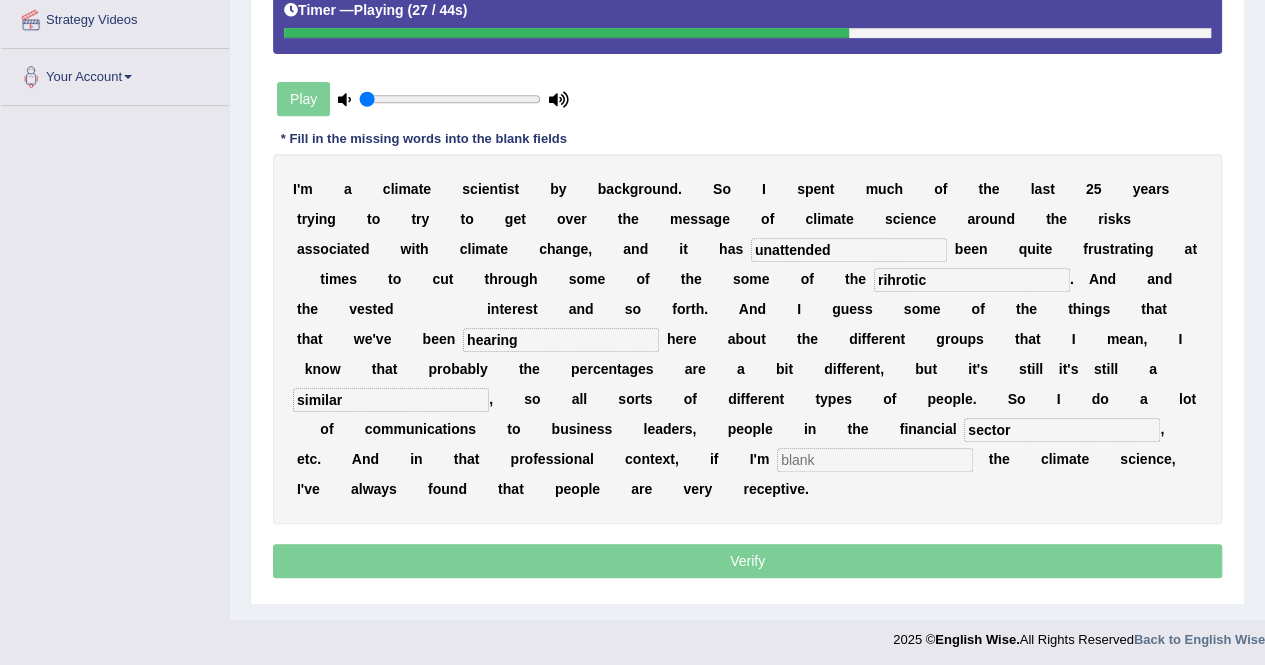 click at bounding box center [875, 460] 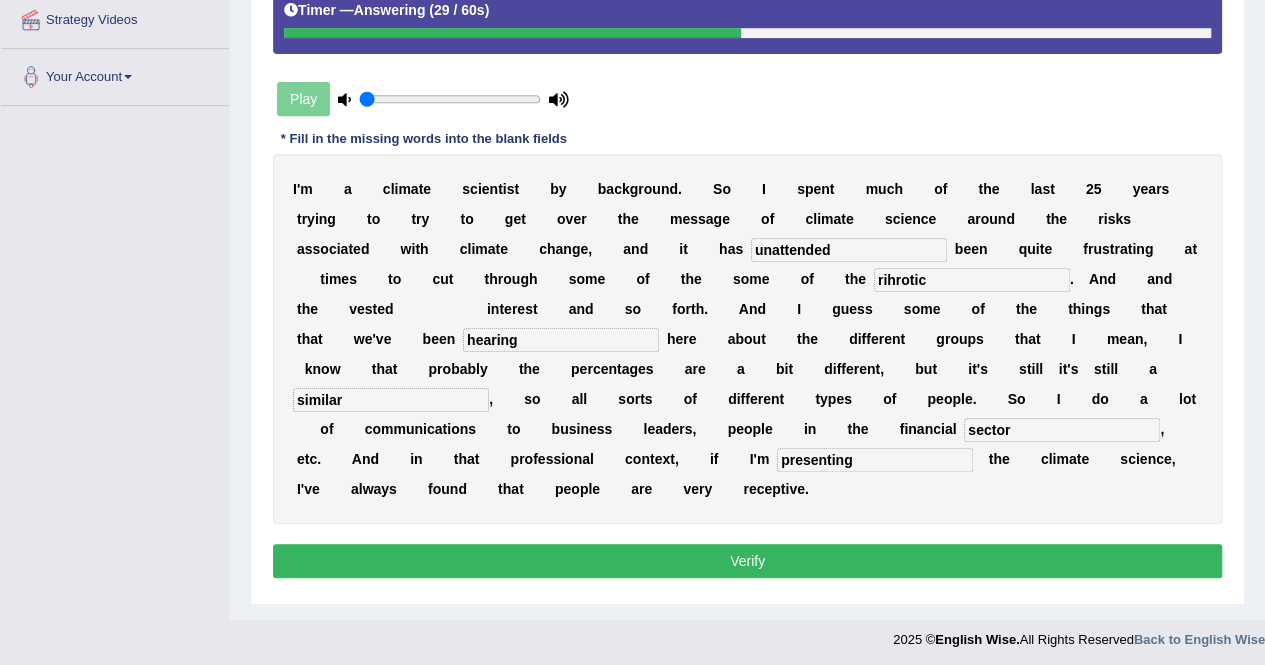 type on "presenting" 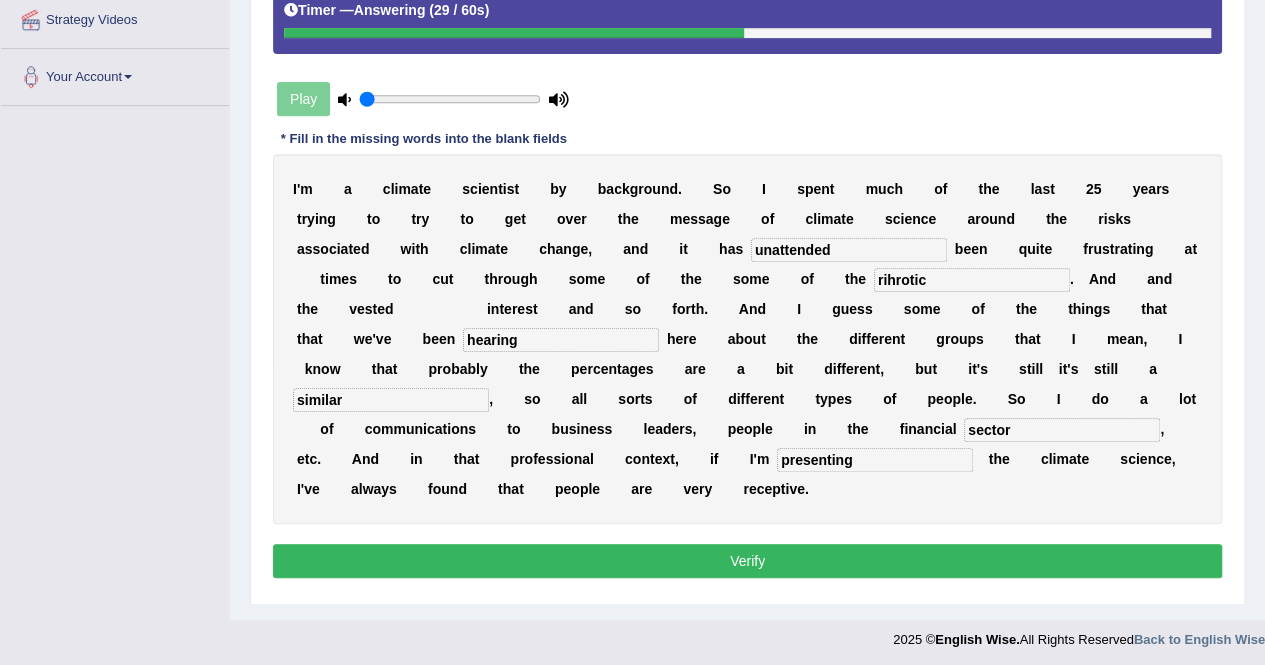 click on "Verify" at bounding box center [747, 561] 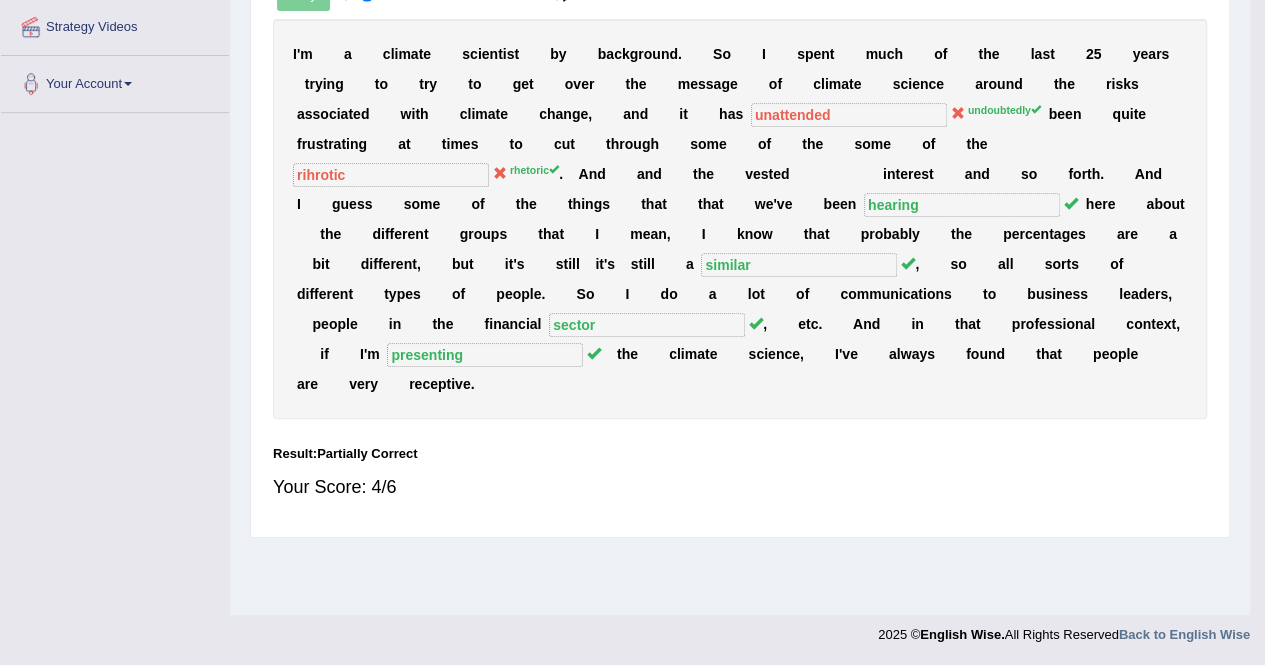 scroll, scrollTop: 384, scrollLeft: 0, axis: vertical 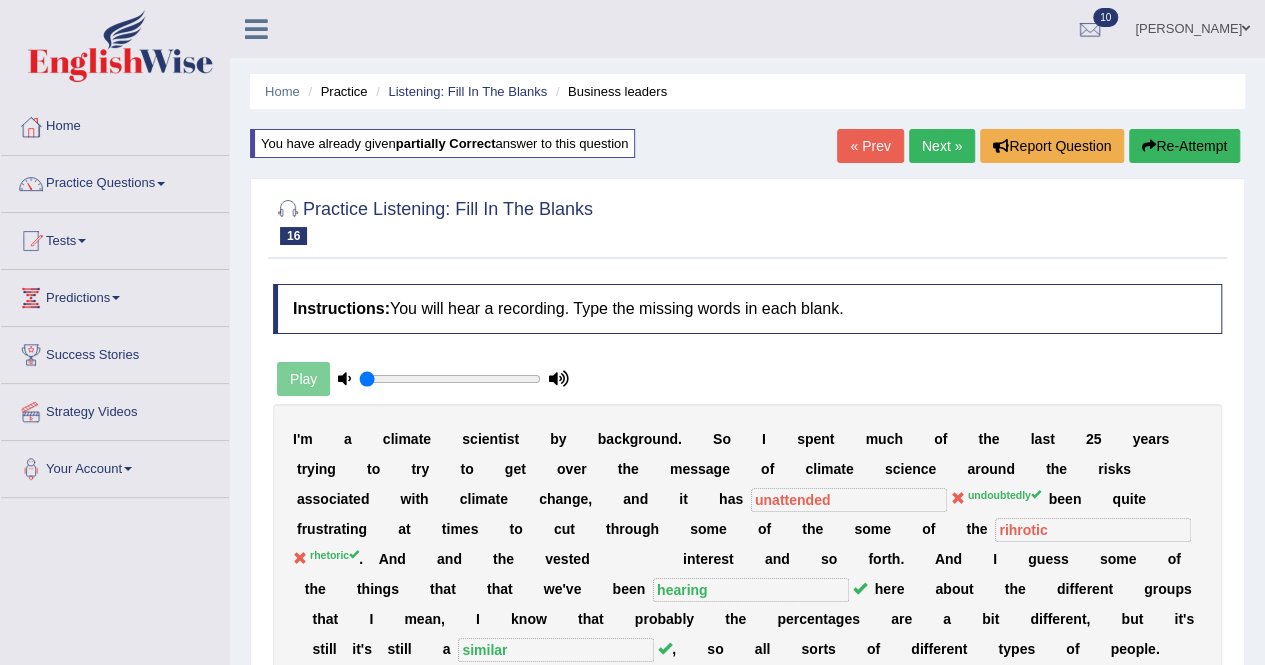 click on "Next »" at bounding box center (942, 146) 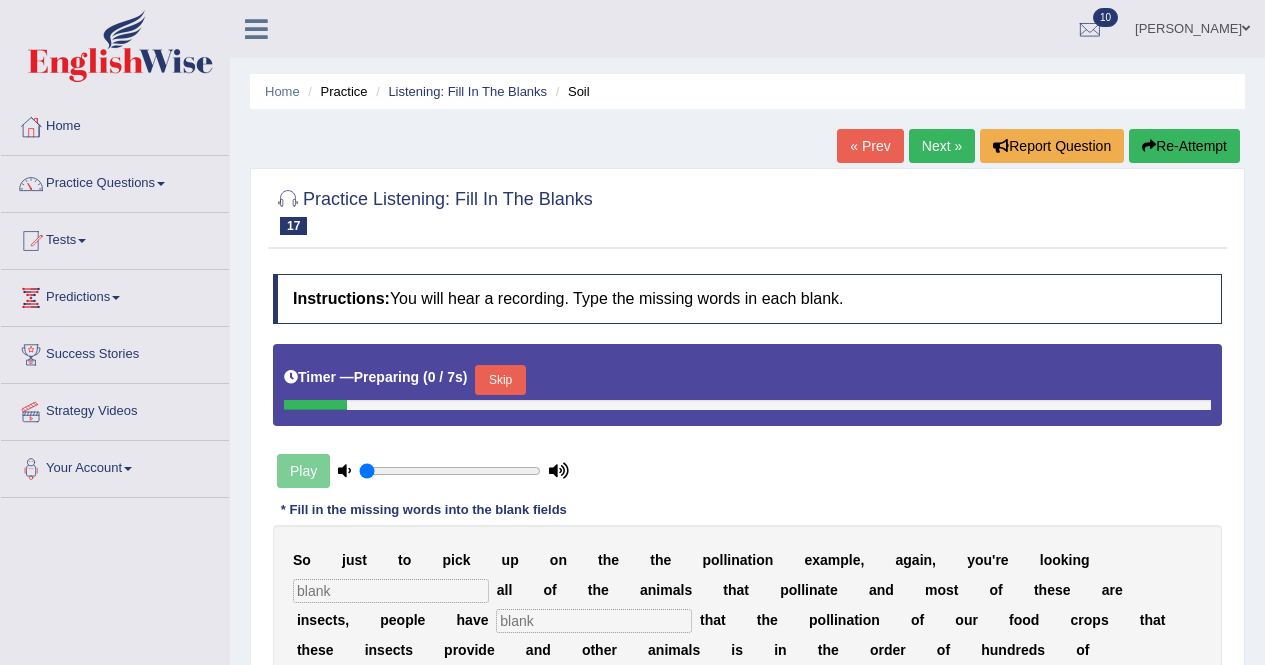 scroll, scrollTop: 0, scrollLeft: 0, axis: both 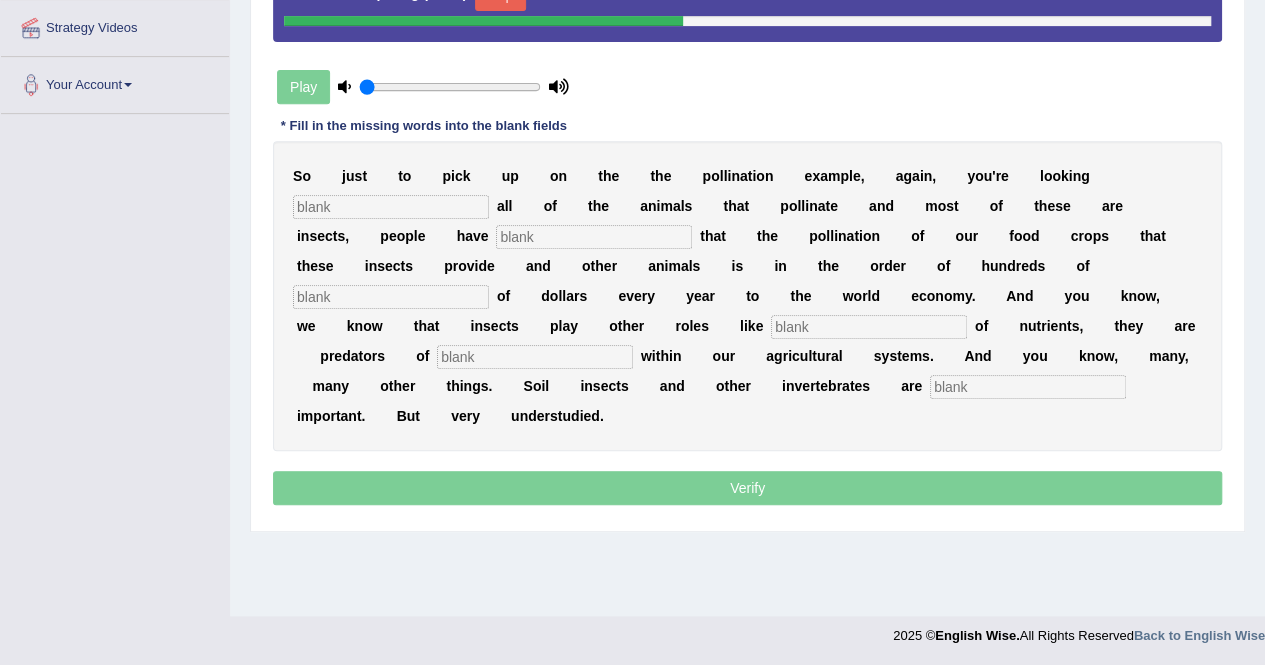 click at bounding box center (391, 207) 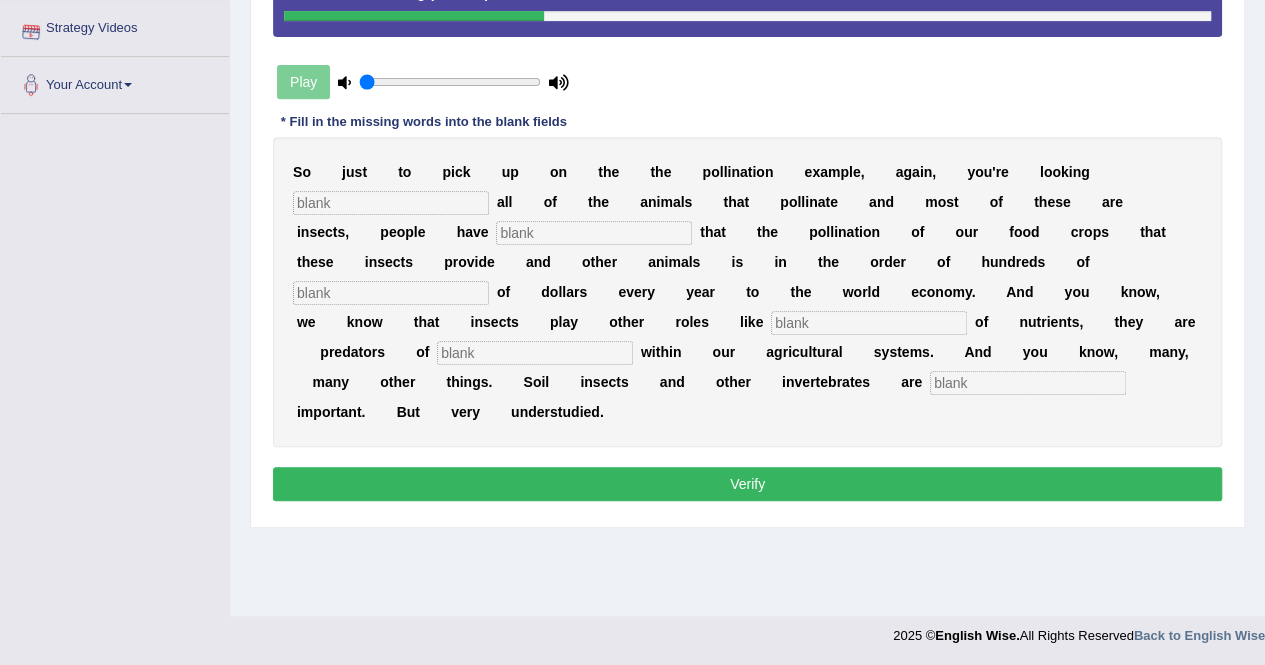 click at bounding box center (391, 293) 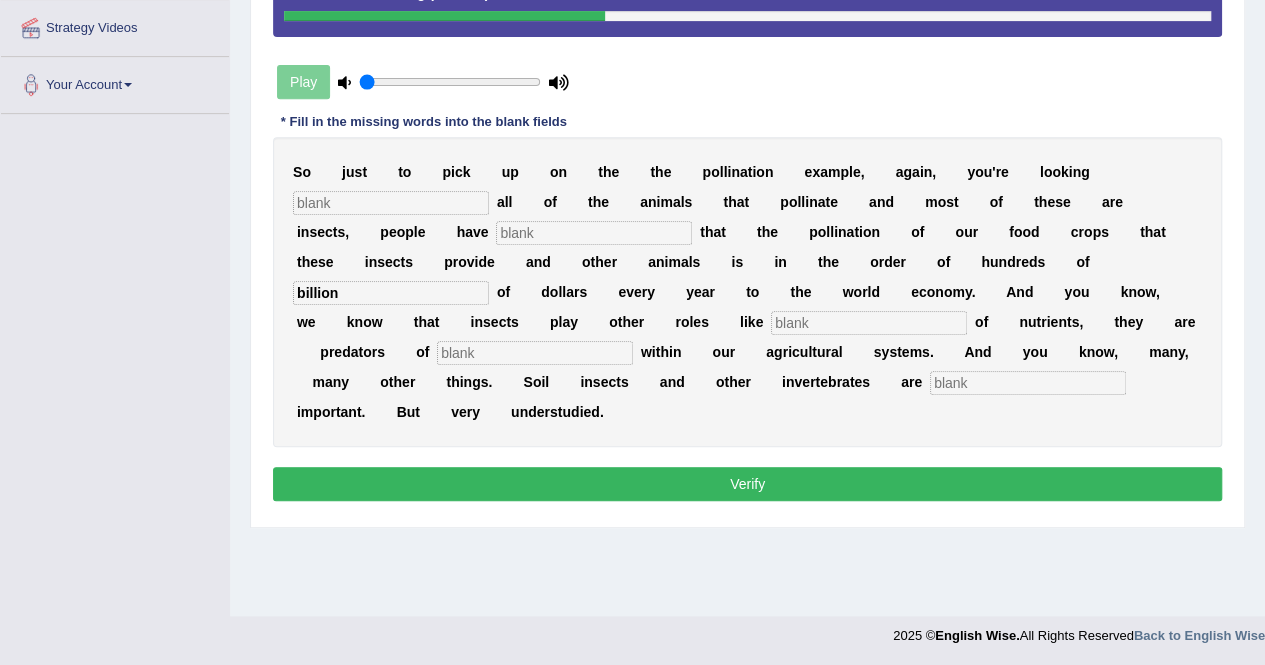 type on "billion" 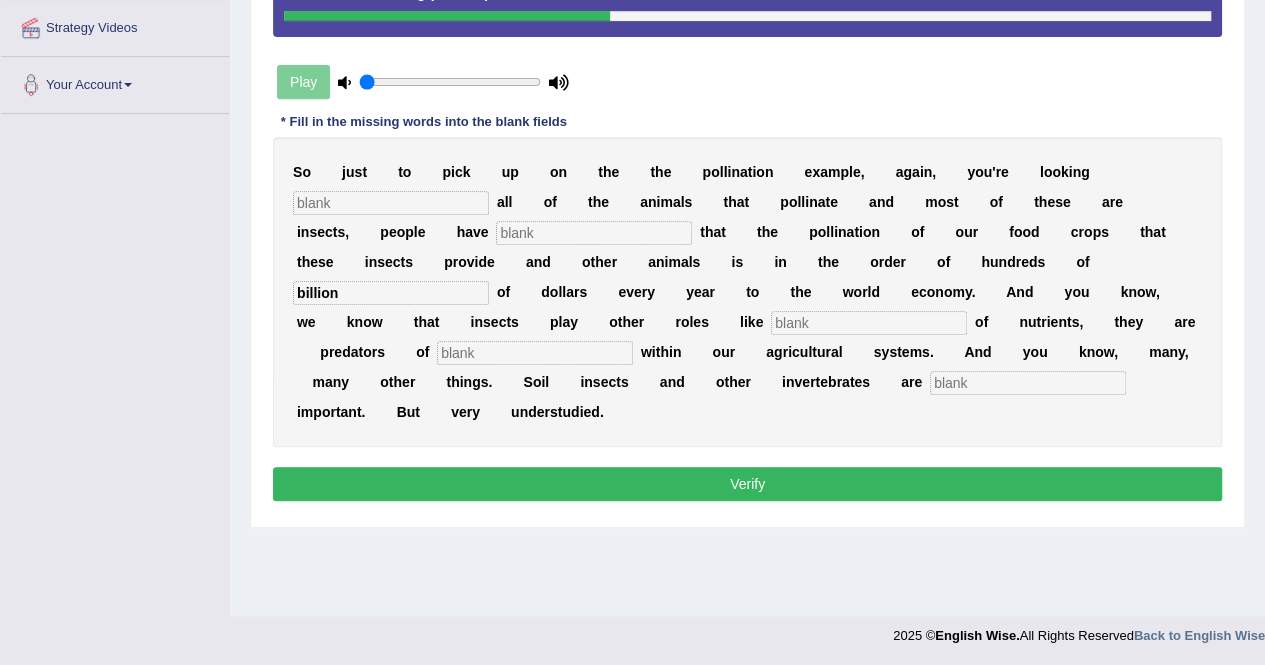 click at bounding box center [869, 323] 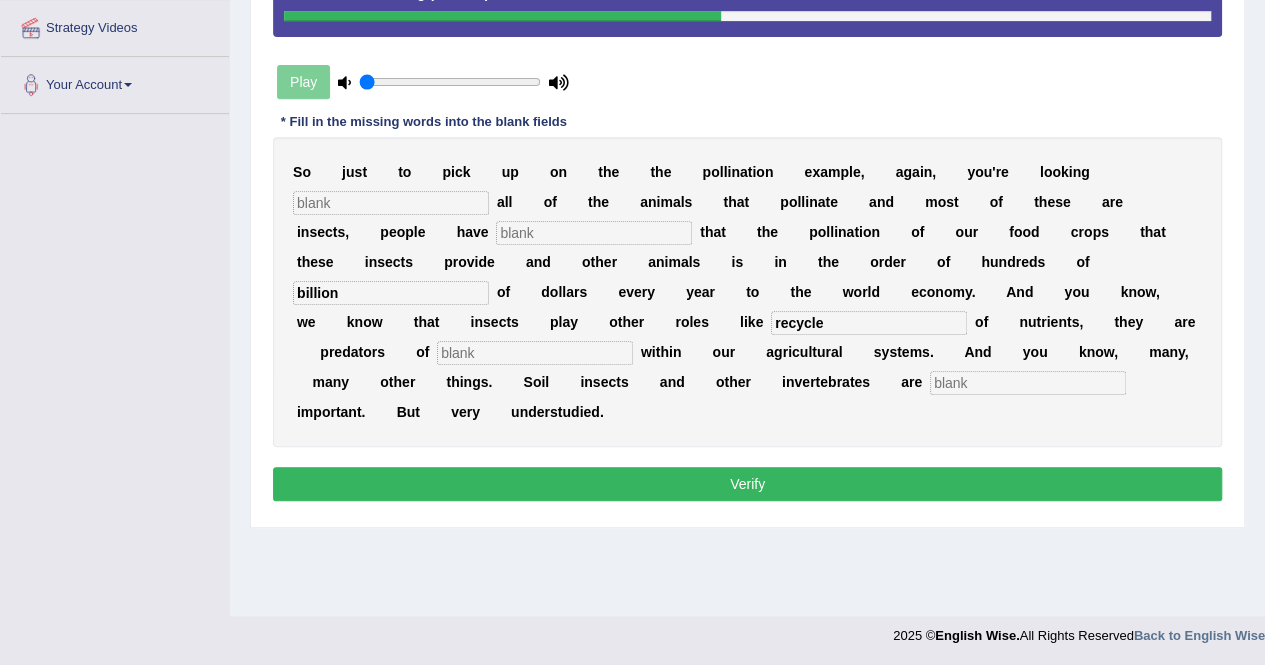 type on "recycle" 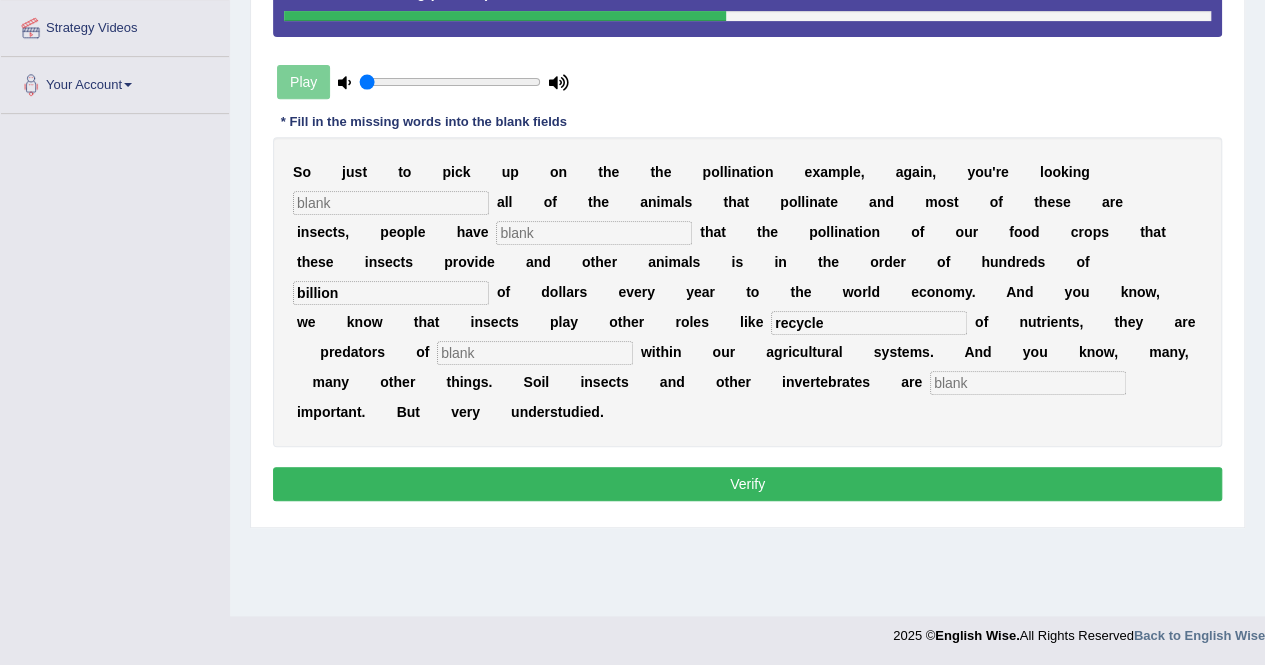 click at bounding box center [535, 353] 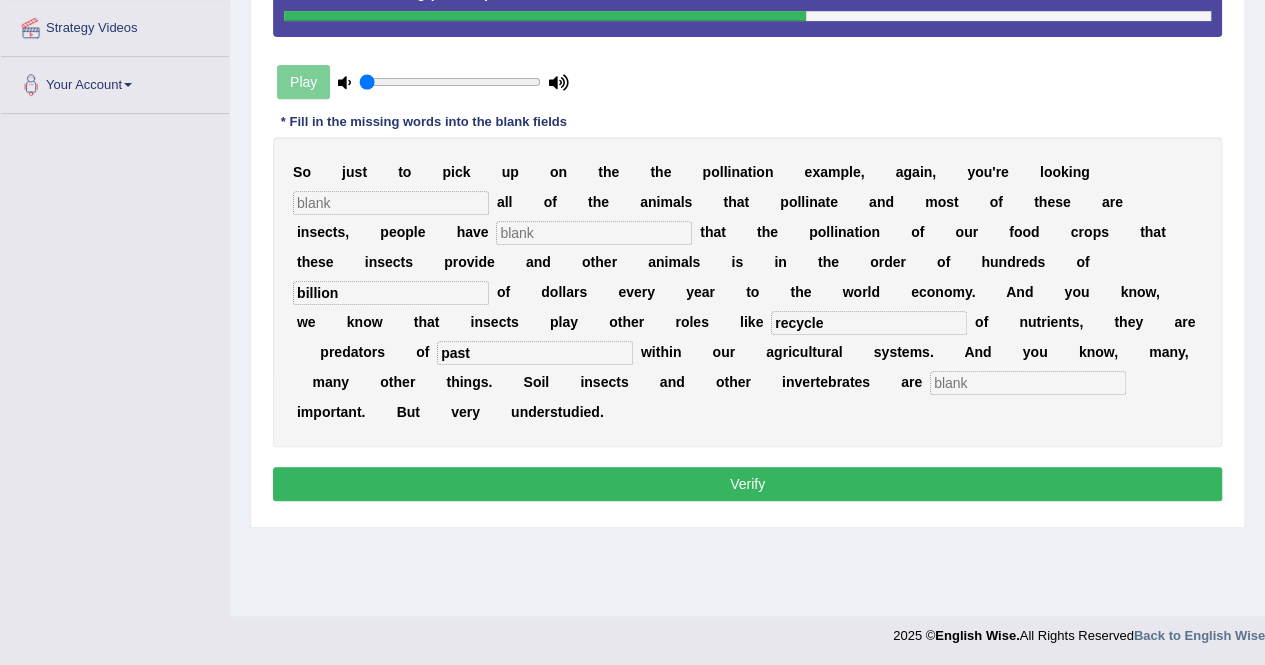 type on "past" 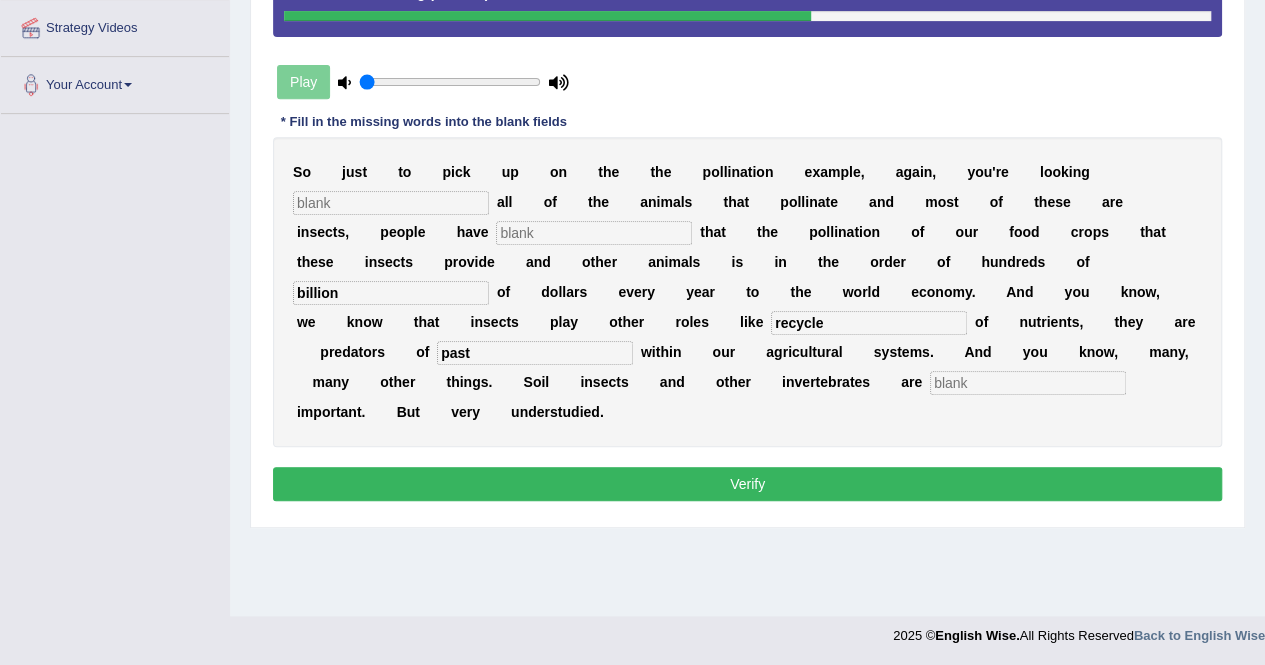 click at bounding box center [1028, 383] 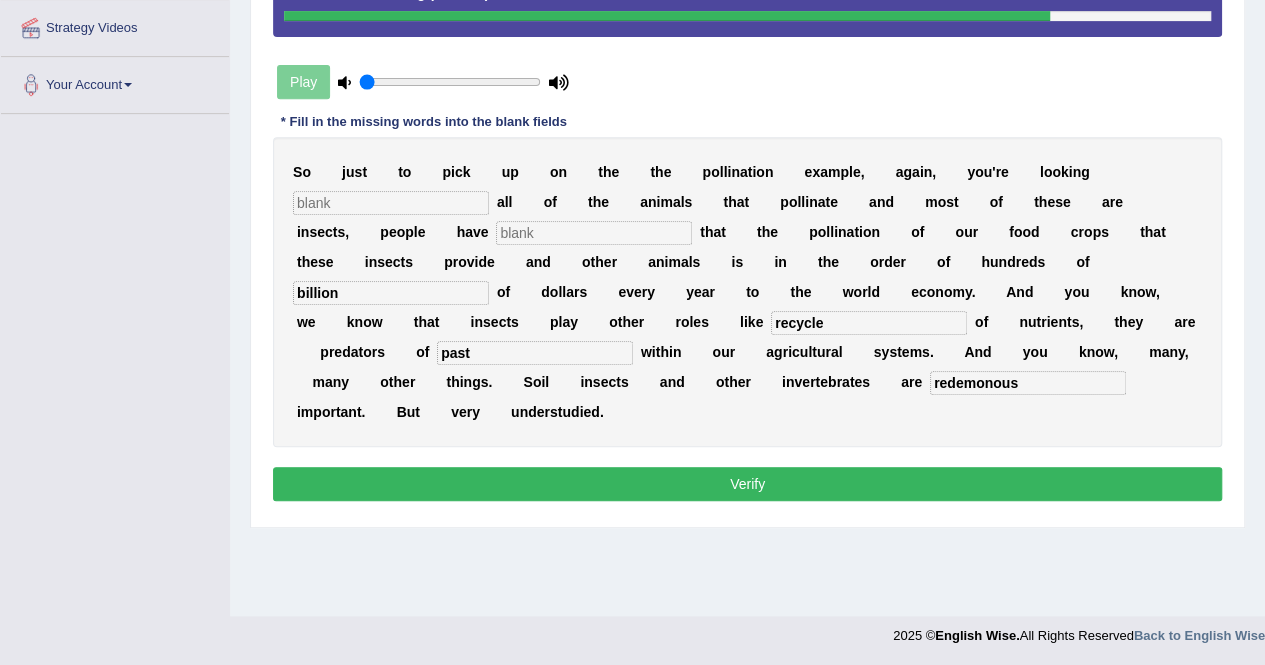 type on "redemonous" 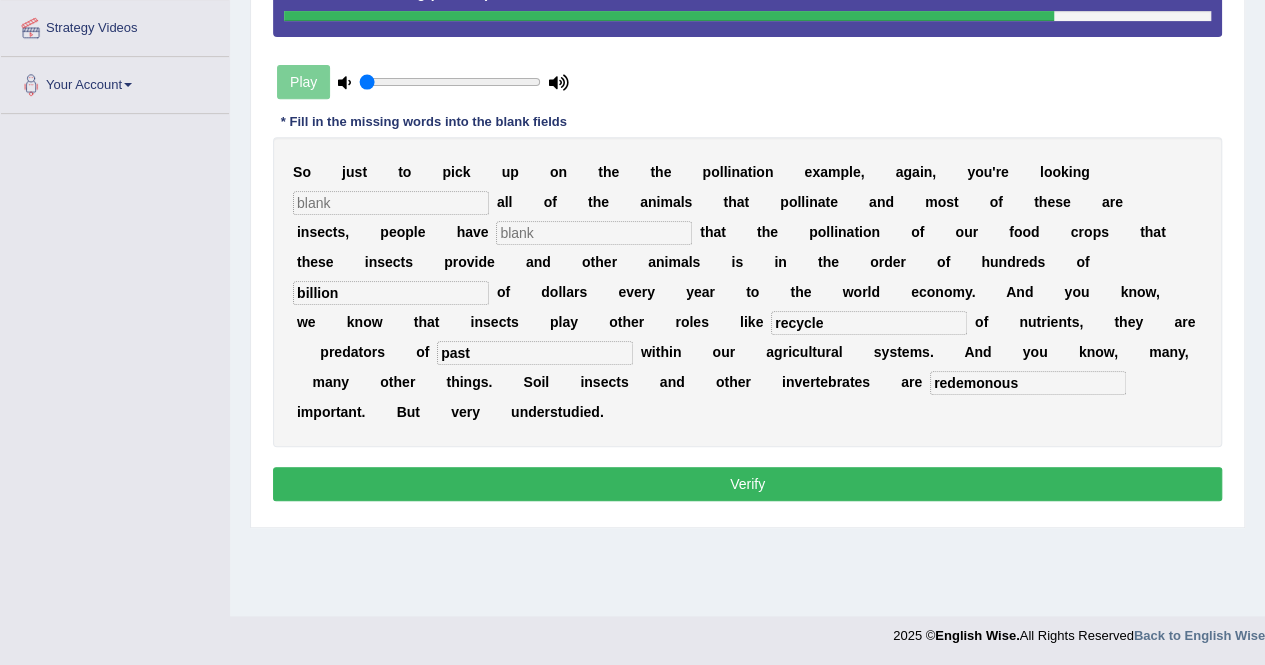 click at bounding box center [391, 203] 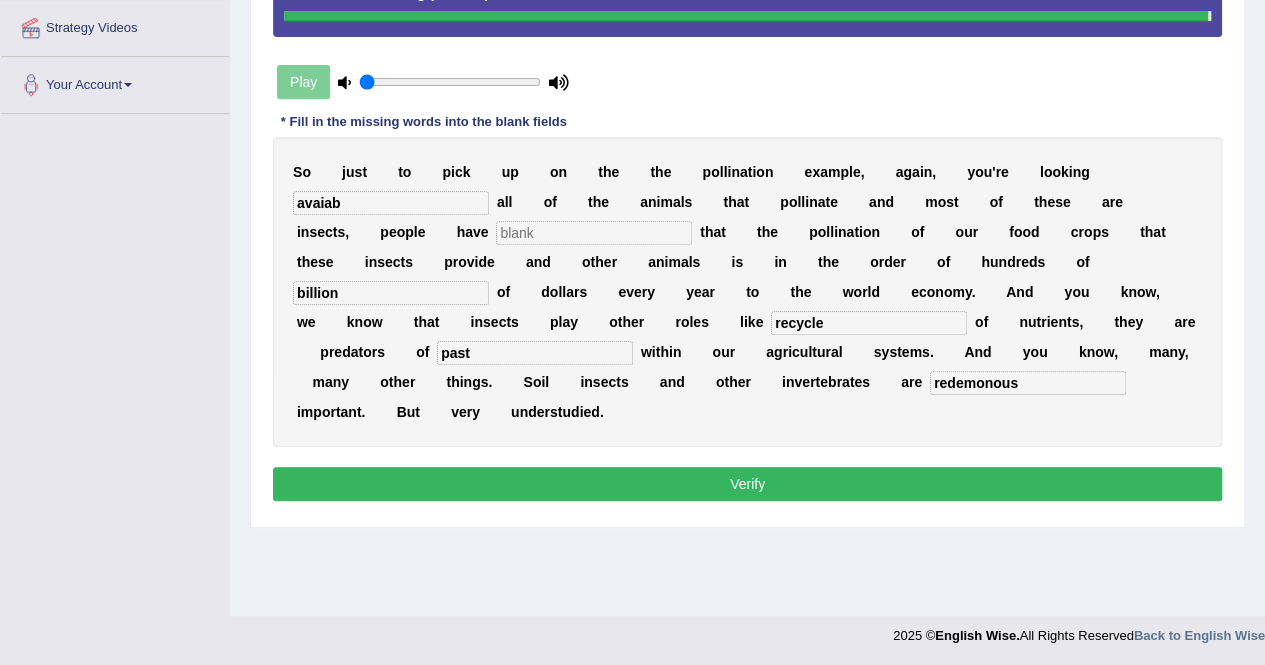 type on "avaiab" 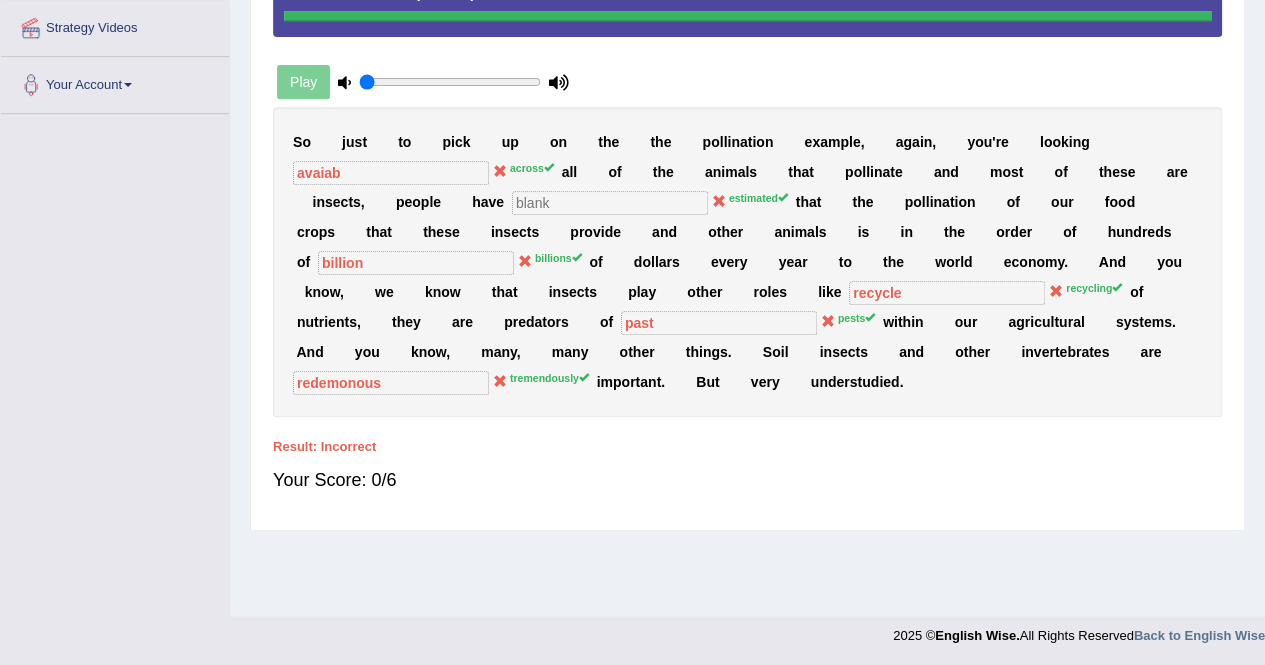 scroll, scrollTop: 0, scrollLeft: 0, axis: both 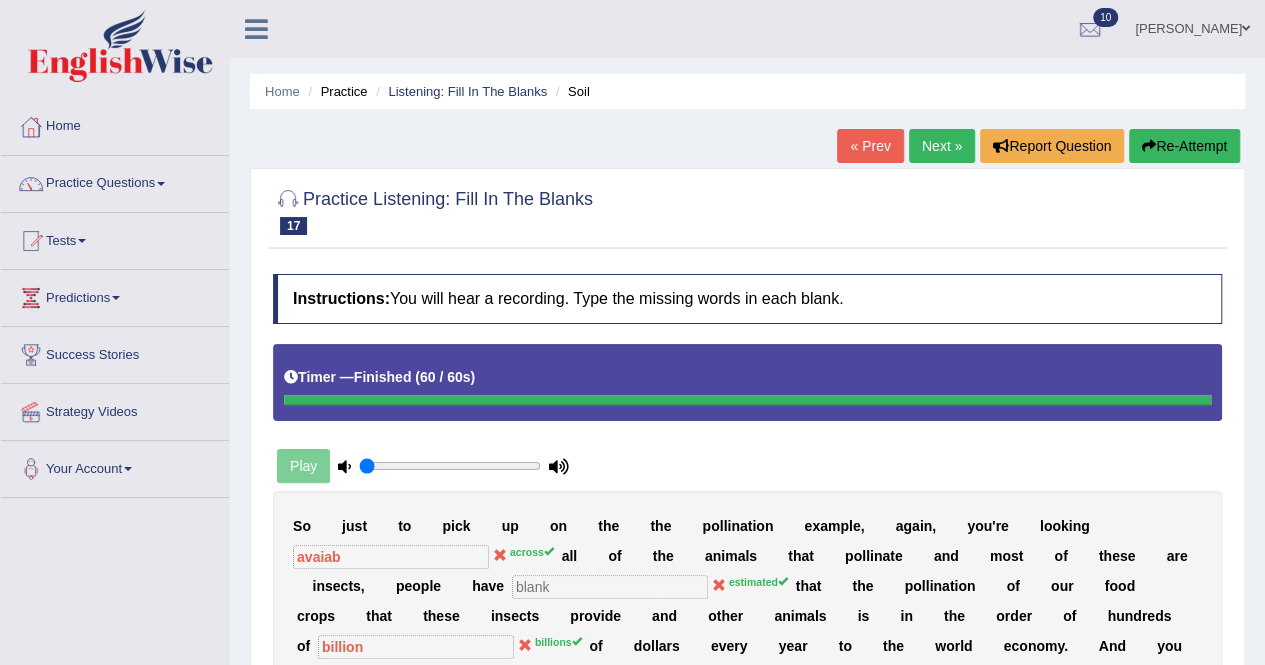 click on "Next »" at bounding box center (942, 146) 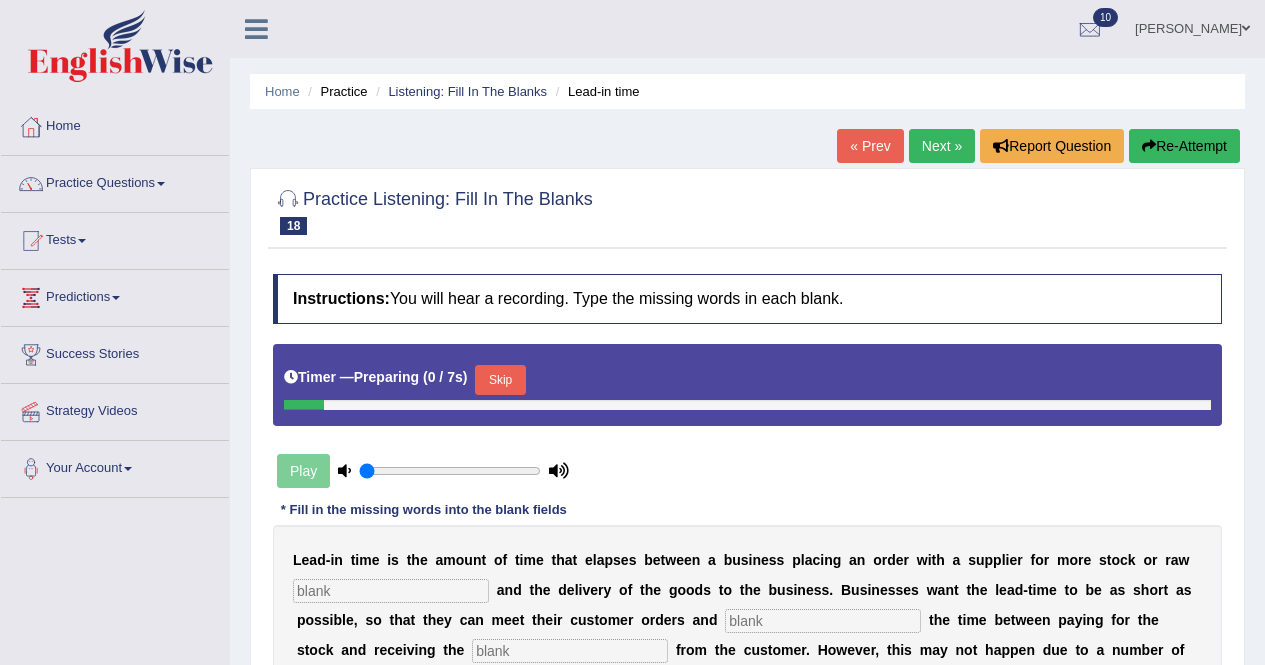 scroll, scrollTop: 0, scrollLeft: 0, axis: both 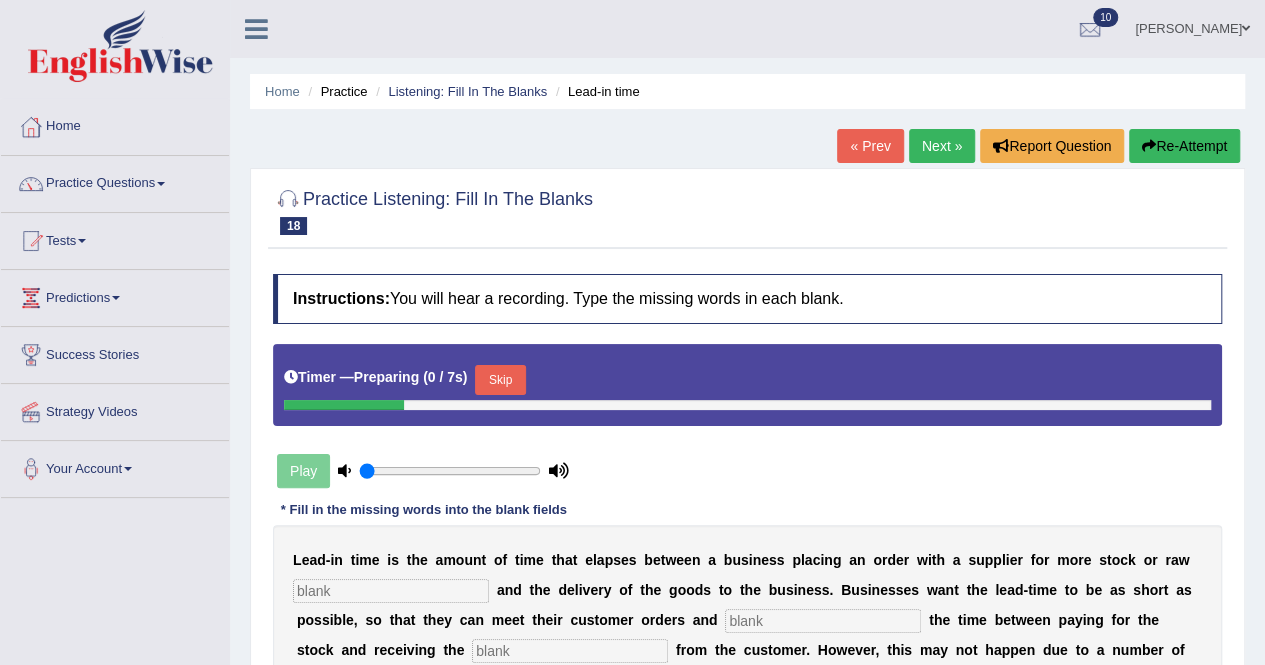 click on "« Prev" at bounding box center [870, 146] 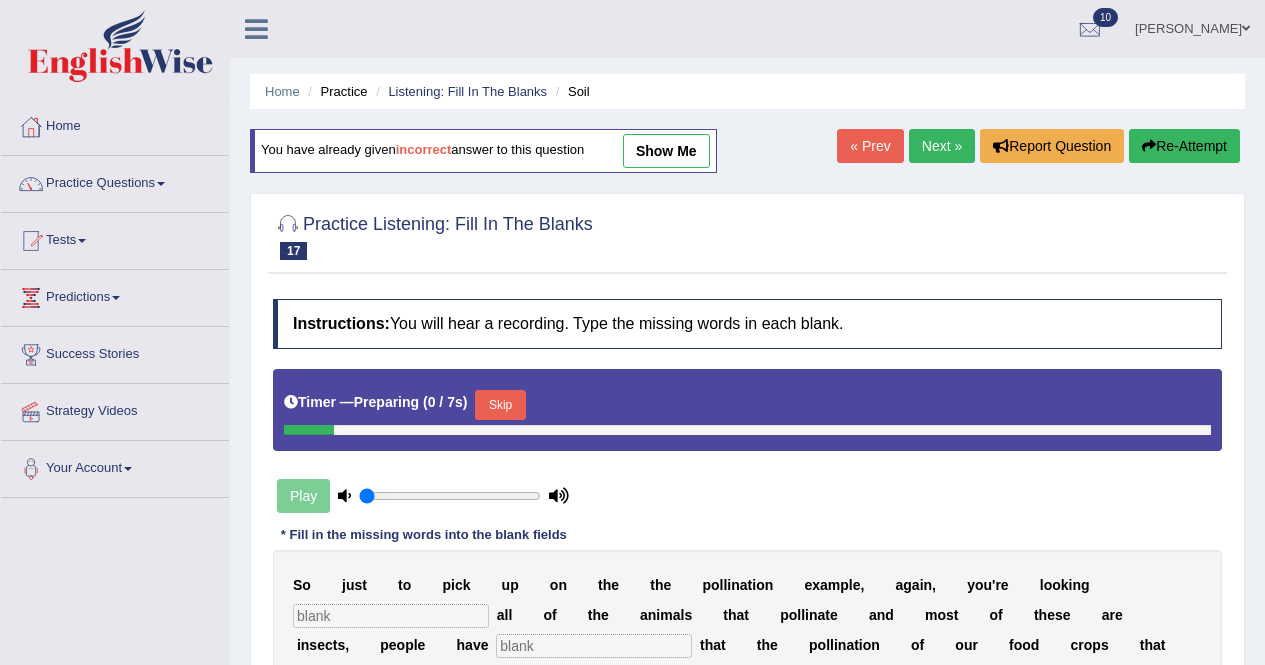 scroll, scrollTop: 0, scrollLeft: 0, axis: both 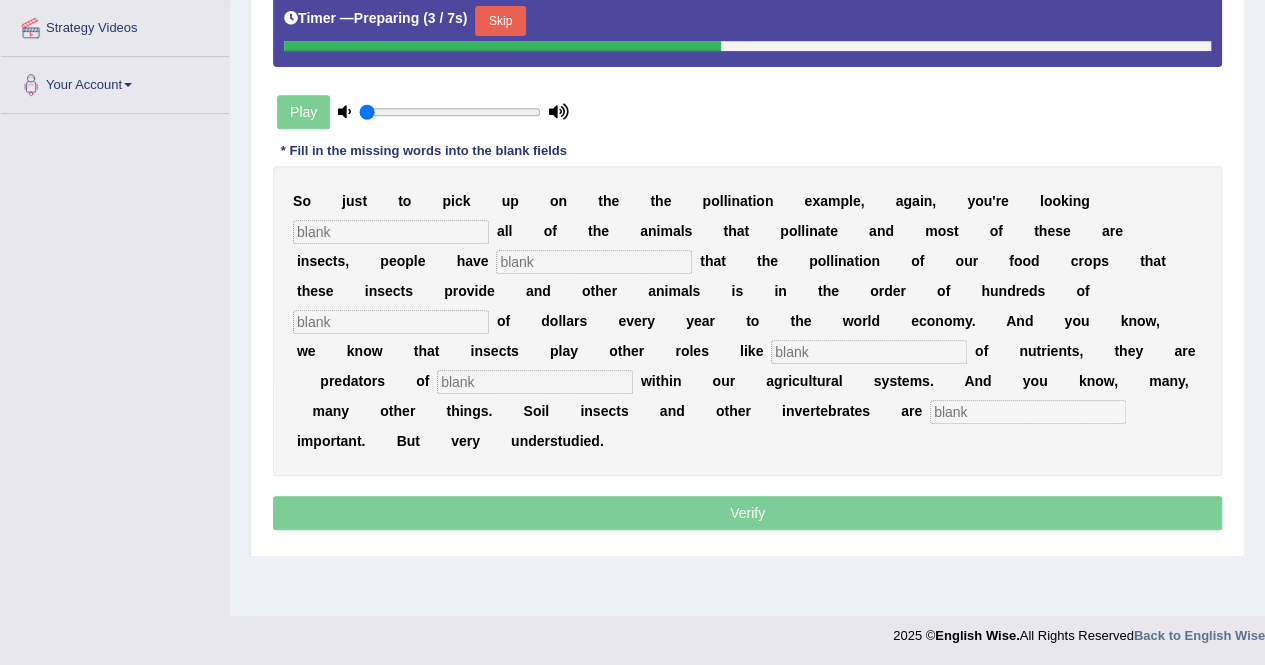 click at bounding box center (391, 232) 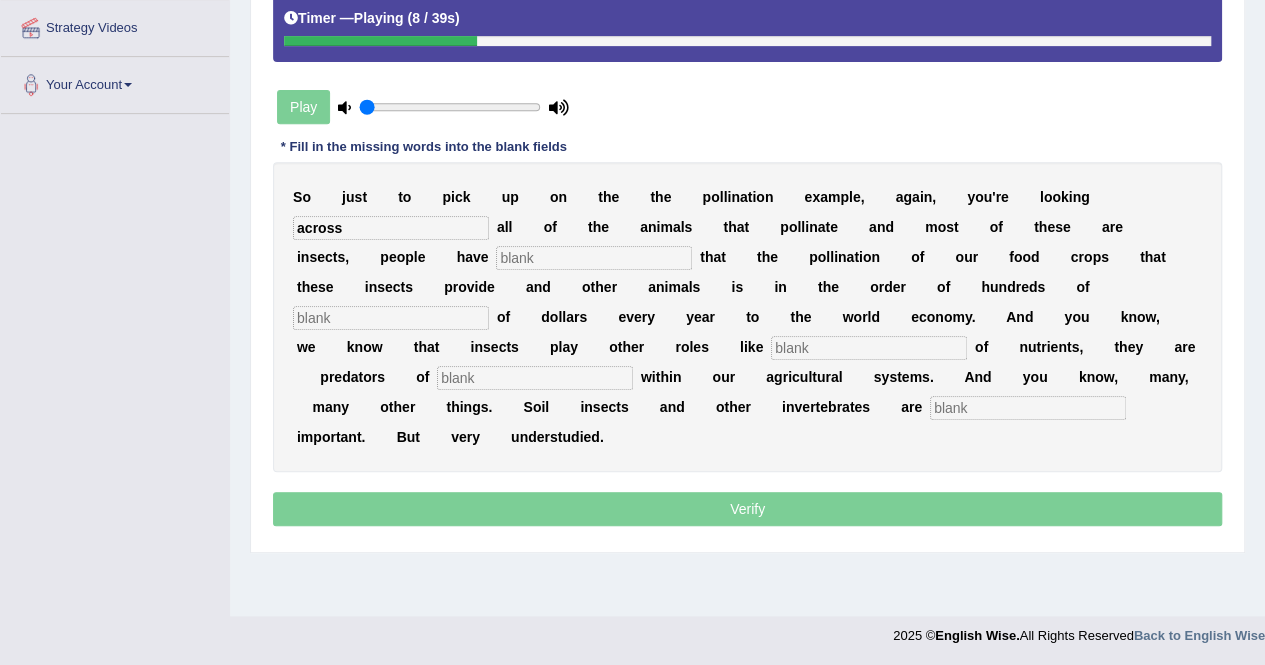 type on "across" 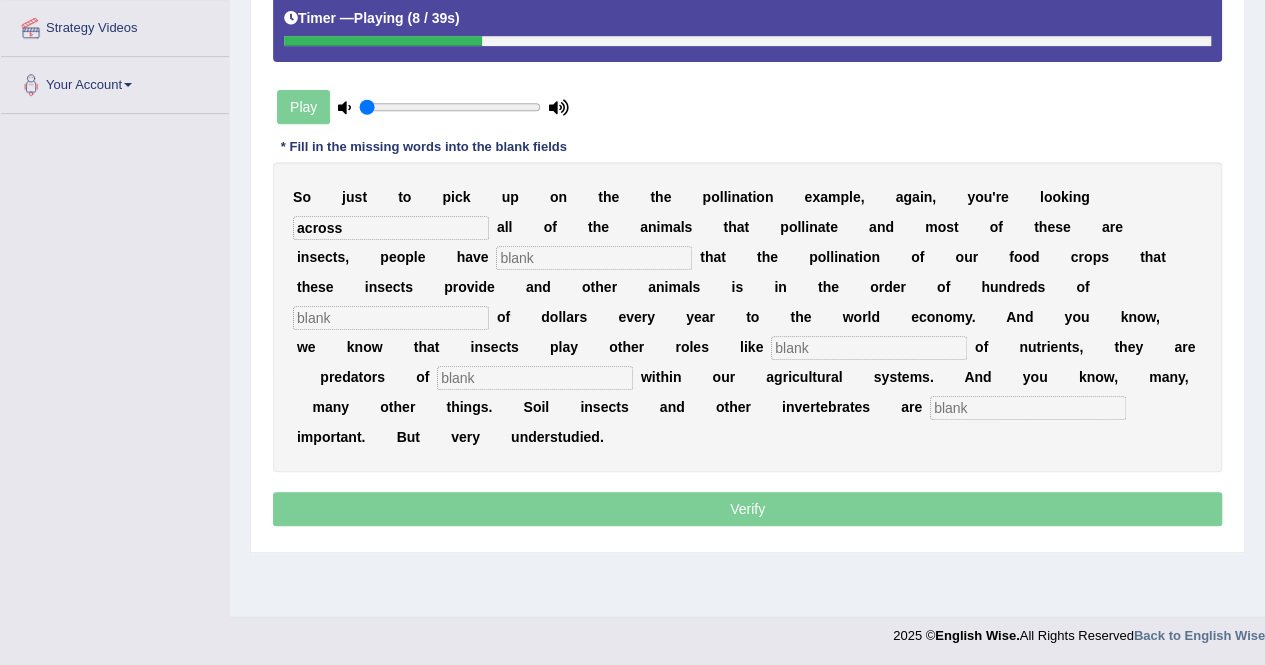 click at bounding box center (594, 258) 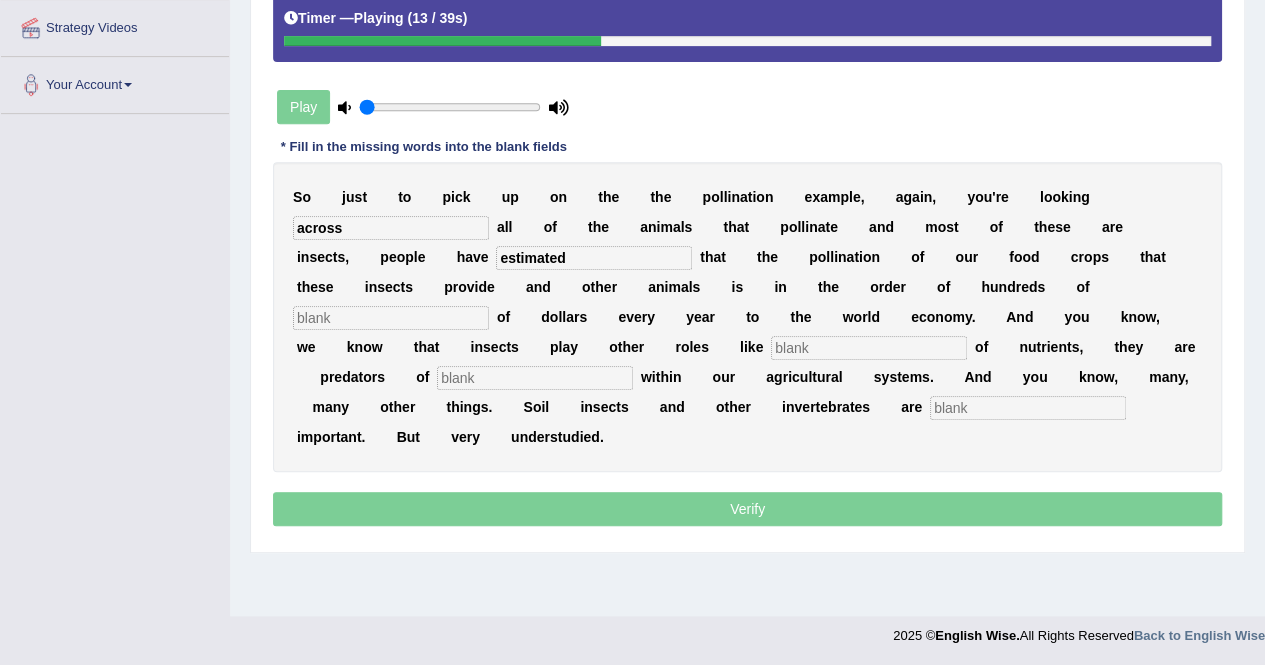 type on "estimated" 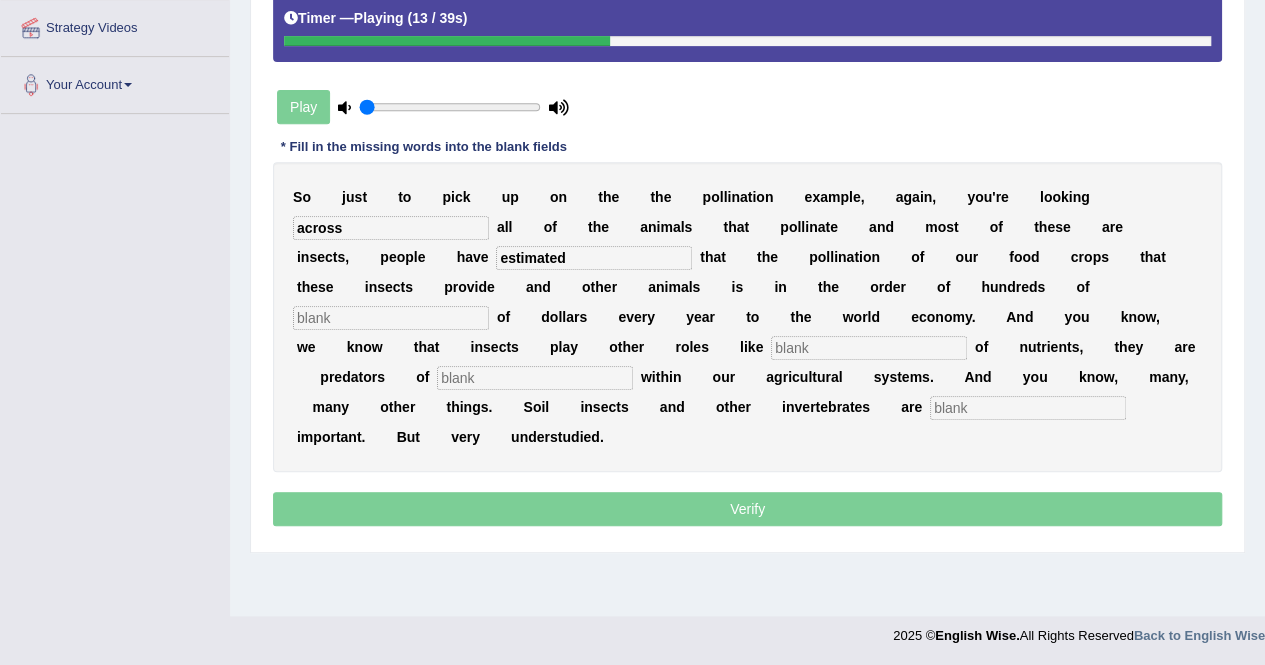 click at bounding box center [391, 318] 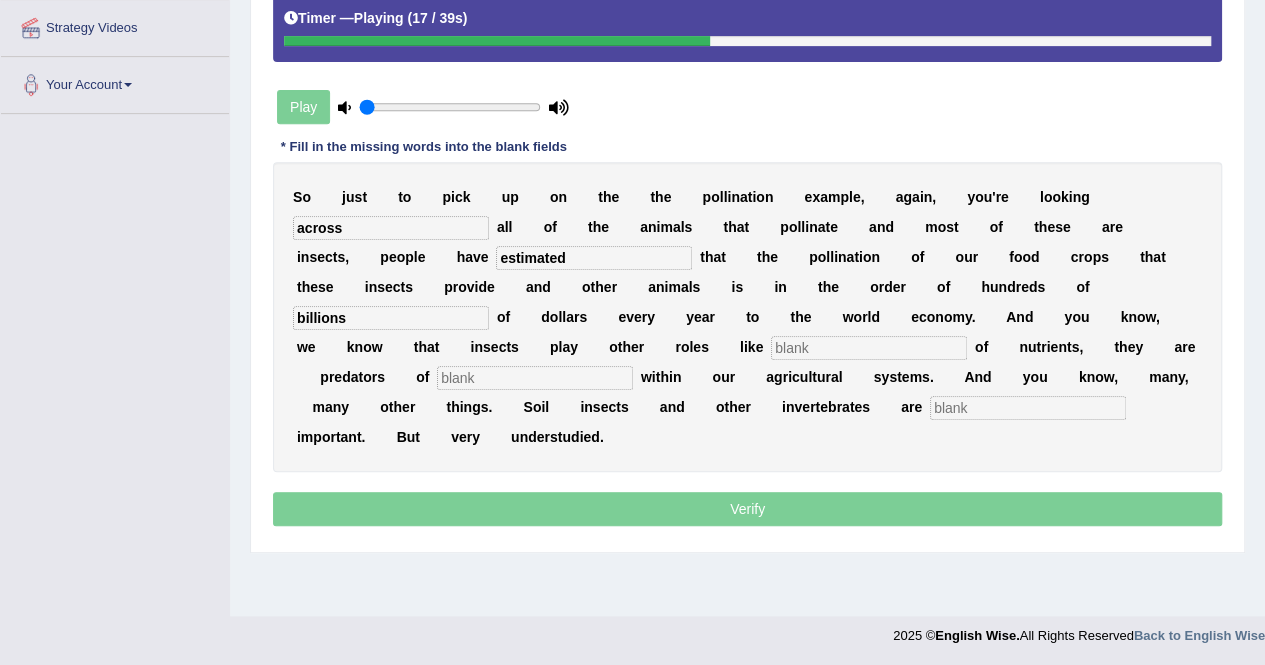 type on "billions" 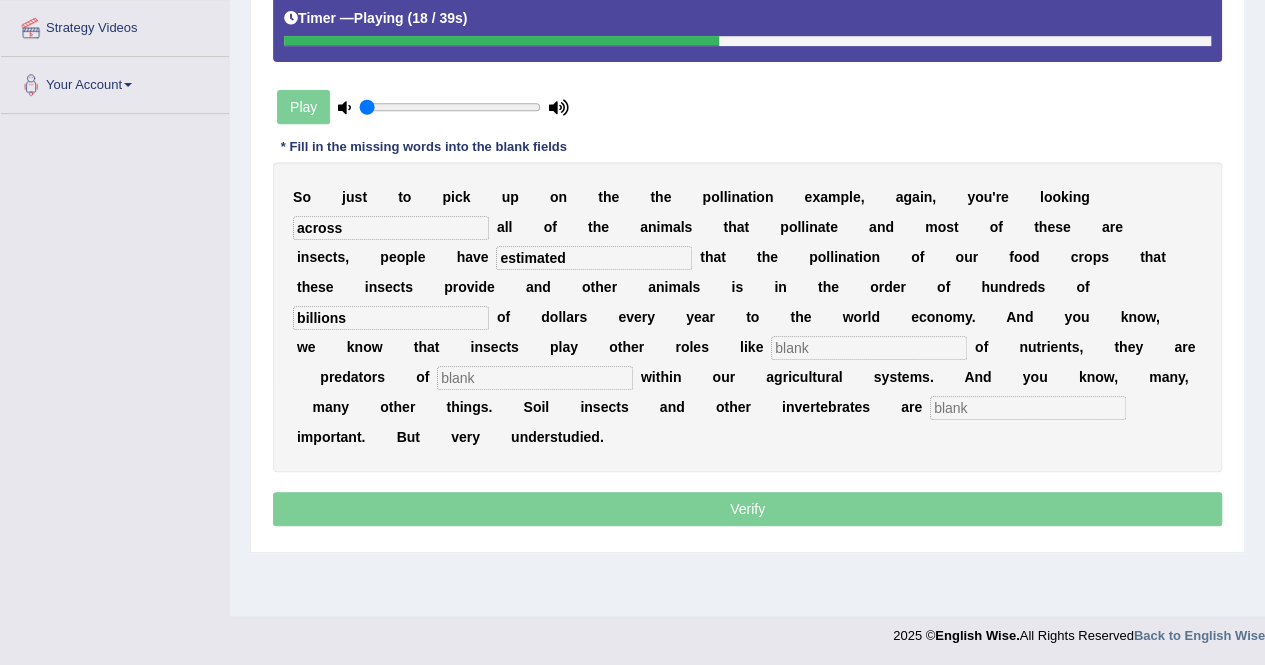 drag, startPoint x: 829, startPoint y: 361, endPoint x: 810, endPoint y: 348, distance: 23.021729 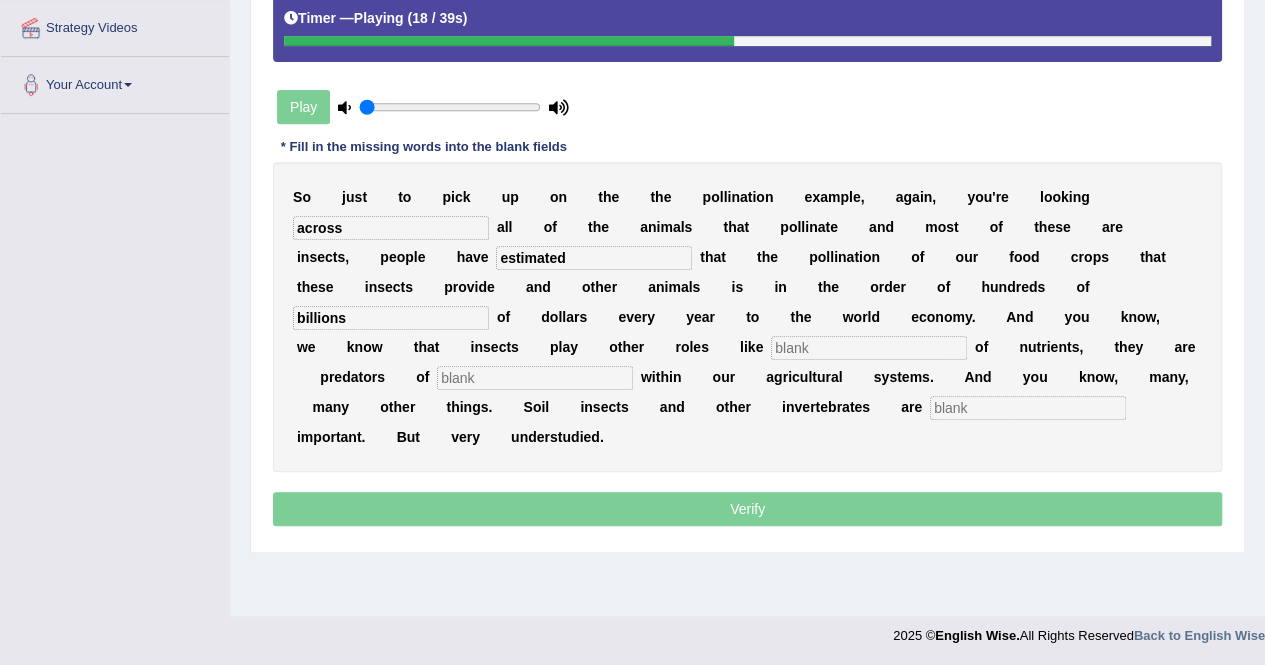 click at bounding box center (869, 348) 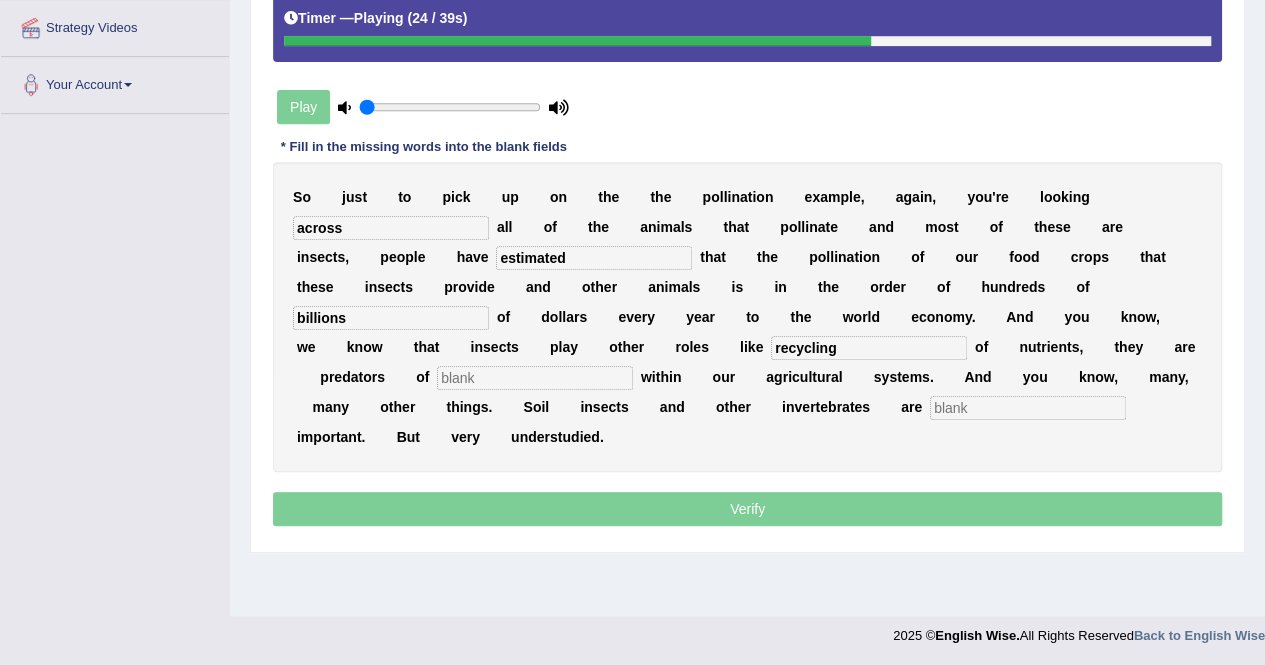 type on "recycling" 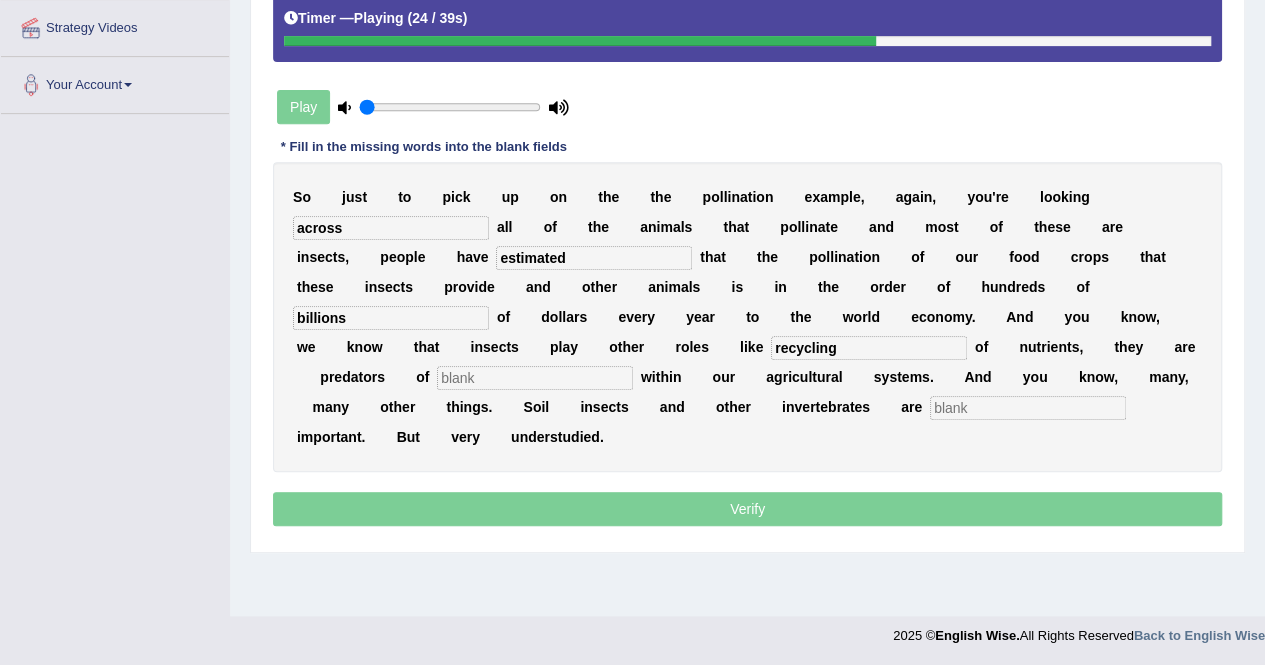 click at bounding box center [535, 378] 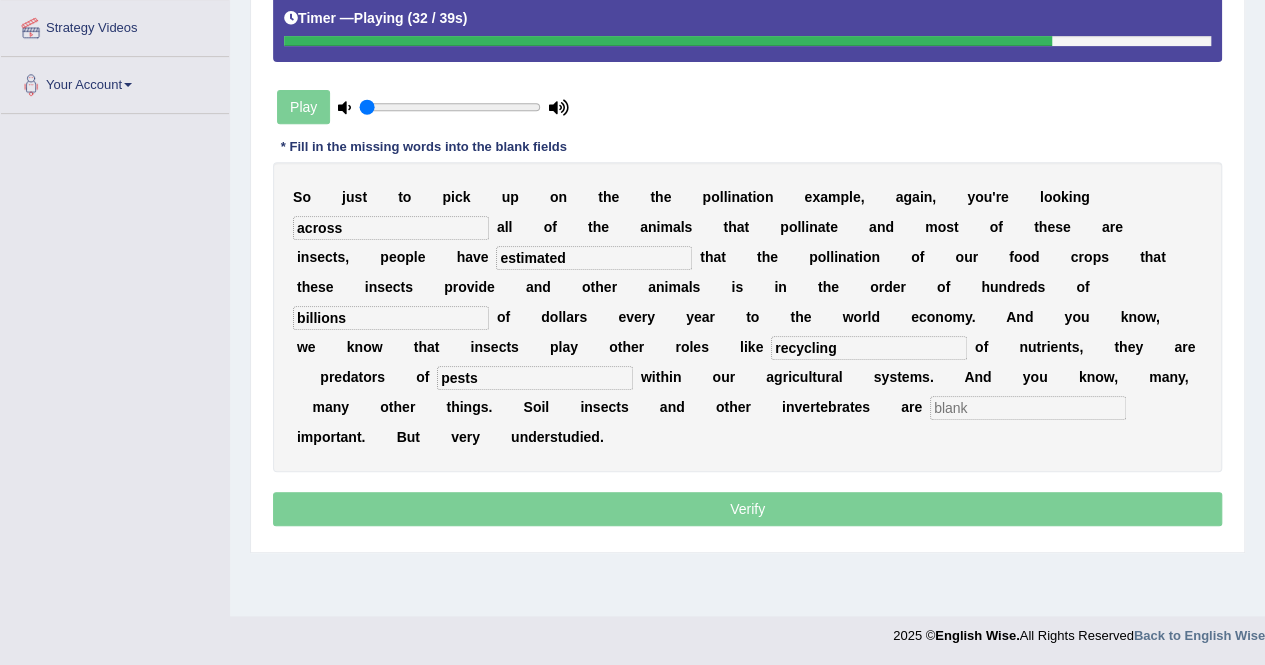 type on "pests" 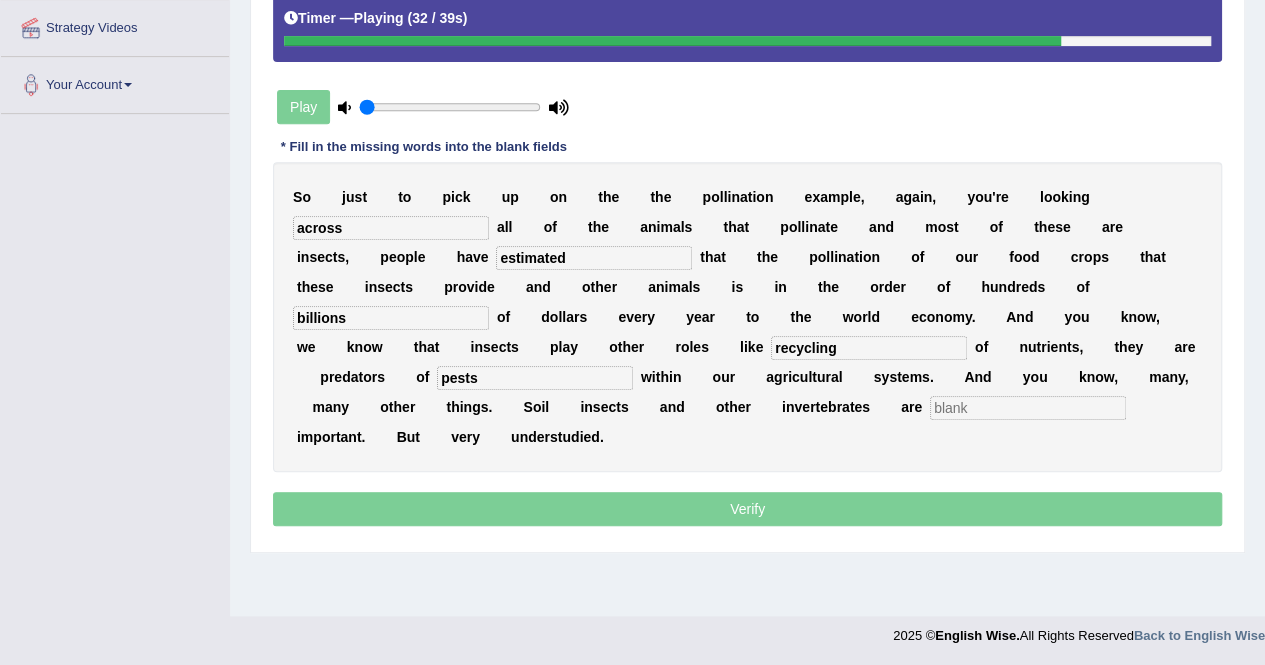 click at bounding box center (1028, 408) 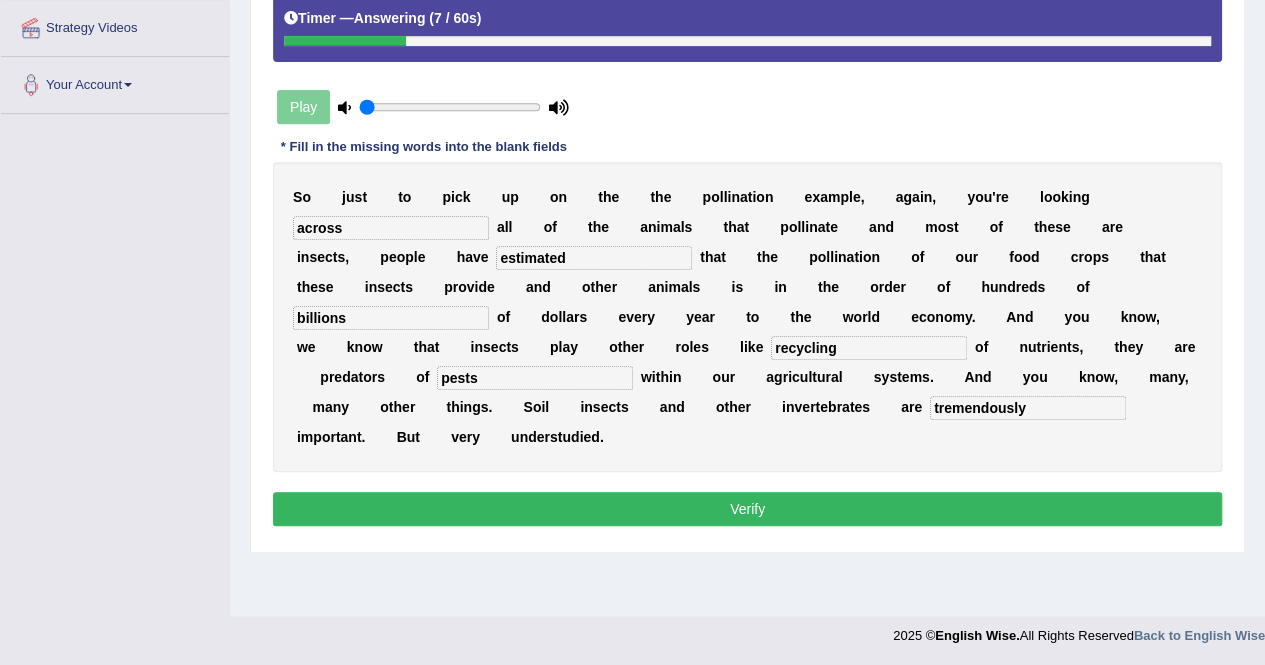 type on "tremendously" 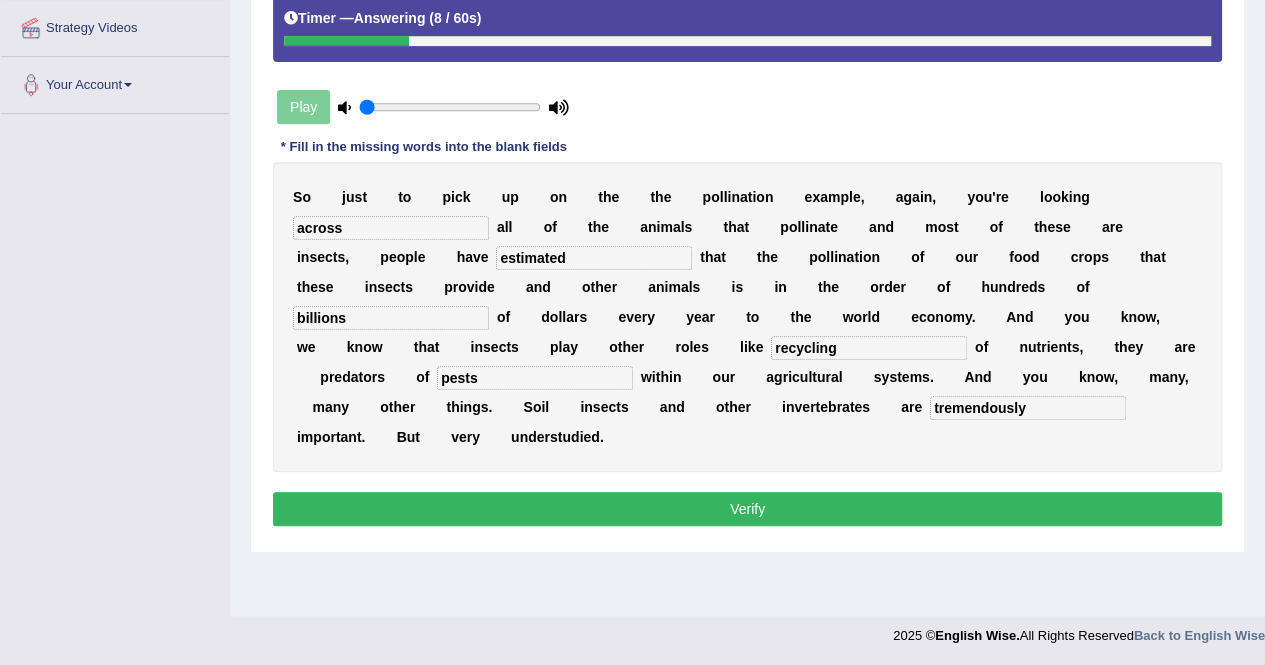 click on "Verify" at bounding box center (747, 509) 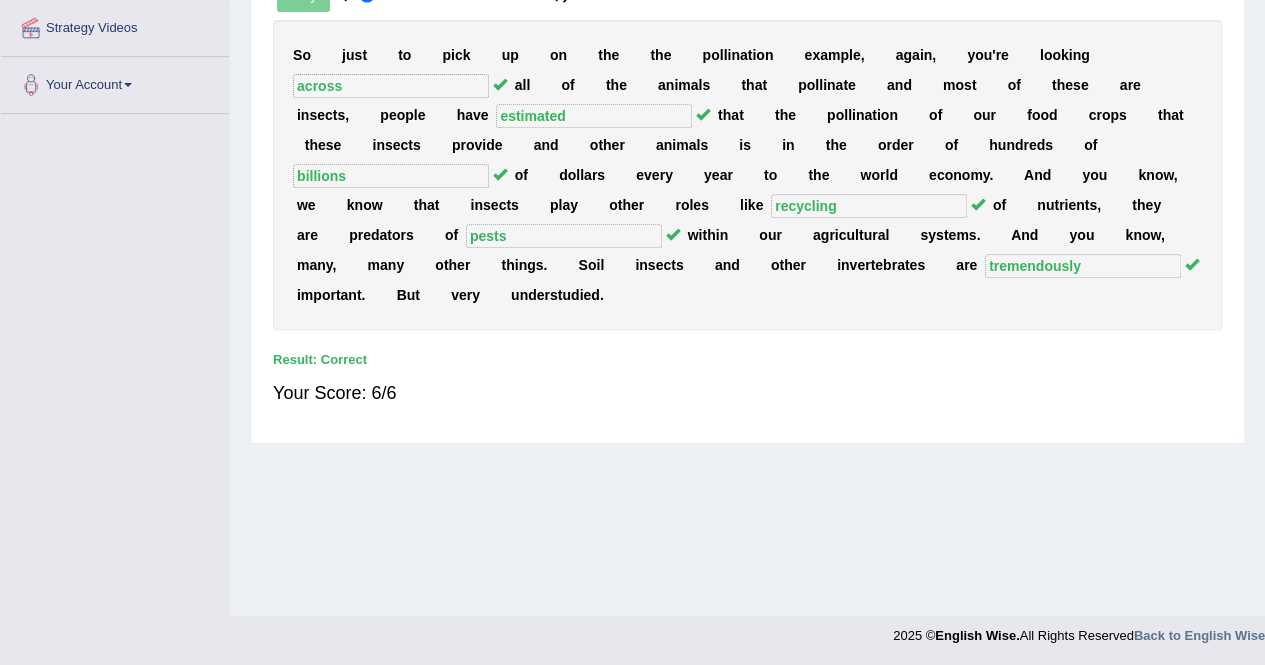 scroll, scrollTop: 0, scrollLeft: 0, axis: both 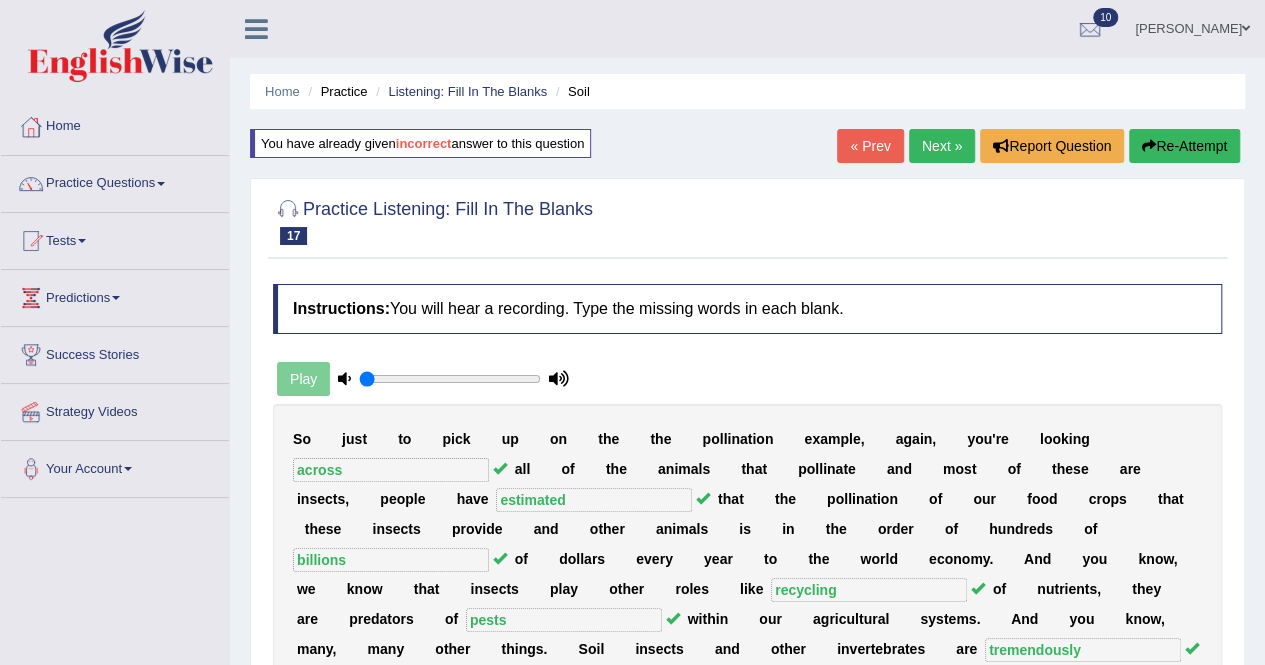 click on "Next »" at bounding box center [942, 146] 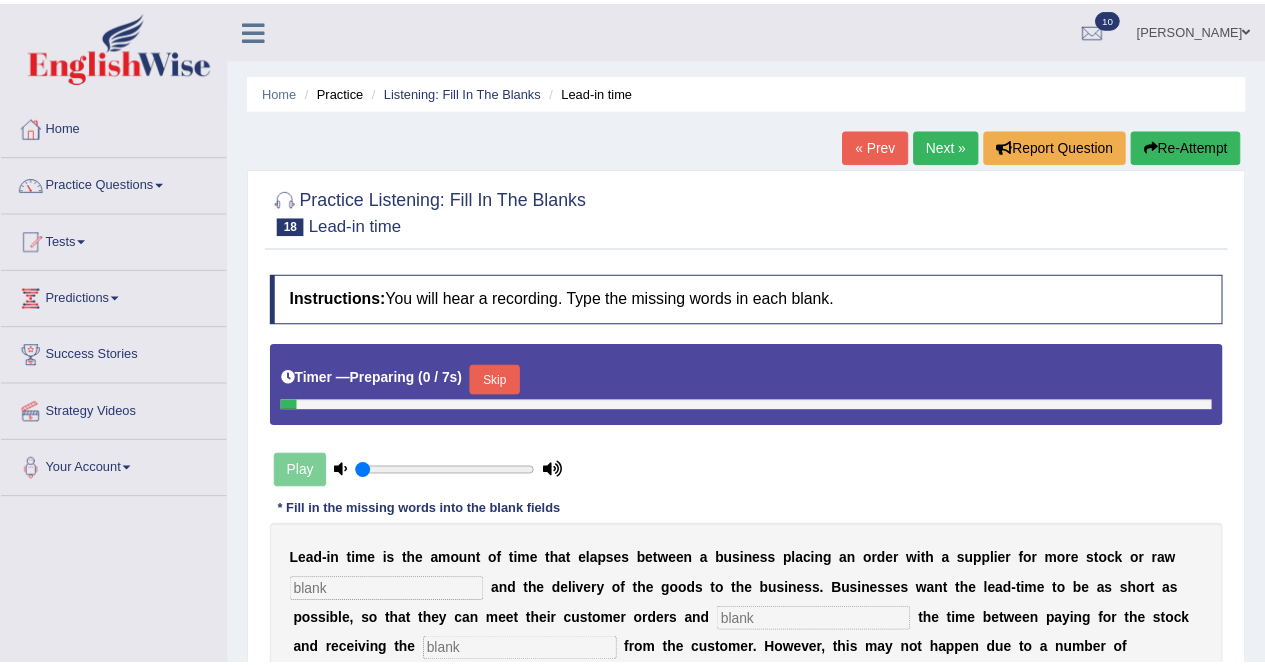 scroll, scrollTop: 0, scrollLeft: 0, axis: both 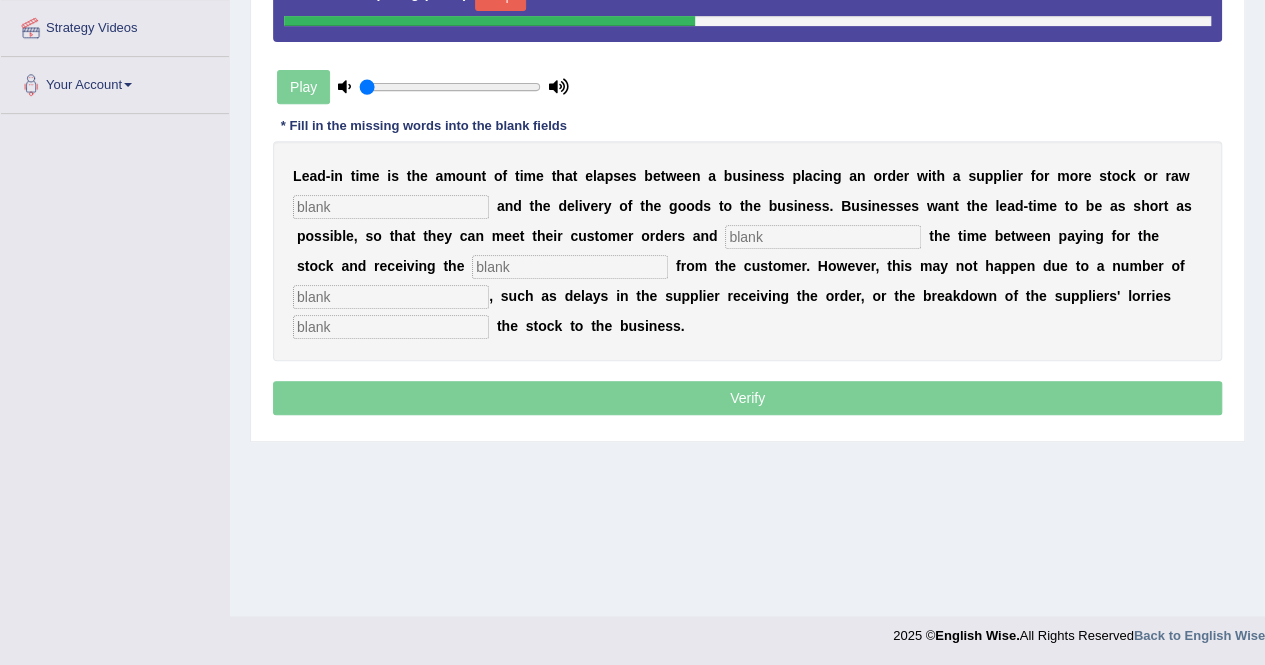 click at bounding box center (391, 207) 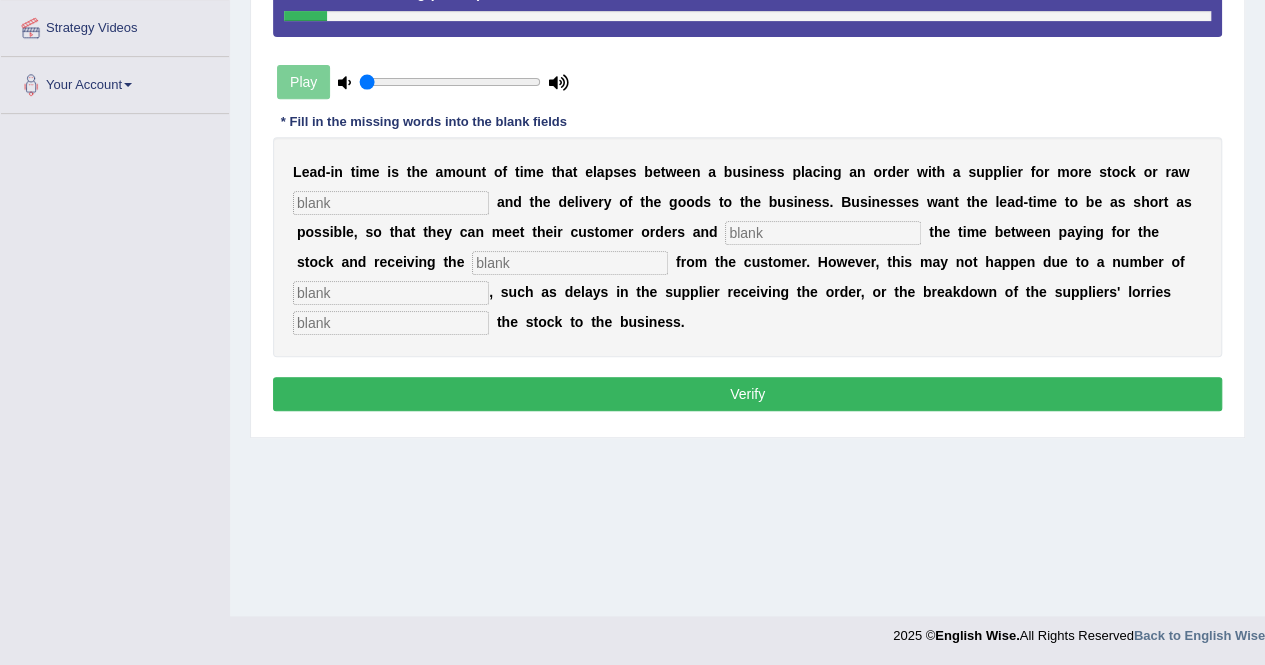 click at bounding box center (391, 203) 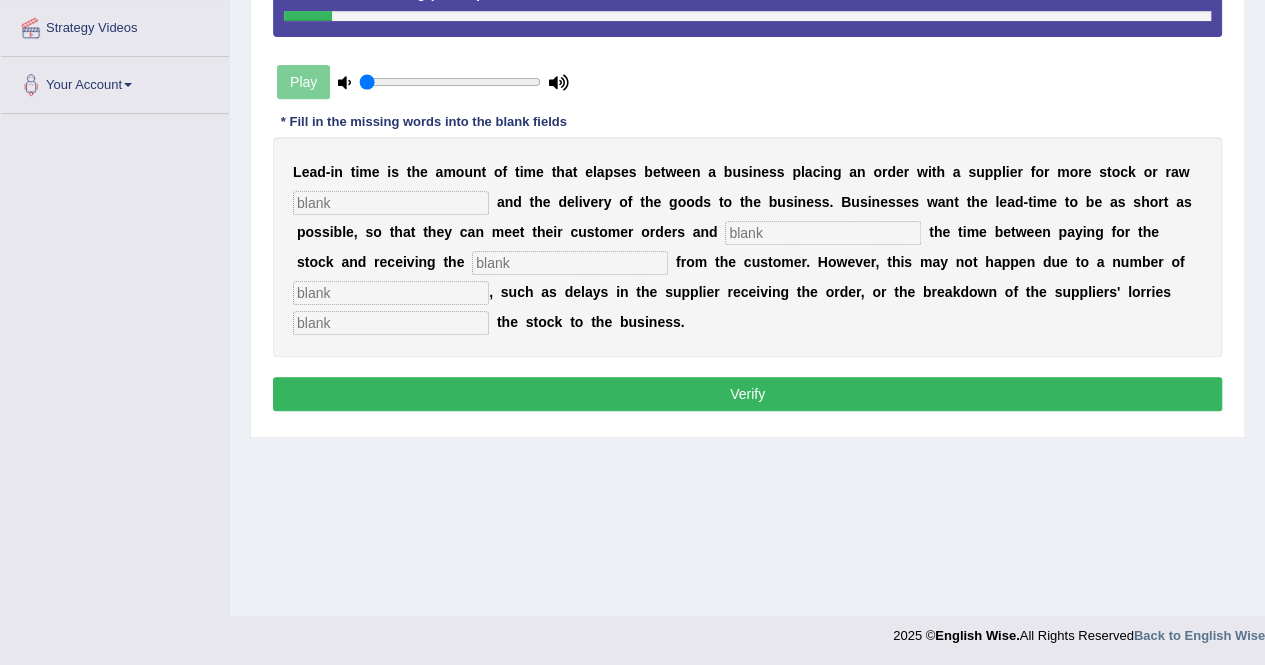 click at bounding box center (391, 203) 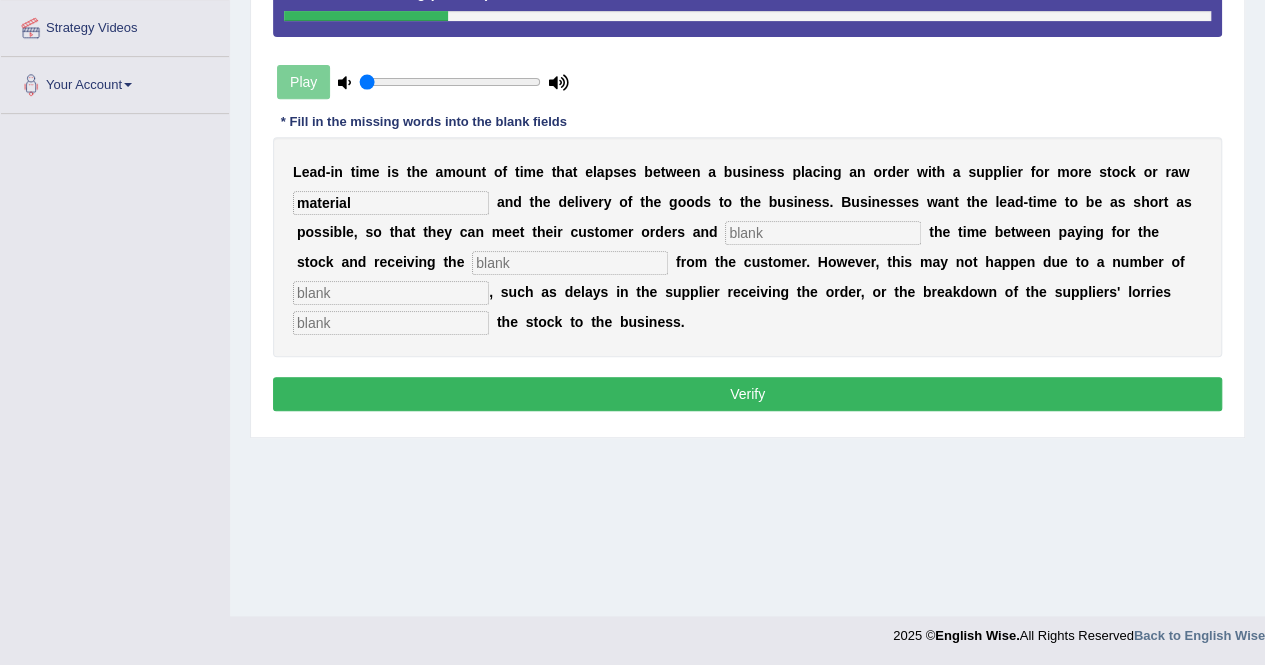 type on "material" 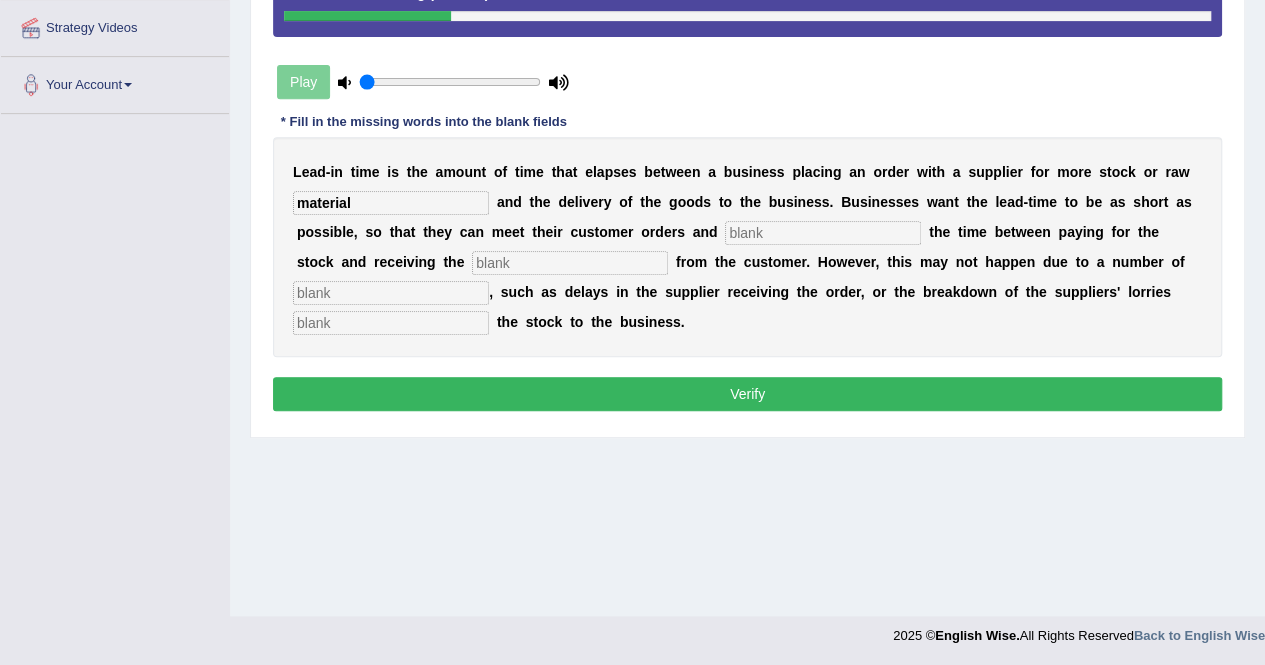 click at bounding box center (823, 233) 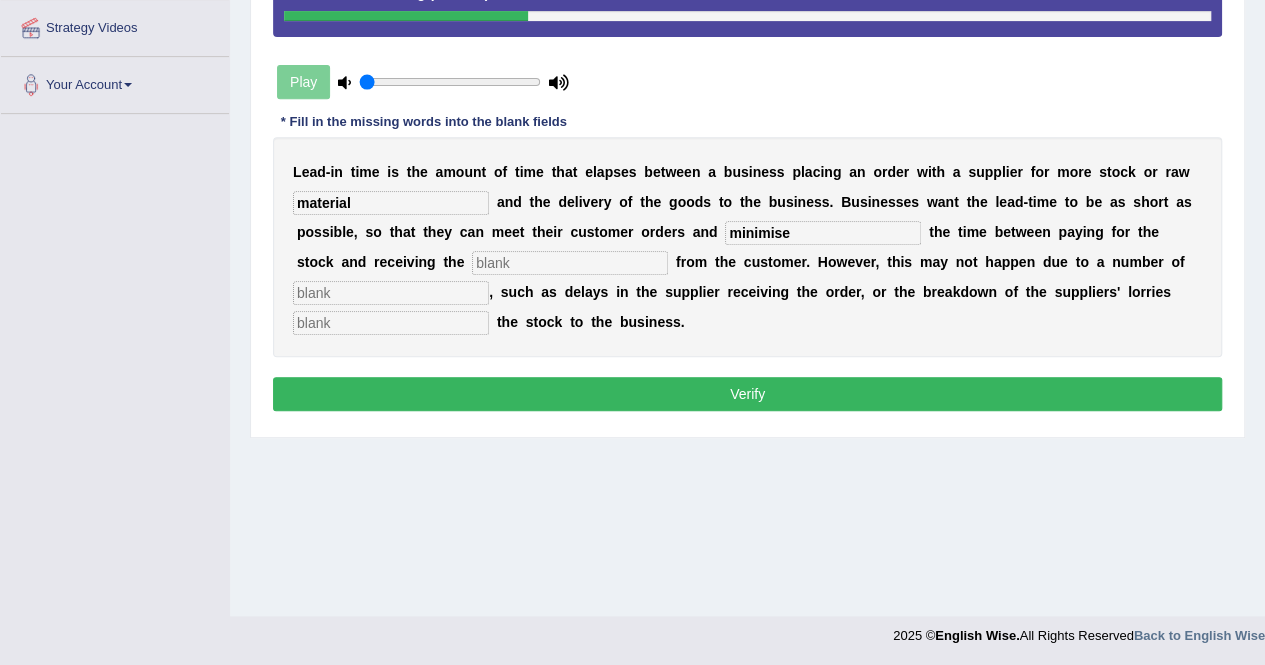 type on "minimise" 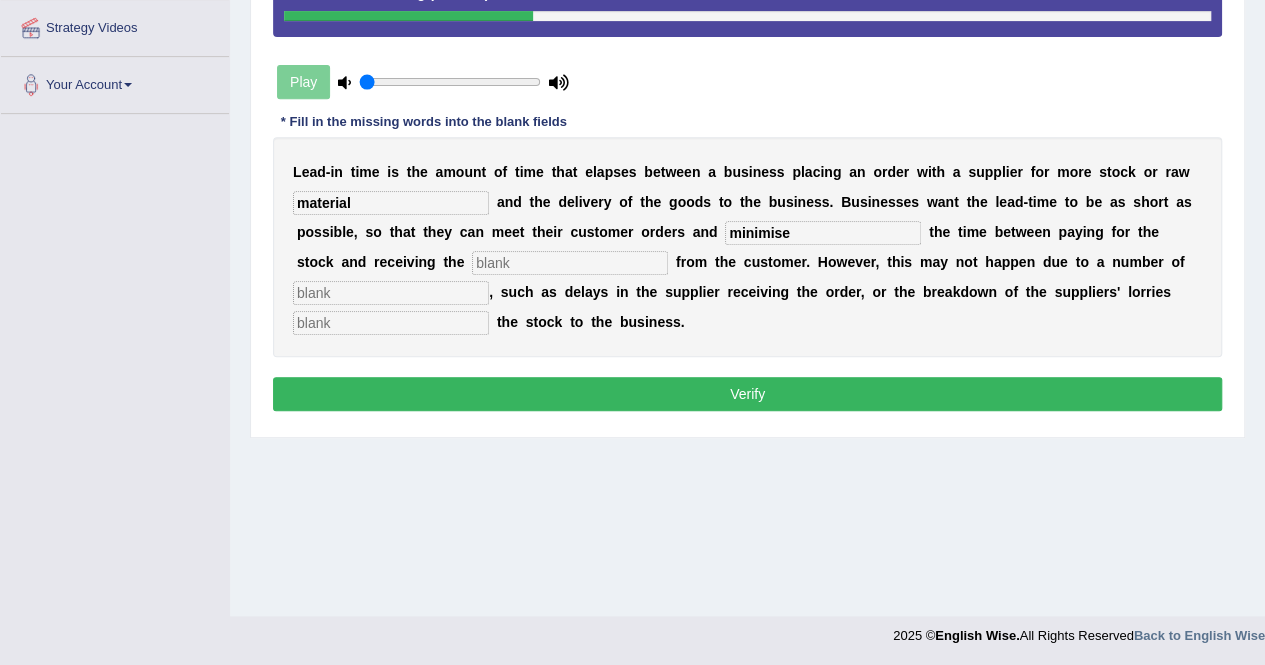 click at bounding box center [570, 263] 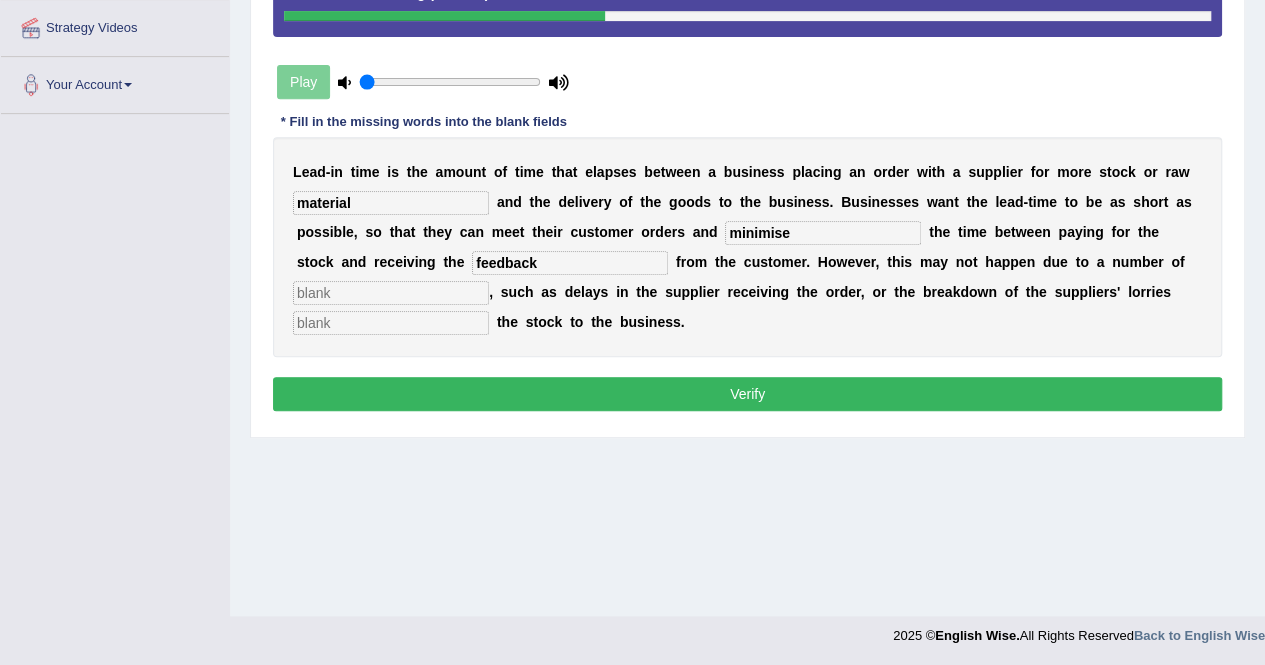 type on "feedback" 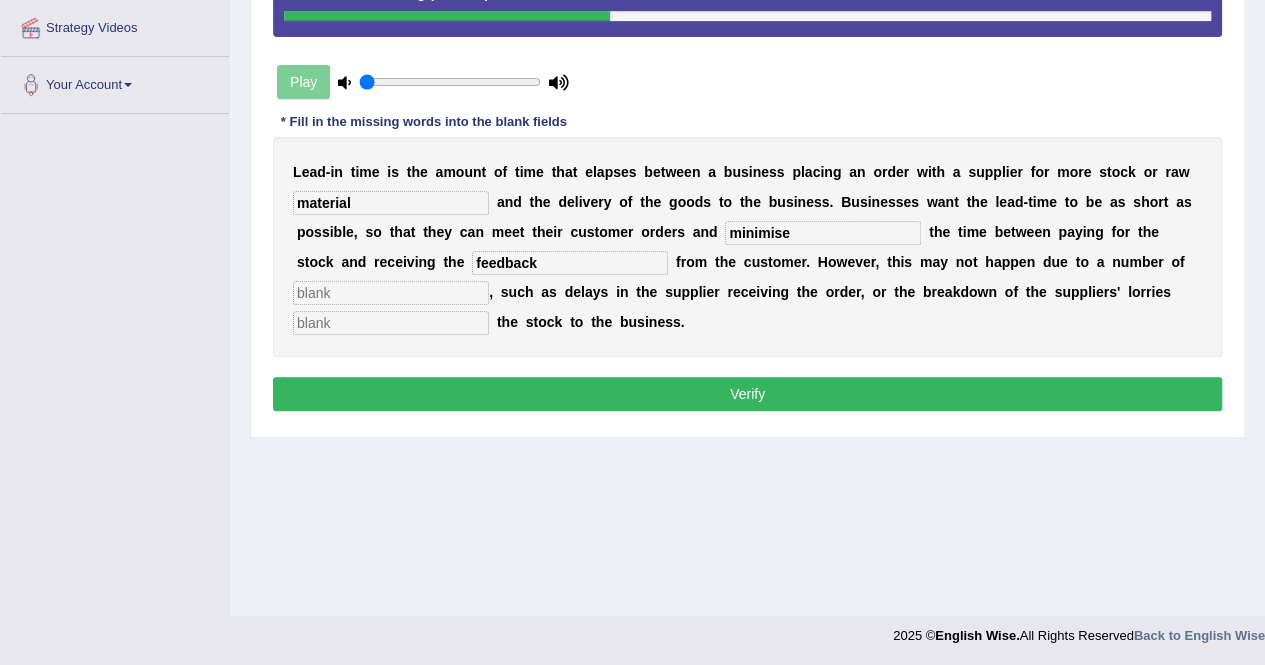 click at bounding box center (391, 293) 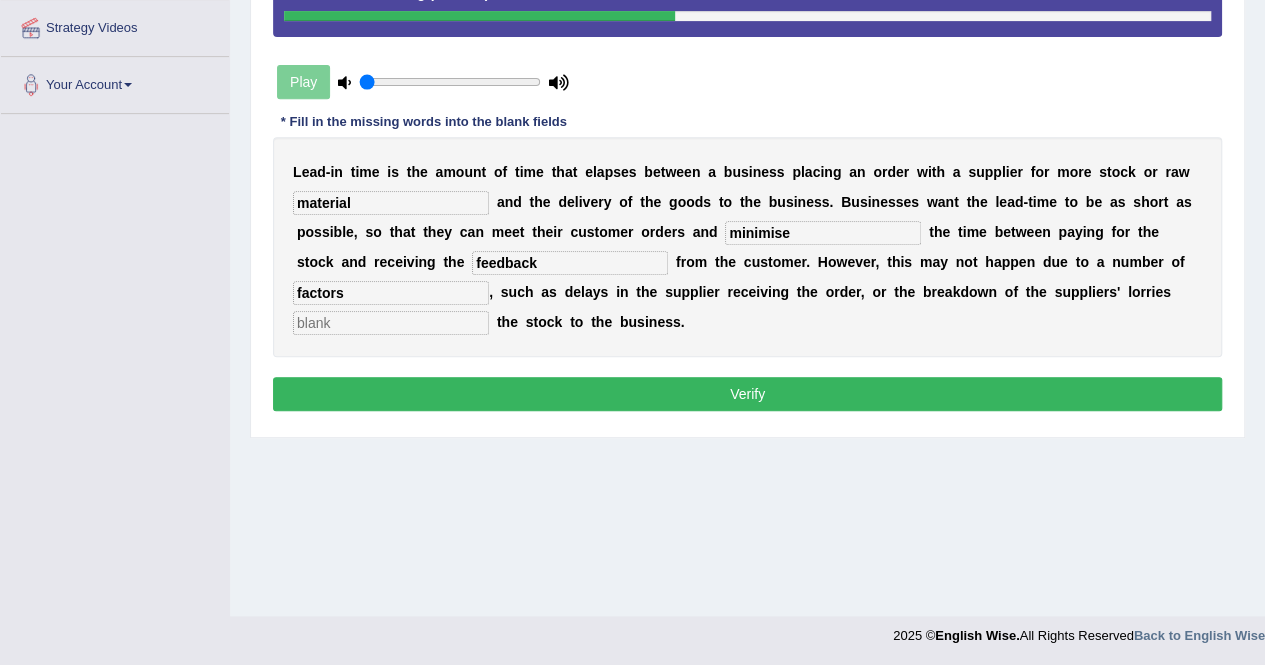 type on "factors" 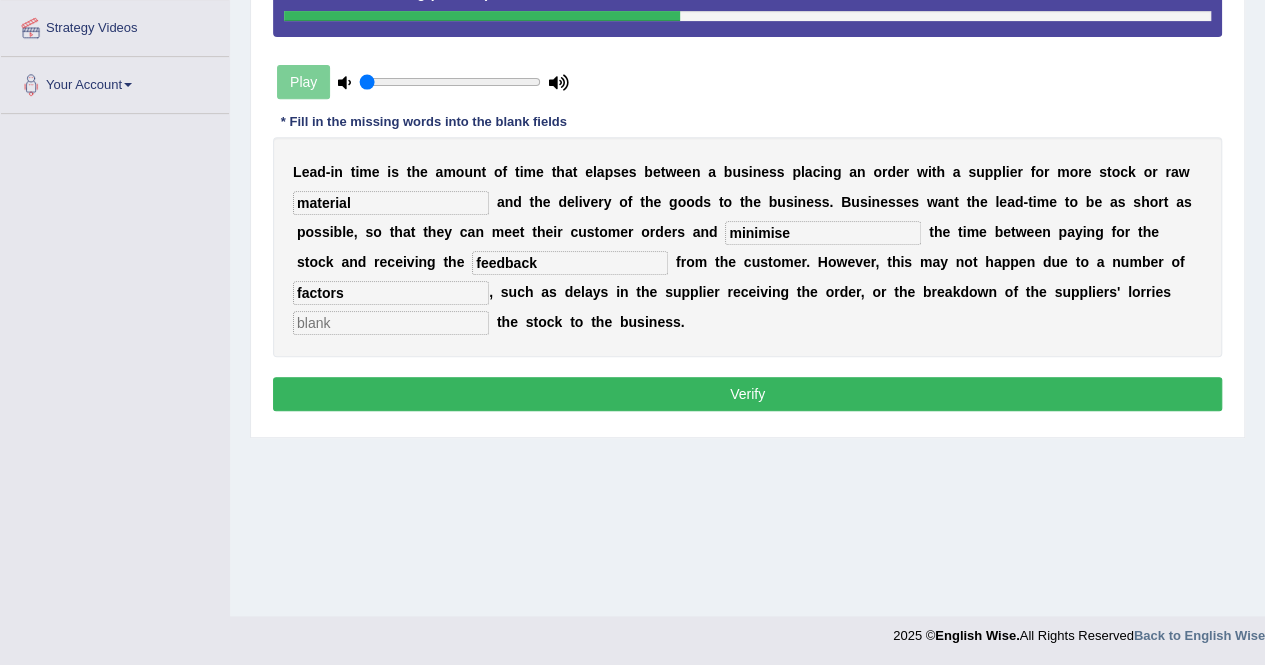 click at bounding box center (391, 323) 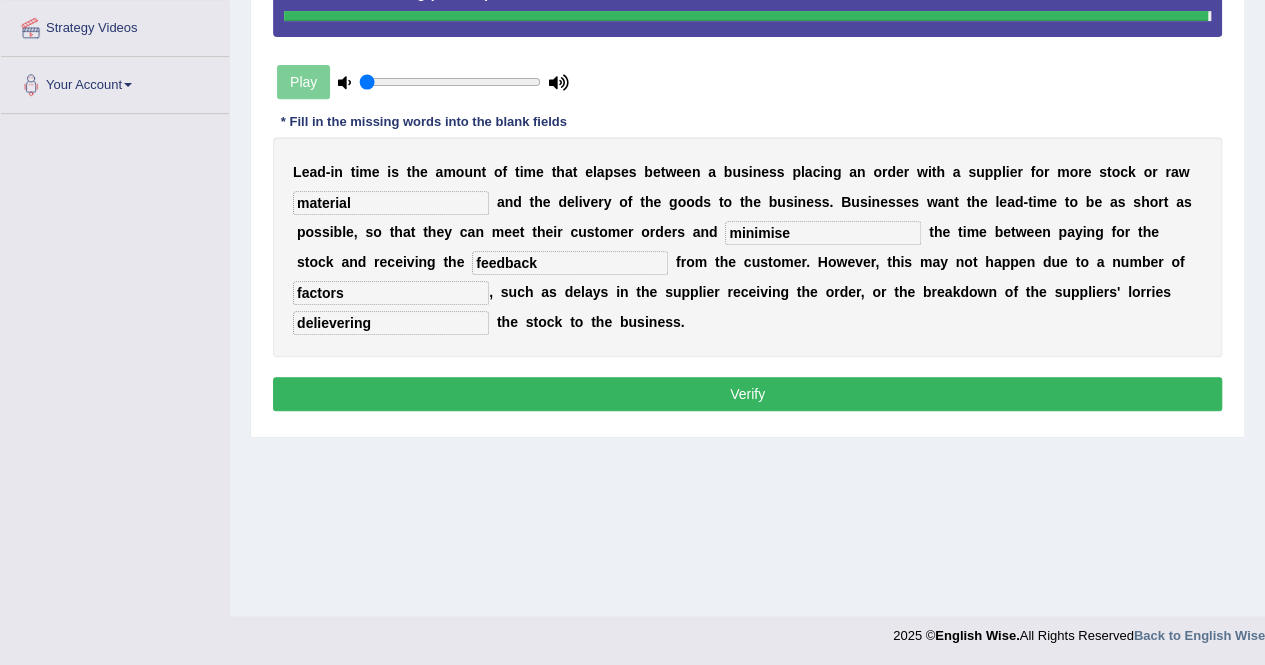 type on "delievering" 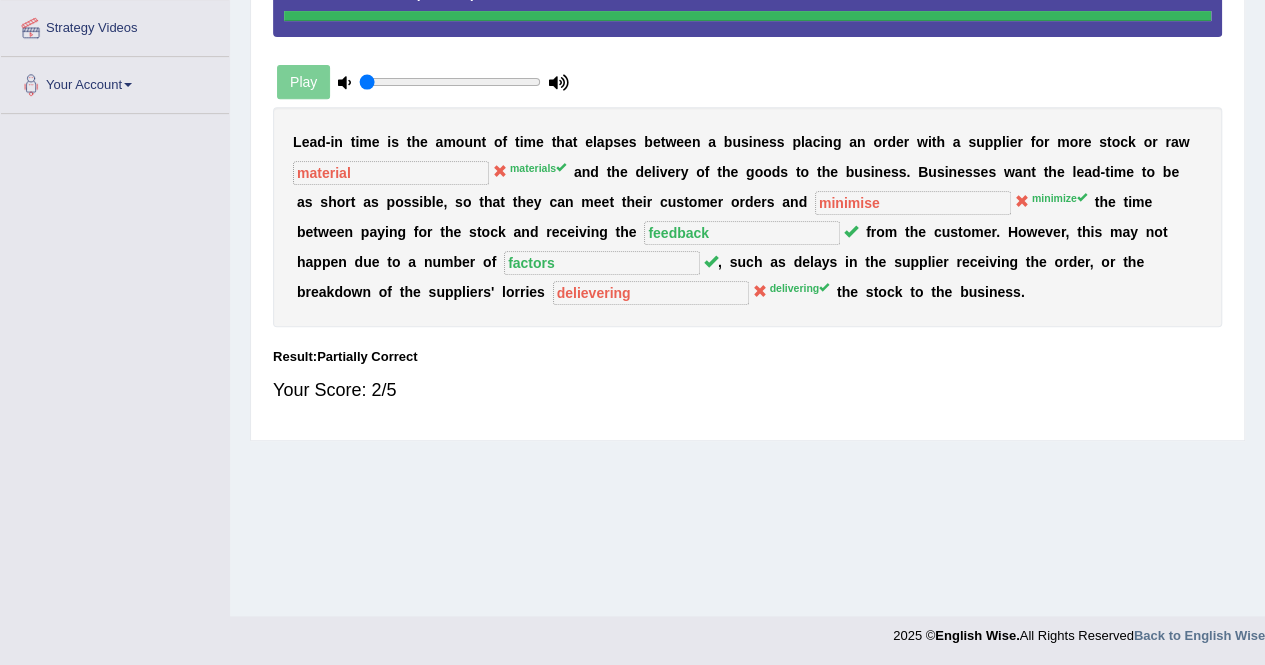 scroll, scrollTop: 0, scrollLeft: 0, axis: both 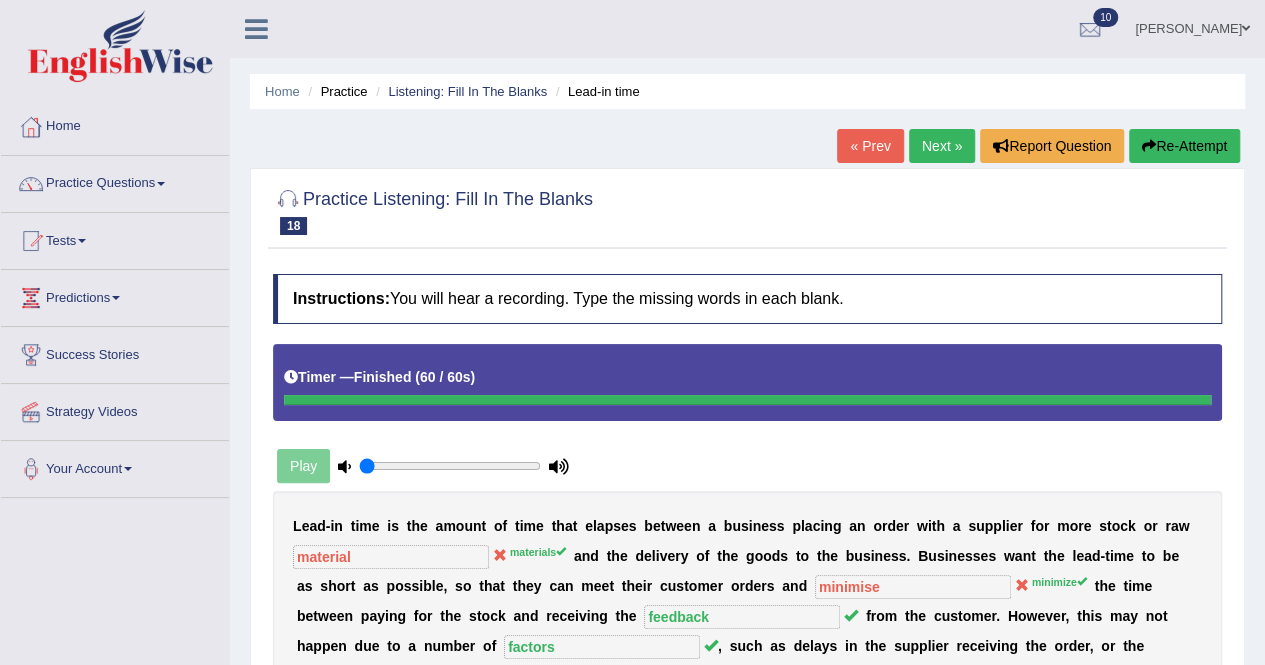 click on "Next »" at bounding box center (942, 146) 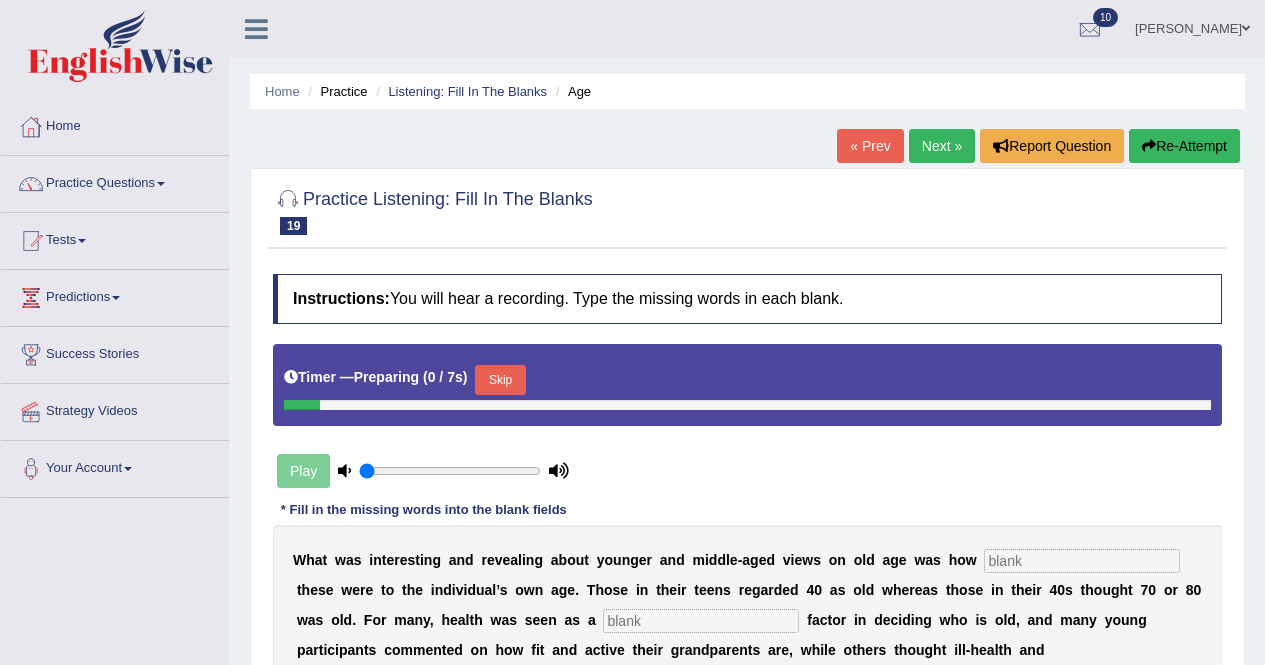 scroll, scrollTop: 0, scrollLeft: 0, axis: both 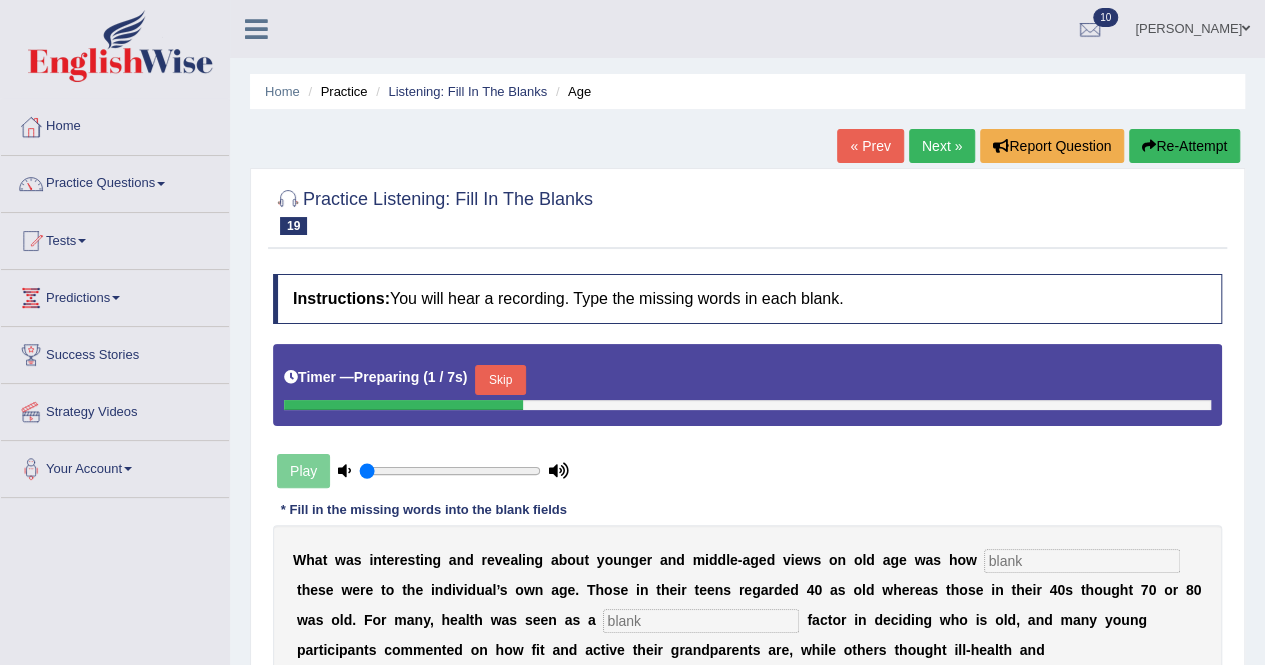 click at bounding box center [1082, 561] 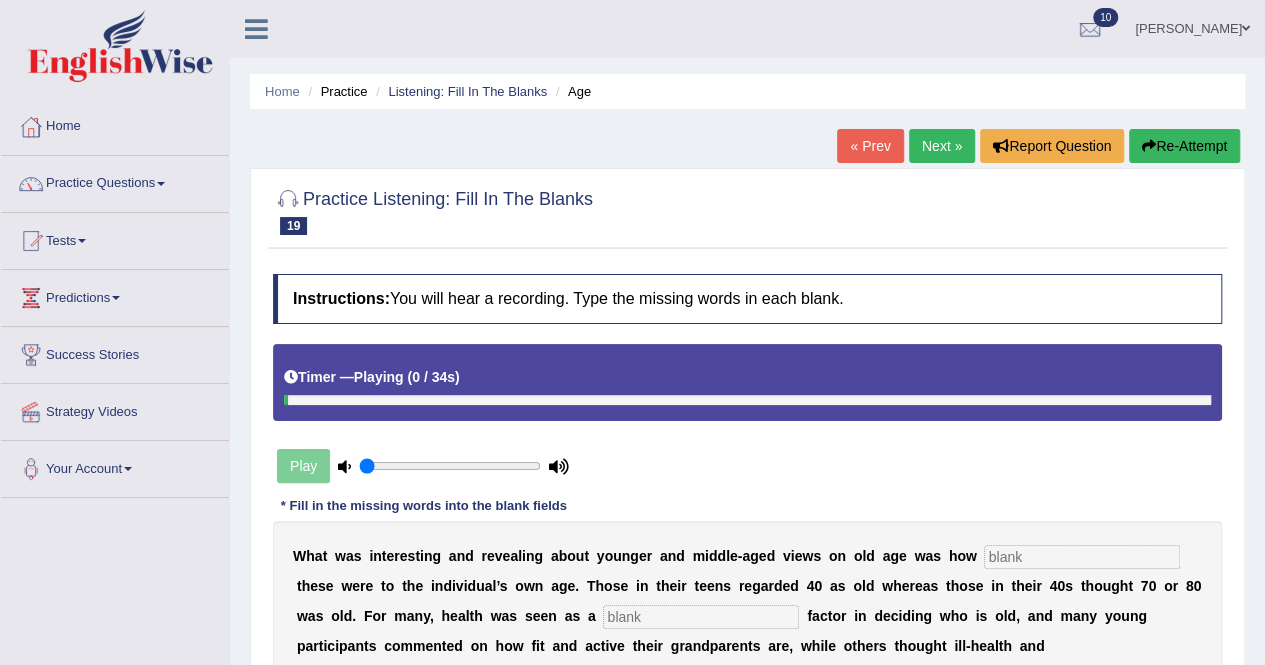 scroll, scrollTop: 384, scrollLeft: 0, axis: vertical 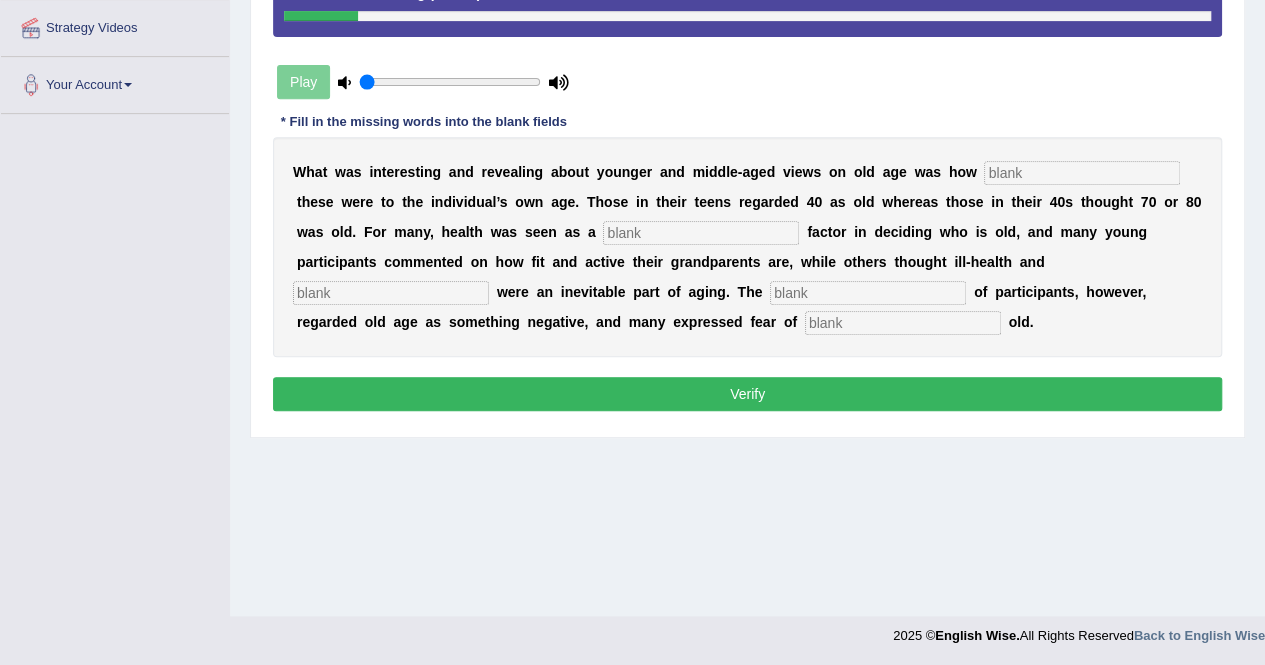 click at bounding box center (1082, 173) 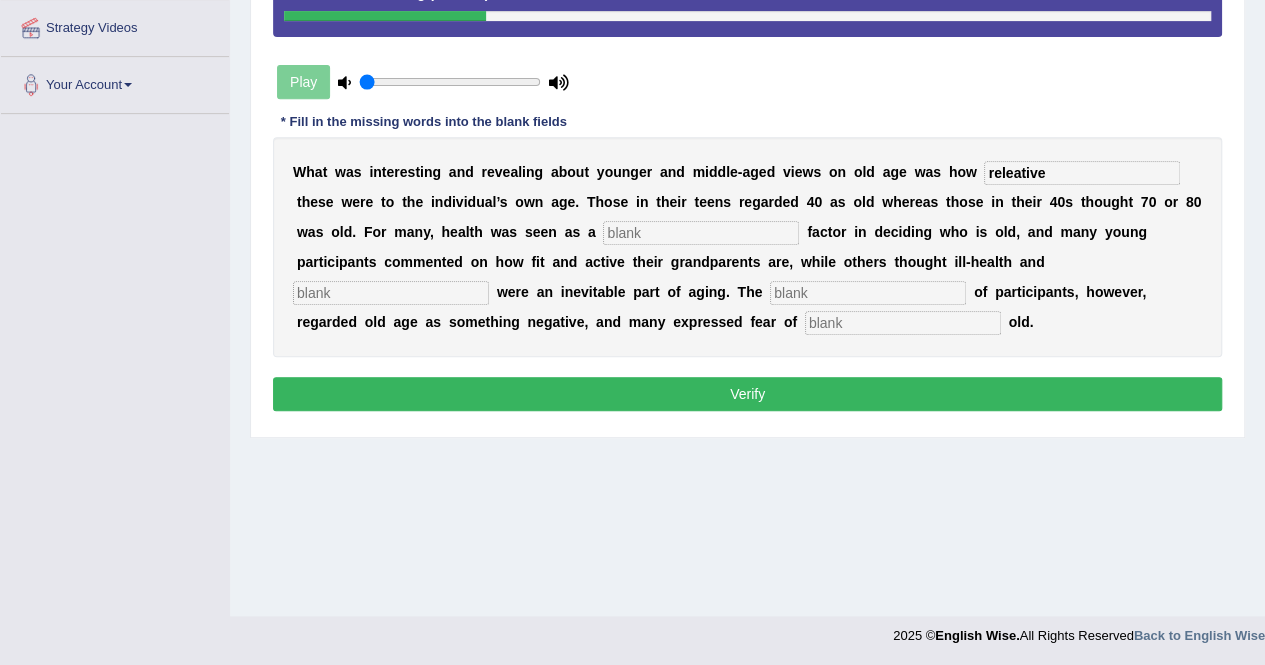 type on "releative" 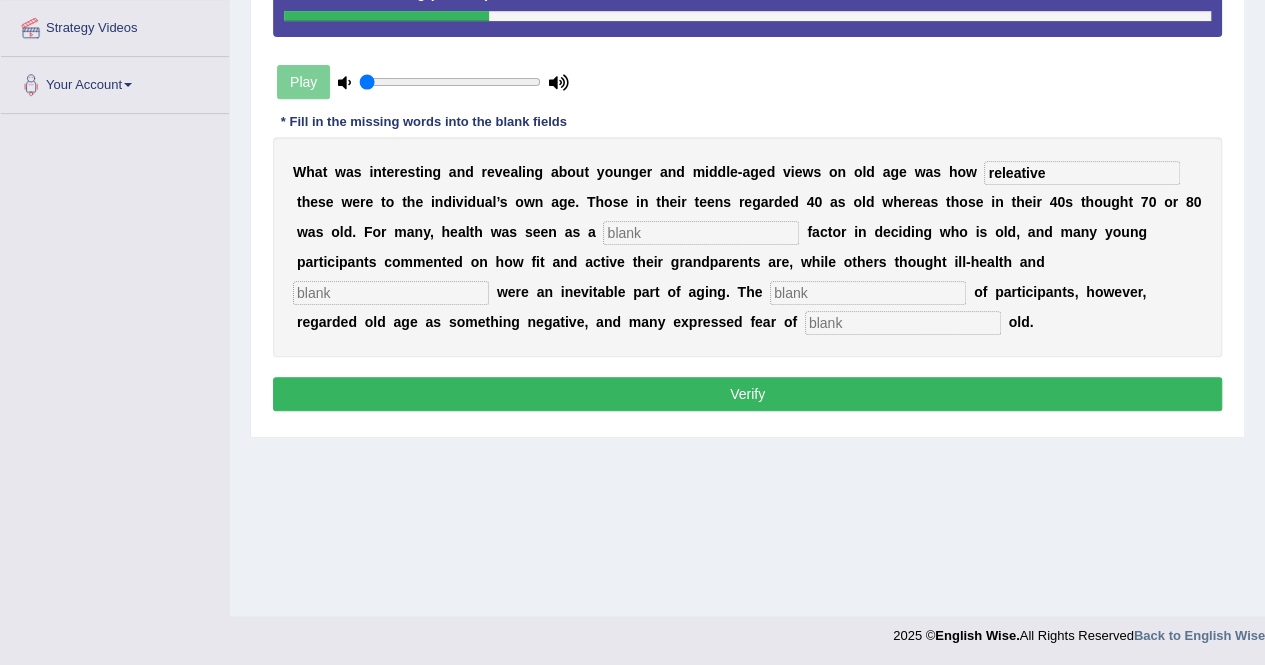 click at bounding box center [701, 233] 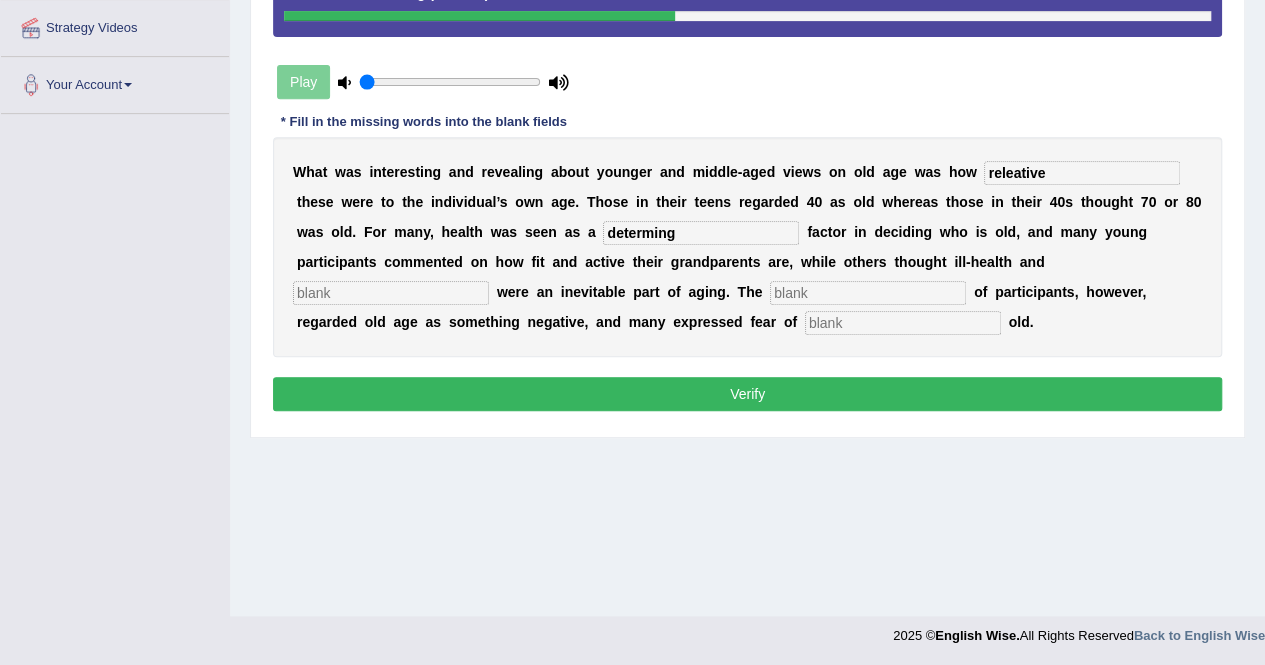 type on "determing" 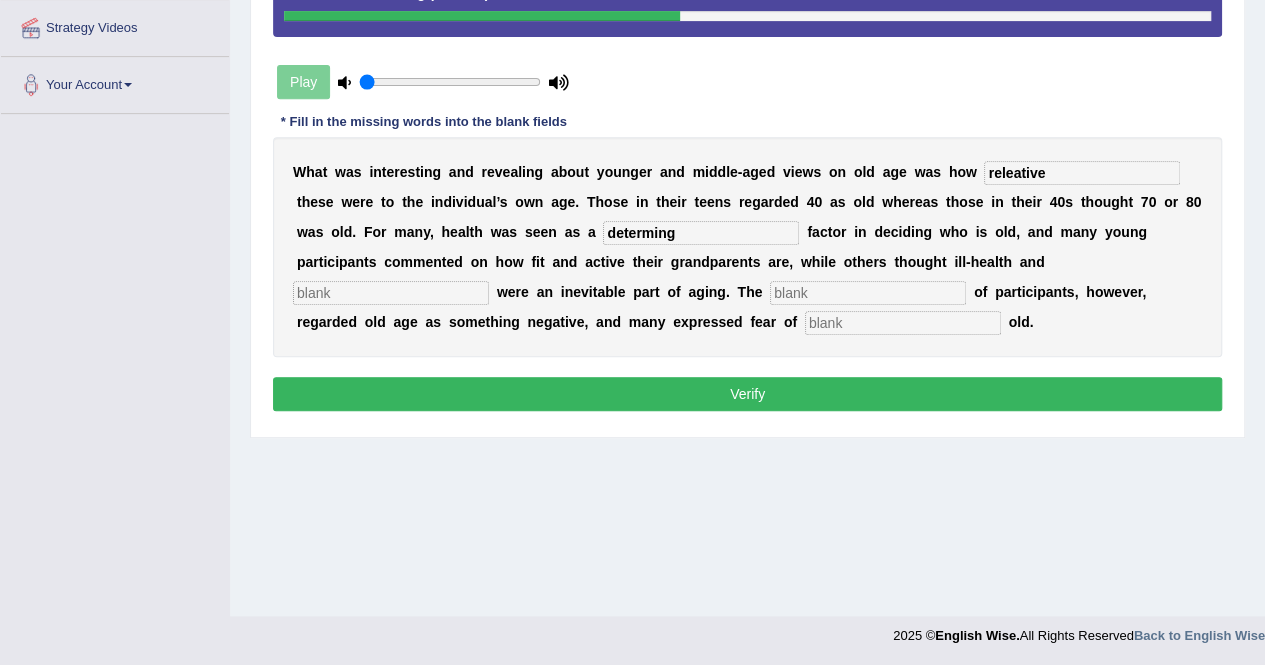 click at bounding box center [391, 293] 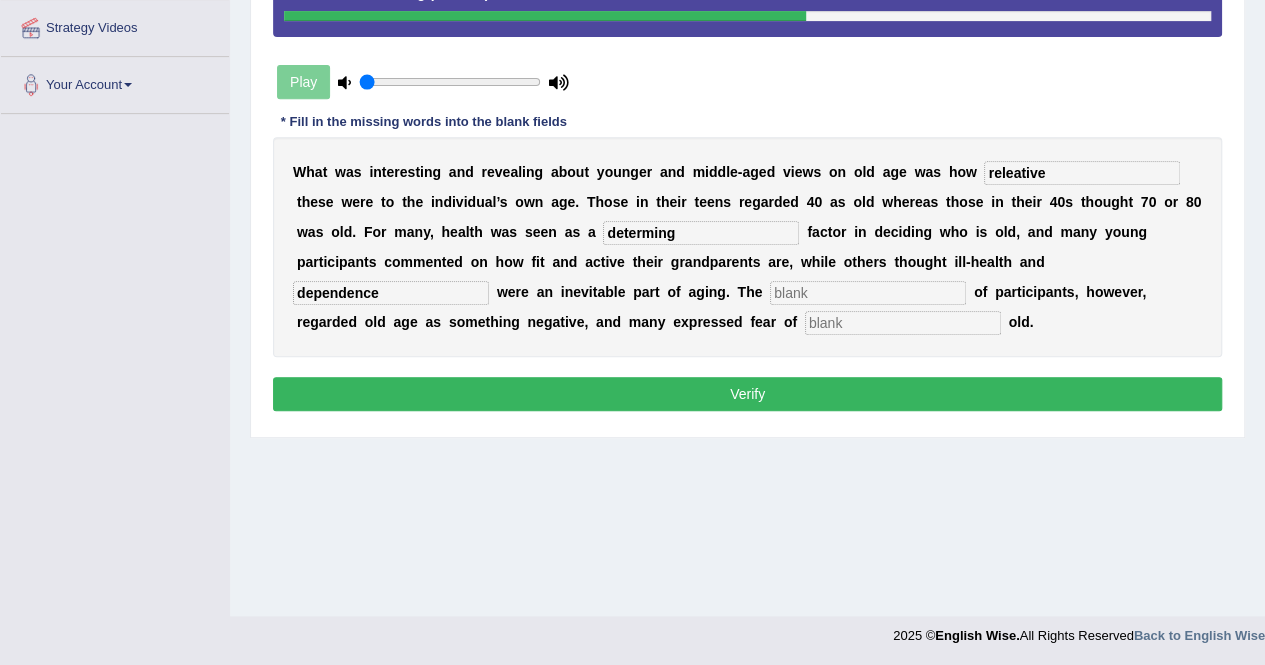 type on "dependence" 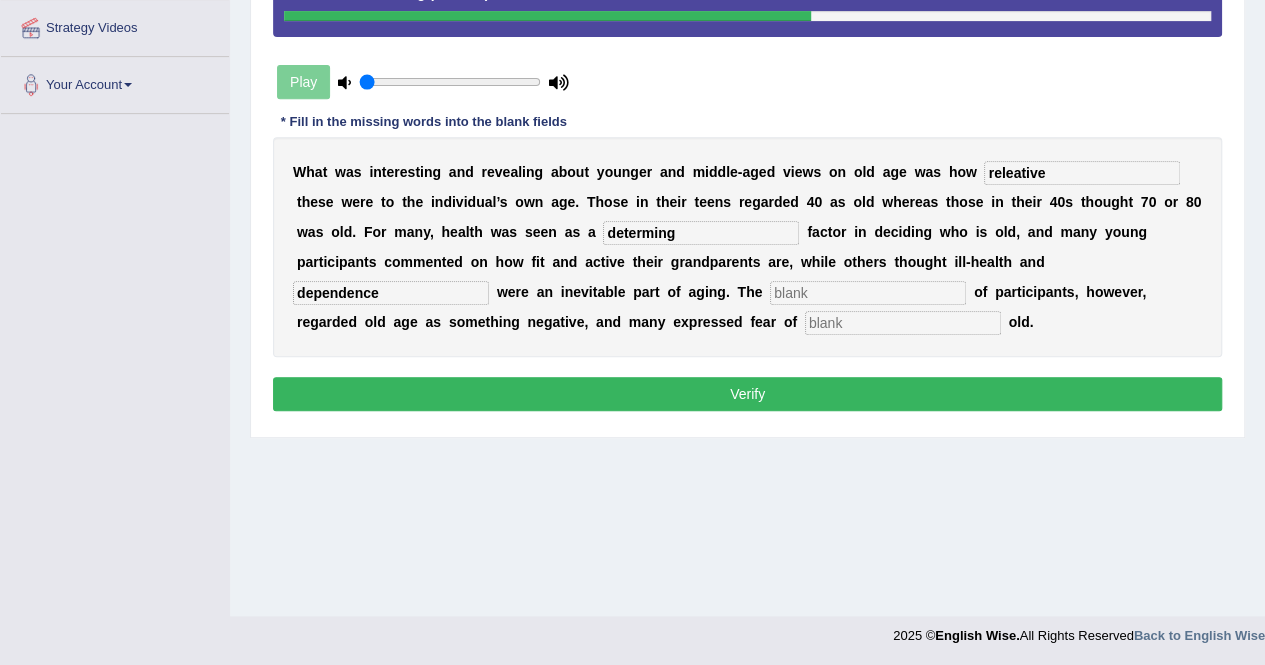 click at bounding box center (868, 293) 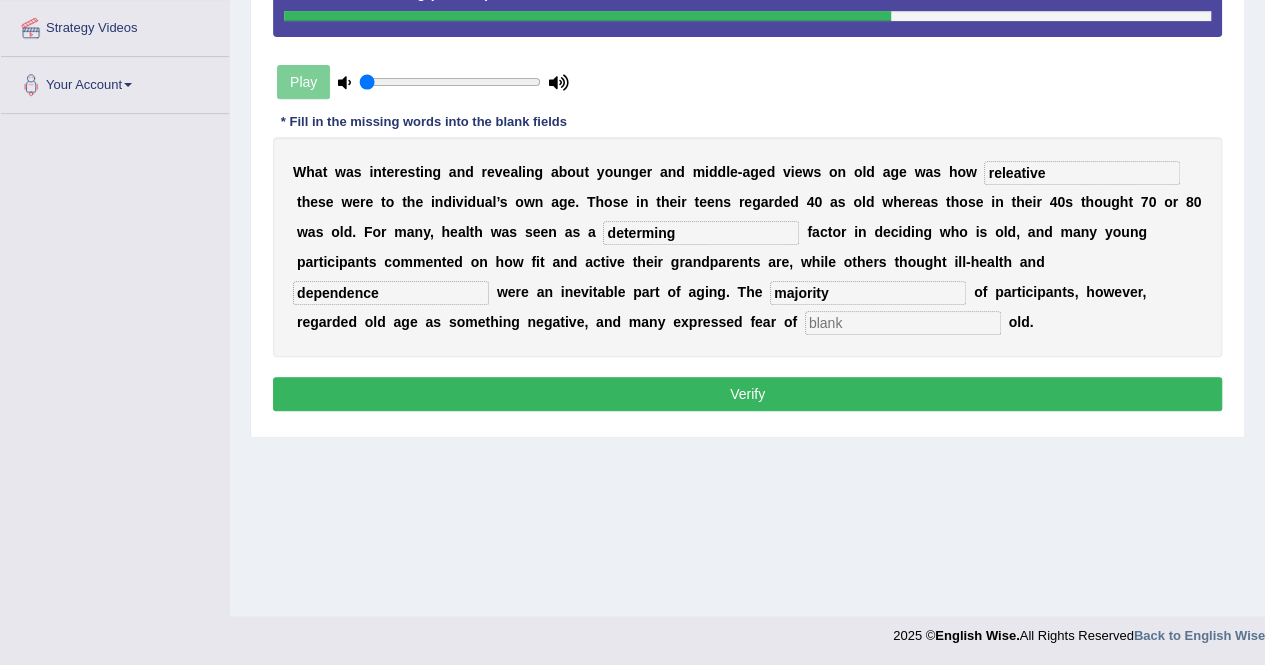 type on "majority" 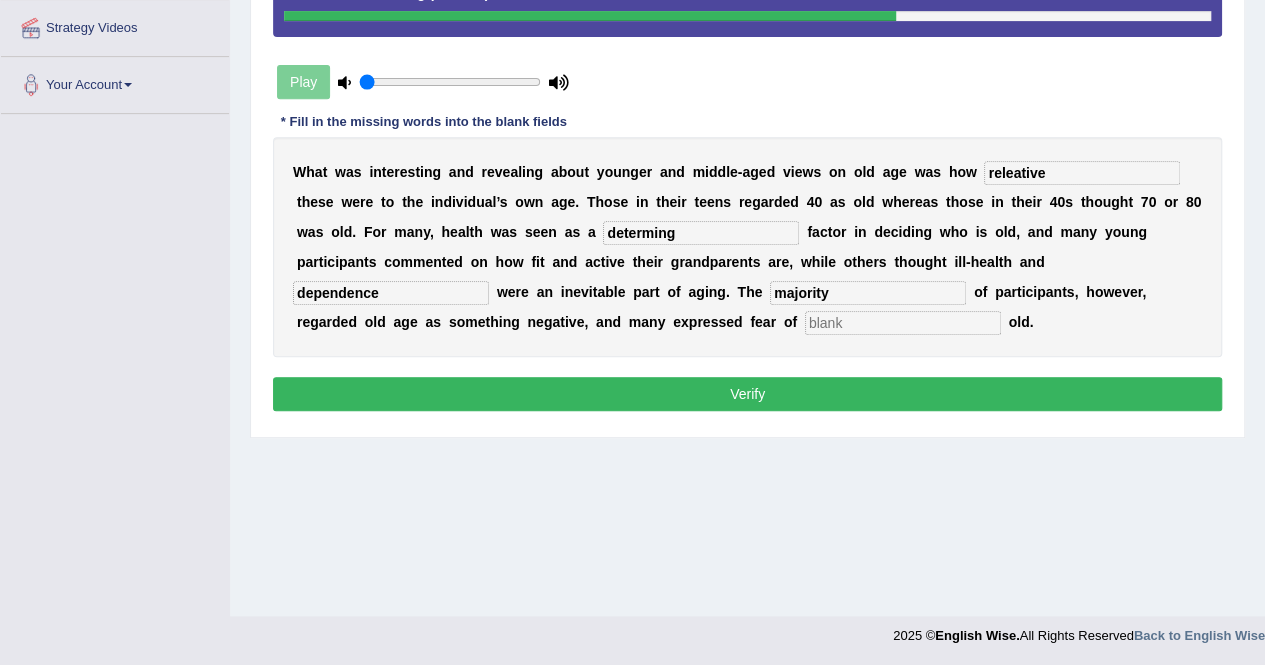 click at bounding box center (903, 323) 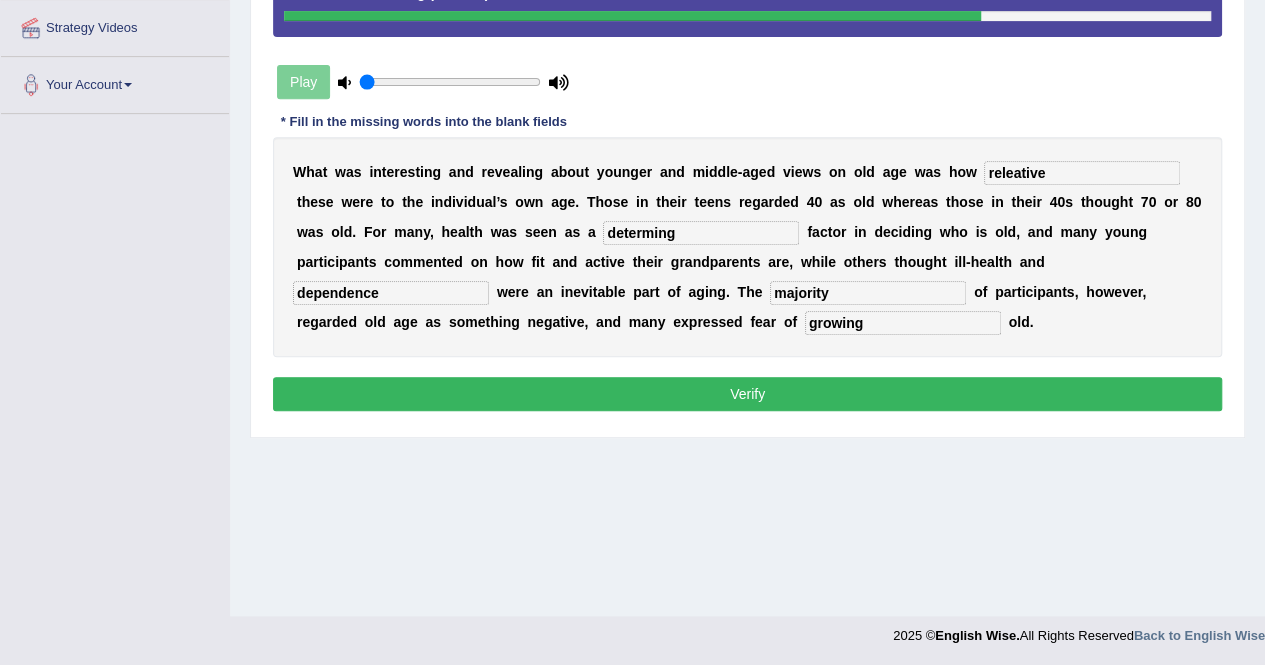 type on "growing" 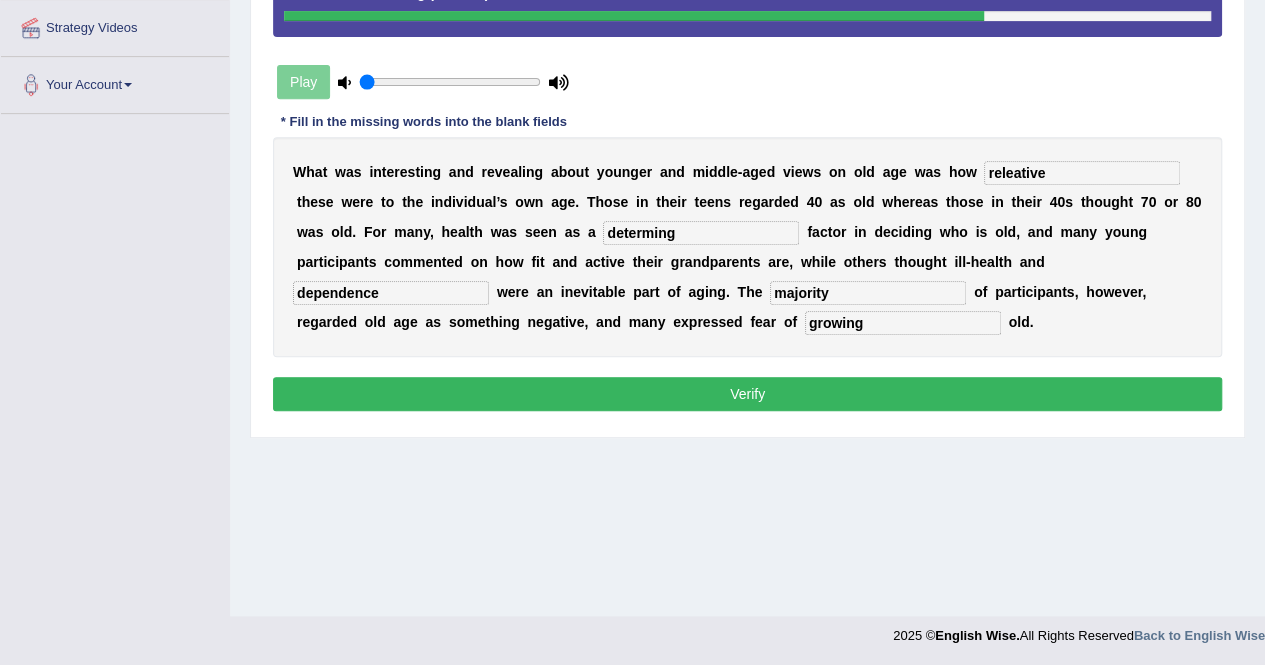 click on "determing" at bounding box center (701, 233) 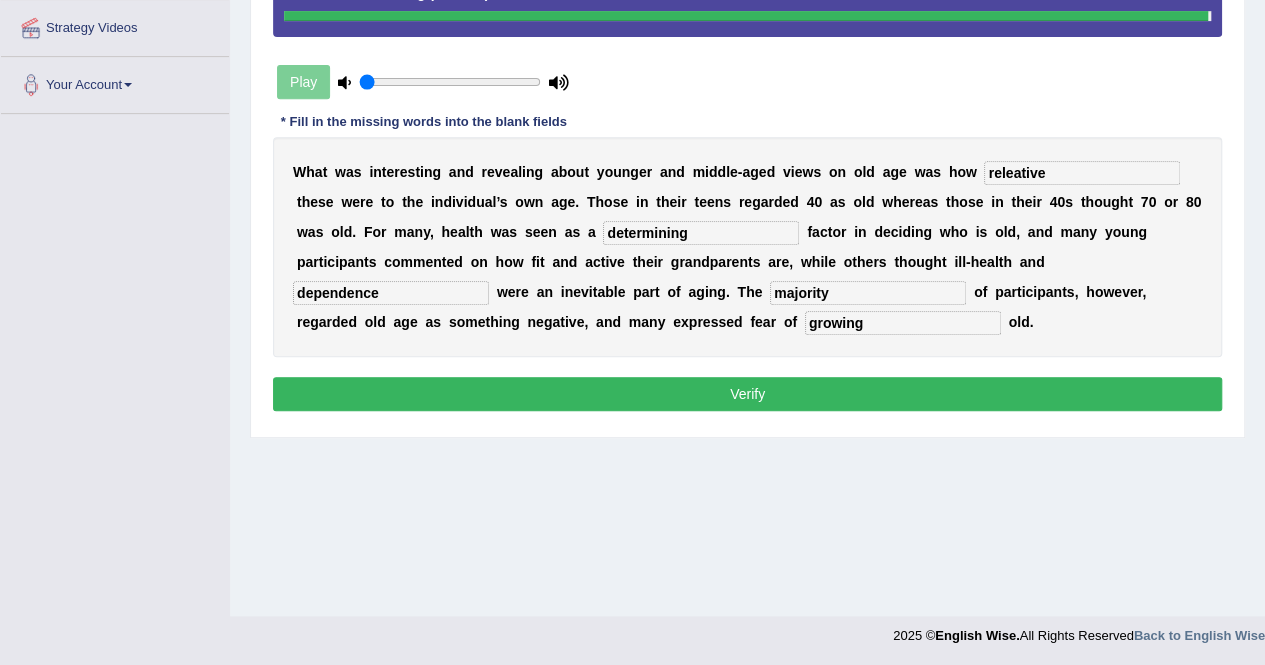 type on "determining" 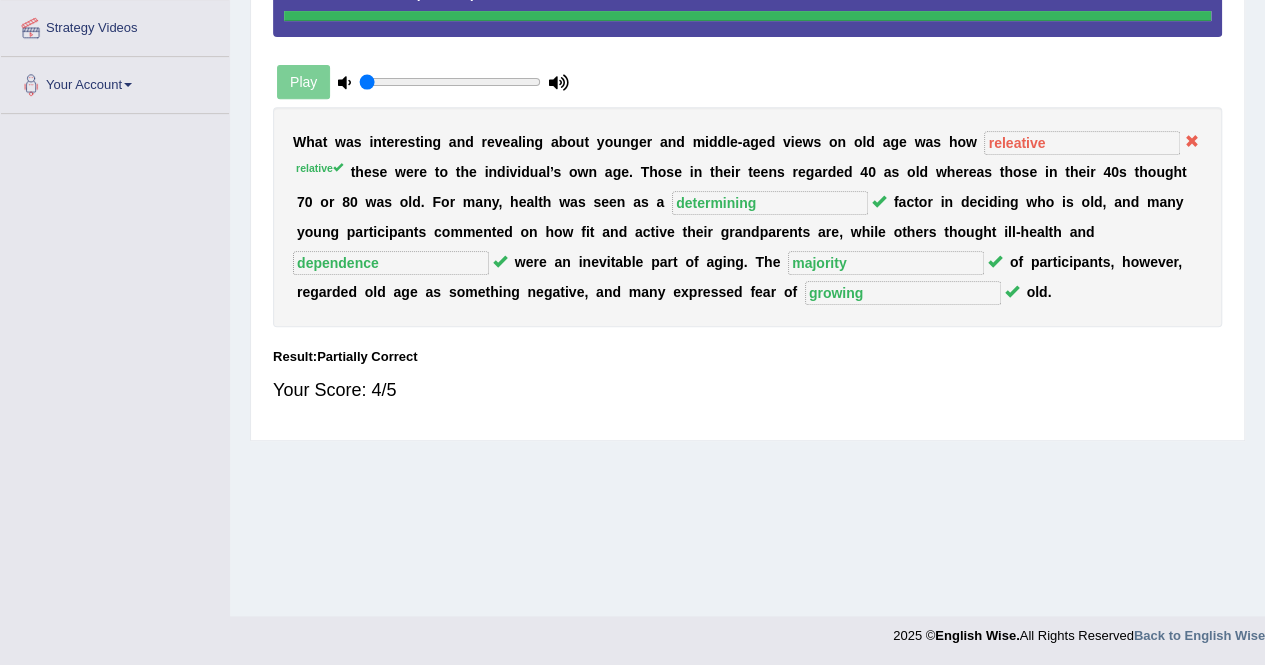 scroll, scrollTop: 0, scrollLeft: 0, axis: both 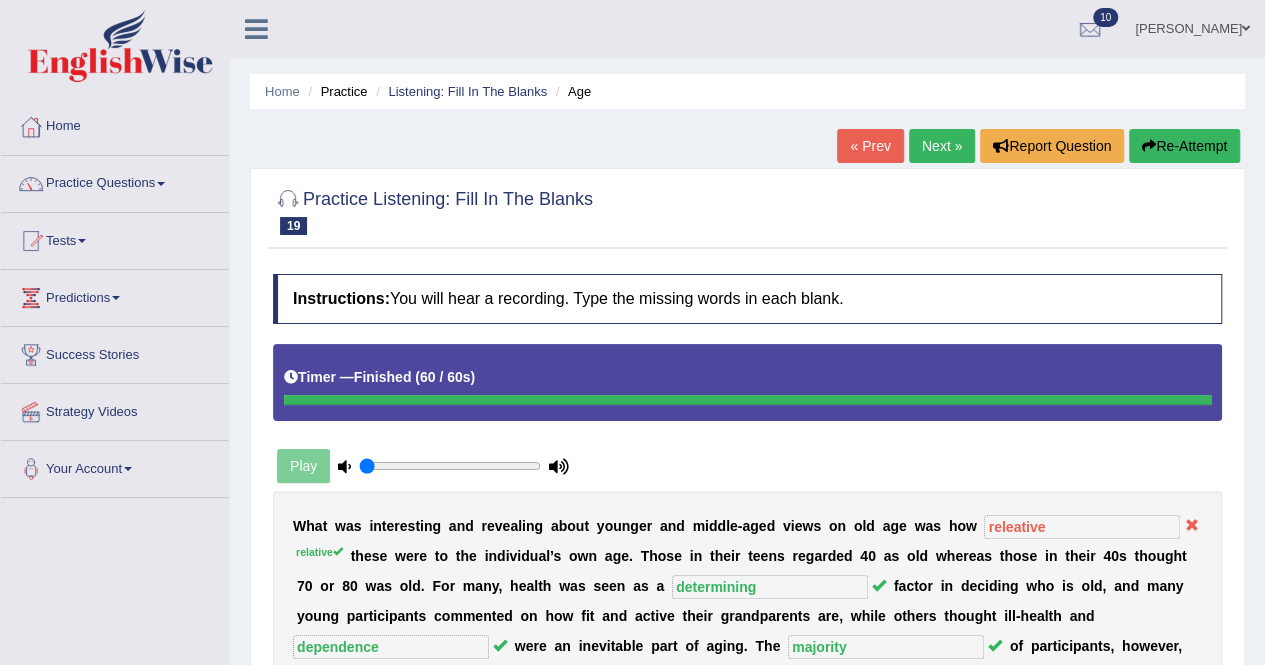 click on "Next »" at bounding box center [942, 146] 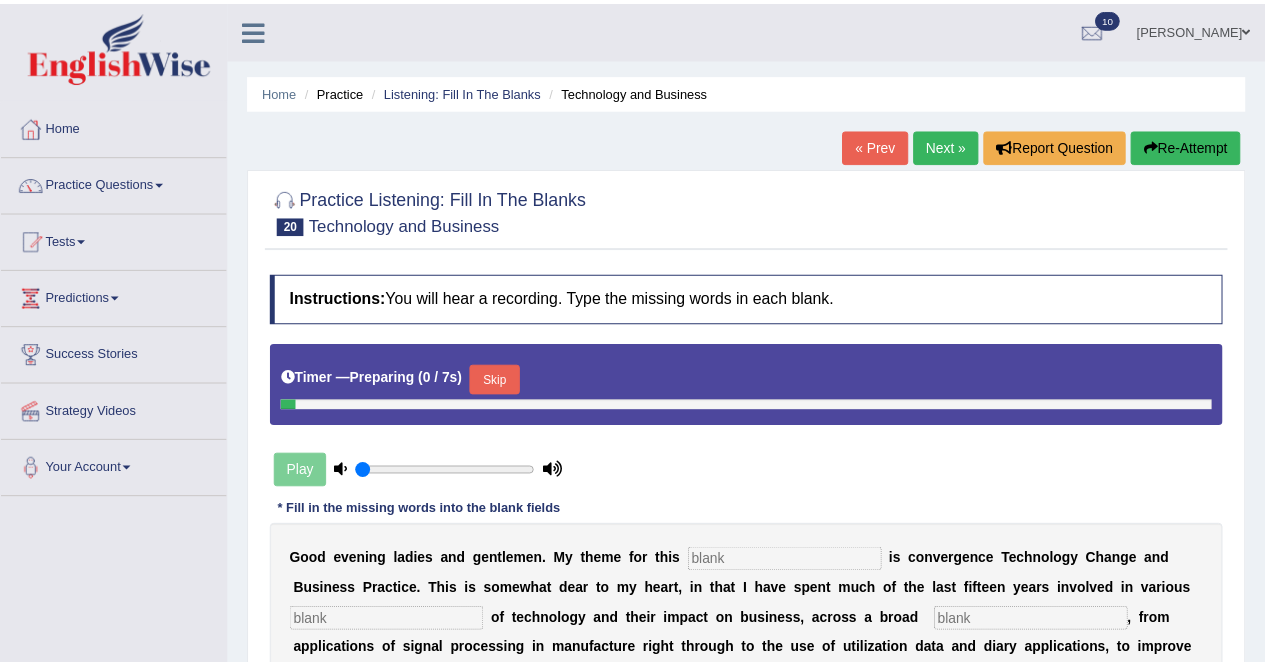 scroll, scrollTop: 0, scrollLeft: 0, axis: both 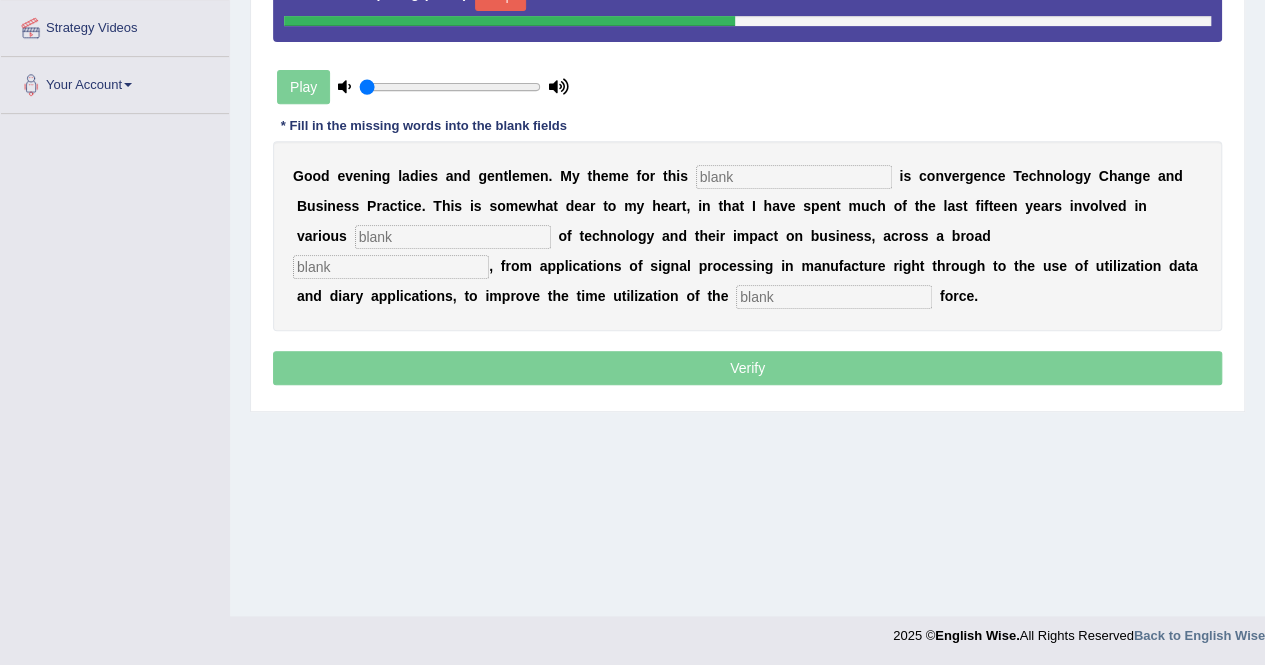 click at bounding box center (794, 177) 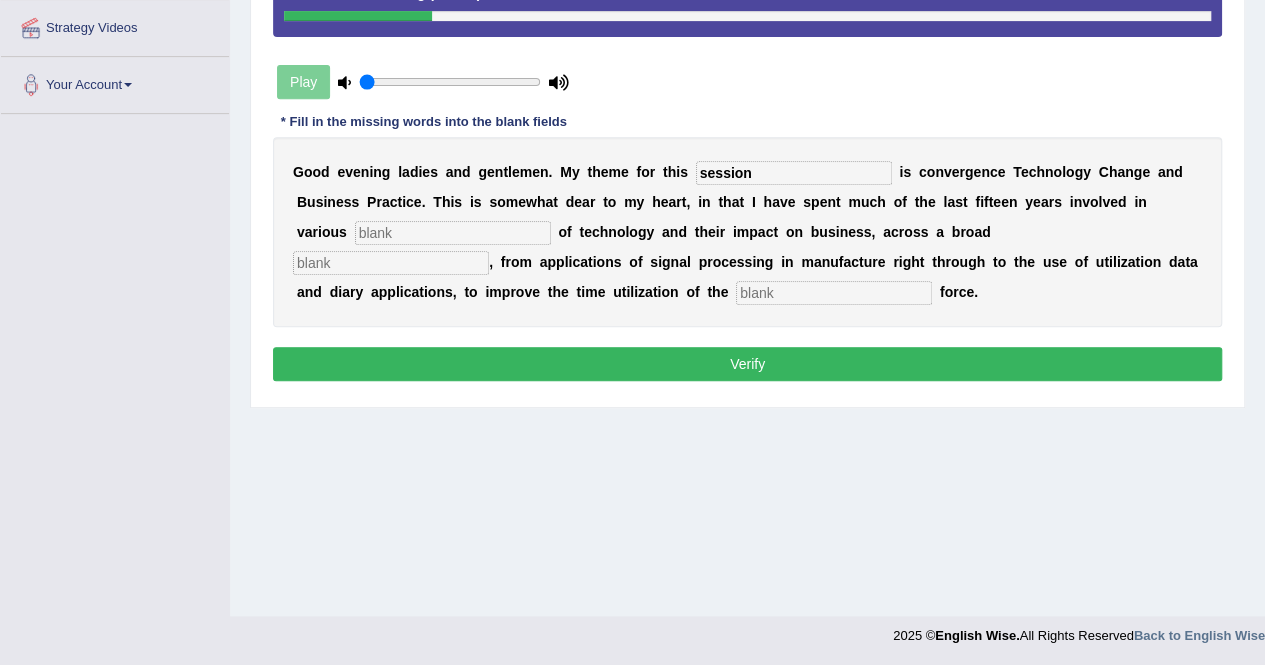 type on "session" 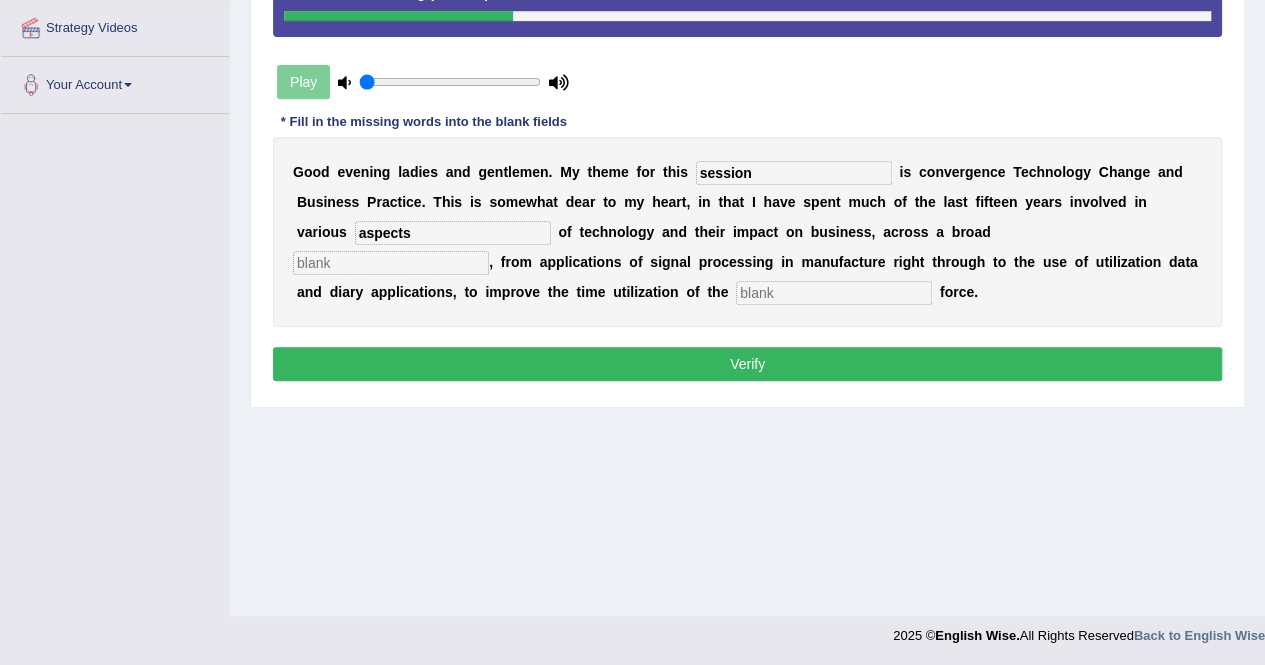 type on "aspects" 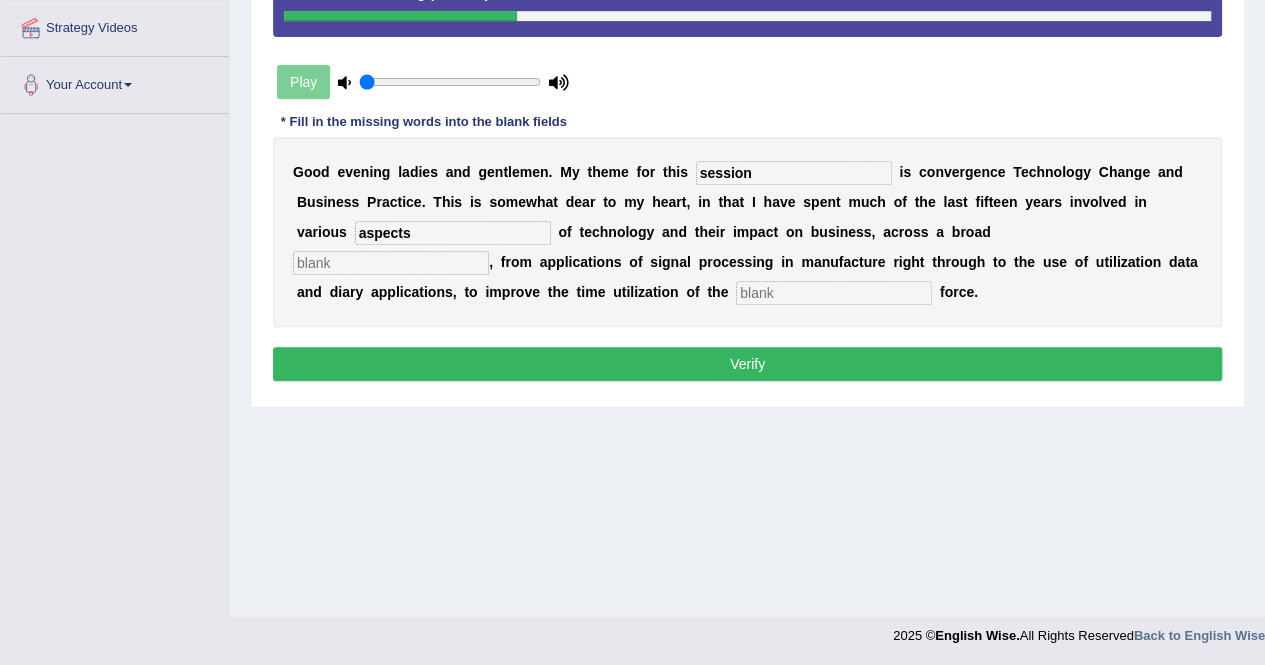 click at bounding box center [391, 263] 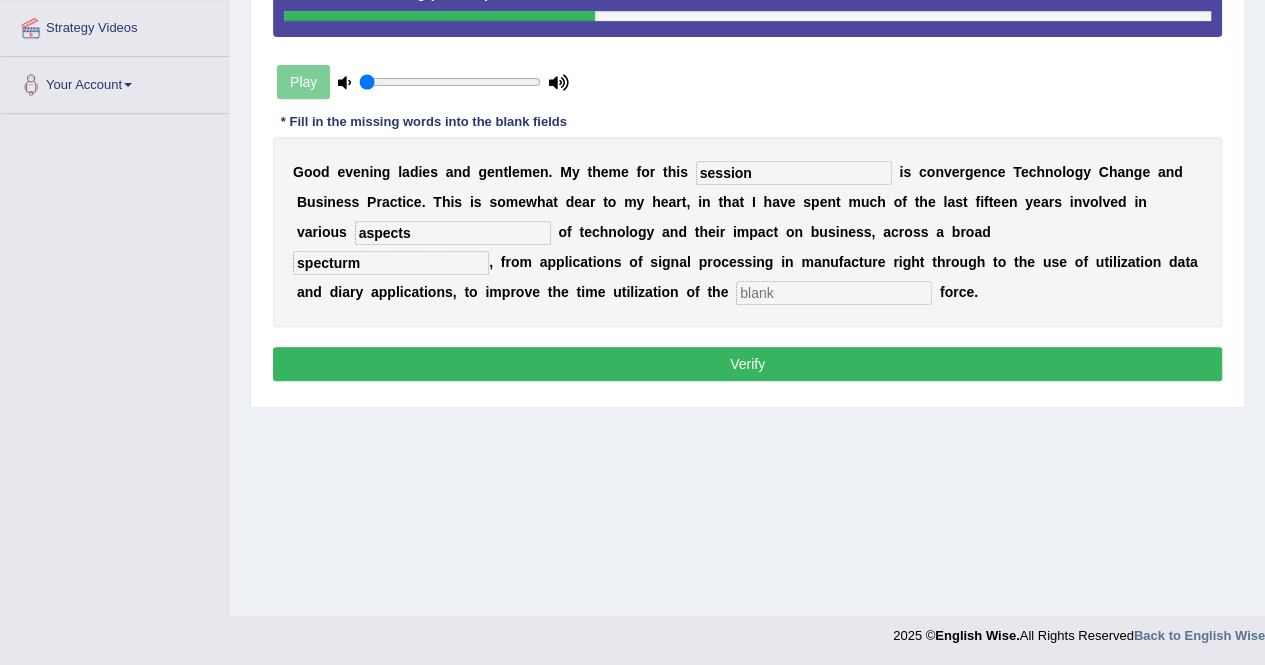 type on "specturm" 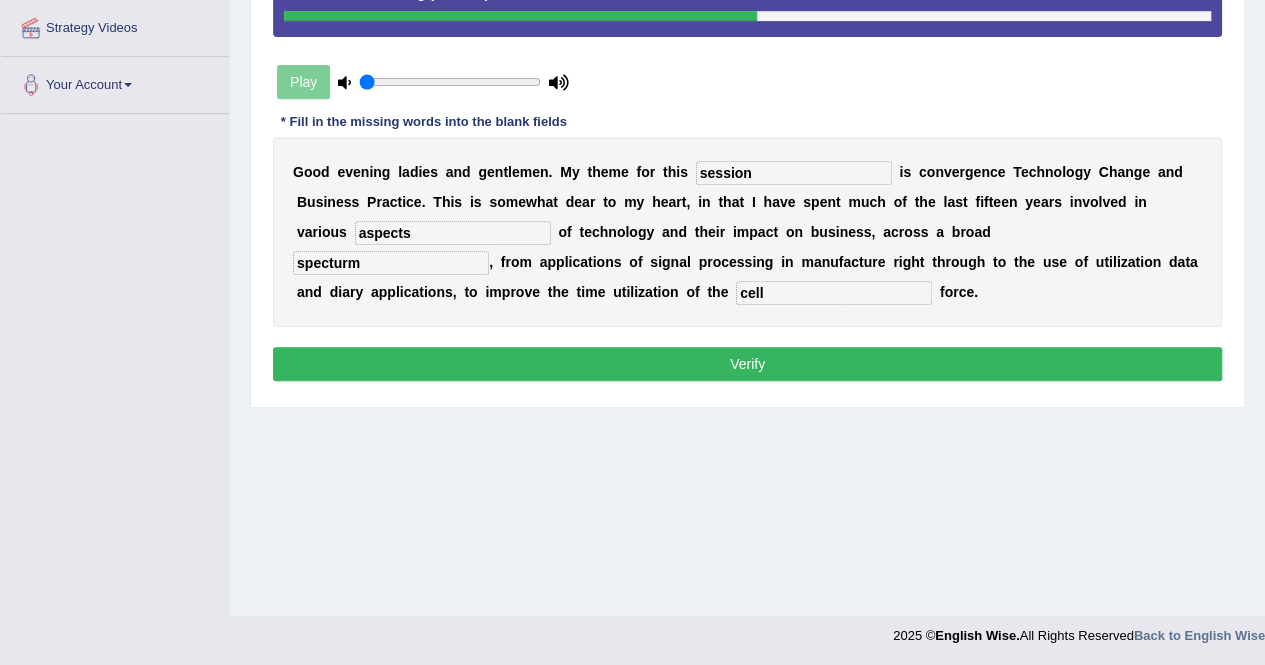 type on "cell" 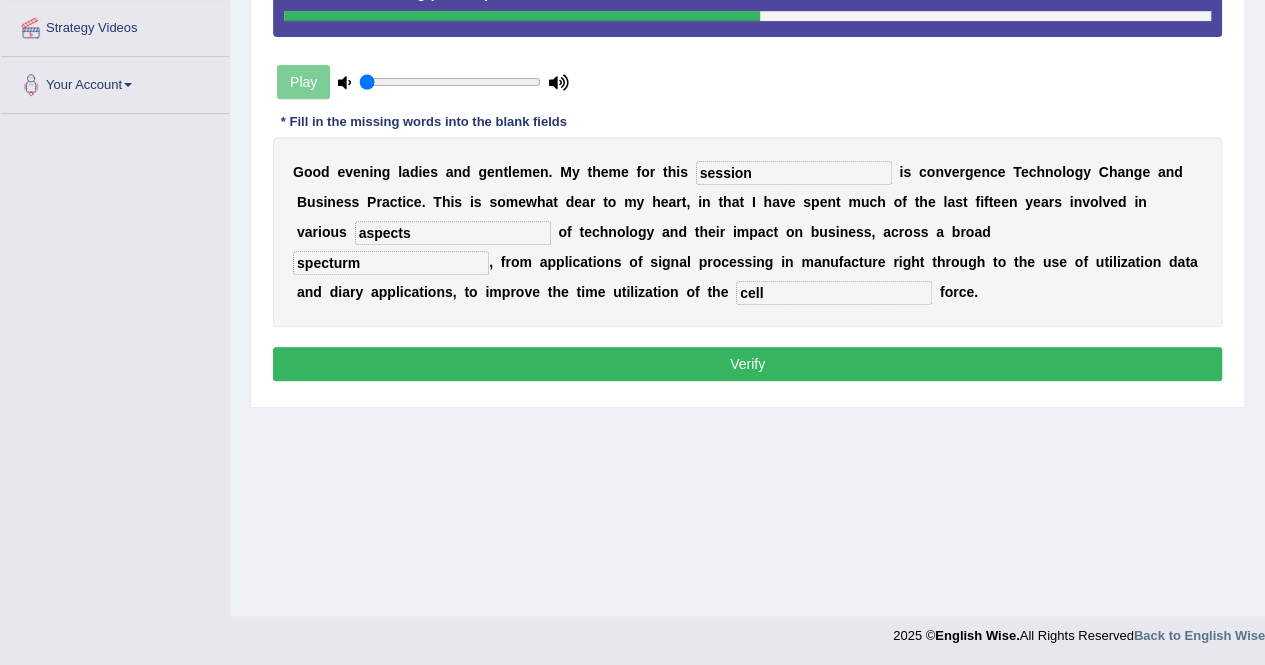 click on "Verify" at bounding box center [747, 364] 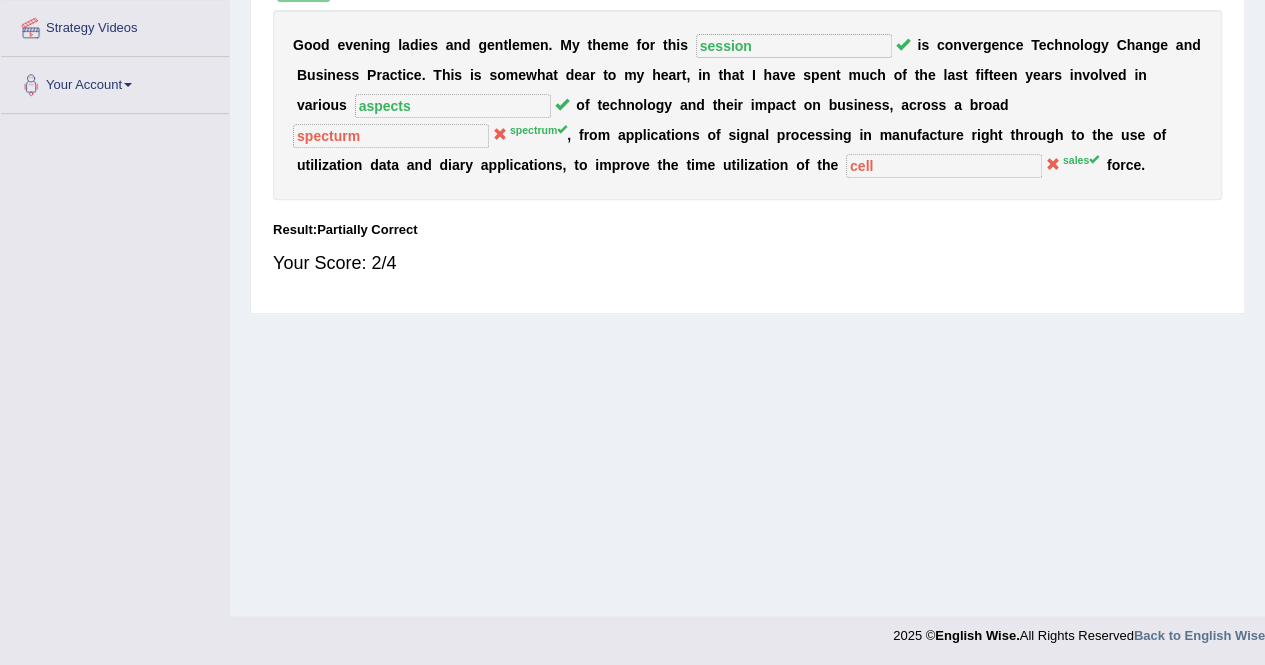 scroll, scrollTop: 0, scrollLeft: 0, axis: both 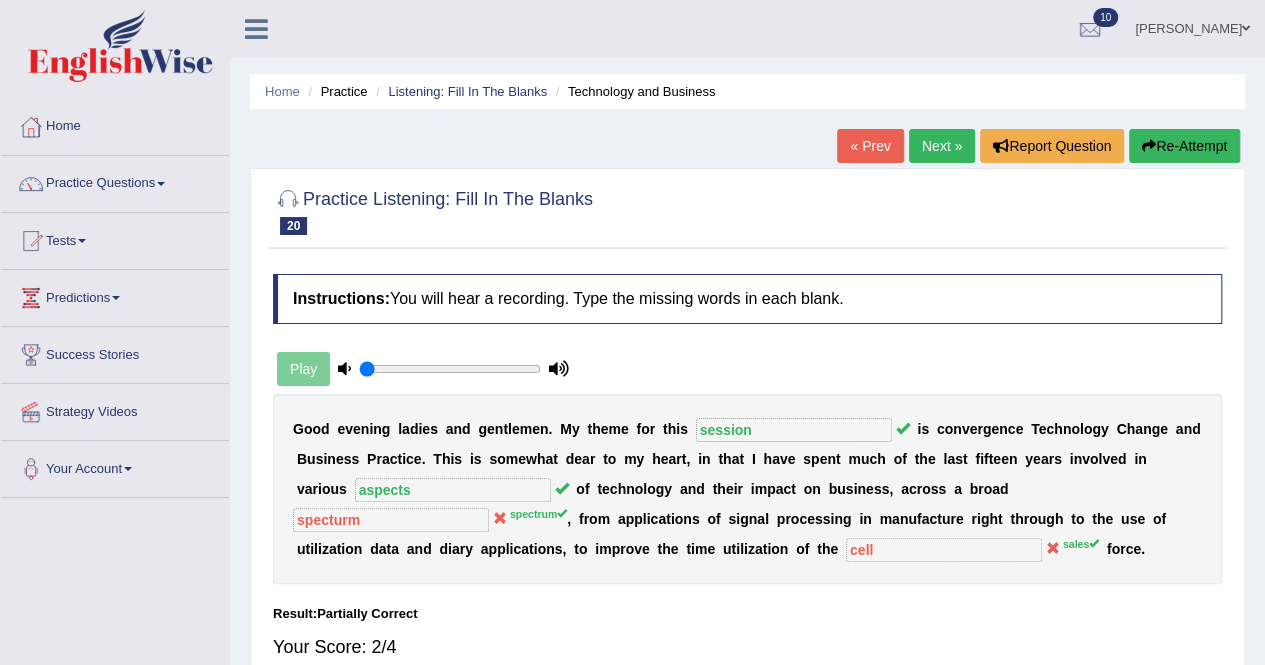 click on "Next »" at bounding box center (942, 146) 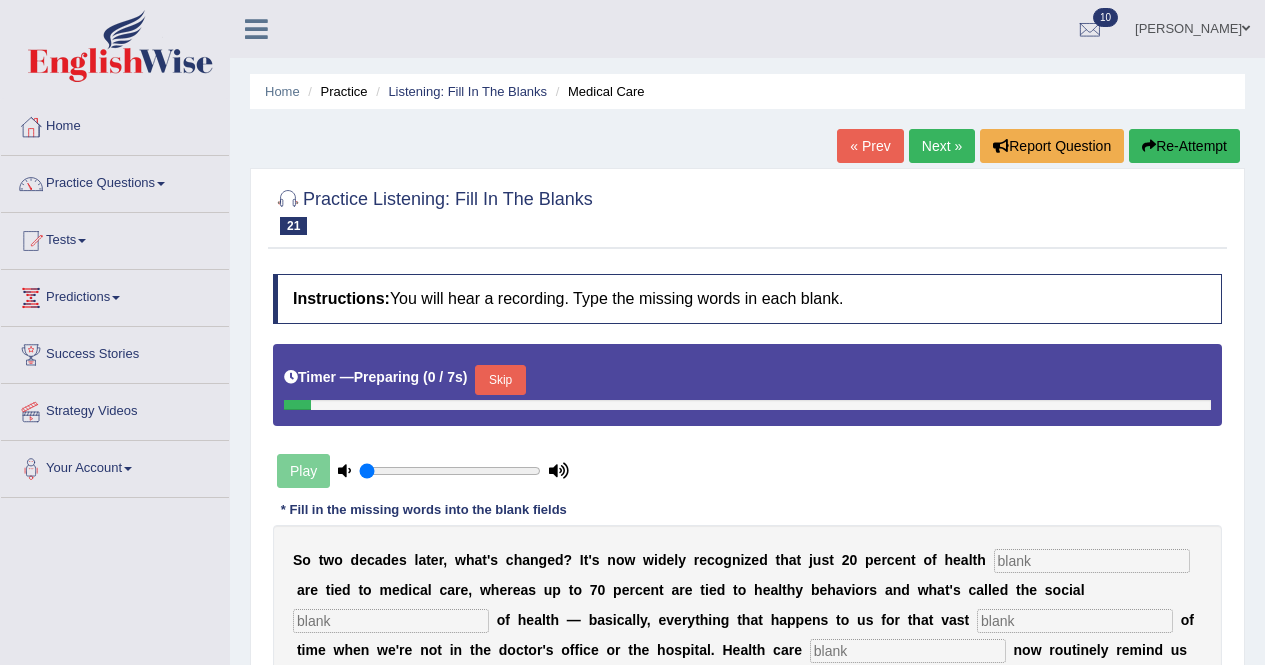 scroll, scrollTop: 0, scrollLeft: 0, axis: both 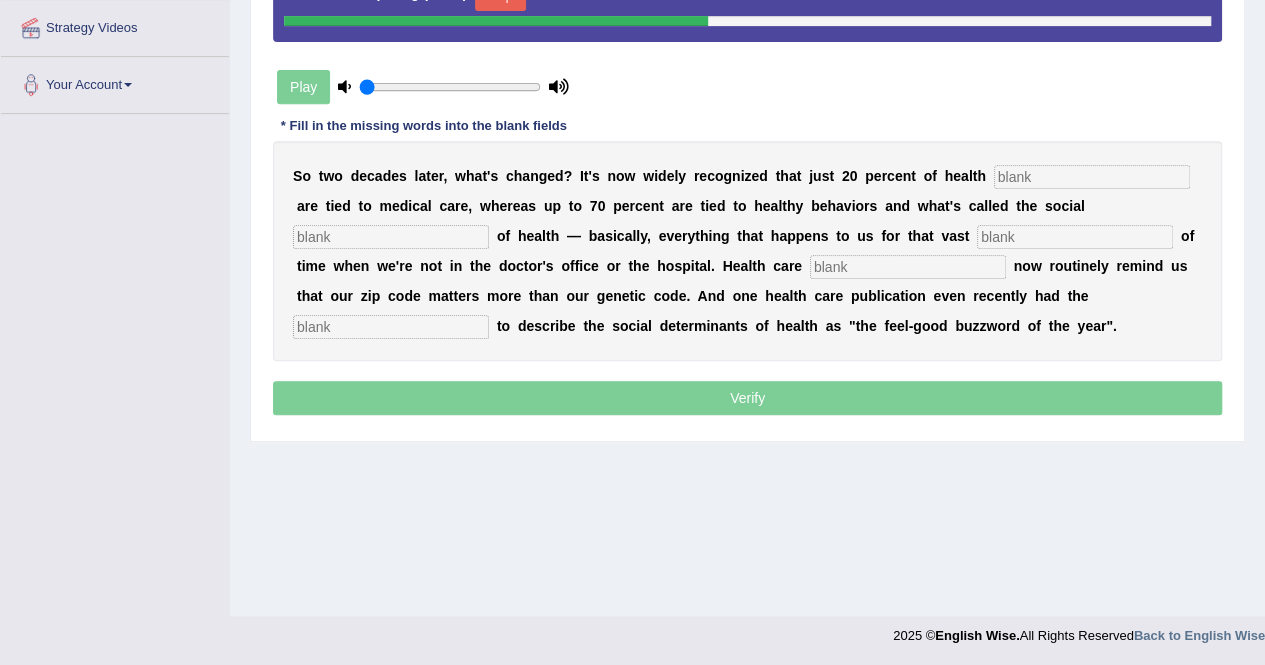click at bounding box center (1092, 177) 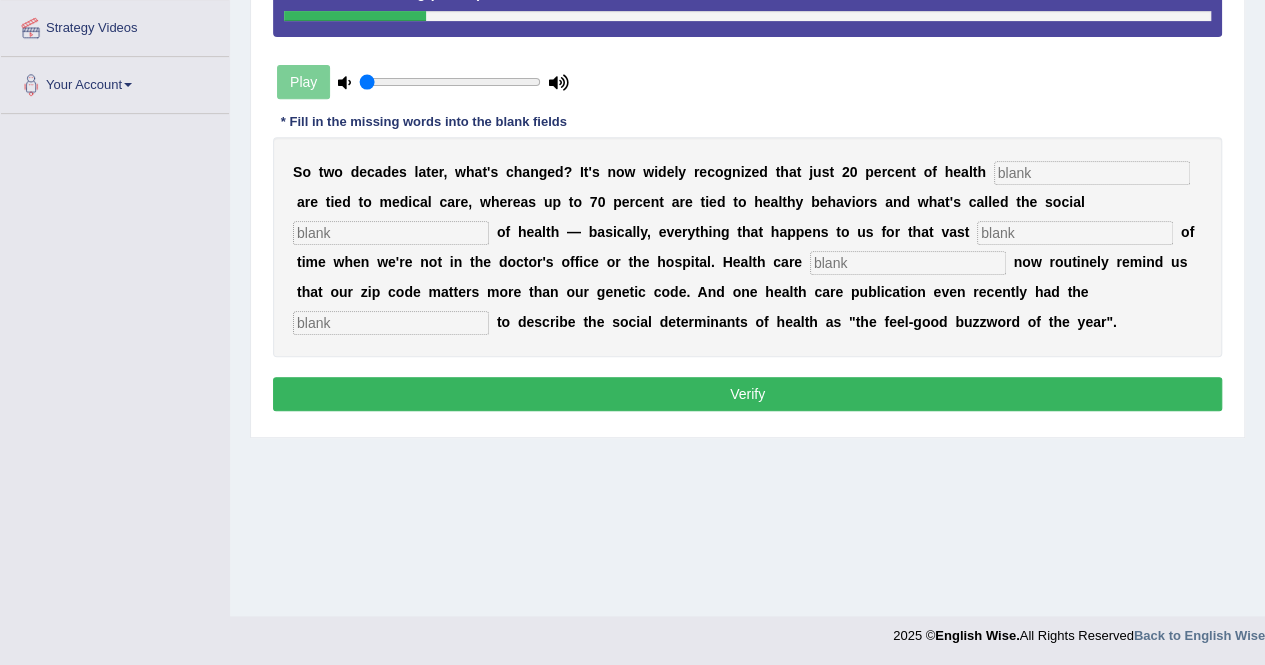 click at bounding box center [1092, 173] 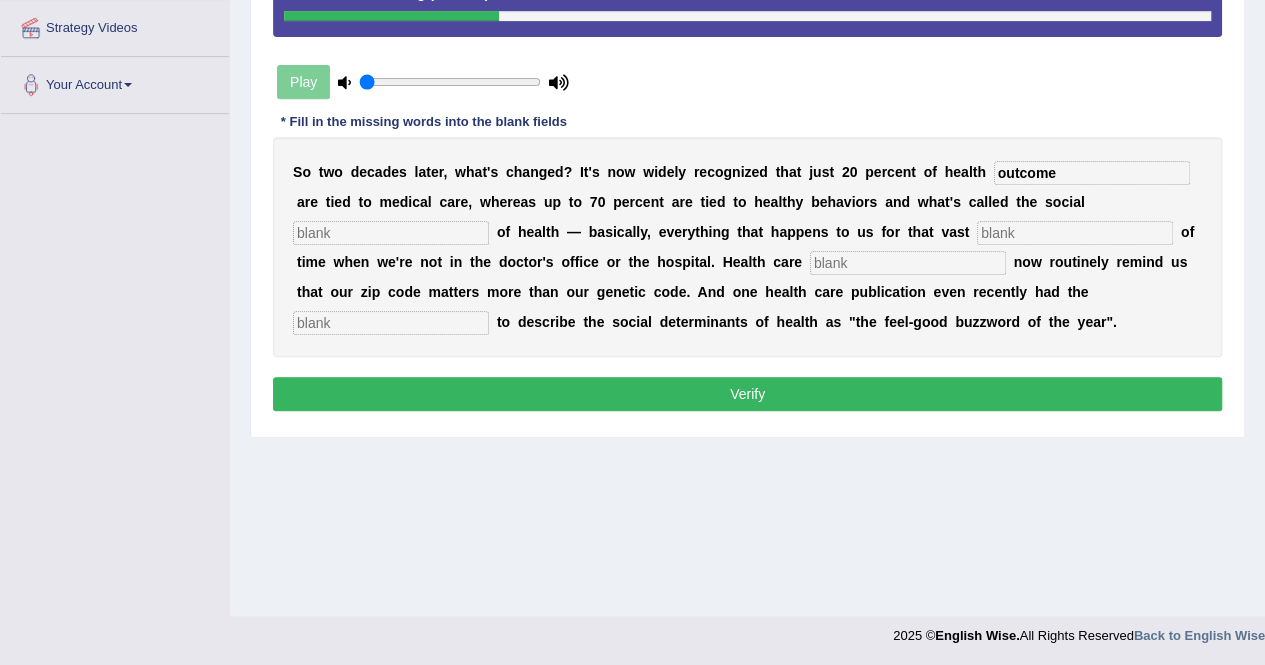 type on "outcome" 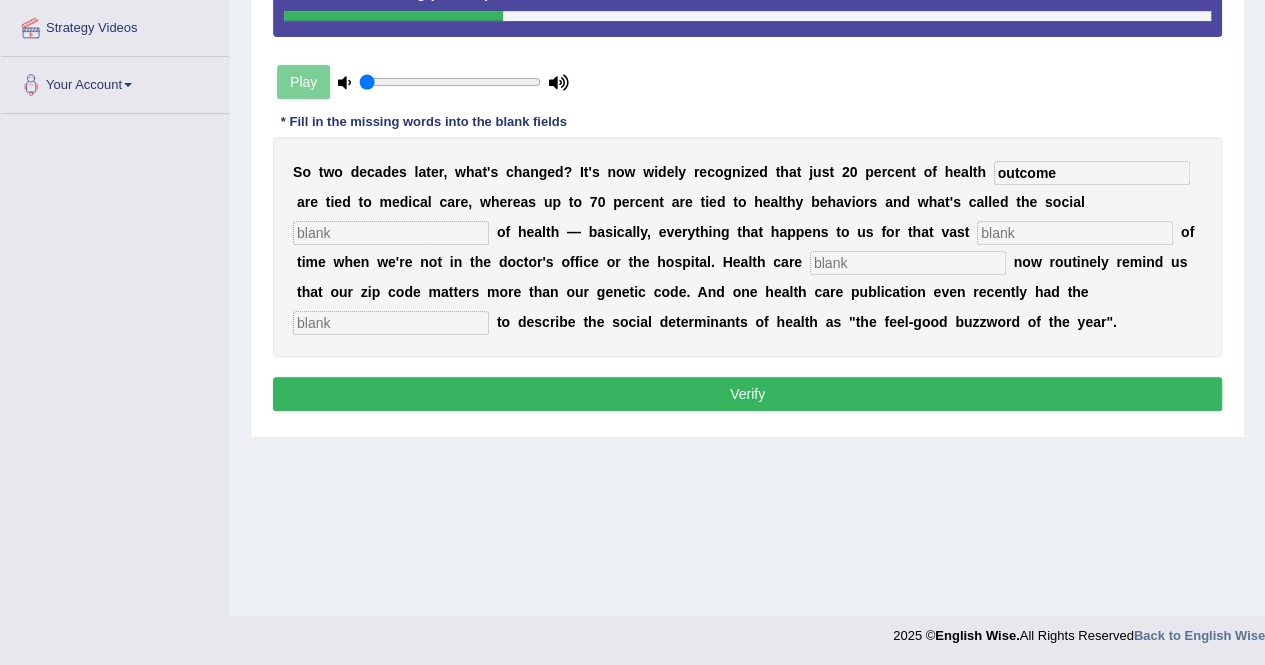 click at bounding box center (391, 233) 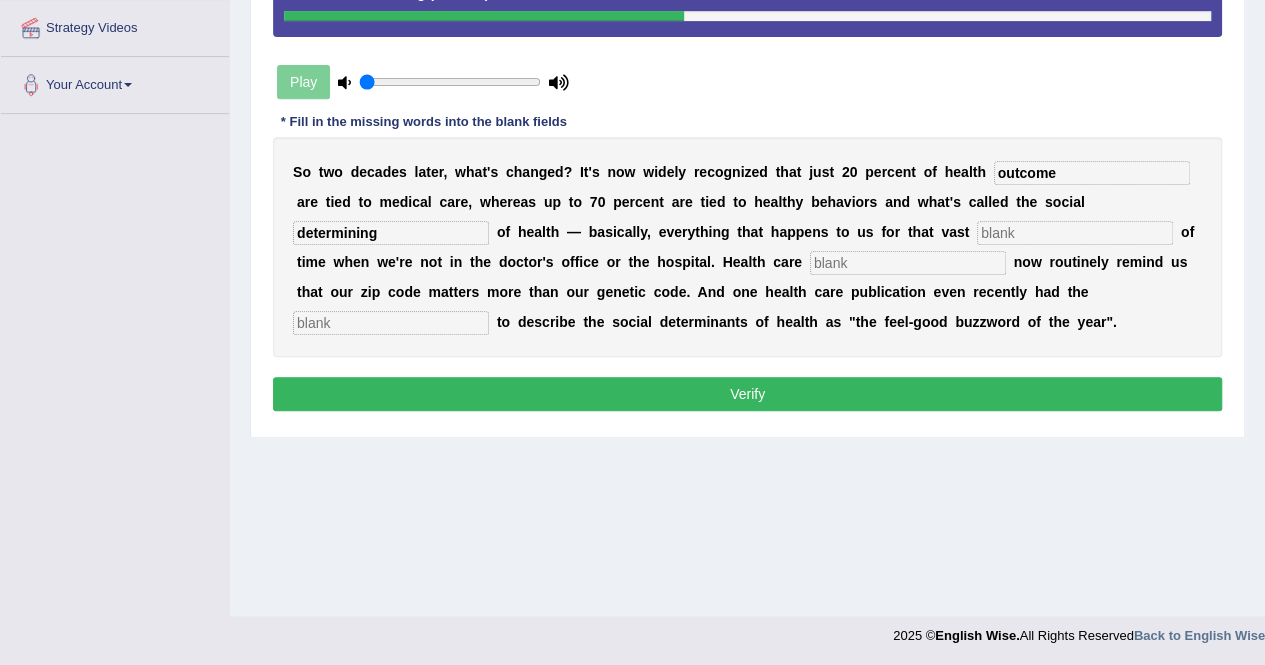 type on "determining" 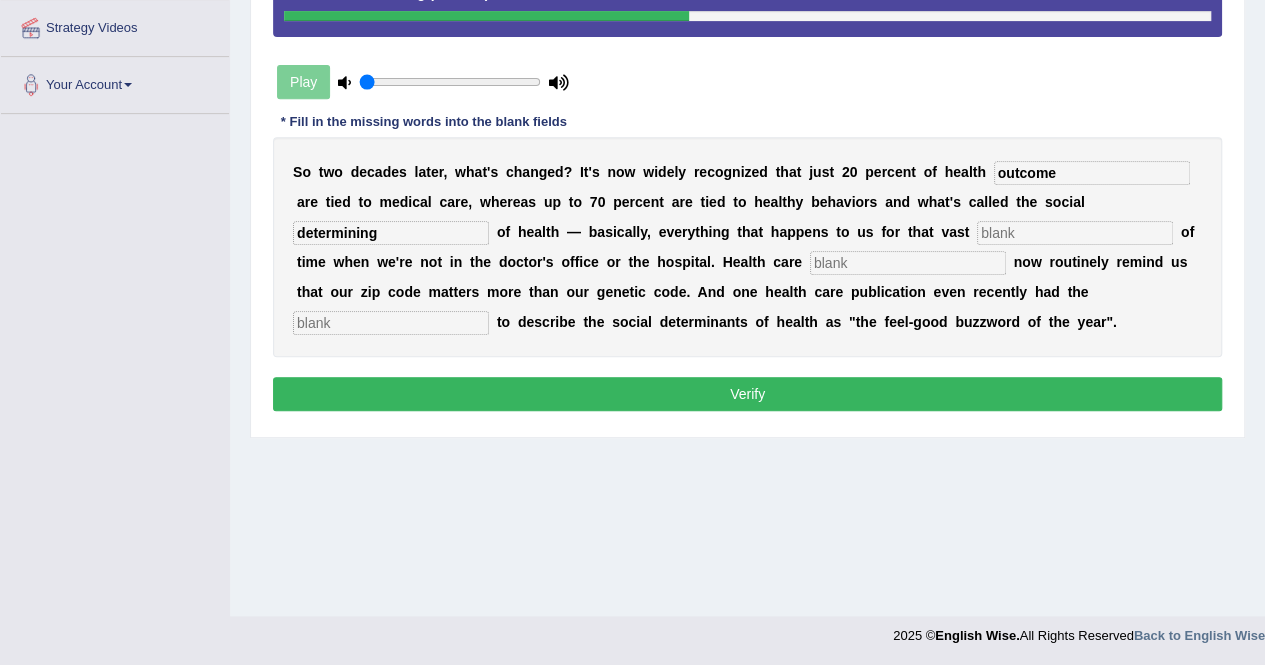 click at bounding box center [1075, 233] 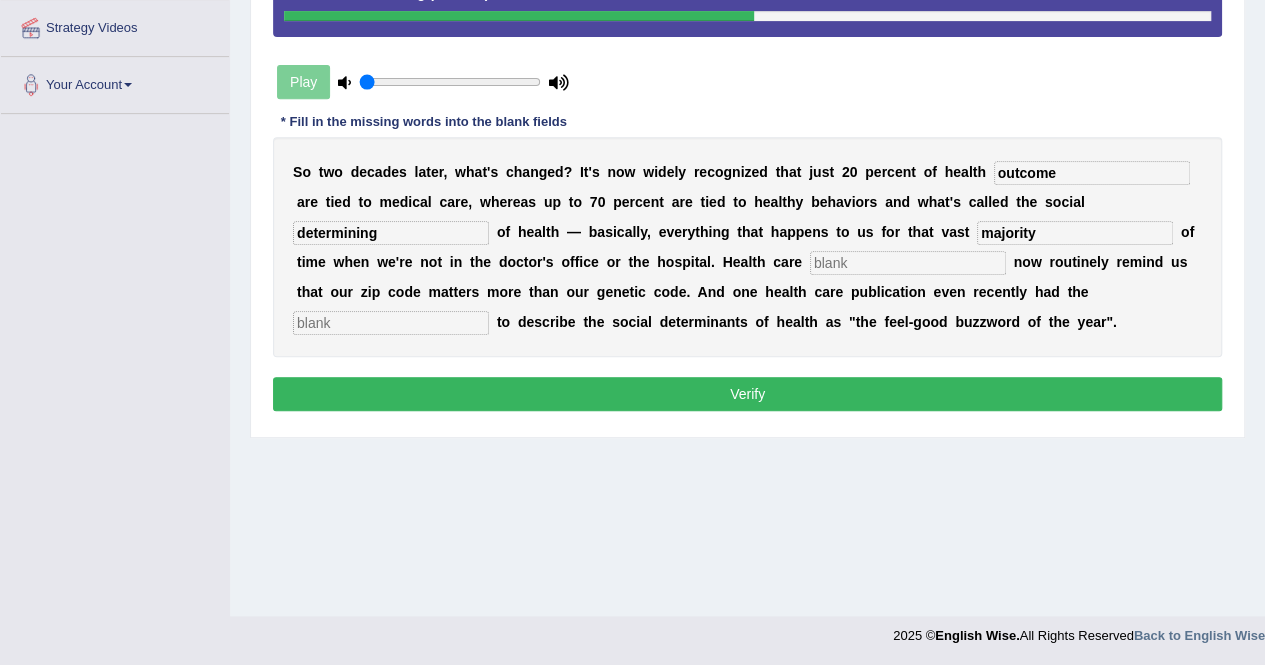 type on "majority" 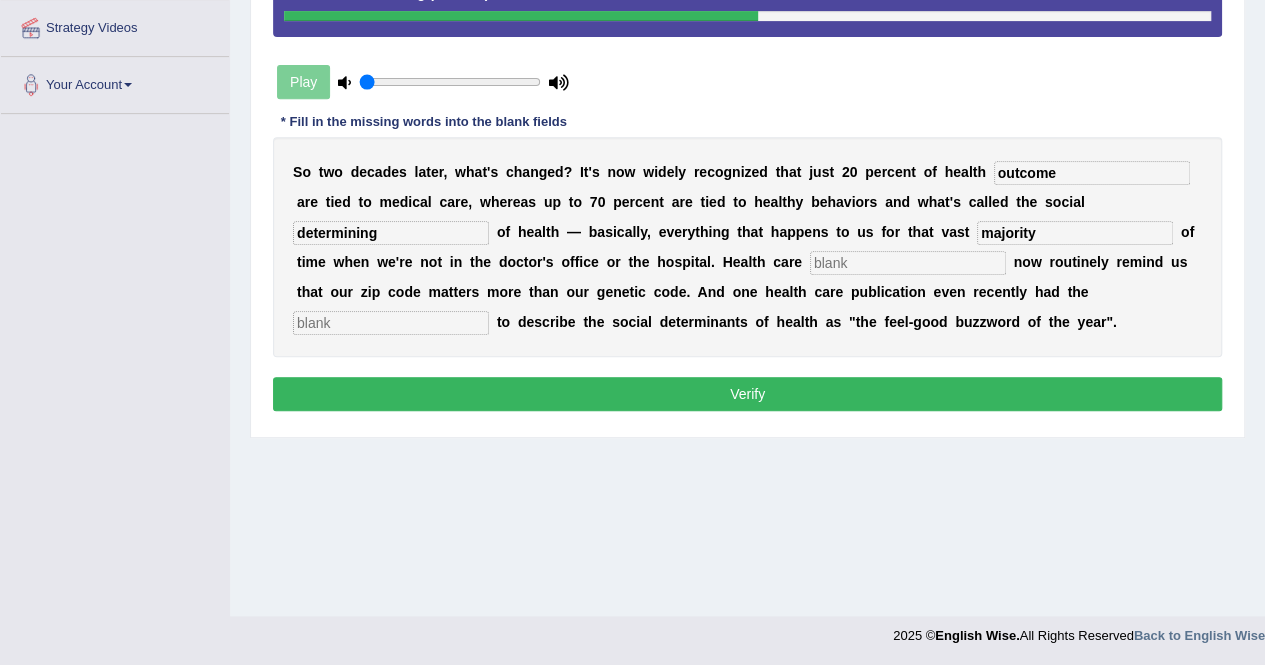 click at bounding box center (908, 263) 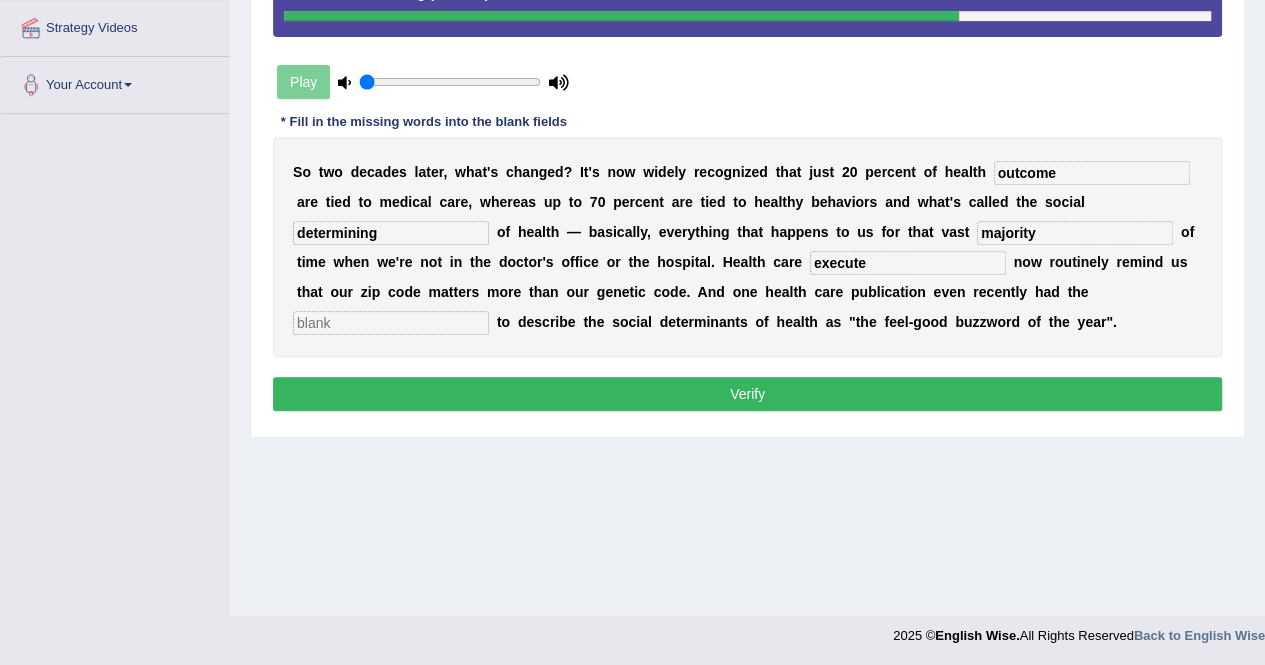 type on "execute" 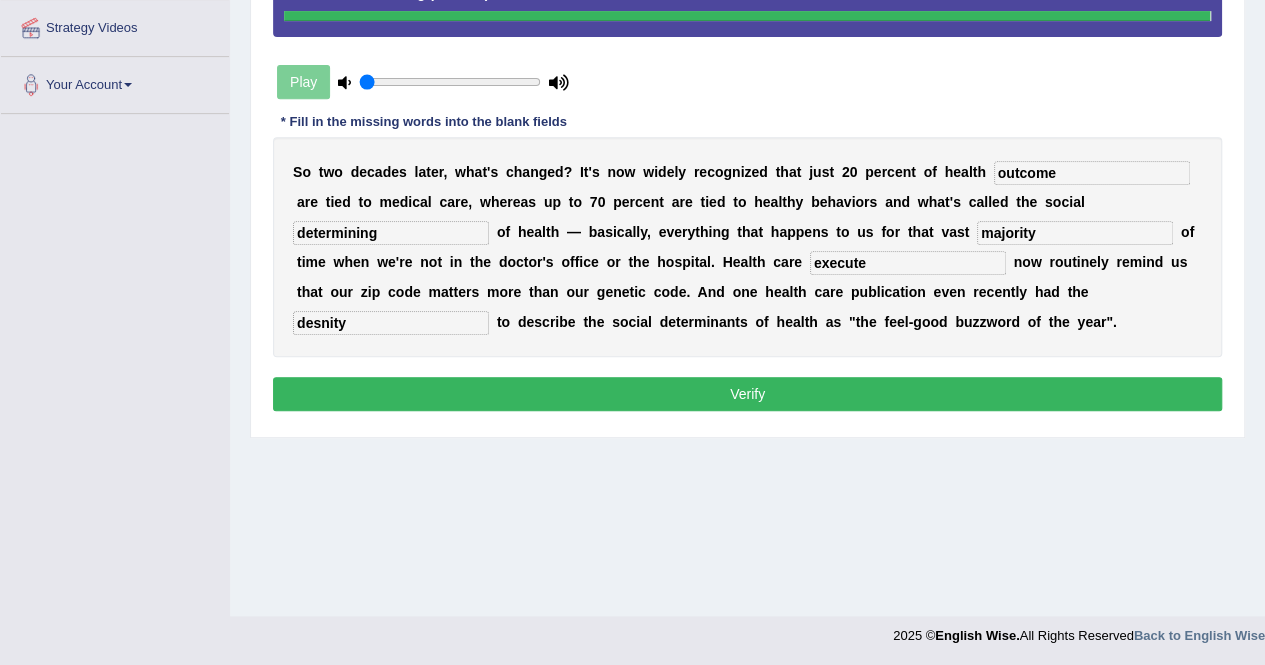 type on "desnity" 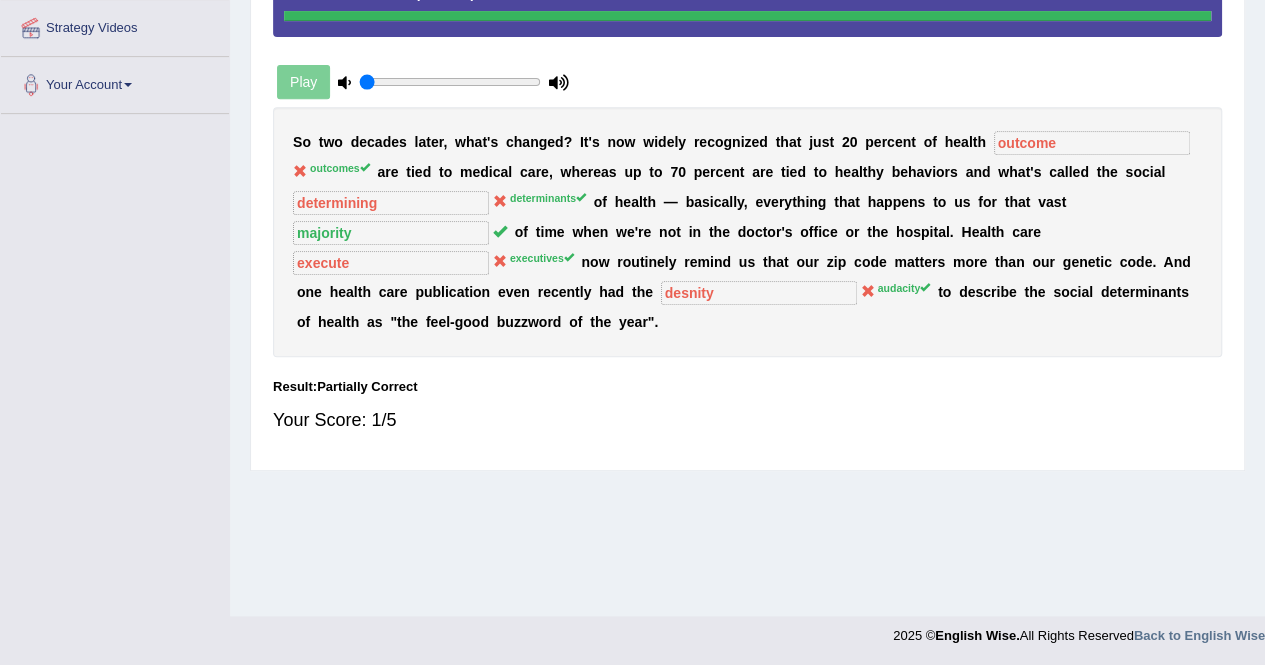 scroll, scrollTop: 0, scrollLeft: 0, axis: both 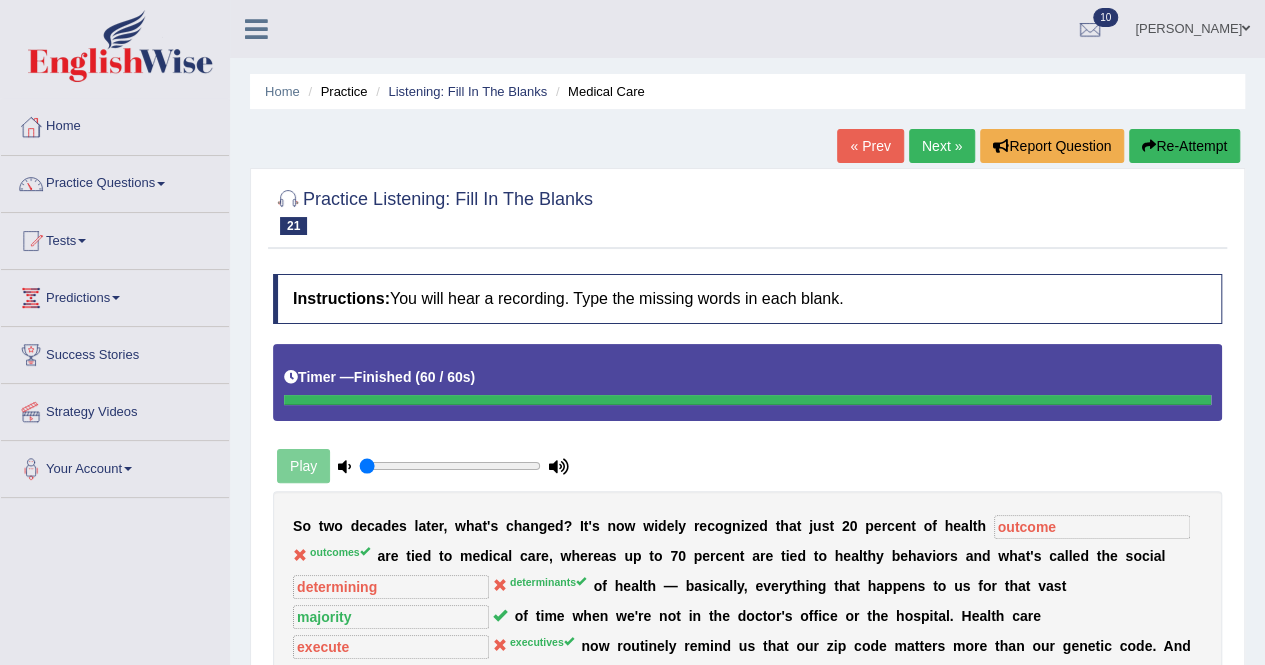 click on "Re-Attempt" at bounding box center (1184, 146) 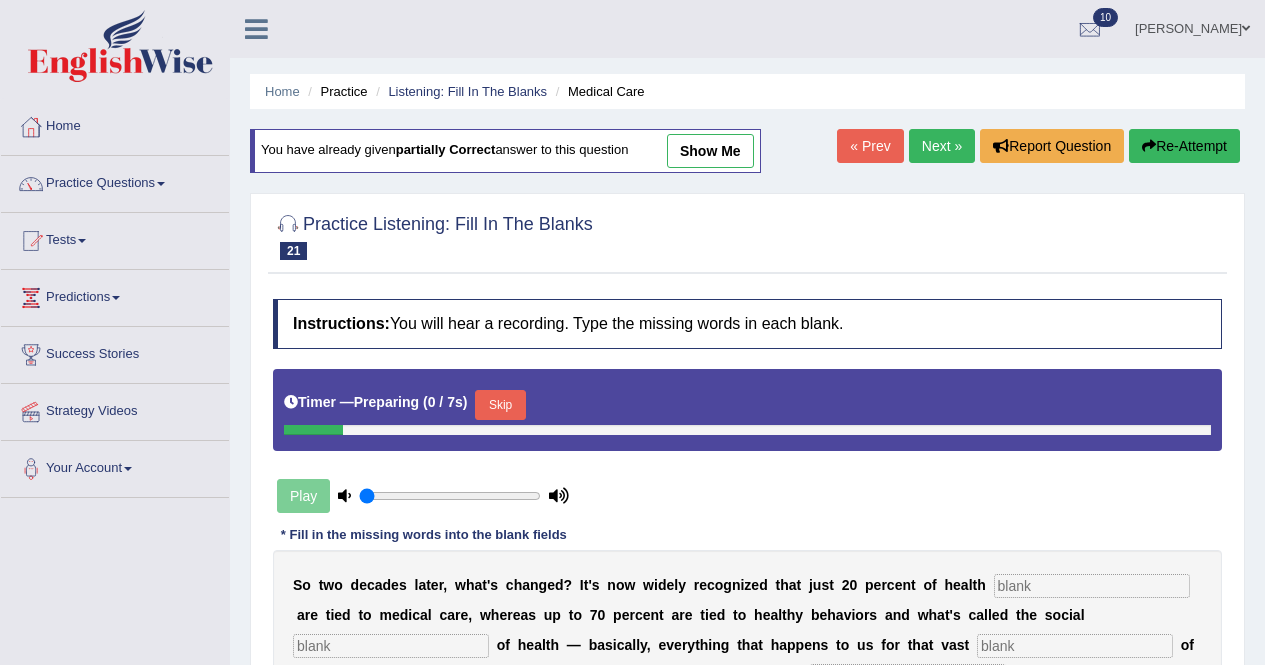 scroll, scrollTop: 0, scrollLeft: 0, axis: both 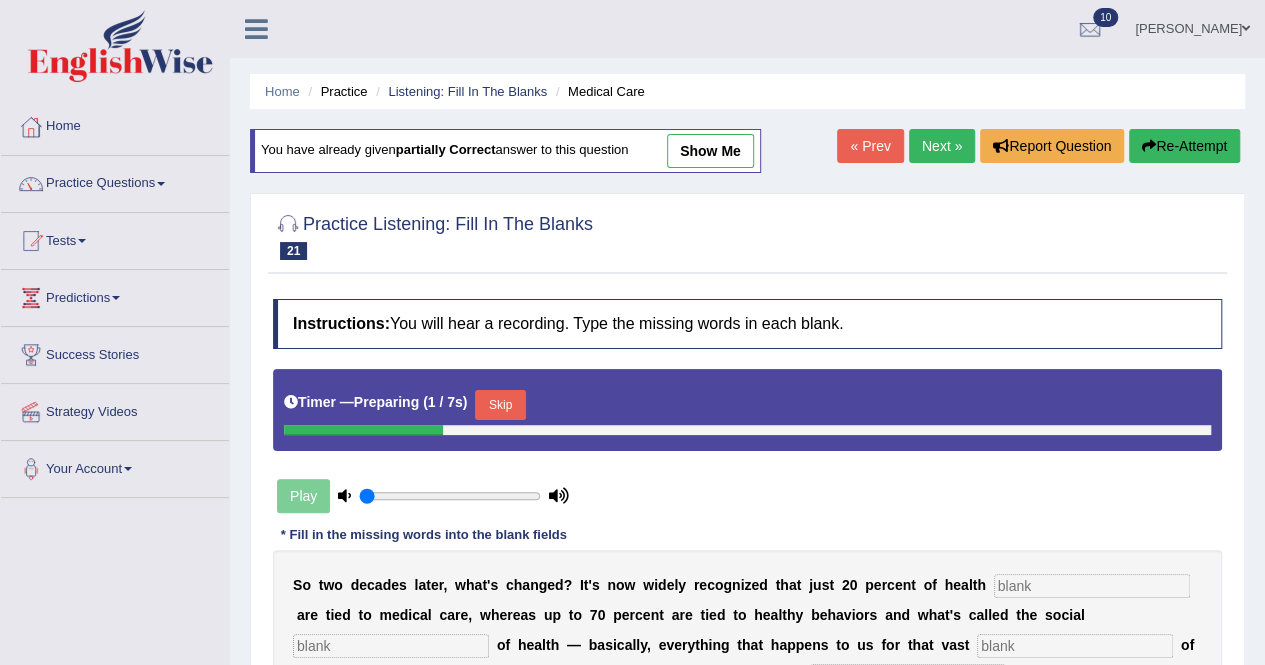 click at bounding box center [1092, 586] 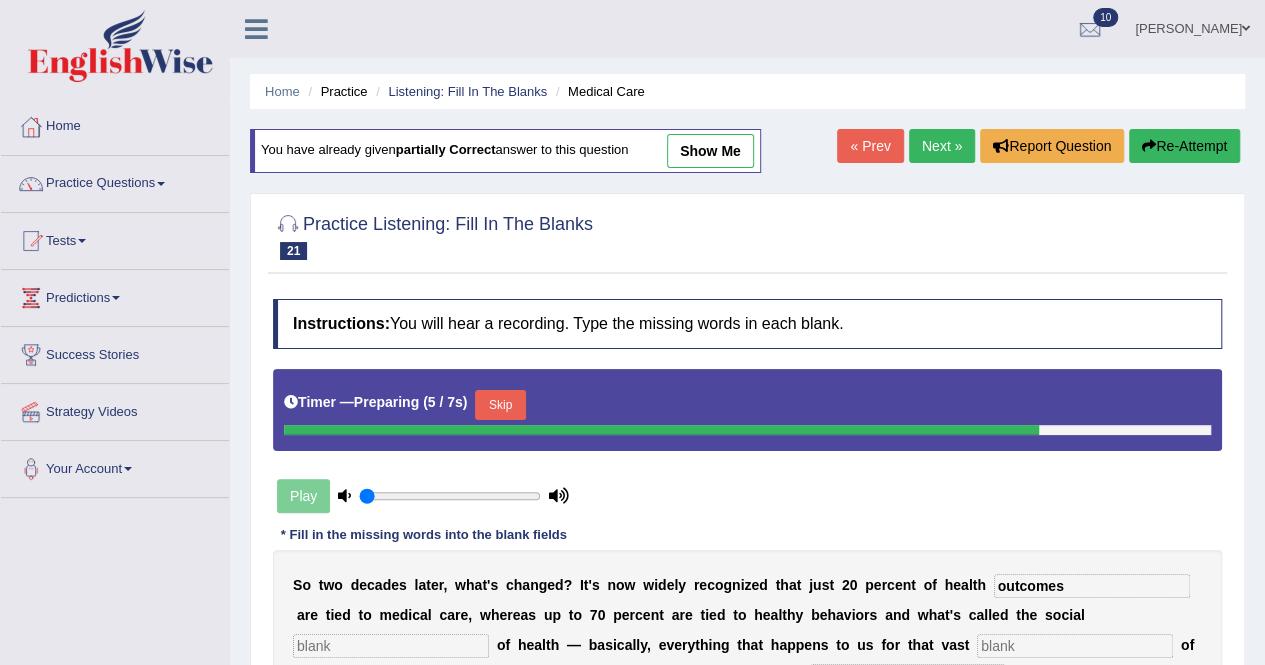 scroll, scrollTop: 384, scrollLeft: 0, axis: vertical 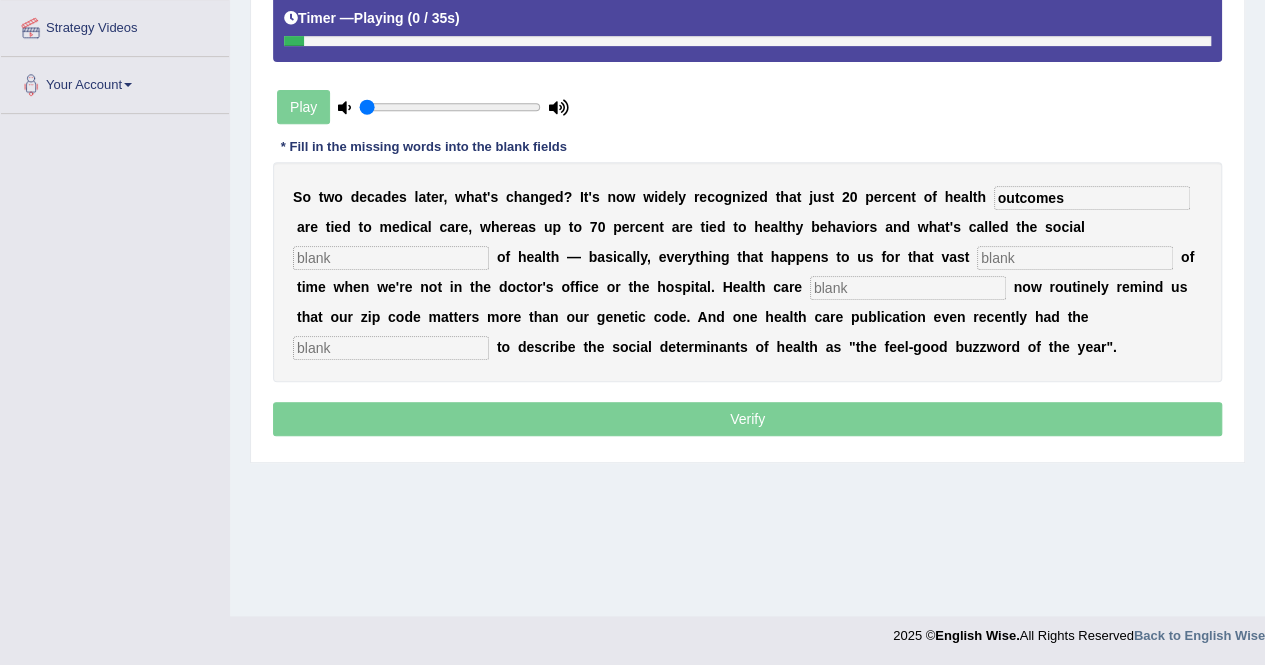 type on "outcomes" 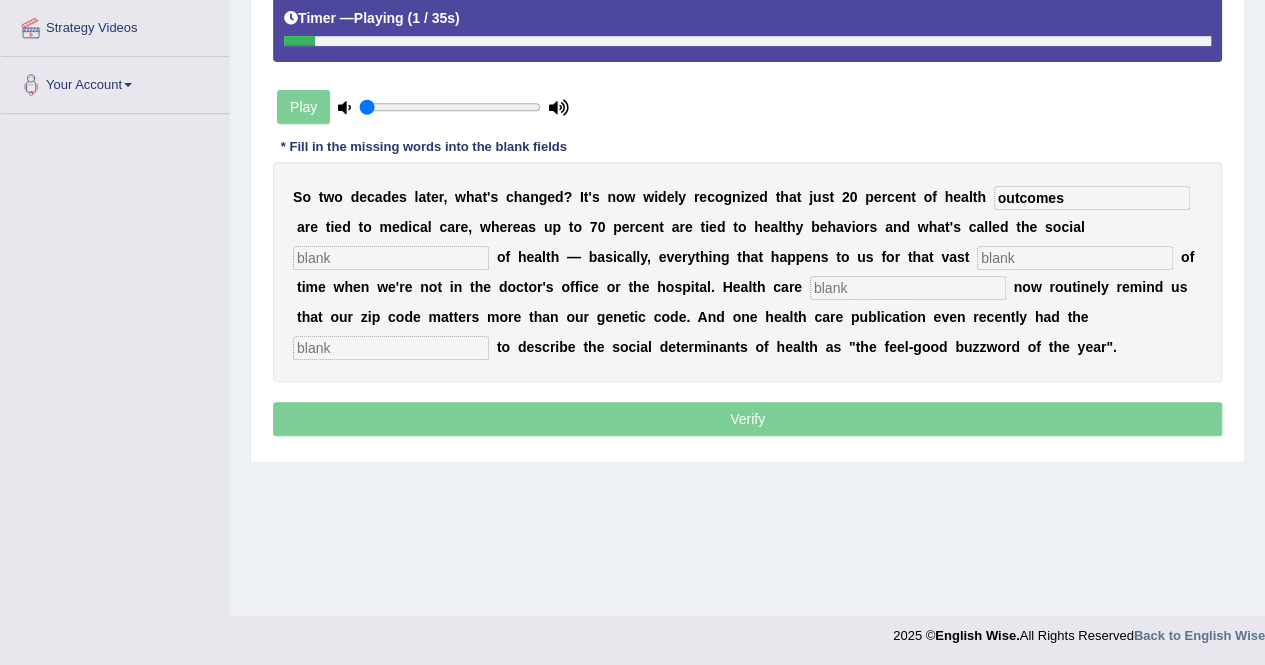 click at bounding box center (391, 258) 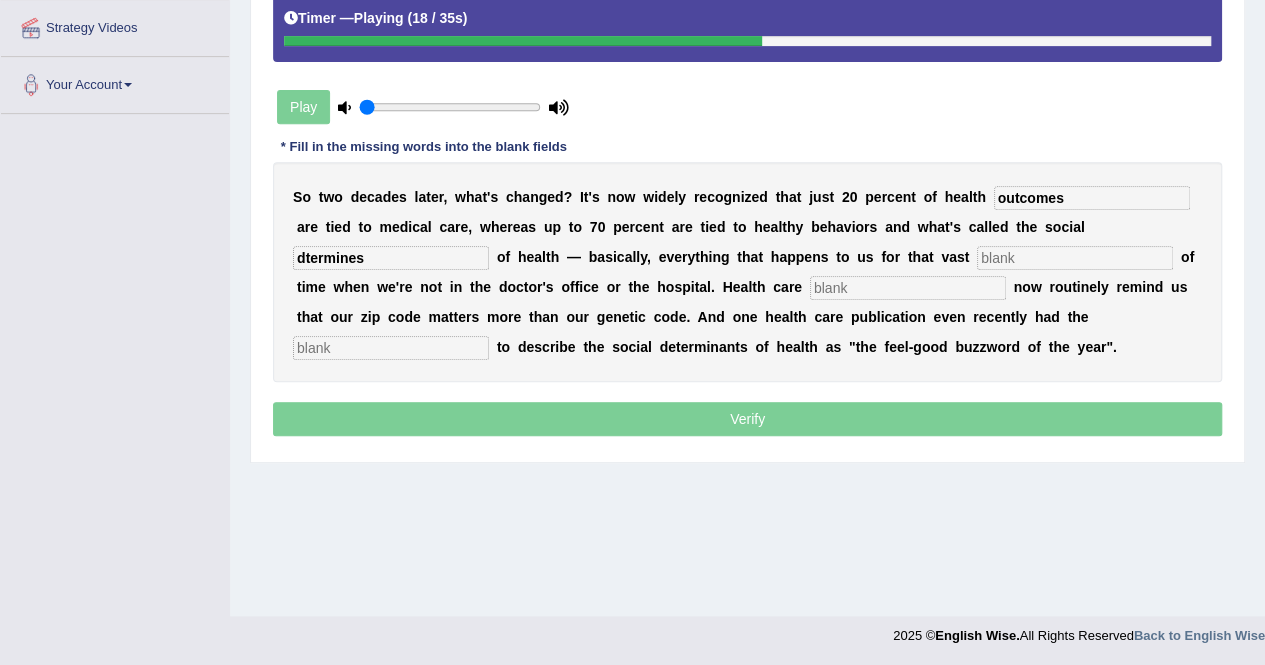 type on "dtermines" 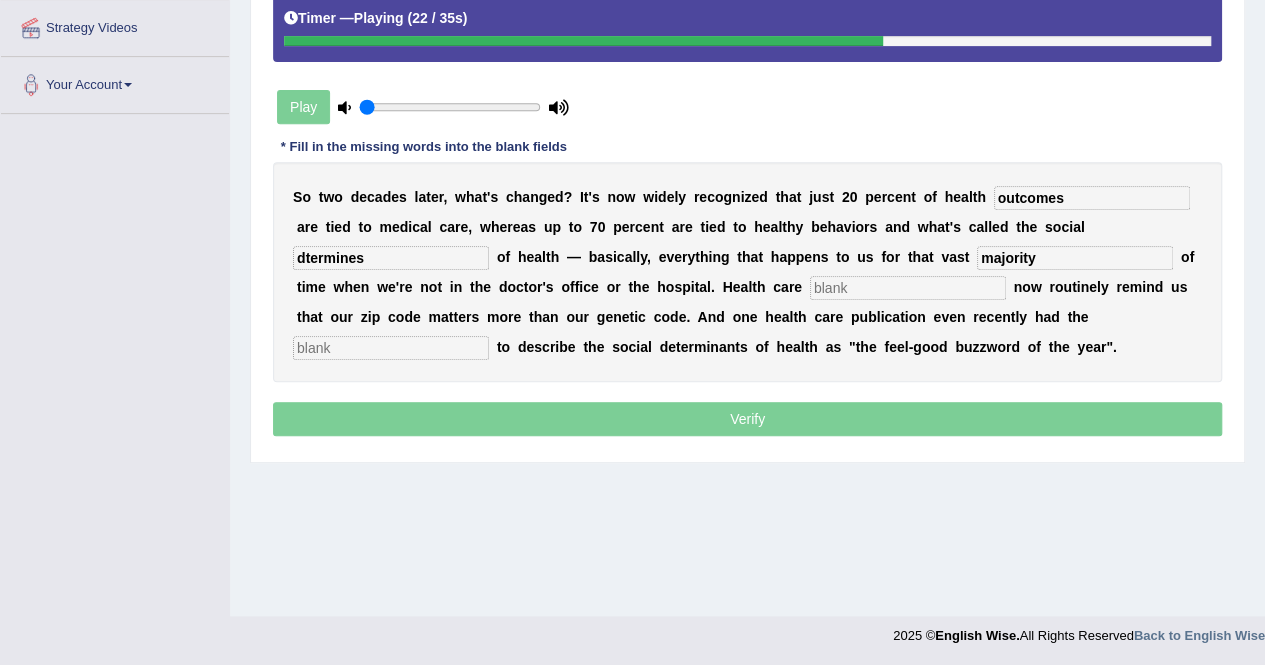 type on "majority" 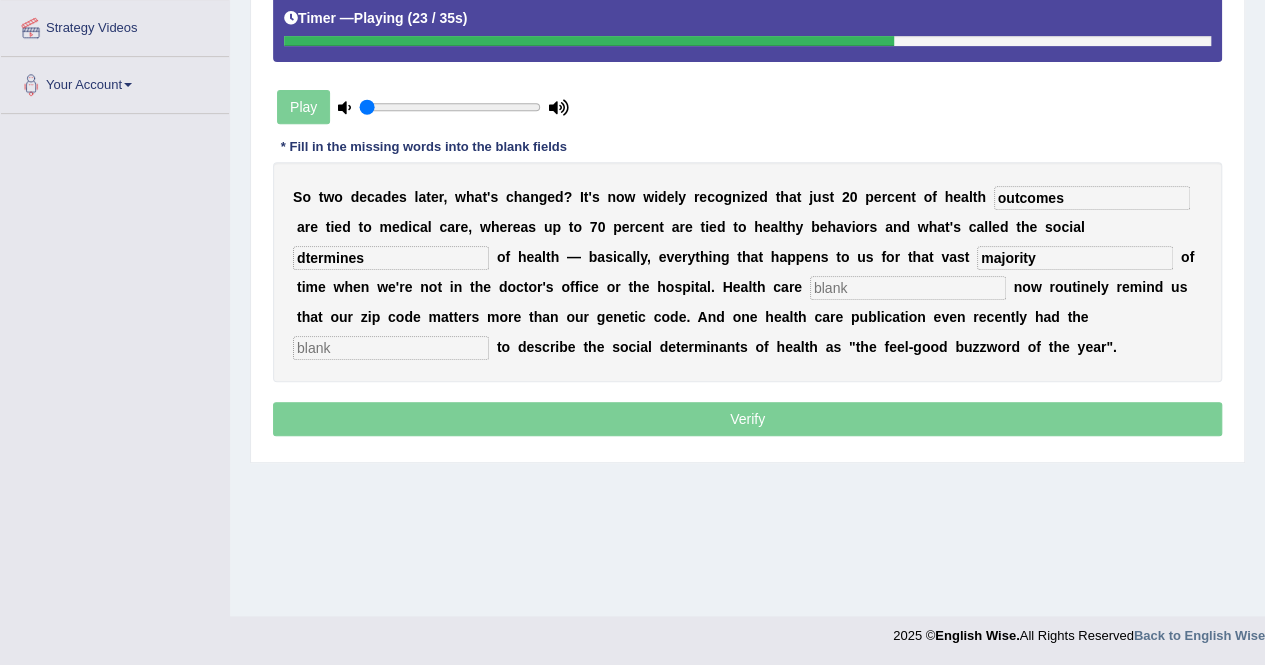 click at bounding box center (908, 288) 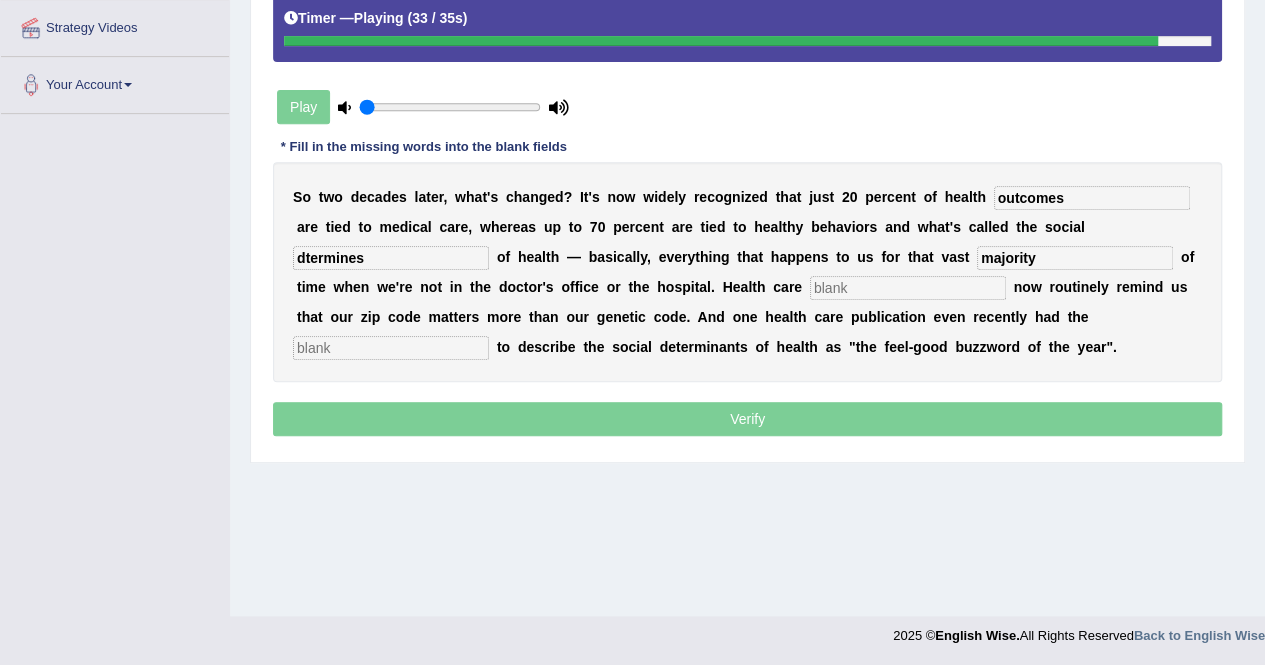 click at bounding box center [391, 348] 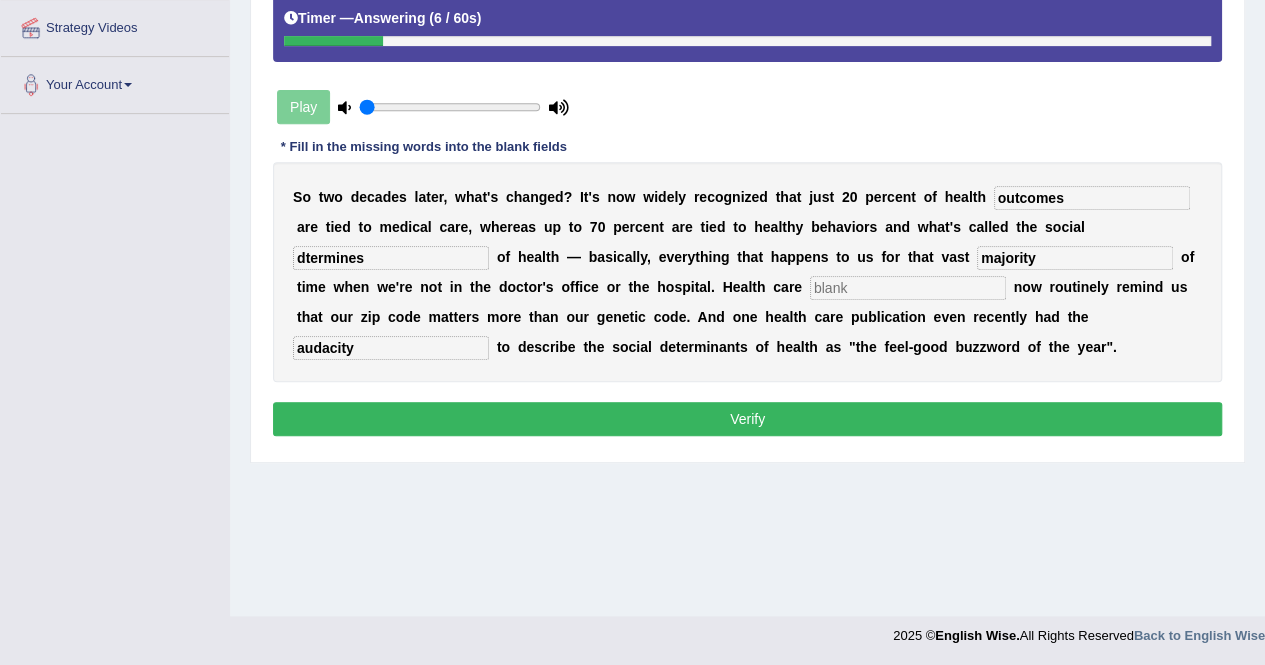 type on "audacity" 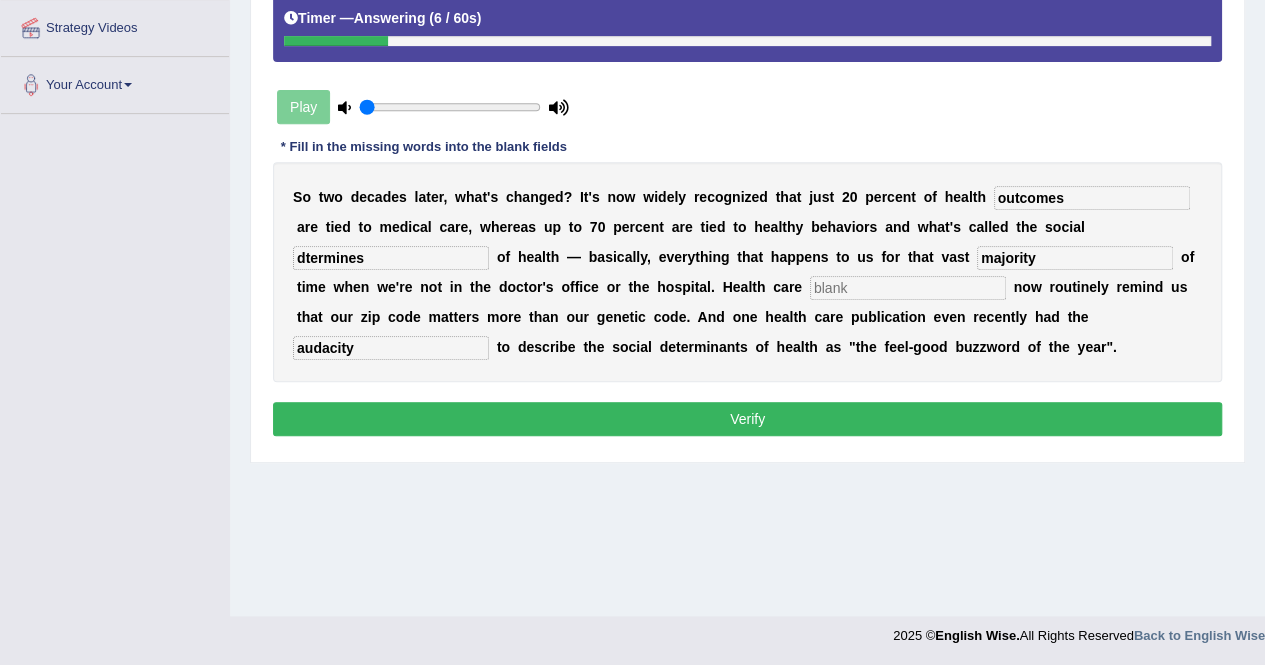 click on "S o    t w o    d e c a d e s    l a t e r ,    w h a t ' s    c h a n g e d ?    I t ' s    n o w    w i d e l y    r e c o g n i z e d    t h a t    j u s t    2 0    p e r c e n t    o f    h e a l t h    outcomes    a r e    t i e d    t o    m e d i c a l    c a r e ,    w h e r e a s    u p    t o    7 0    p e r c e n t    a r e    t i e d    t o    h e a l t h y    b e h a v i o r s    a n d    w h a t ' s    c a l l e d    t h e    s o c i a l    dtermines    o f    h e a l t h    —    b a s i c a l l y ,    e v e r y t h i n g    t h a t    h a p p e n s    t o    u s    f o r    t h a t    v a s t    majority    o f    t i m e    w h e n    w e ' r e    n o t    i n    t h e    d o c t o r ' s    o f f i c e    o r    t h e    h o s p i t a l .    H e a l t h    c a r e       n o w    r o u t i n e l y    r e m i n d    u s    t h a t    o u r    z i p    c o d e    m a t t e r s    m o r e    t h a n    o u r    g e n" at bounding box center (747, 272) 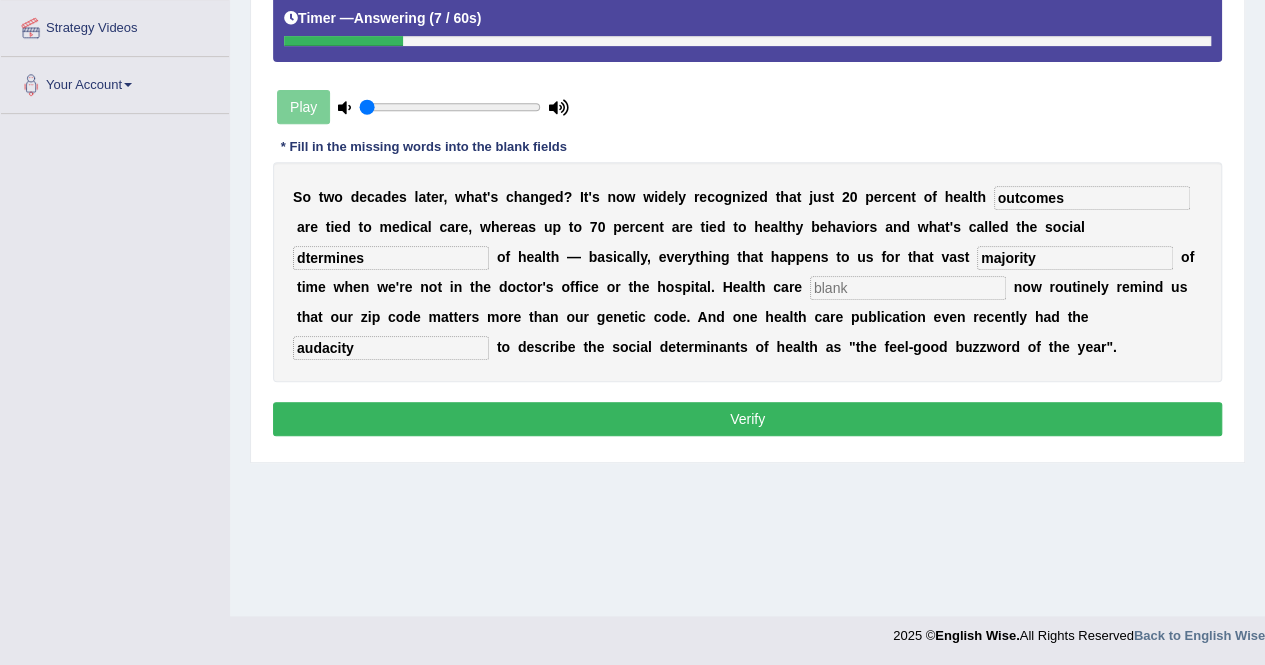 click on "dtermines" at bounding box center [391, 258] 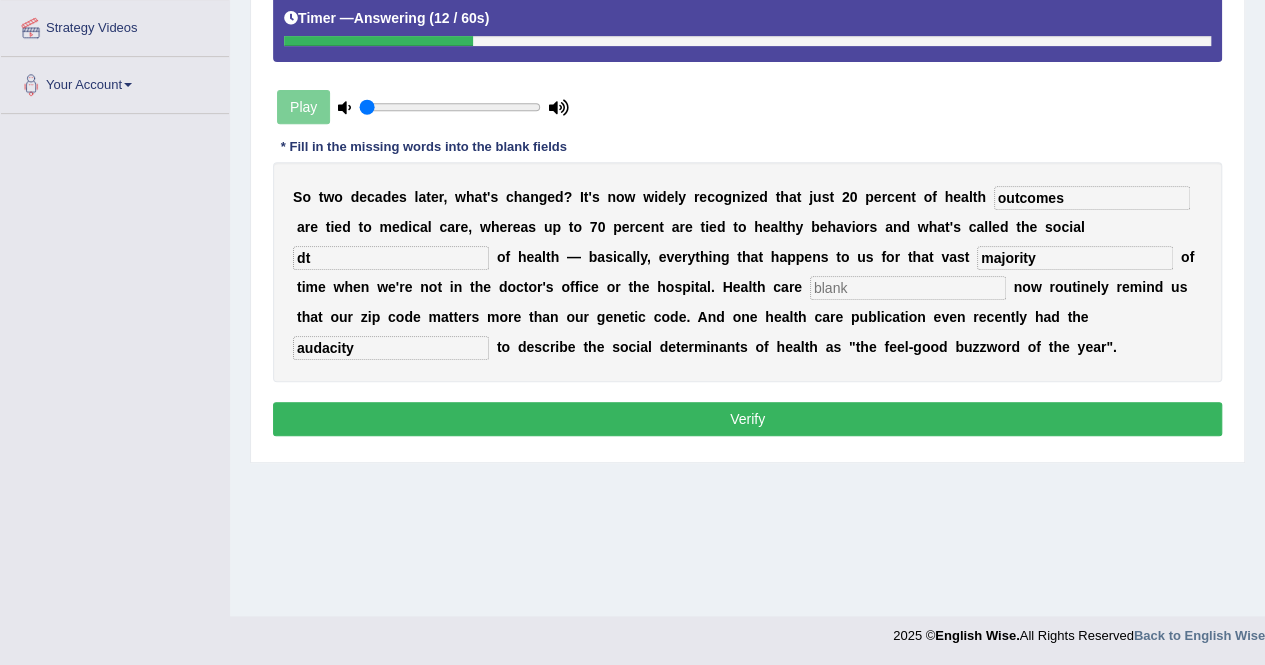 type on "d" 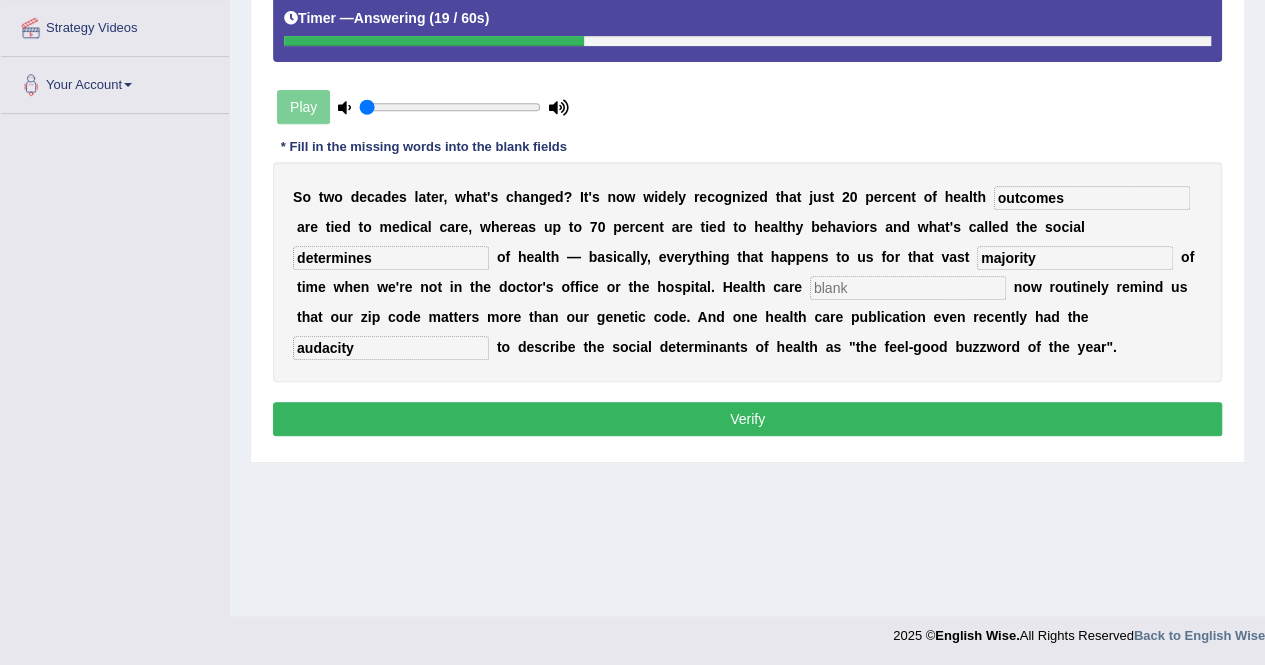 type on "determines" 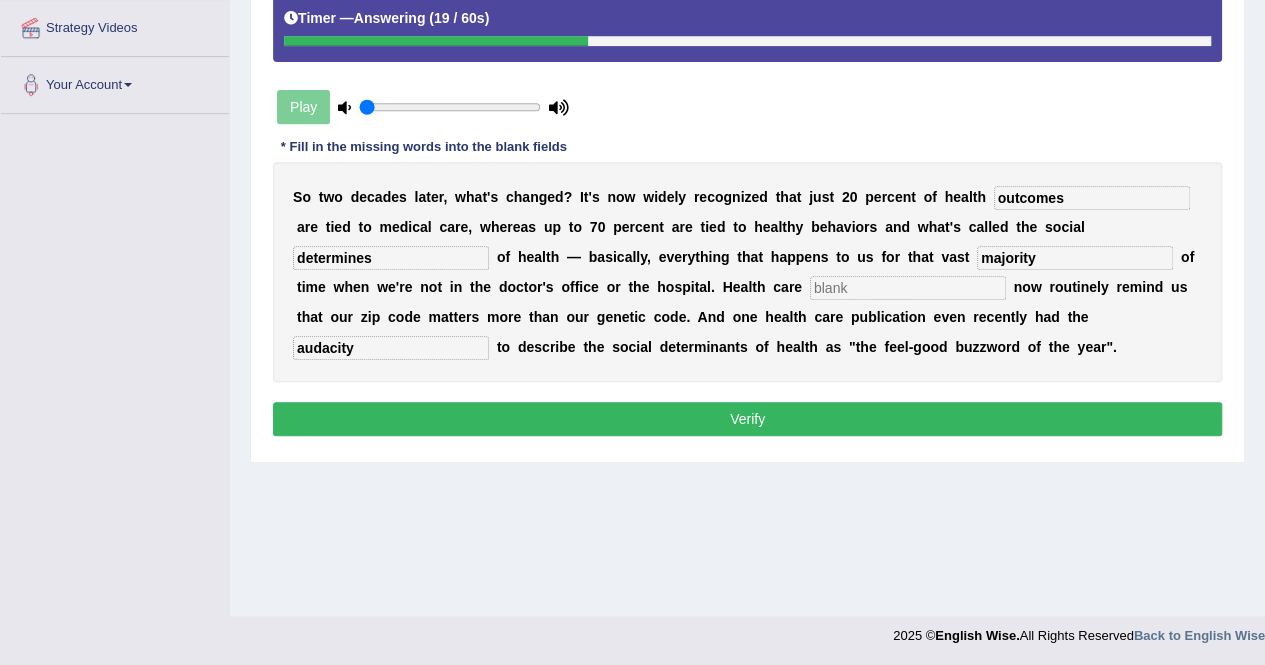 click at bounding box center (908, 288) 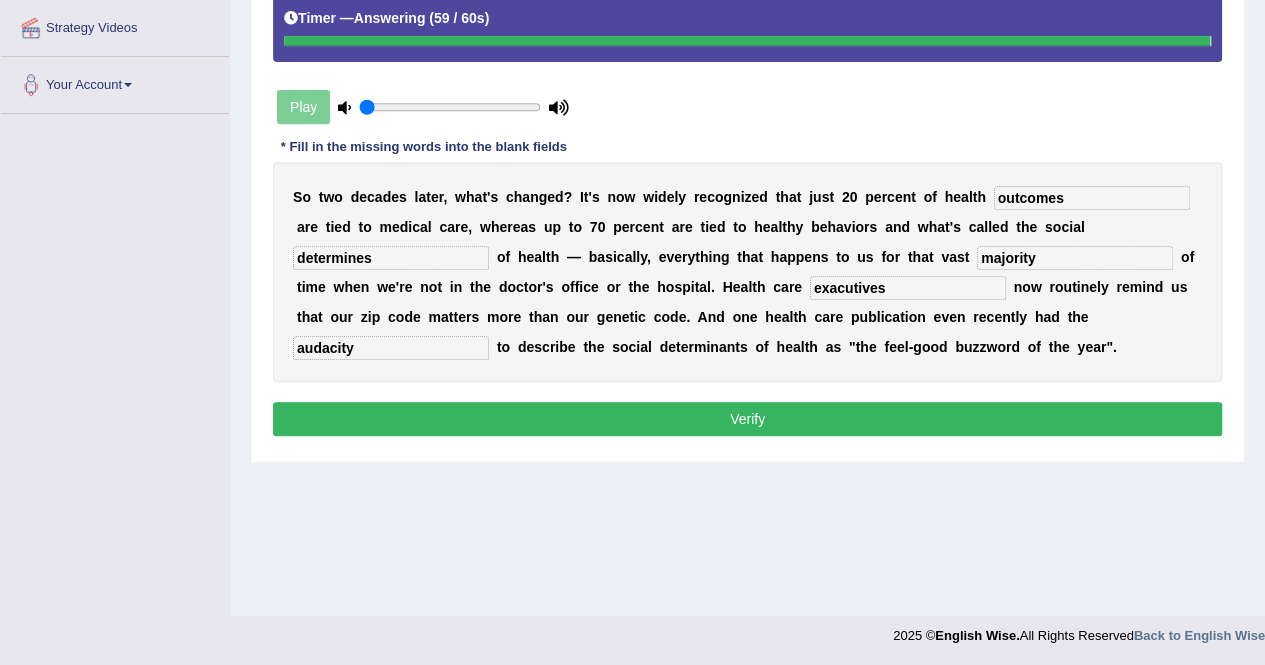 type on "exacutives" 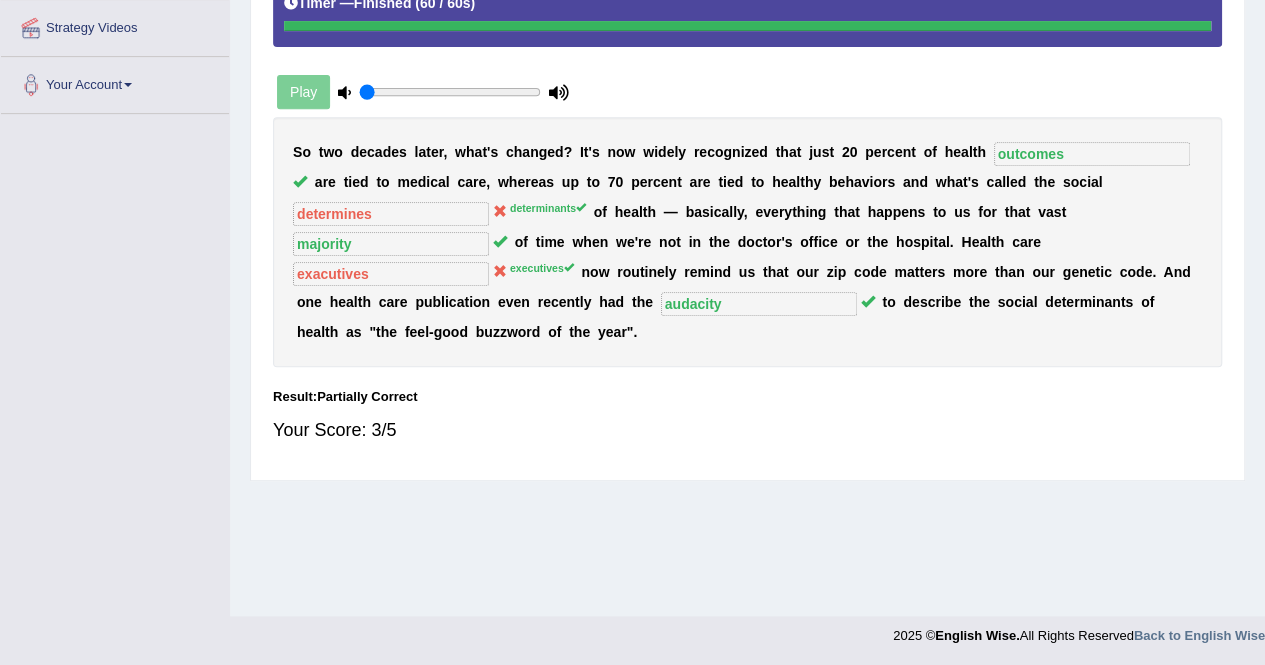 scroll, scrollTop: 0, scrollLeft: 0, axis: both 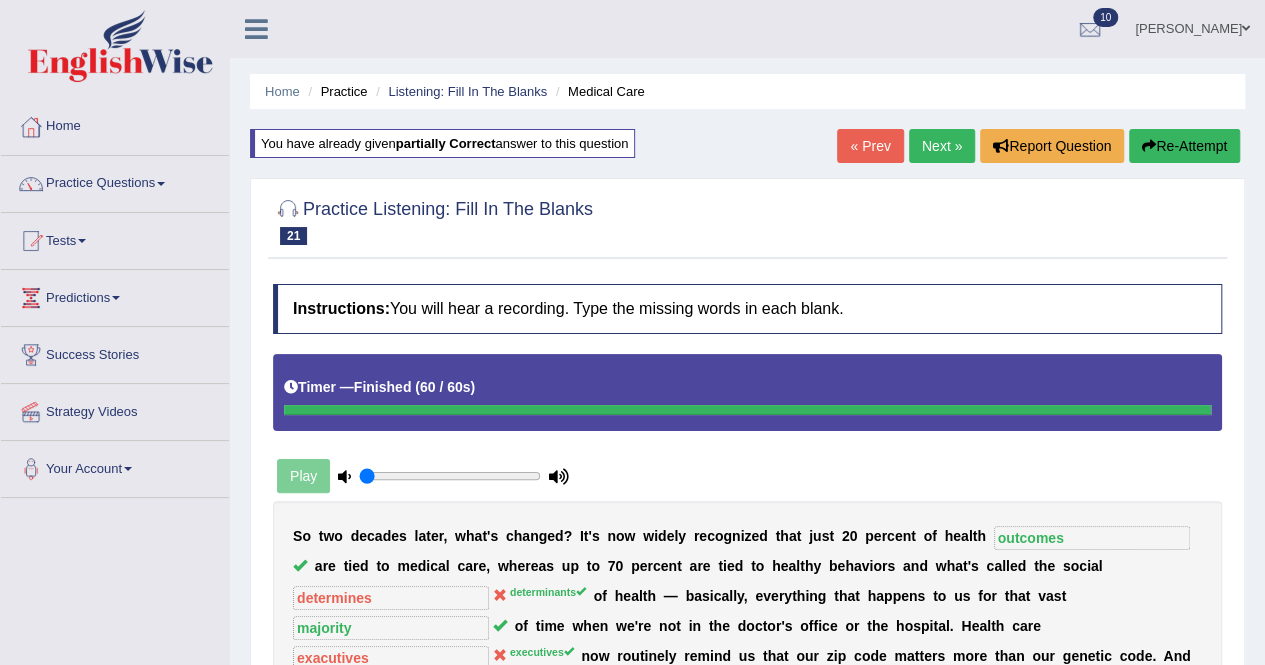 click on "Next »" at bounding box center [942, 146] 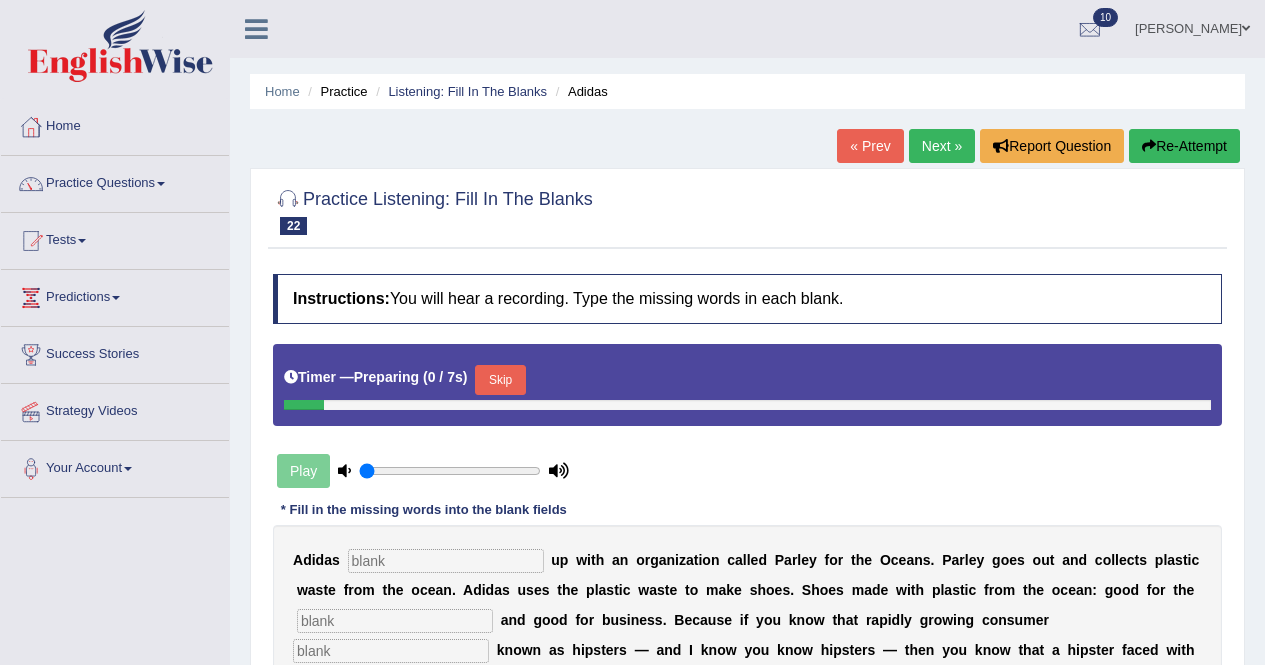 scroll, scrollTop: 0, scrollLeft: 0, axis: both 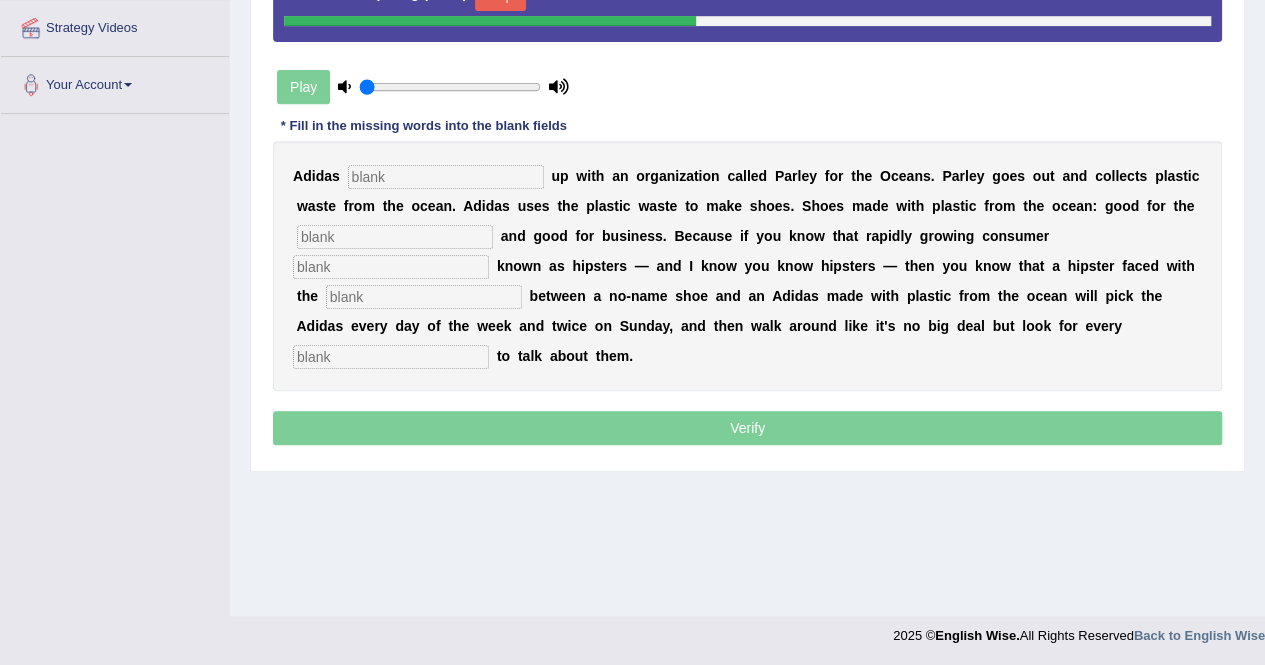 click at bounding box center (446, 177) 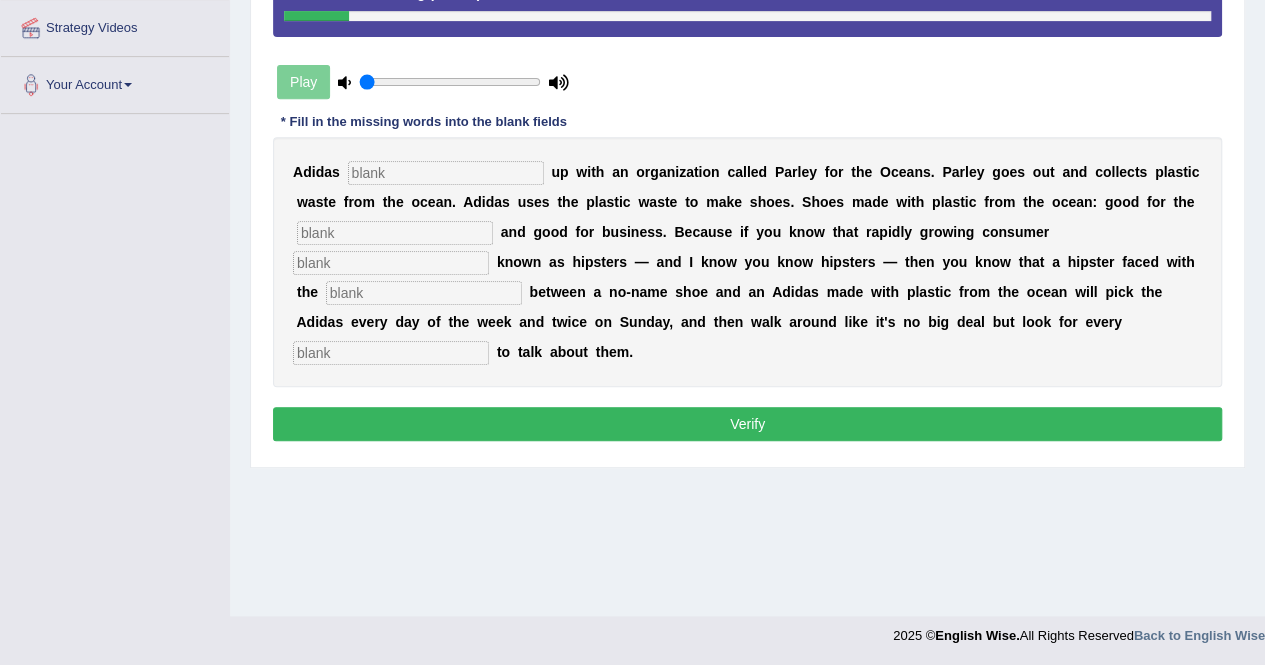 click at bounding box center [424, 293] 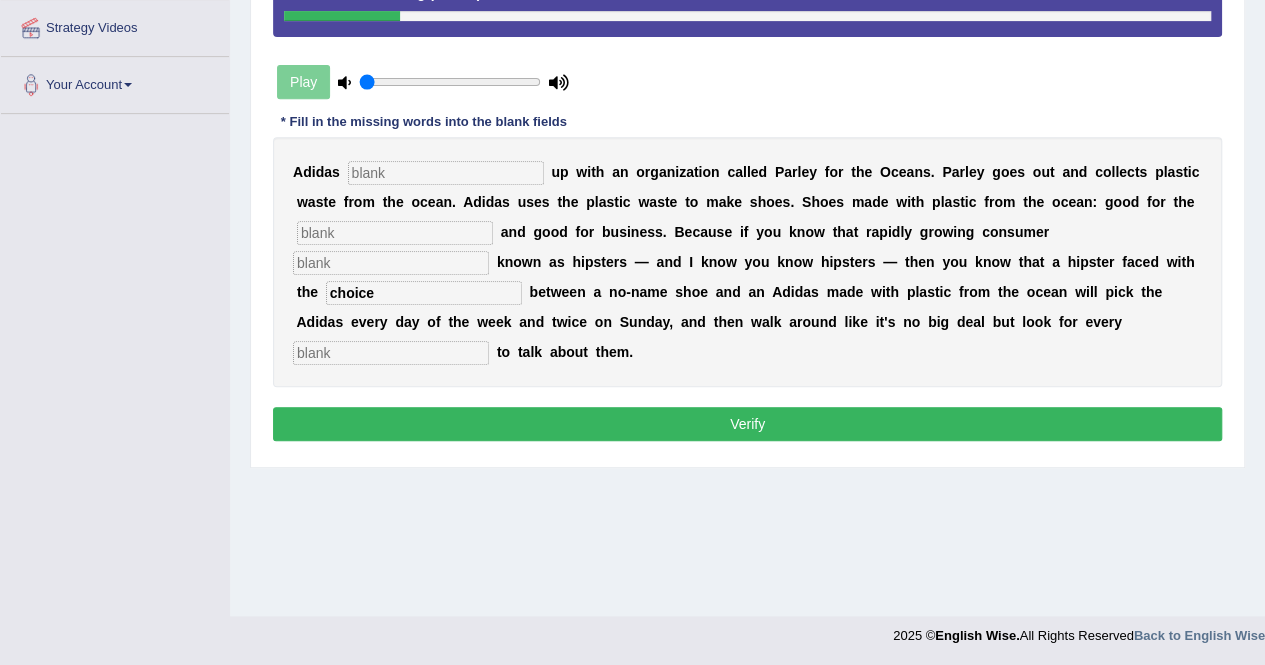 type on "choice" 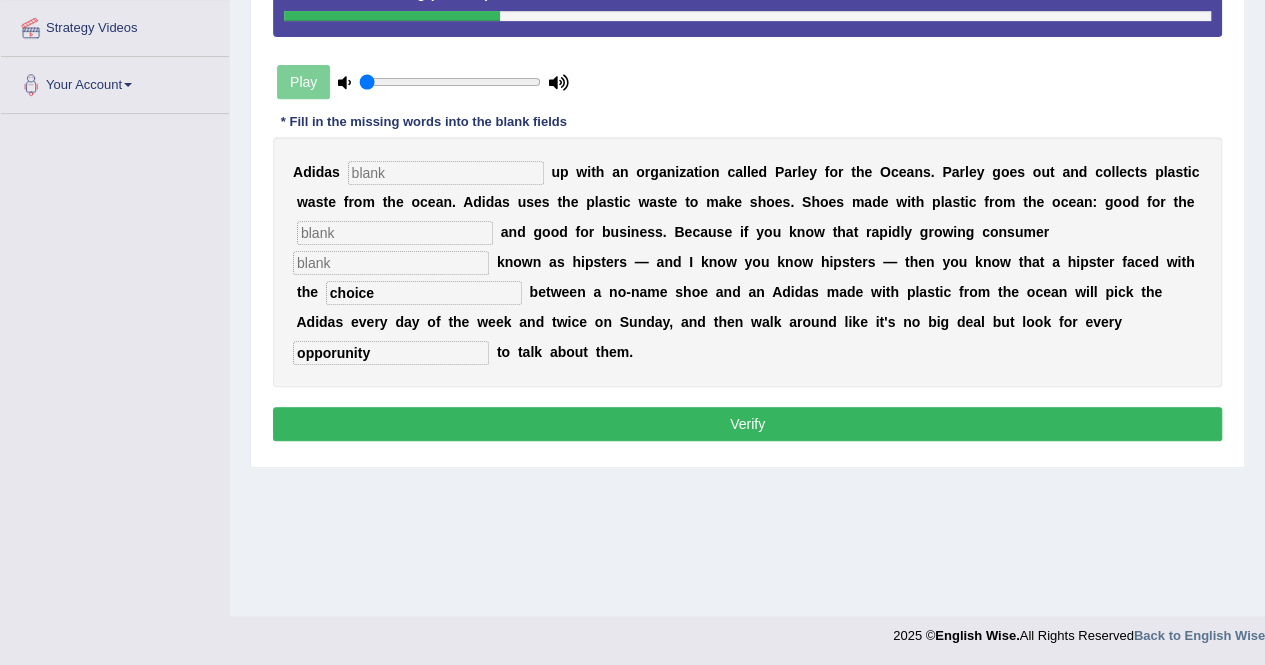 type on "opporunity" 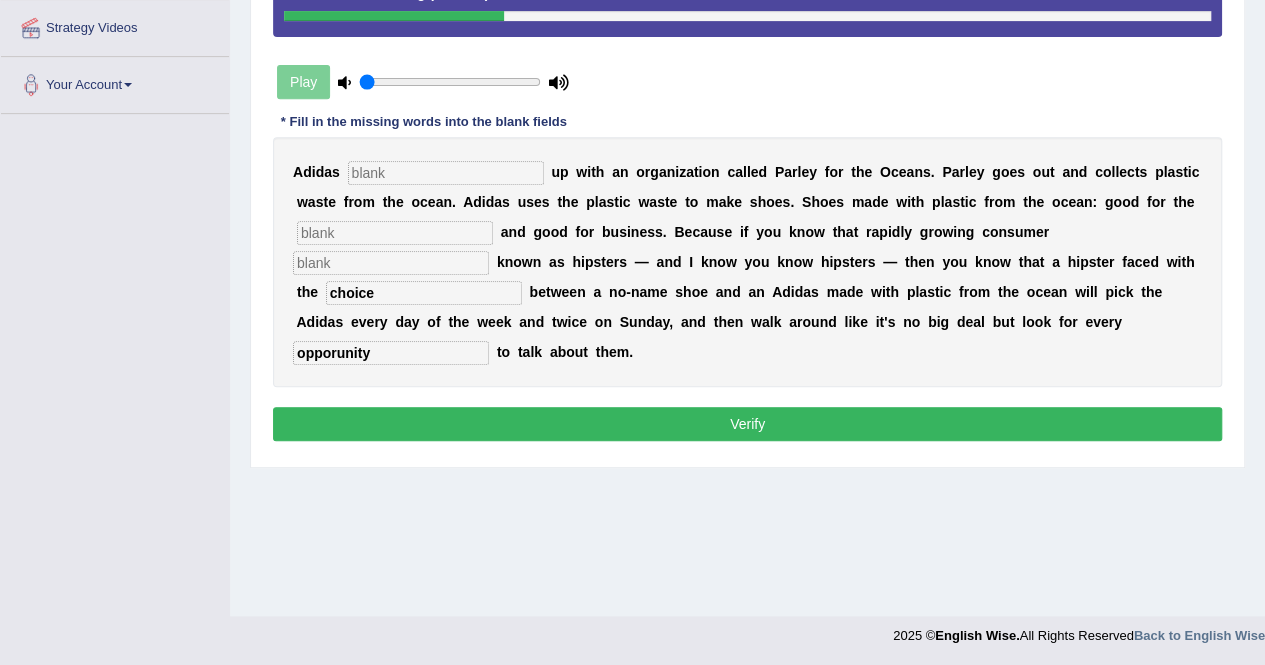 click at bounding box center [446, 173] 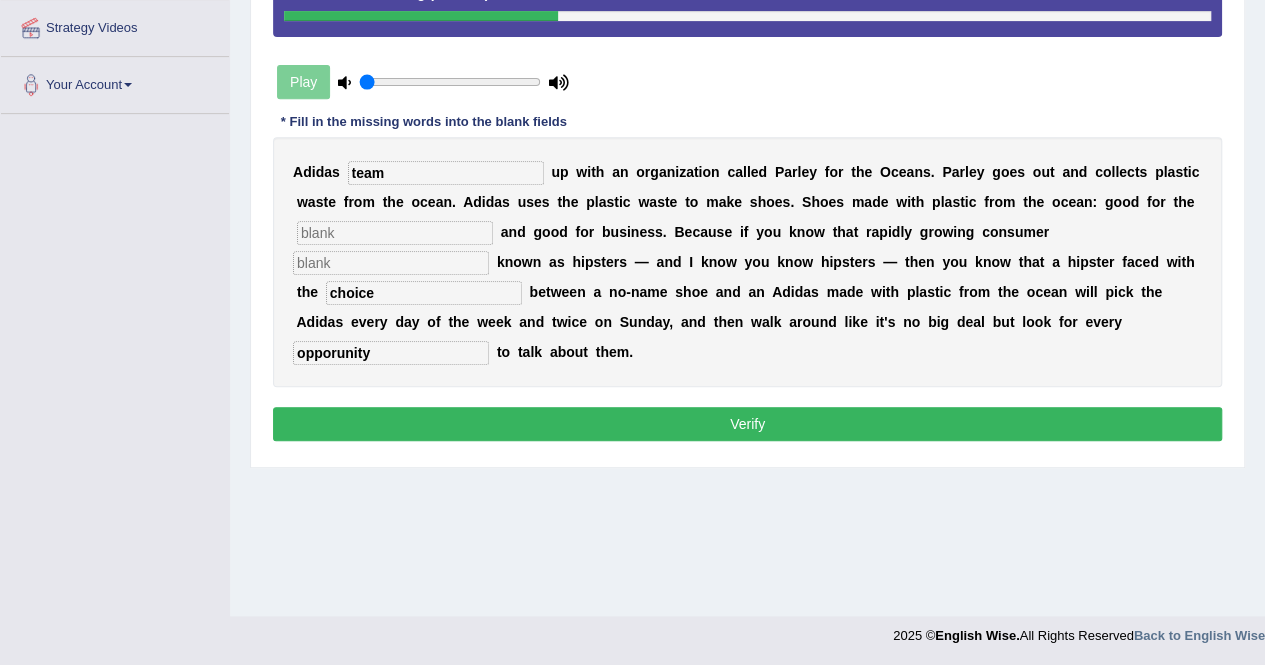 type on "team" 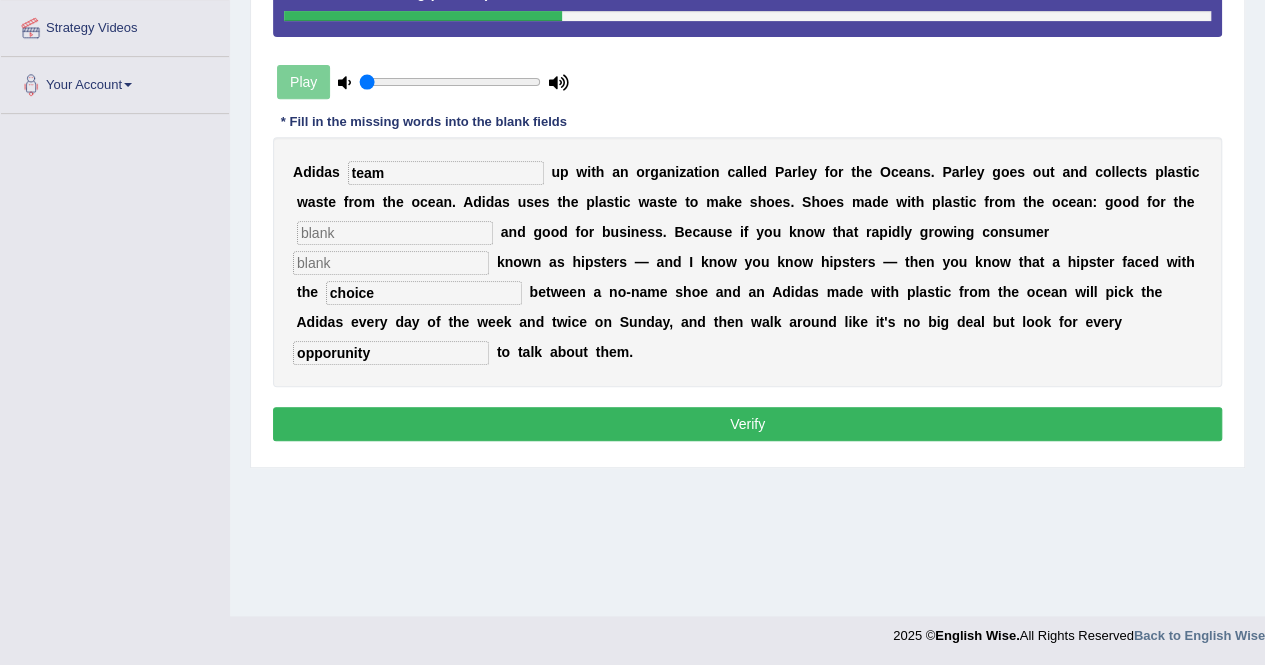 click at bounding box center [395, 233] 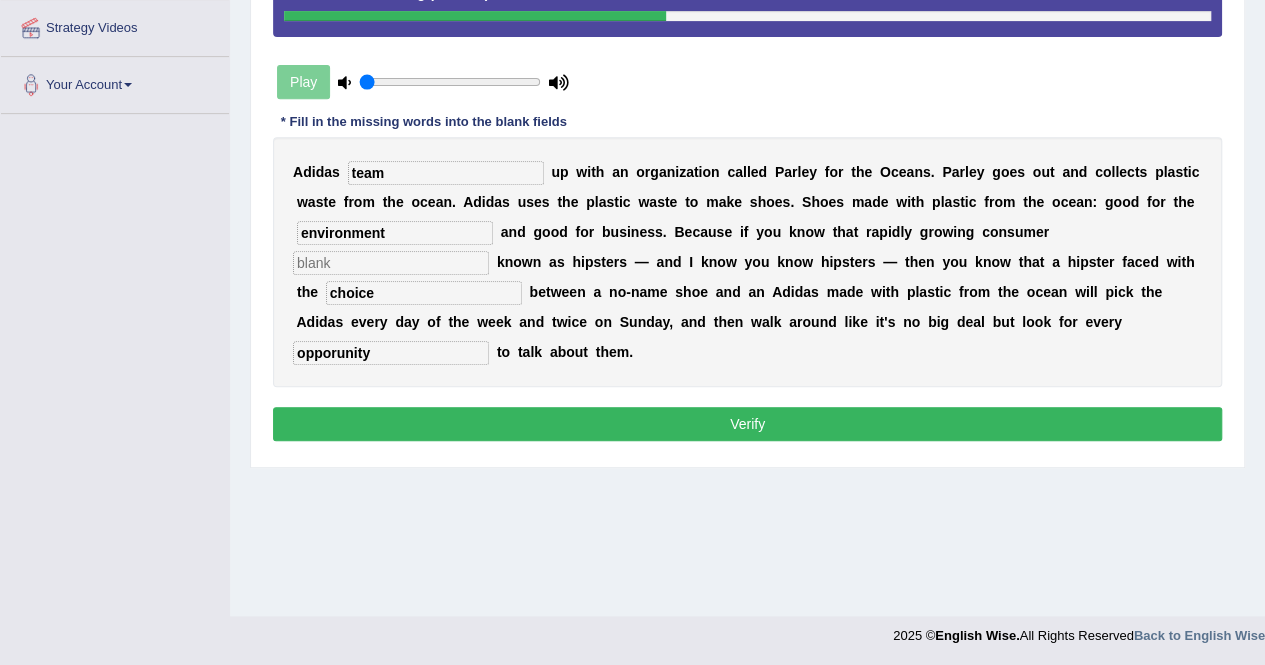 type on "environment" 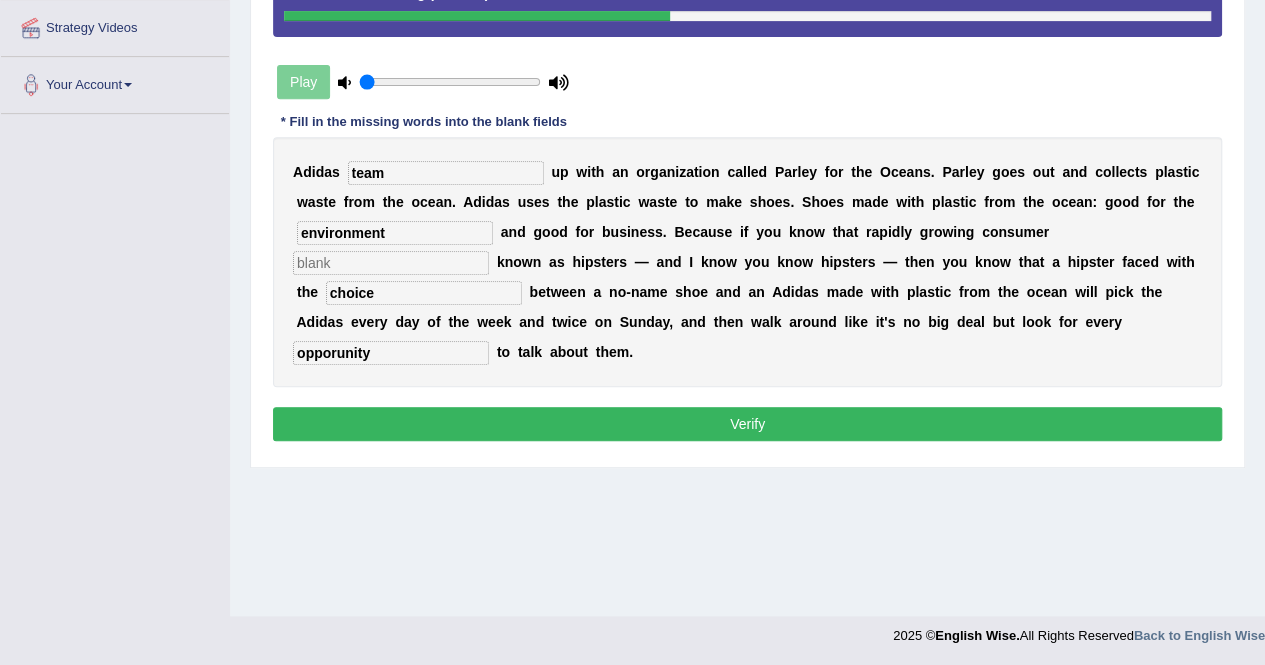 click at bounding box center (391, 263) 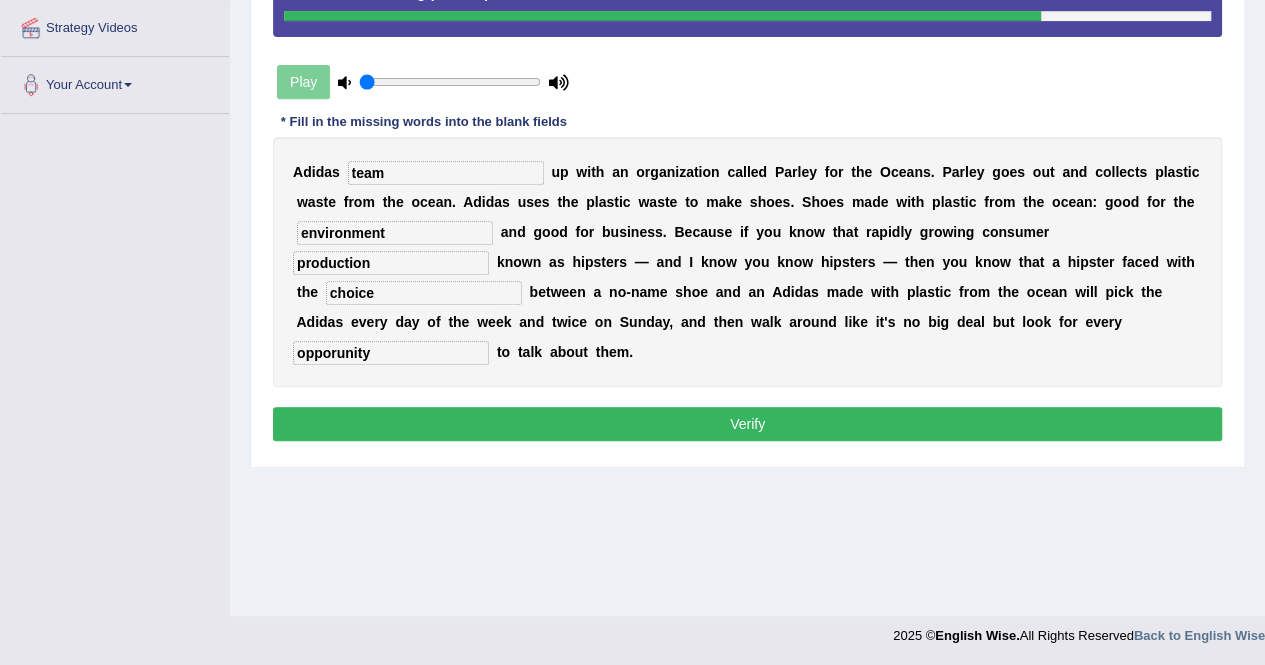 type on "production" 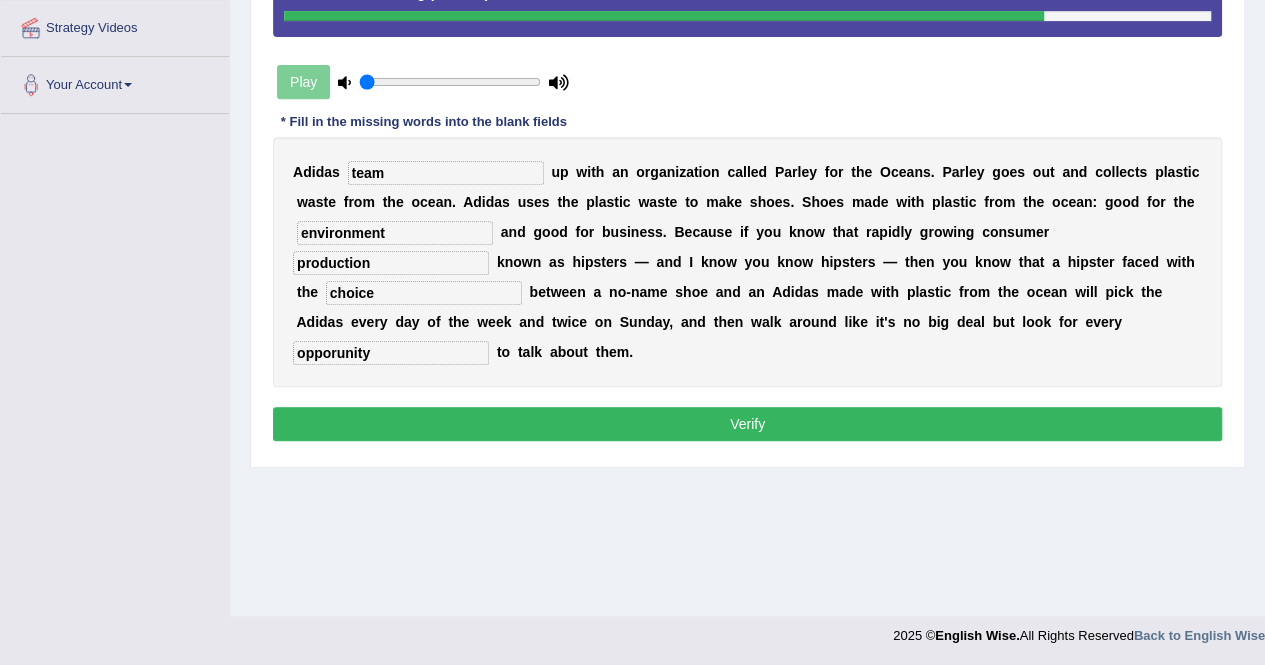 click on "Verify" at bounding box center [747, 424] 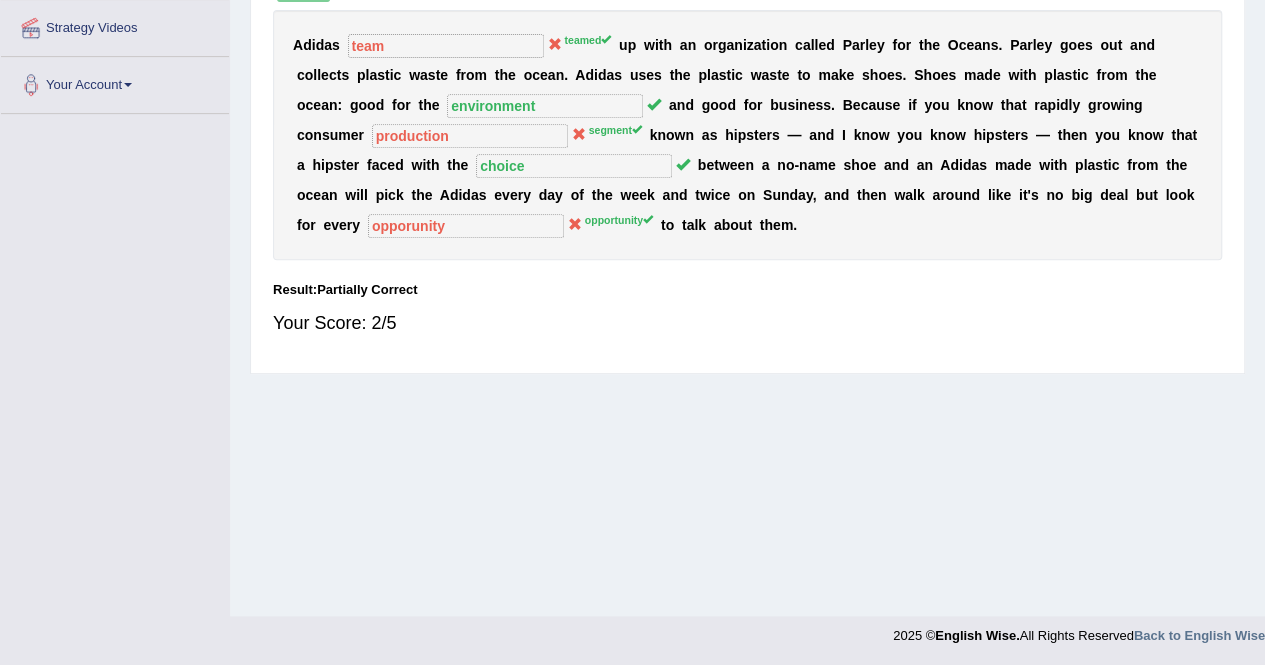 scroll, scrollTop: 0, scrollLeft: 0, axis: both 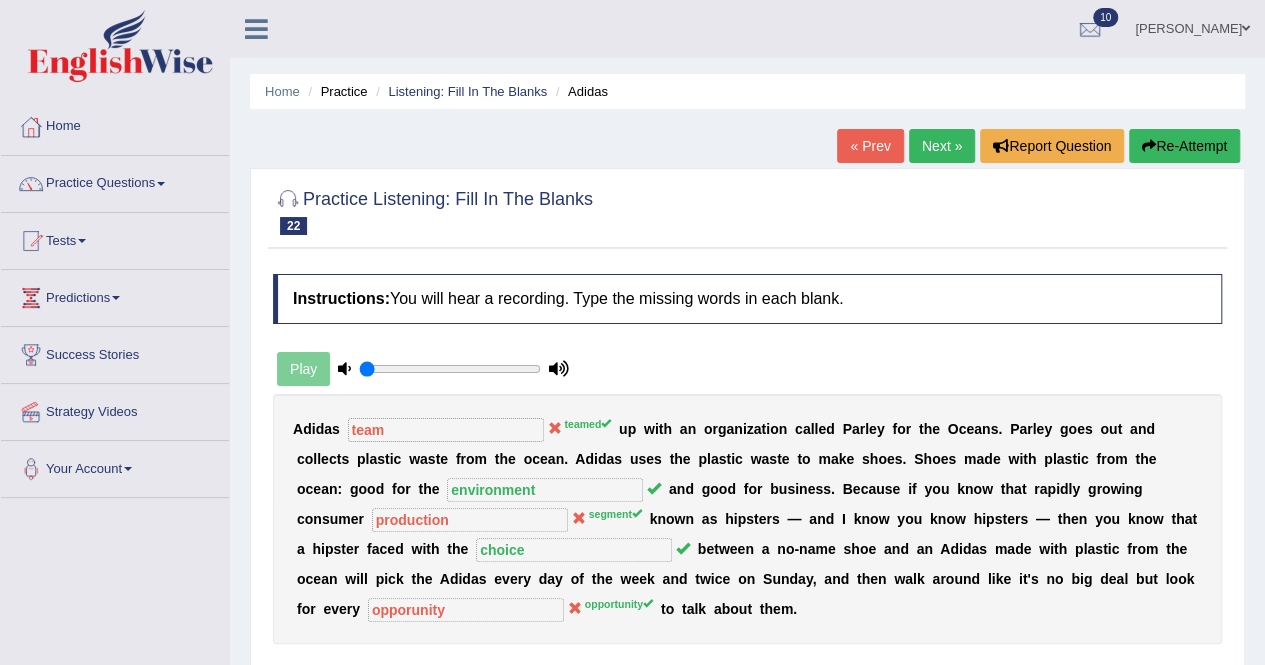 click on "Re-Attempt" at bounding box center (1184, 146) 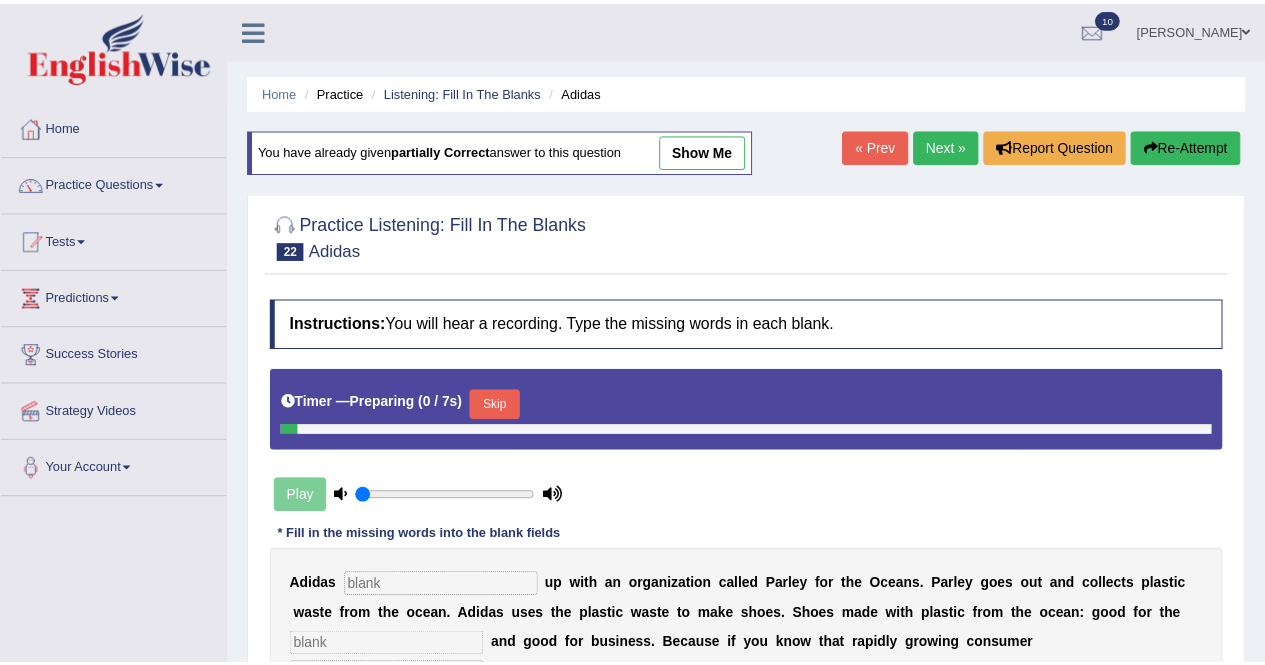 scroll, scrollTop: 0, scrollLeft: 0, axis: both 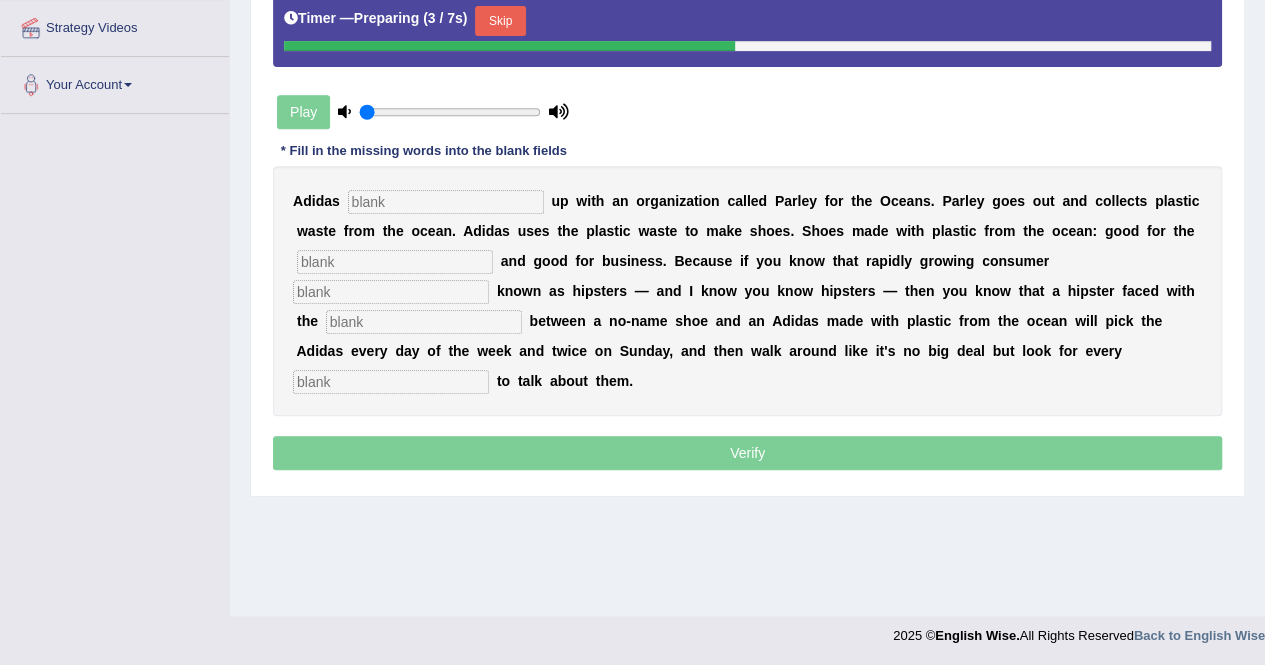 click at bounding box center [446, 202] 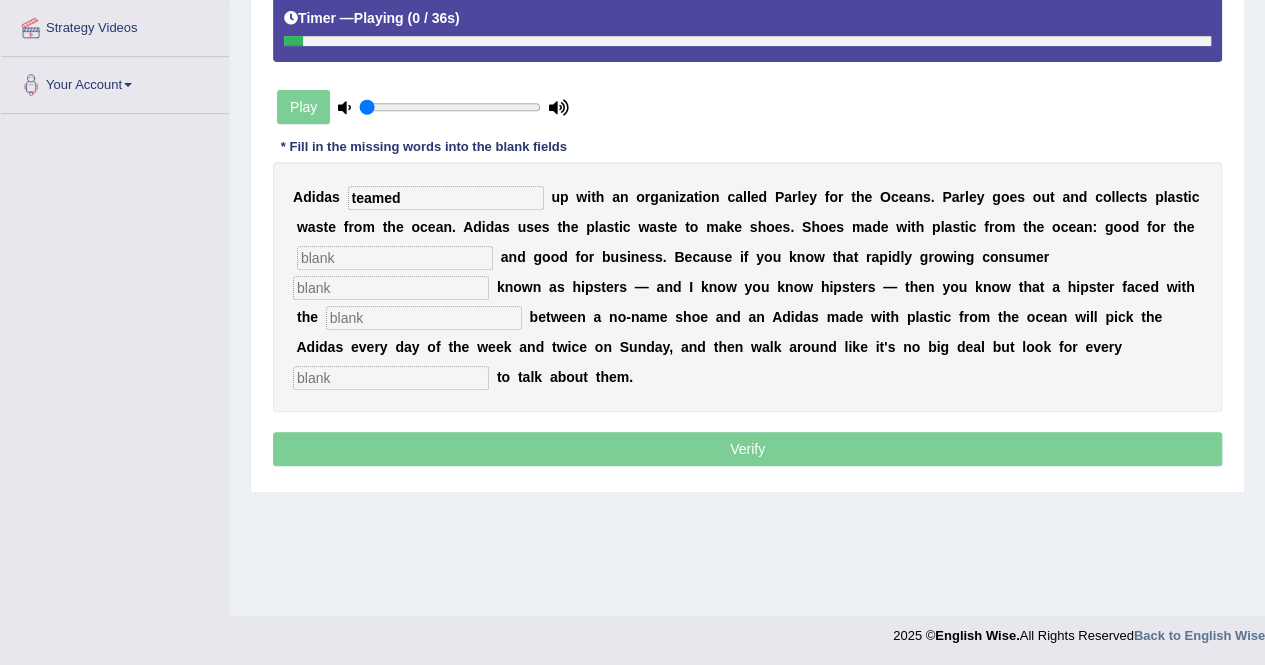 type on "teamed" 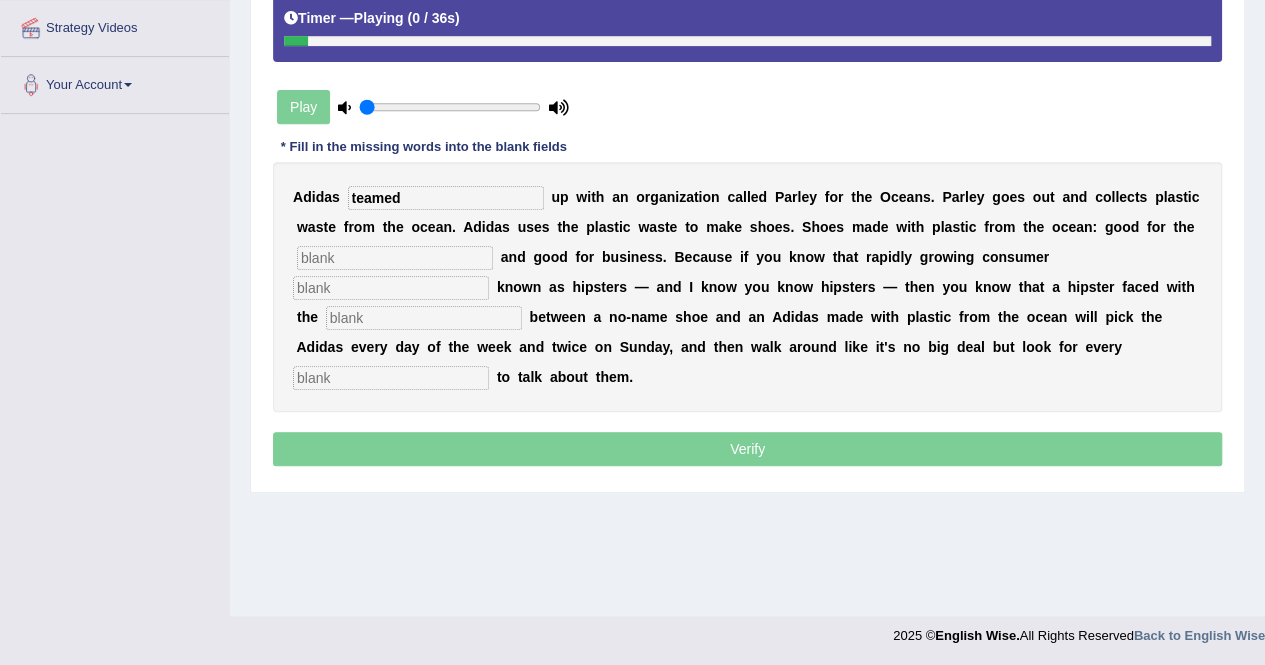 click on "A [PERSON_NAME]   teamed    u p    w i t h    a n    o r g a n i z a t i o n    c a l l e d    P [PERSON_NAME]   f o r    t h e    O c e a n s .    P [PERSON_NAME]   g o e s    o u t    a n d    c o l l e c t s    p l a s t i c    w a s t e    f r o m    t h e    o c e a n .    A [PERSON_NAME]   u s e s    t h e    p l a s t i c    w a s t e    t o    m a k e    s h o e s .    S h o e s    m a d e    w i t h    p l a s t i c    f r o m    t h e    o c e a n :    g o o d    f o r    t h e       a n d    g o o d    f o r    b u s i n e s s .    B e c a u s e    i f    y o u    k n o w    t h a t    r a p i d l y    g r o w i n g    c o n s u m e r       k n o w n    a s    h i p s t e r s    —    a n d    I    k n o w    y o u    k n o w    h i p s t e r s    —    t h e n    y o u    k n o w    t h a t    a    h i p s t e r    f a c e d    w i t h    t h e       b e t w e e n    a    n o - n a m e    s h o e    a n d    a n    A d i d a s m" at bounding box center (747, 287) 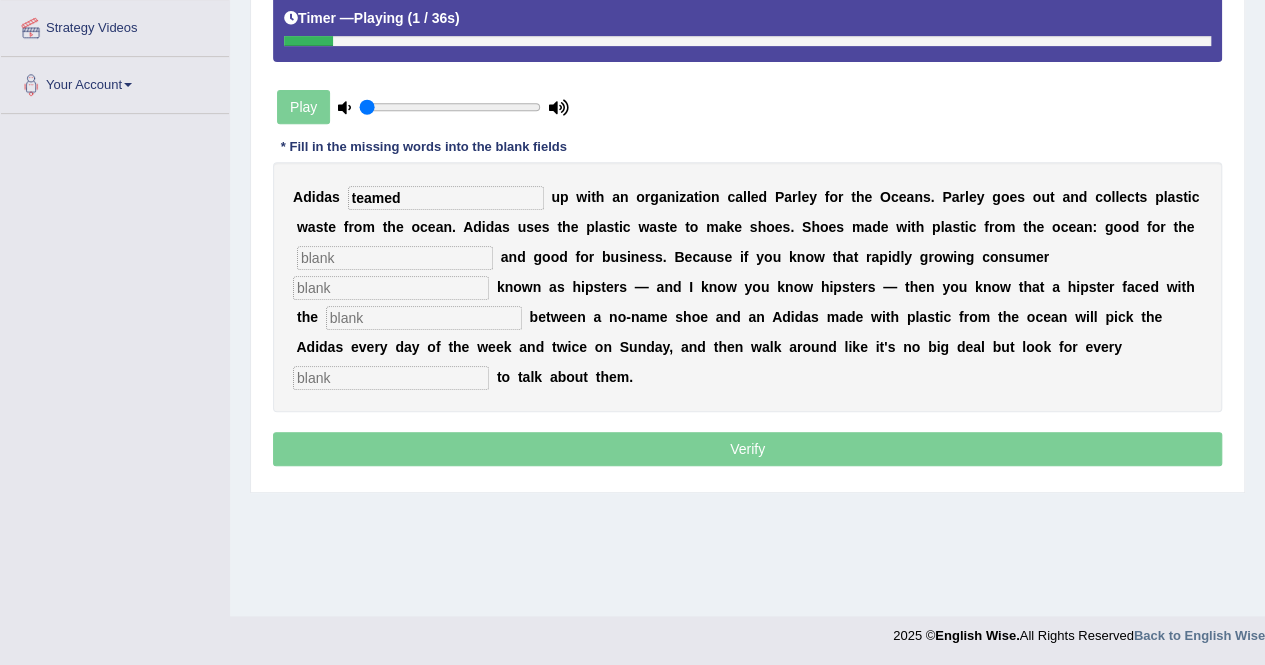 click at bounding box center [395, 258] 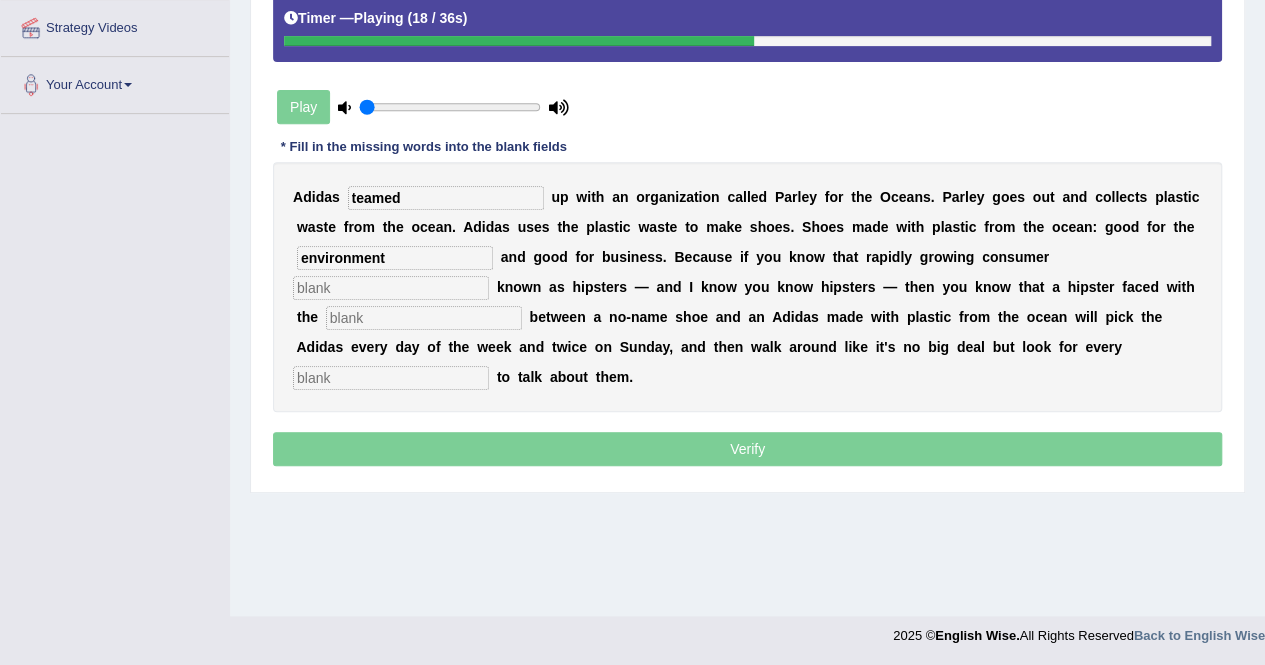 type on "environment" 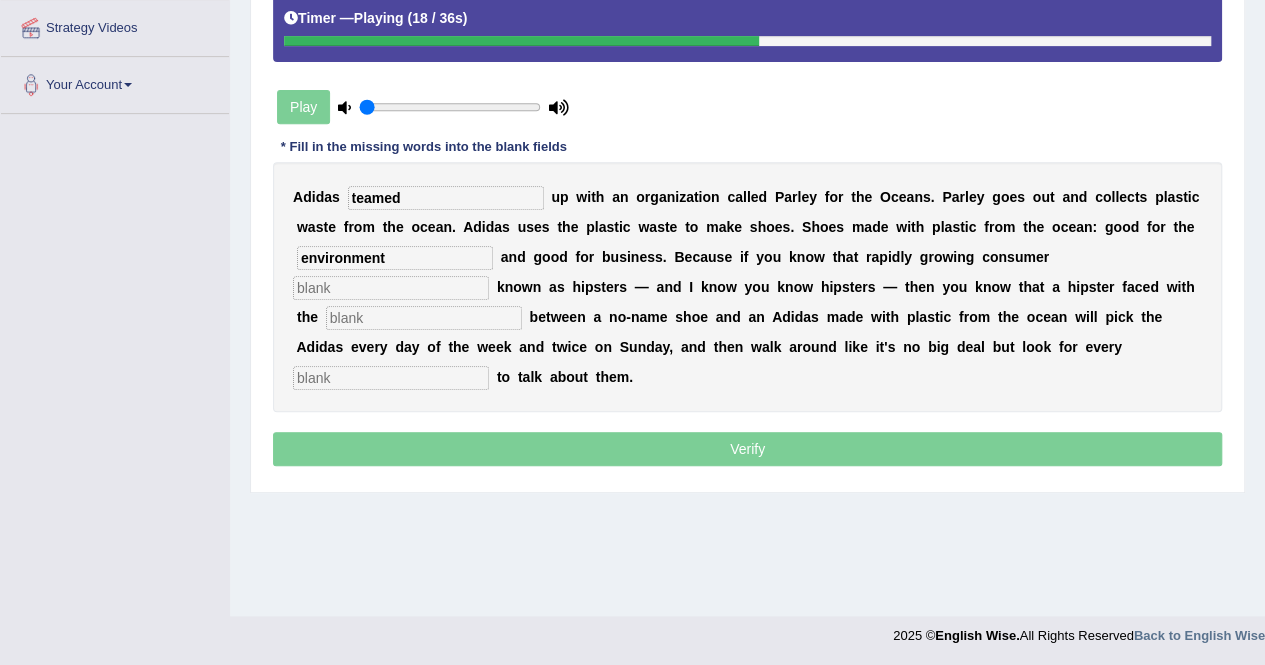 click at bounding box center (391, 288) 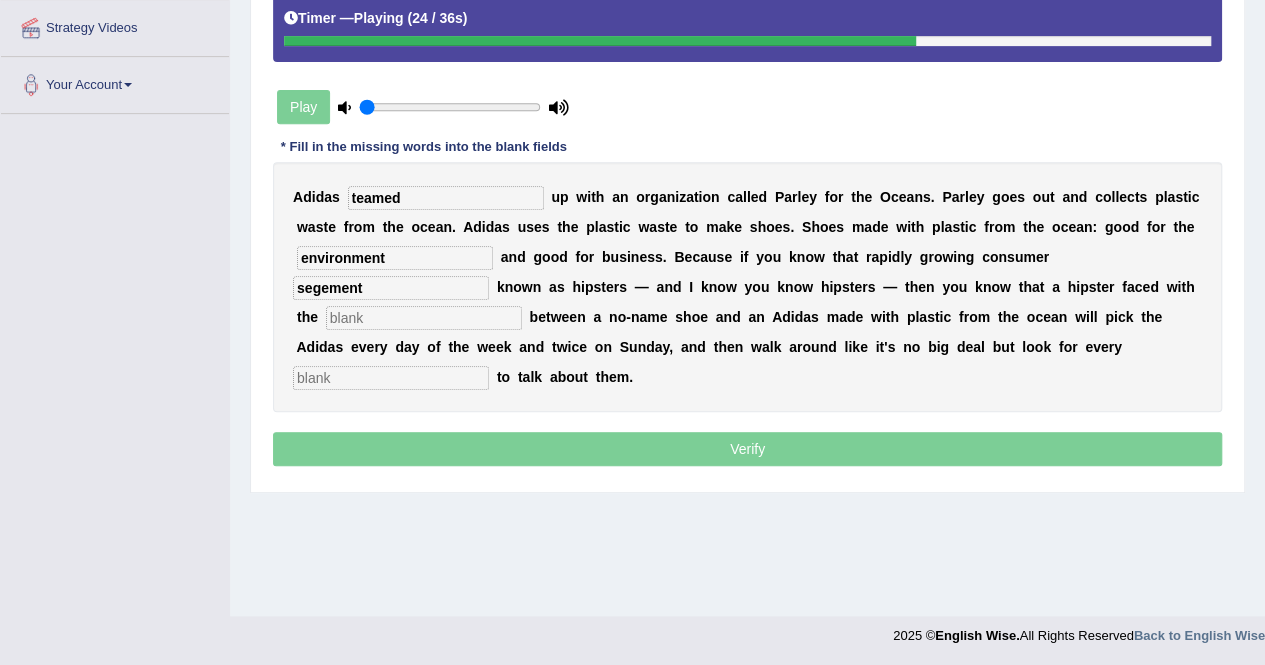 type on "segement" 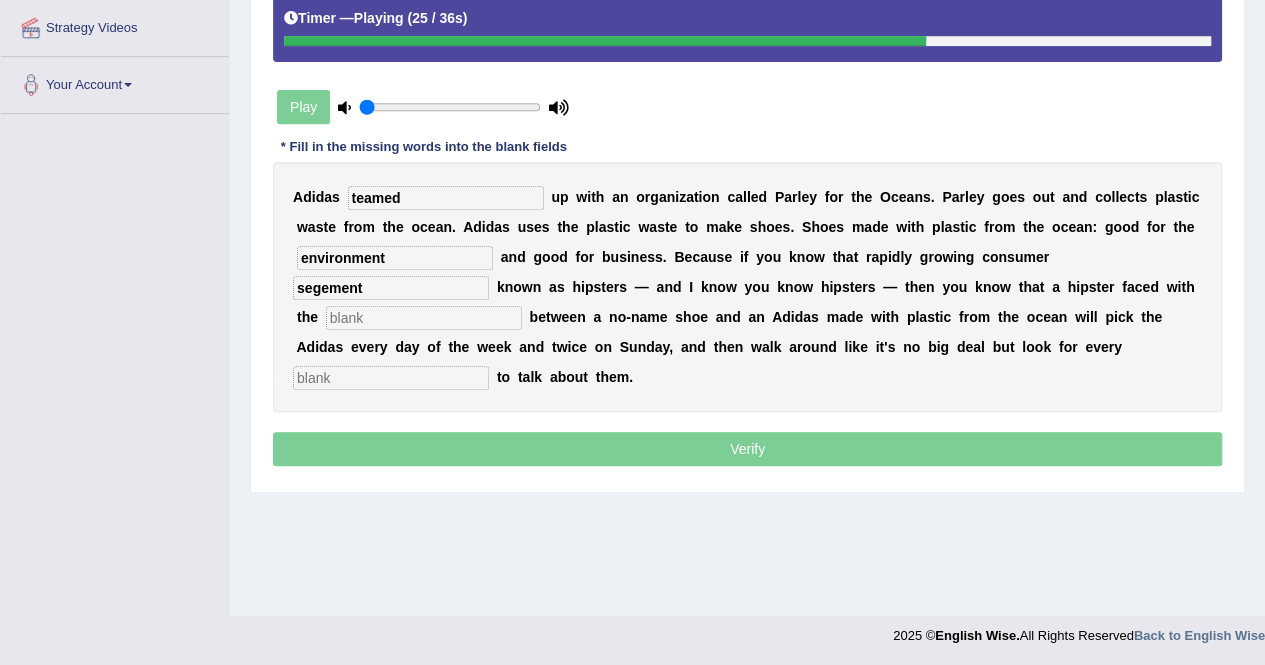 click at bounding box center [424, 318] 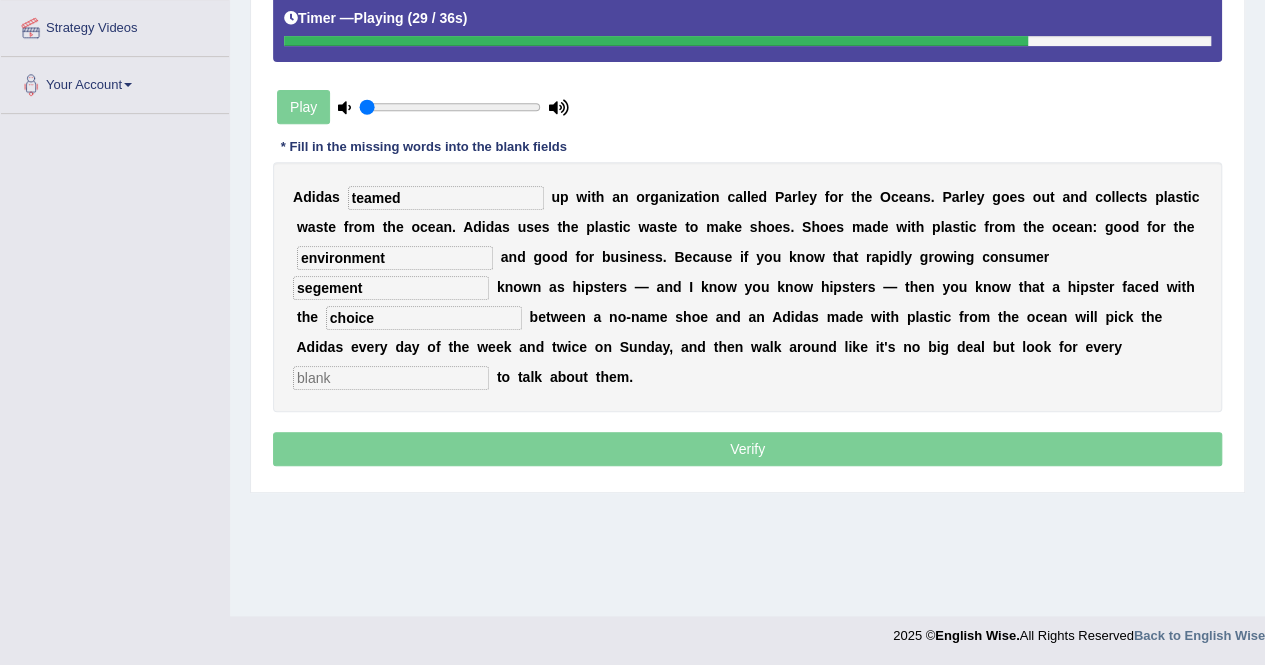 type on "choice" 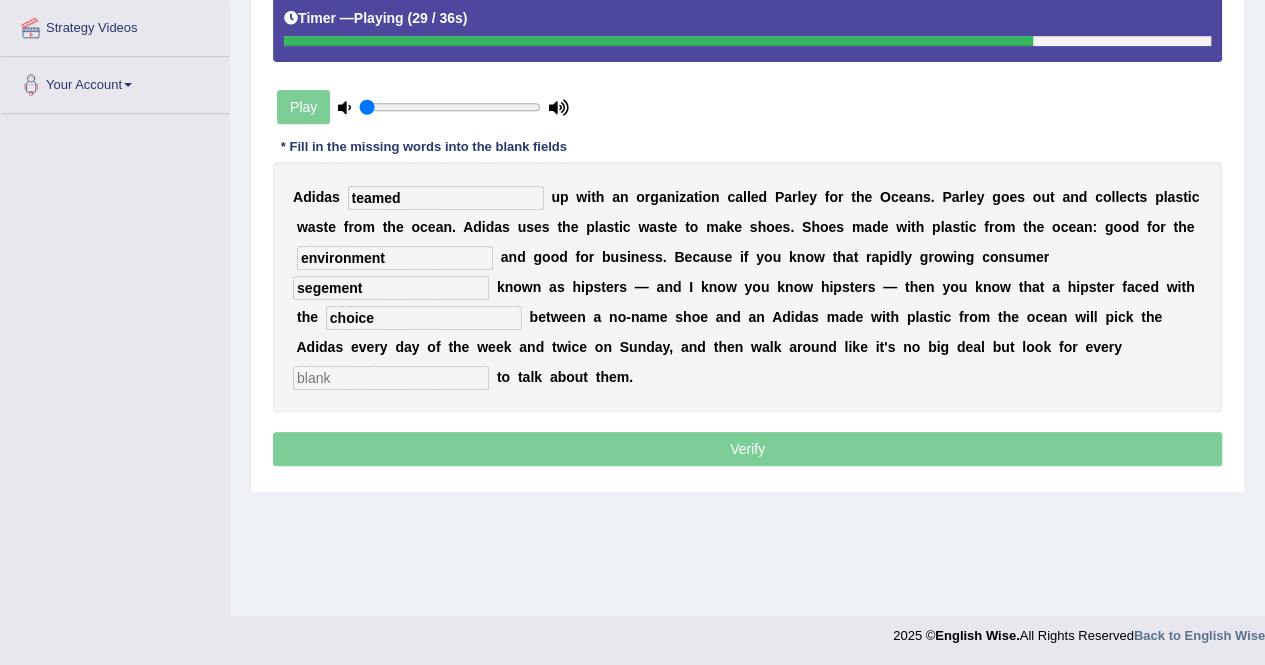 click at bounding box center (391, 378) 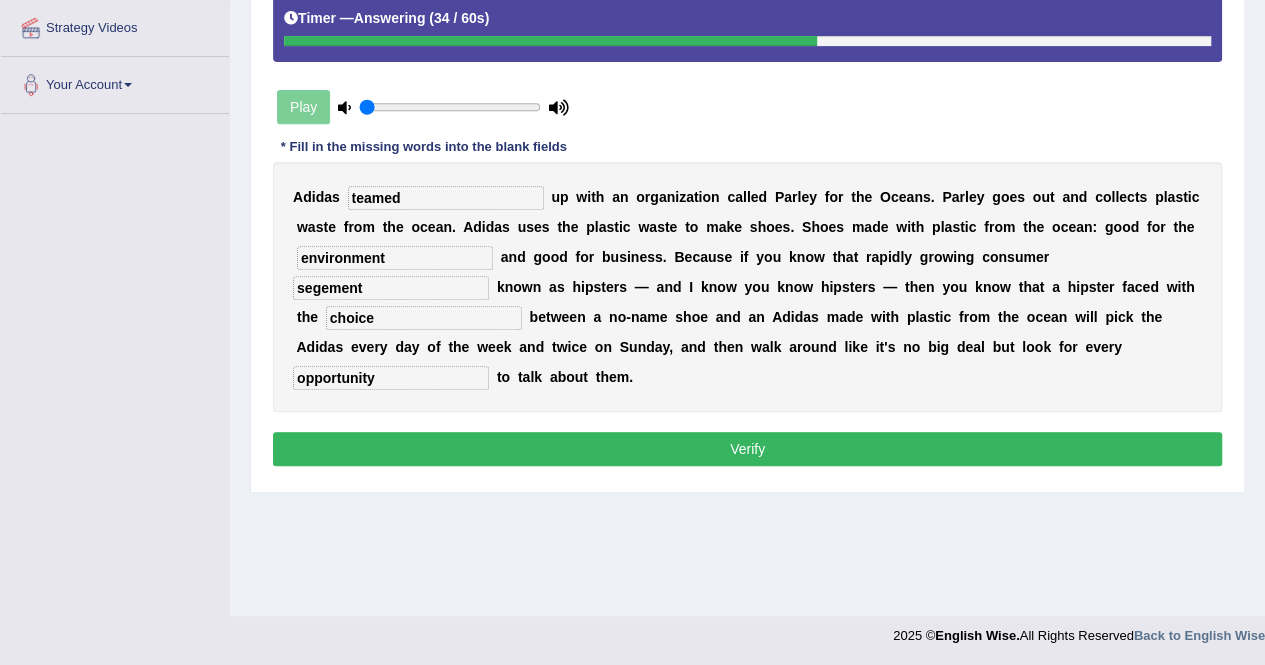 type on "opportunity" 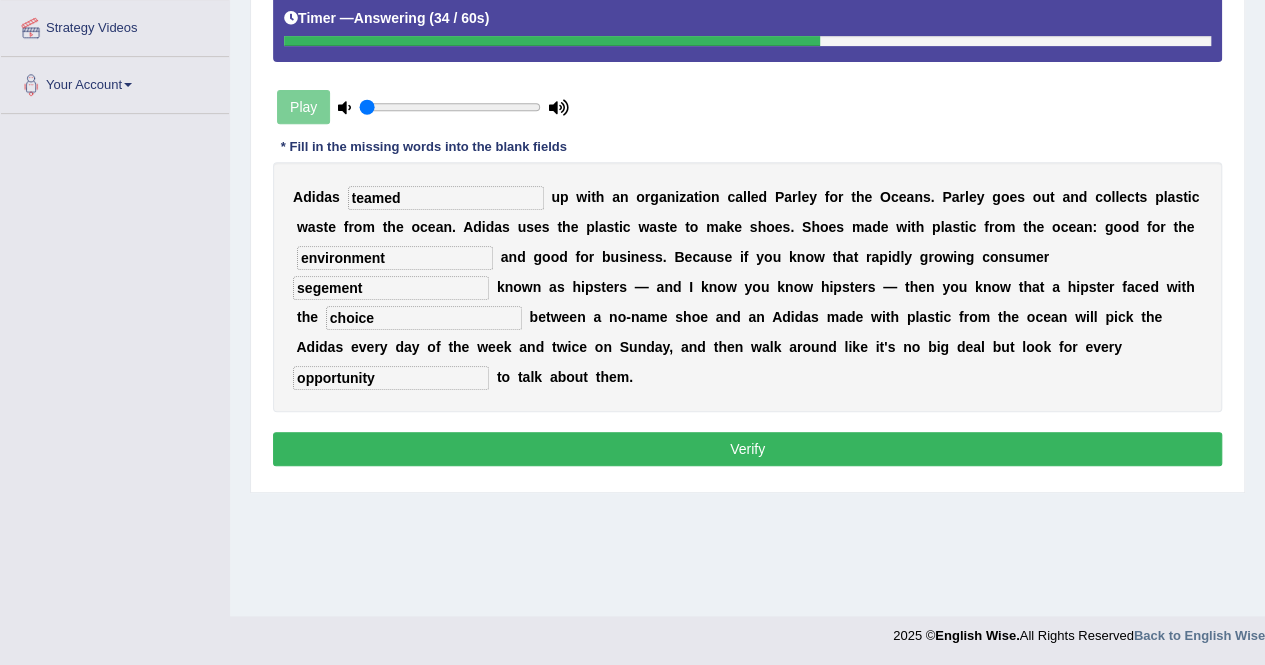 click on "Verify" at bounding box center (747, 449) 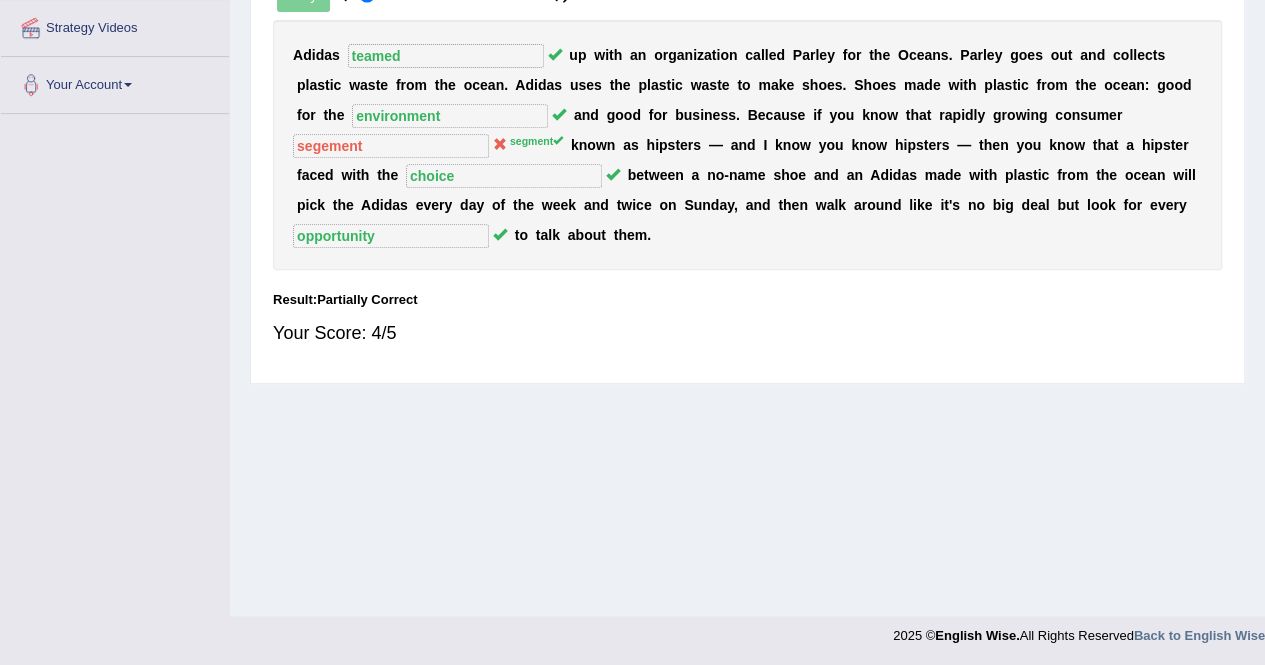 scroll, scrollTop: 0, scrollLeft: 0, axis: both 